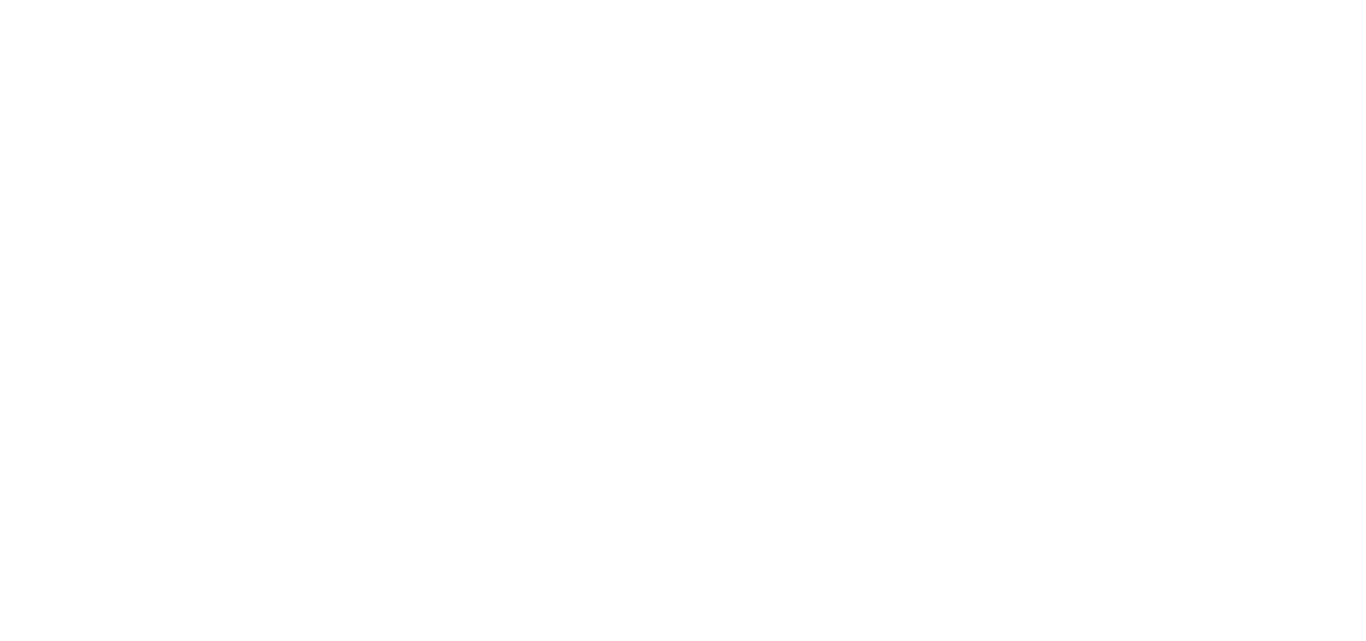 scroll, scrollTop: 0, scrollLeft: 0, axis: both 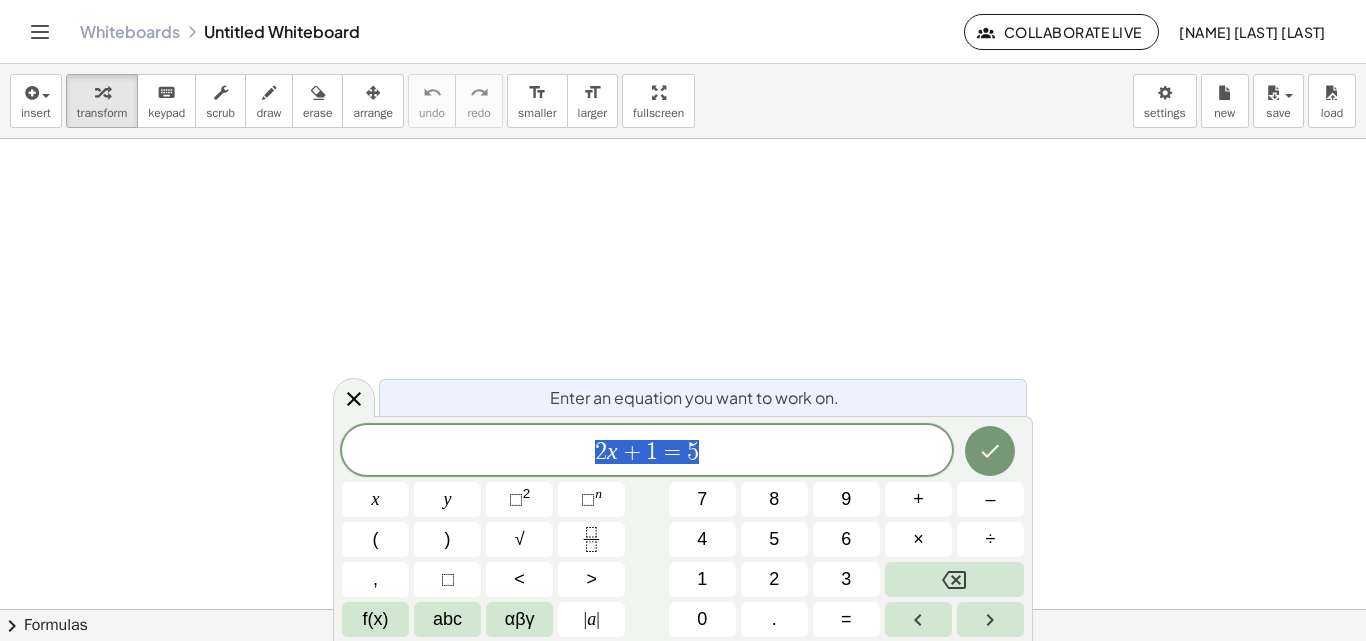 click on "Collaborate Live" 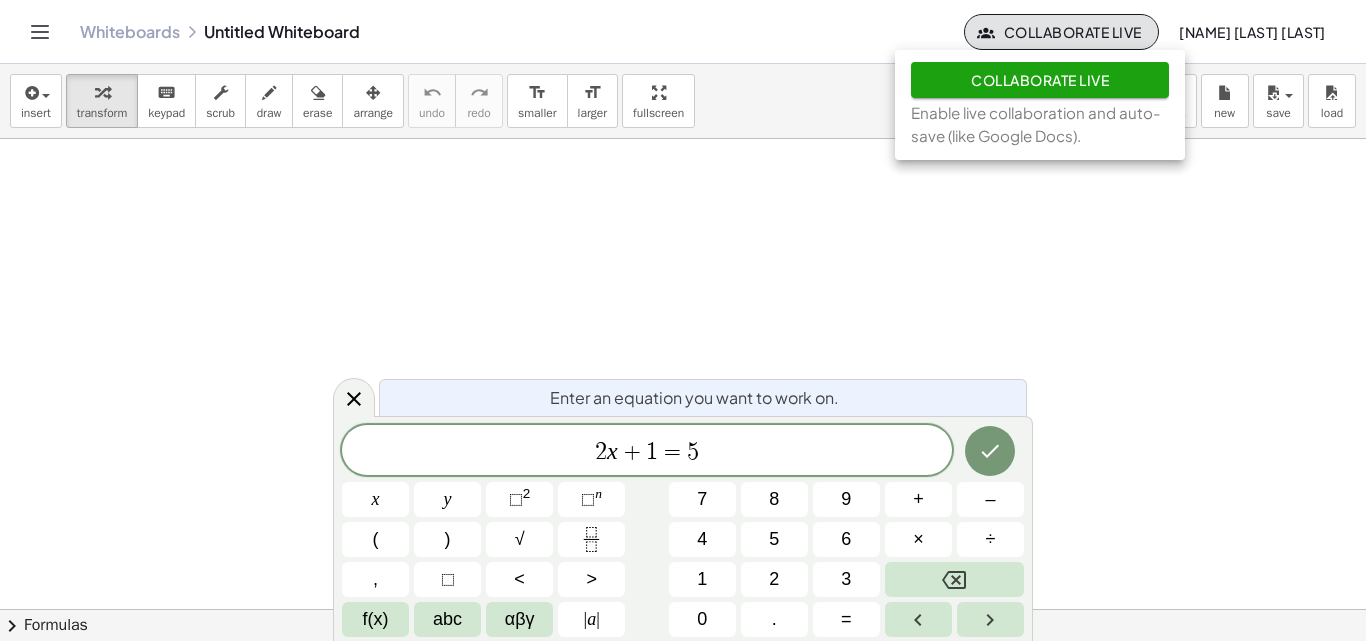 click on "Whiteboards Untitled Whiteboard" at bounding box center [522, 32] 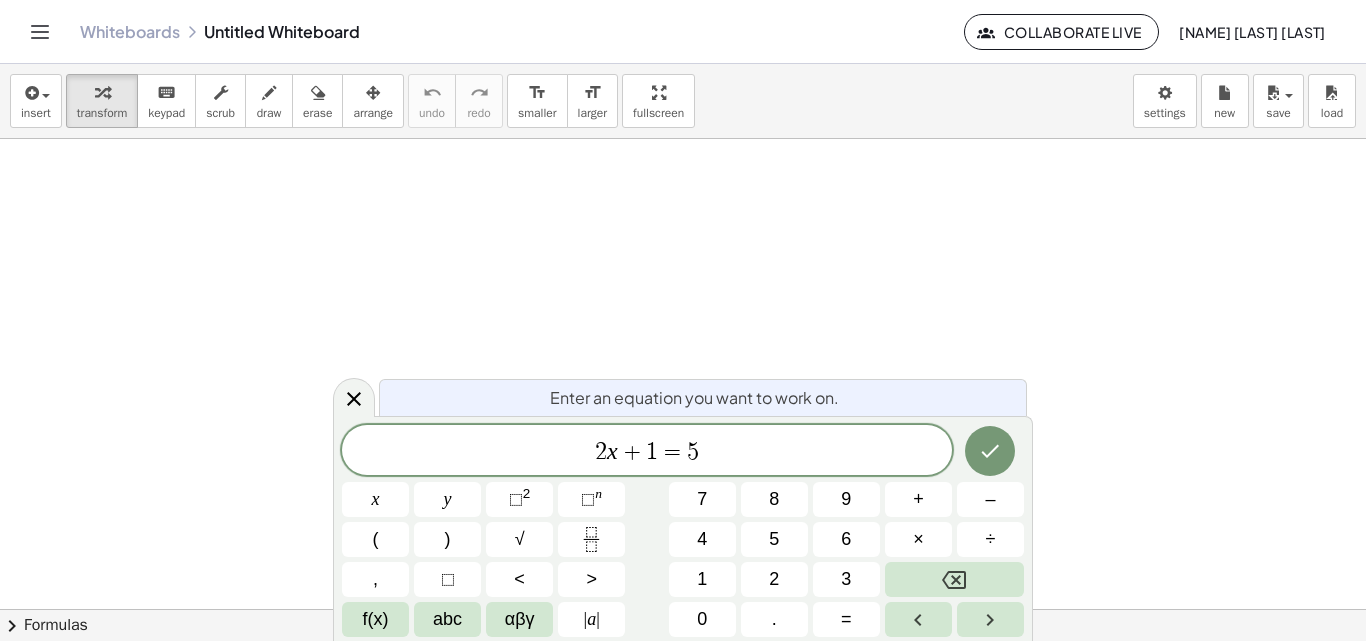 click 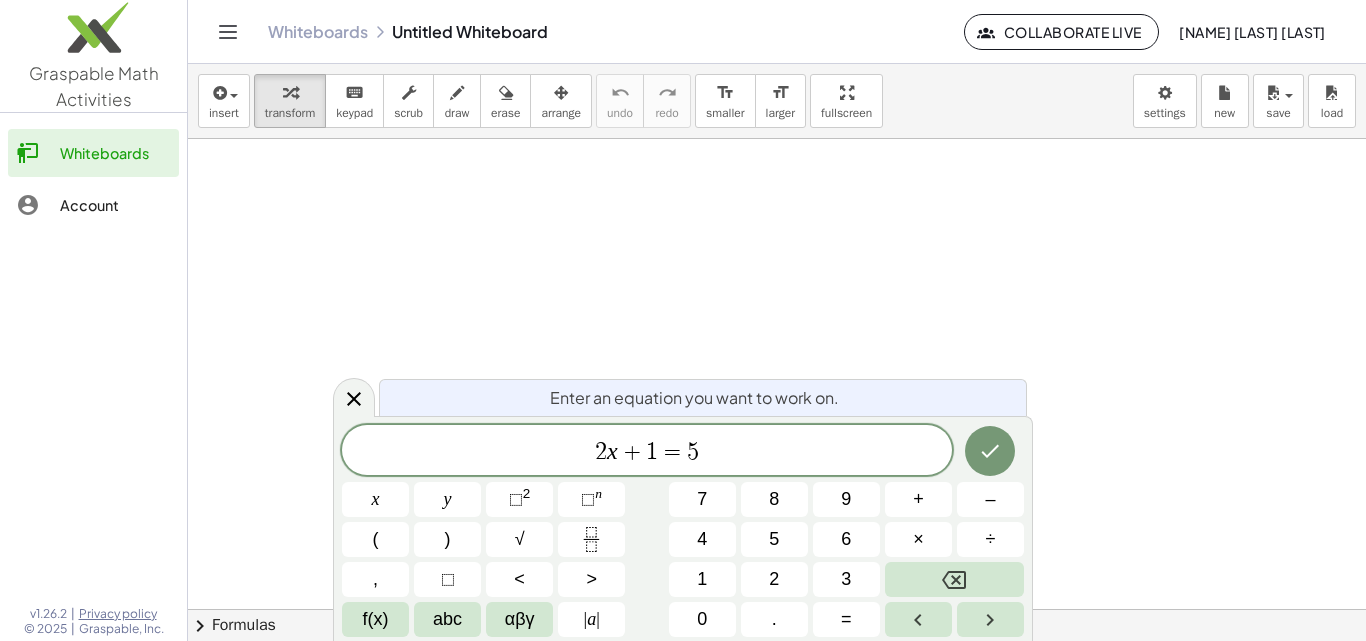 click 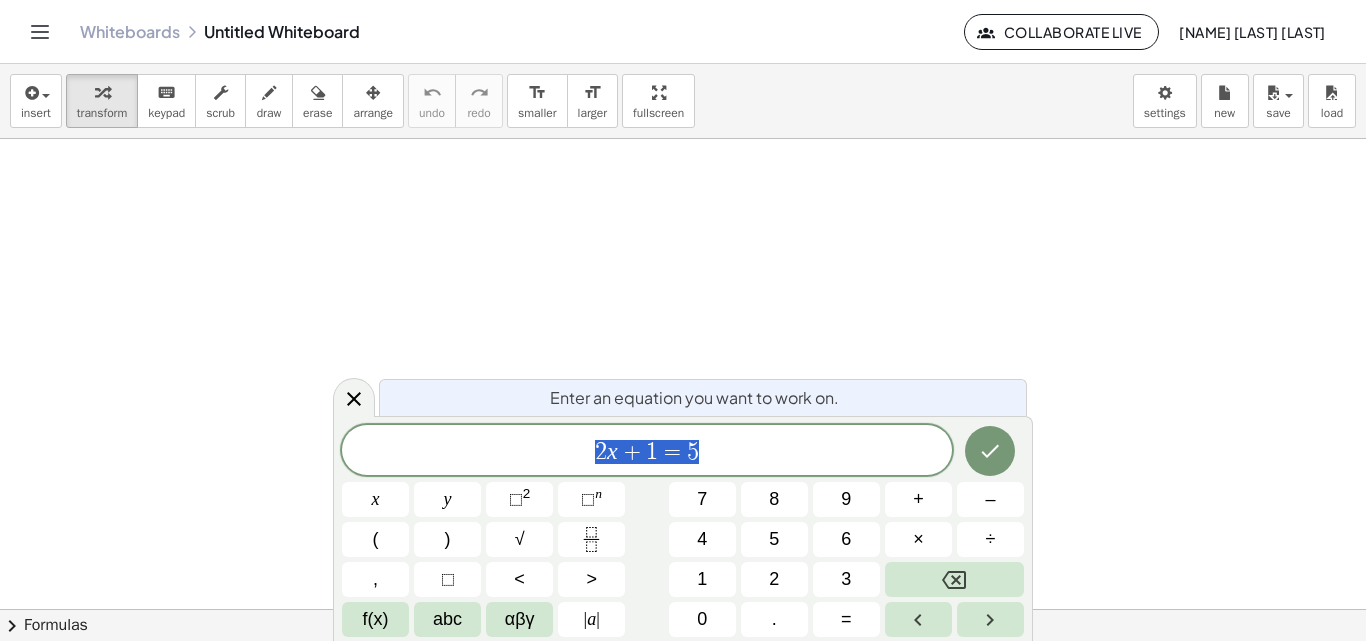 click at bounding box center [683, 609] 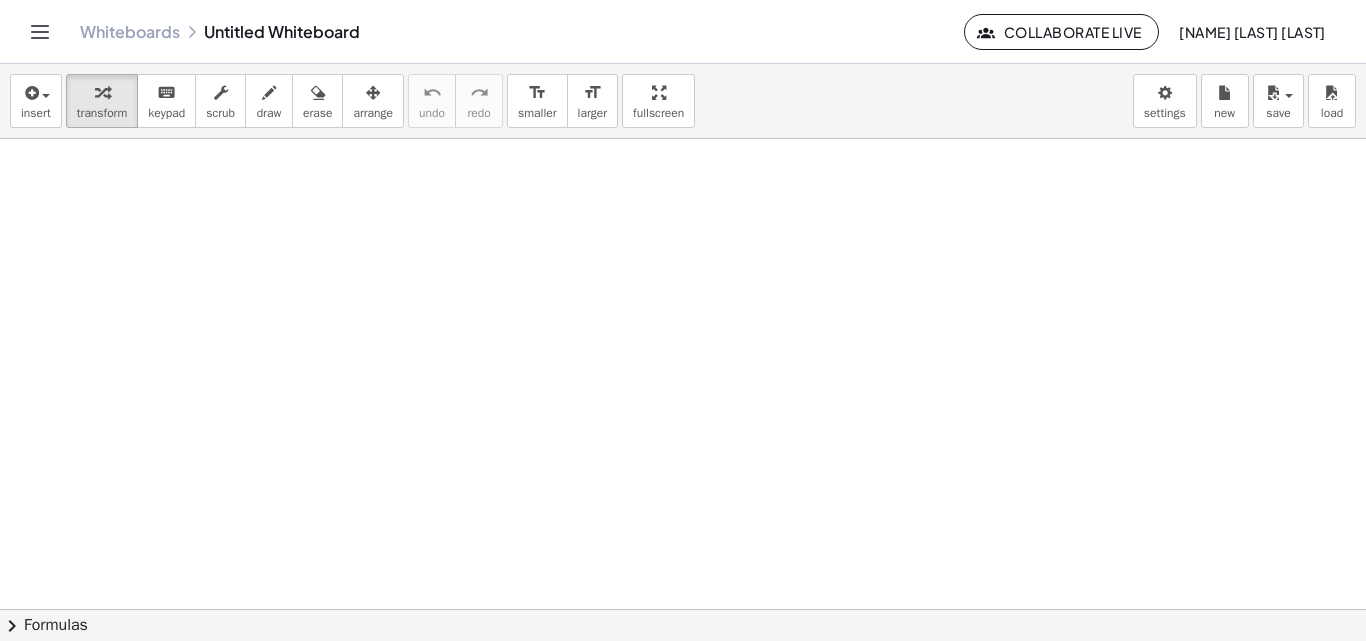 click at bounding box center (683, 609) 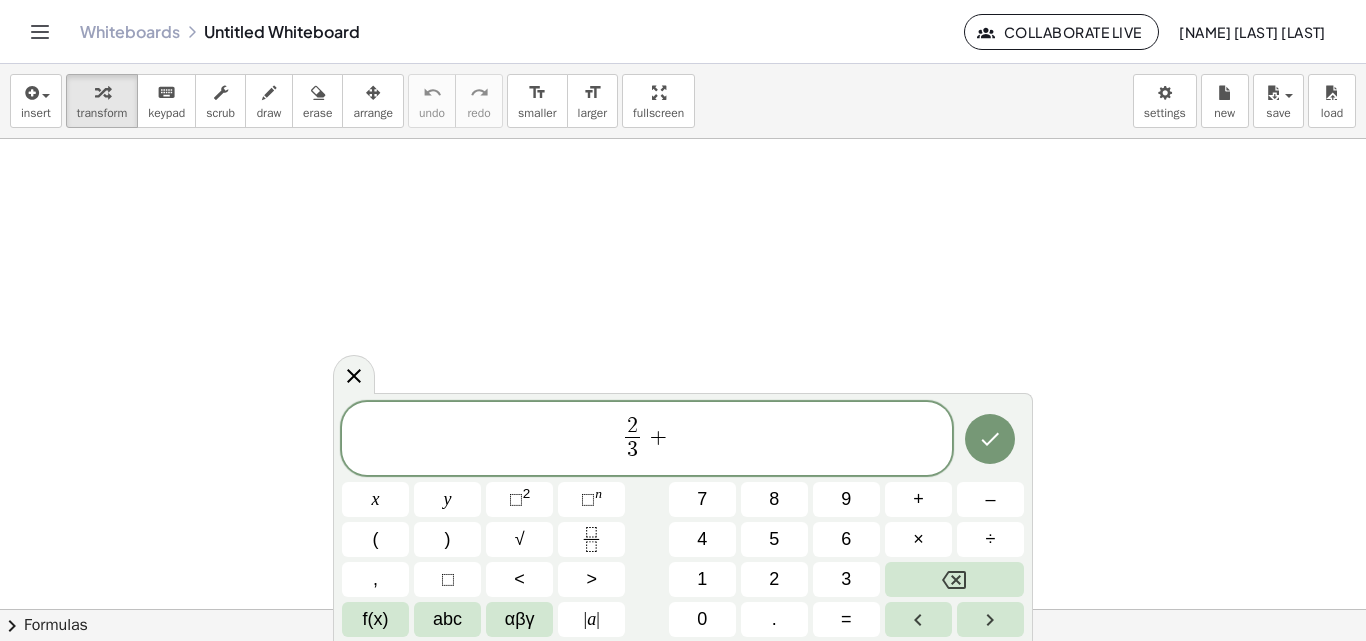 type 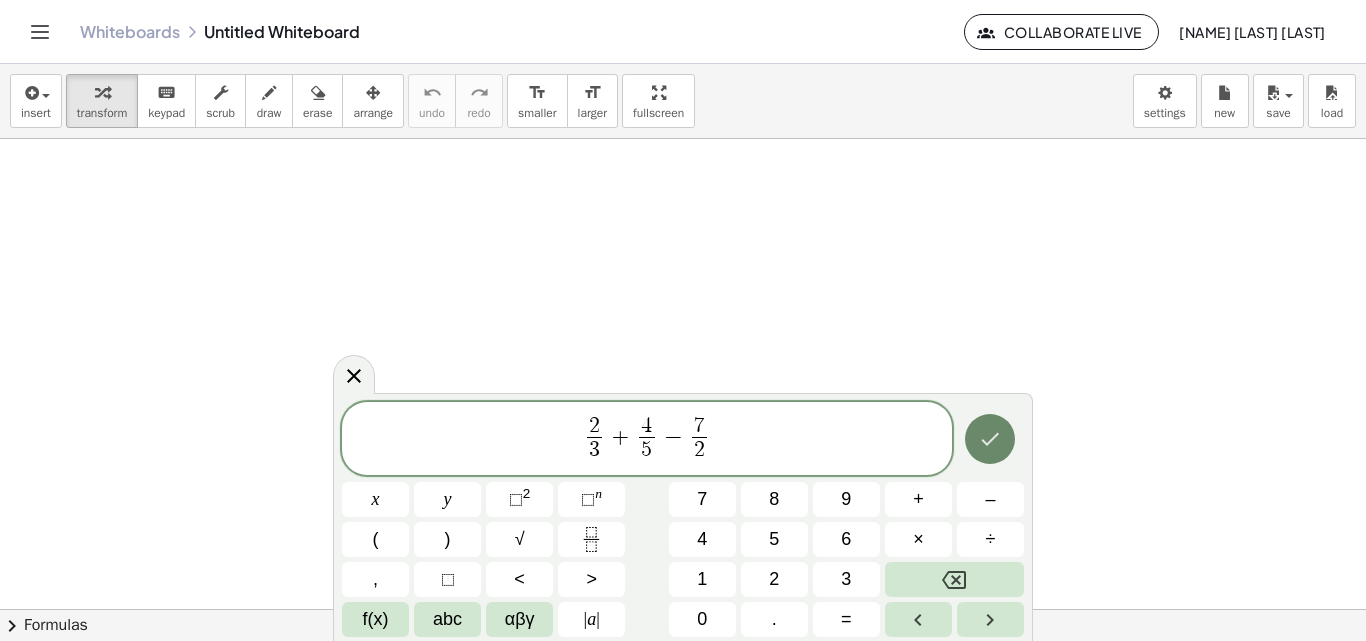 click 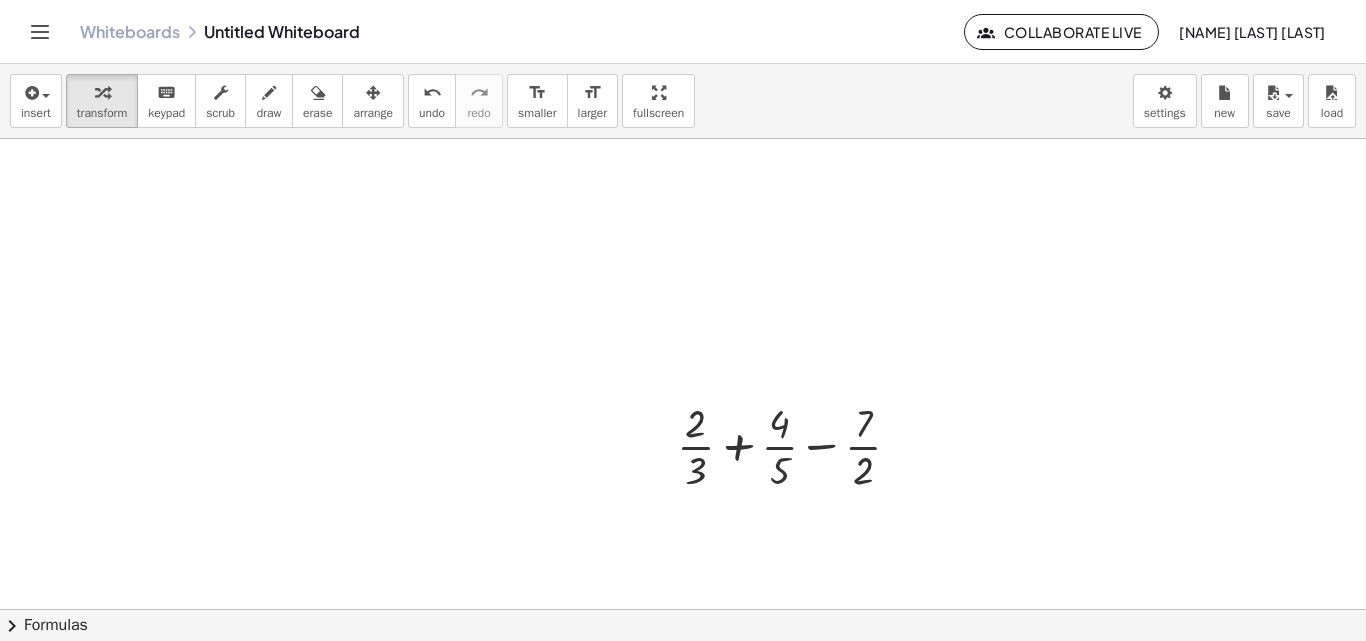 drag, startPoint x: 364, startPoint y: 99, endPoint x: 422, endPoint y: 183, distance: 102.0784 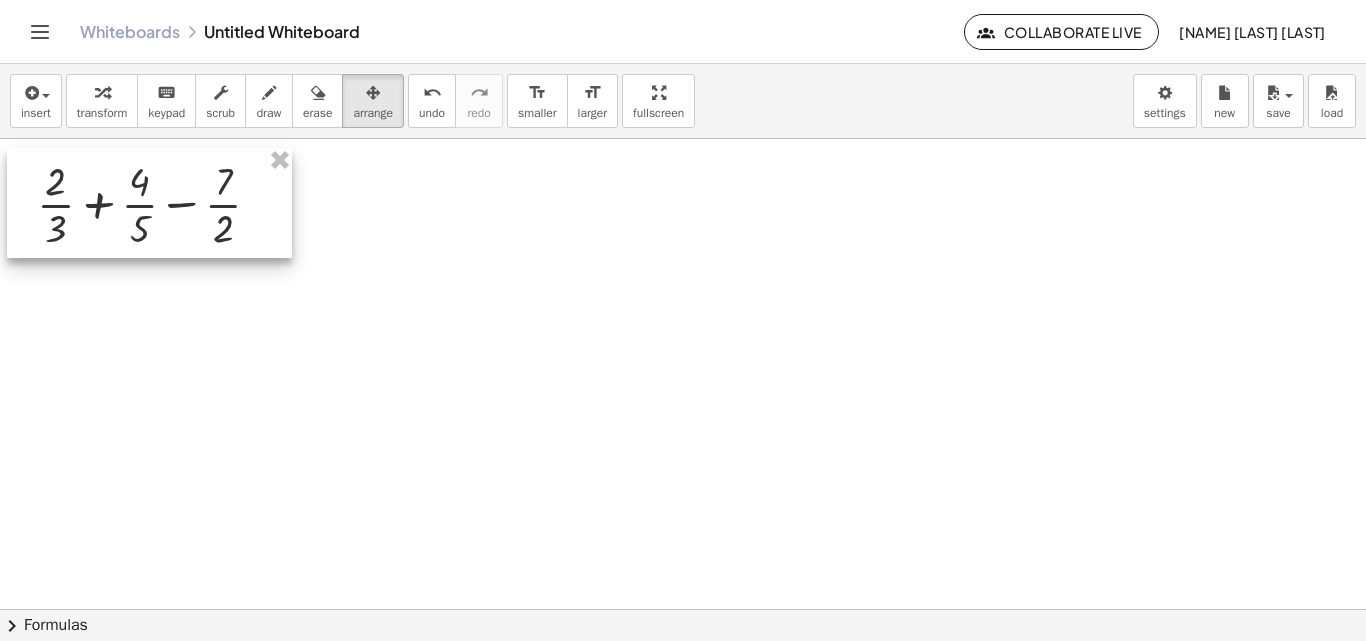 drag, startPoint x: 814, startPoint y: 456, endPoint x: 178, endPoint y: 213, distance: 680.8414 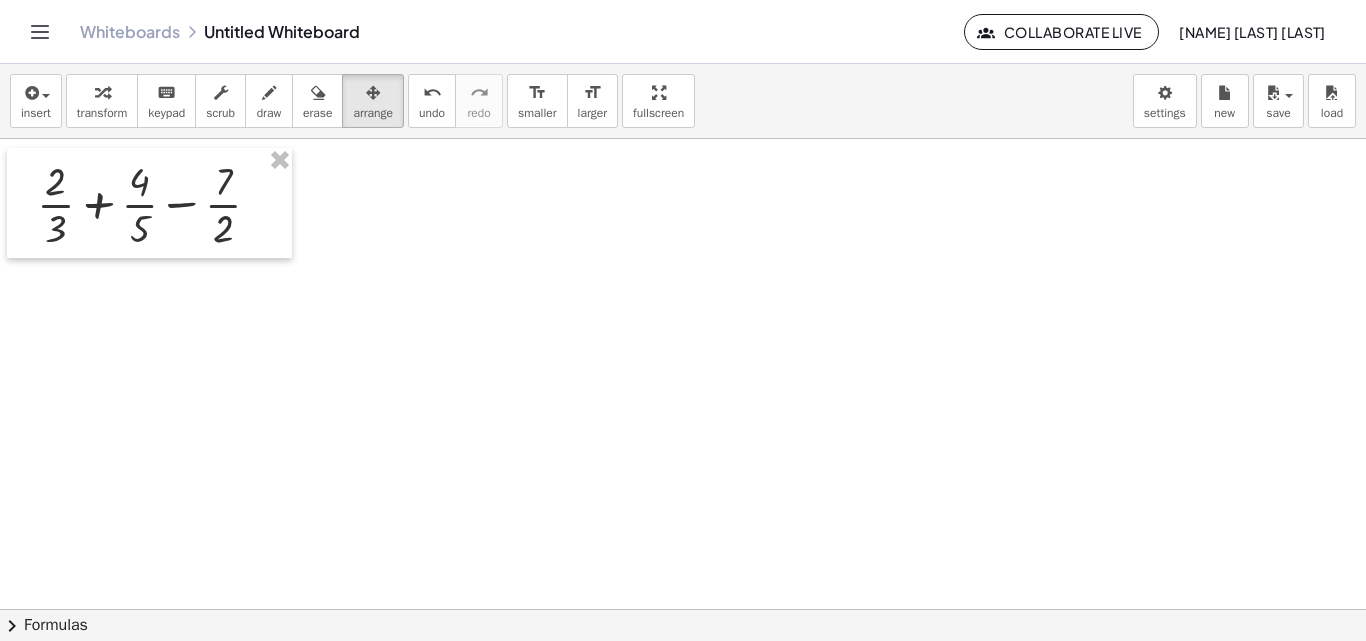 click at bounding box center [683, 609] 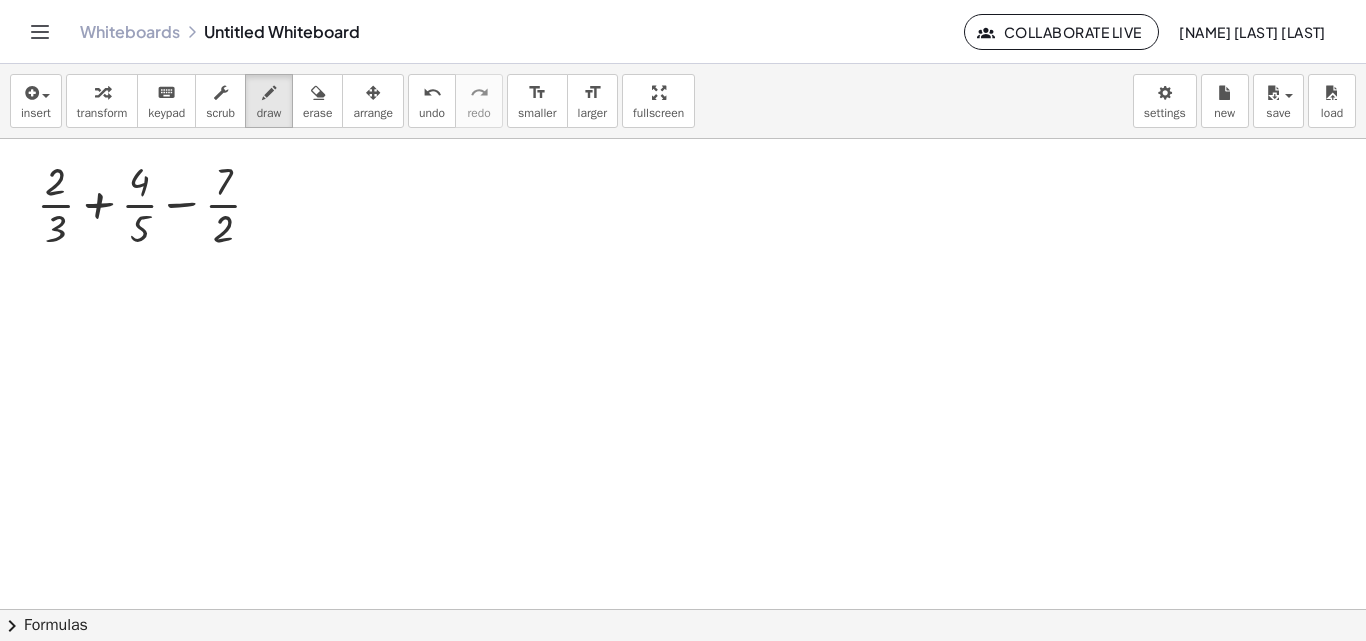 drag, startPoint x: 267, startPoint y: 112, endPoint x: 257, endPoint y: 135, distance: 25.079872 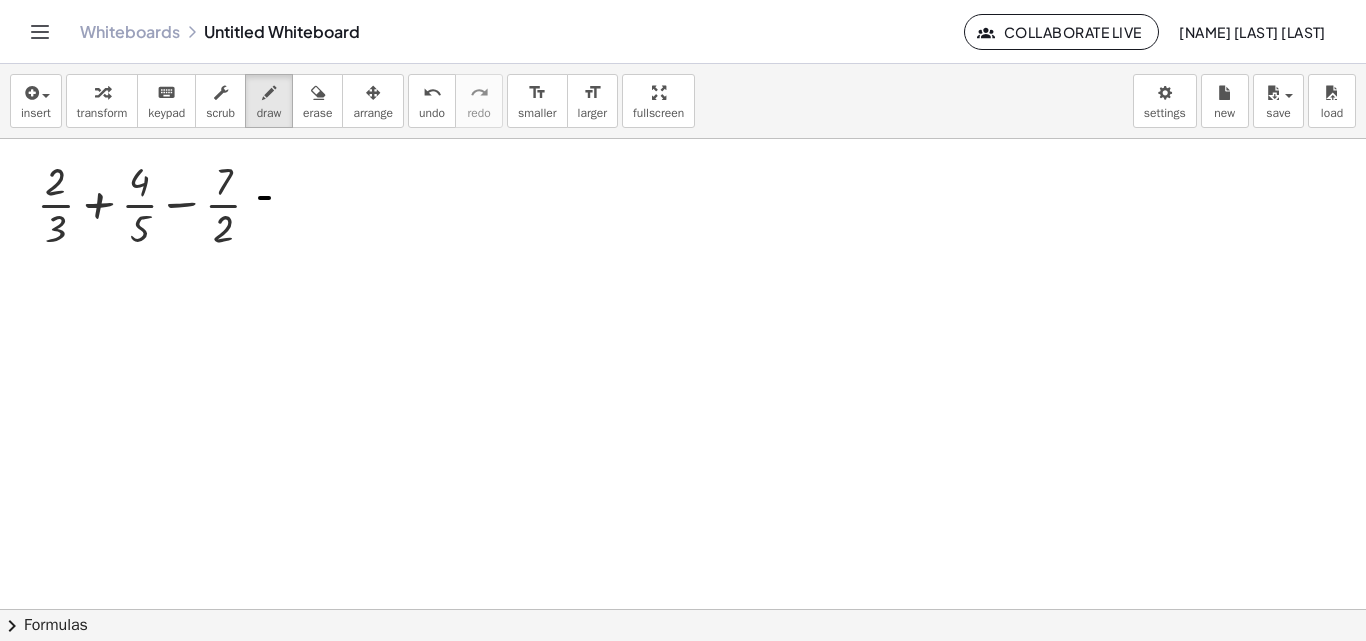 drag, startPoint x: 260, startPoint y: 198, endPoint x: 278, endPoint y: 205, distance: 19.313208 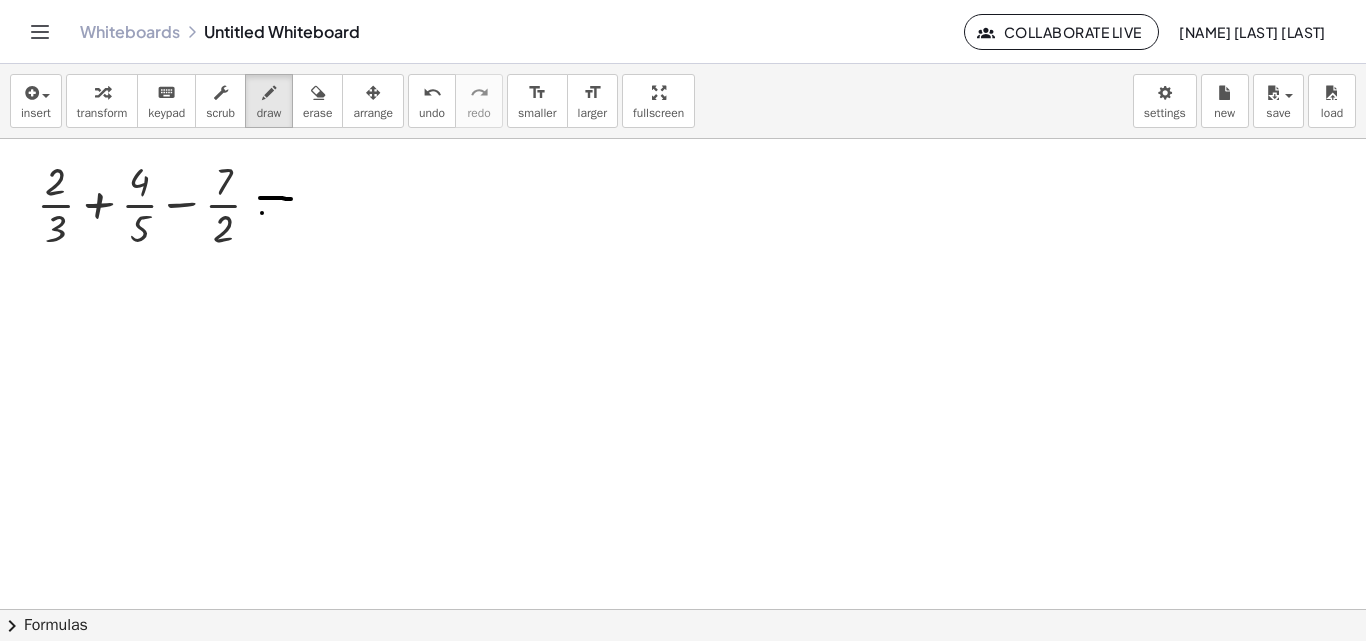 drag, startPoint x: 262, startPoint y: 213, endPoint x: 291, endPoint y: 213, distance: 29 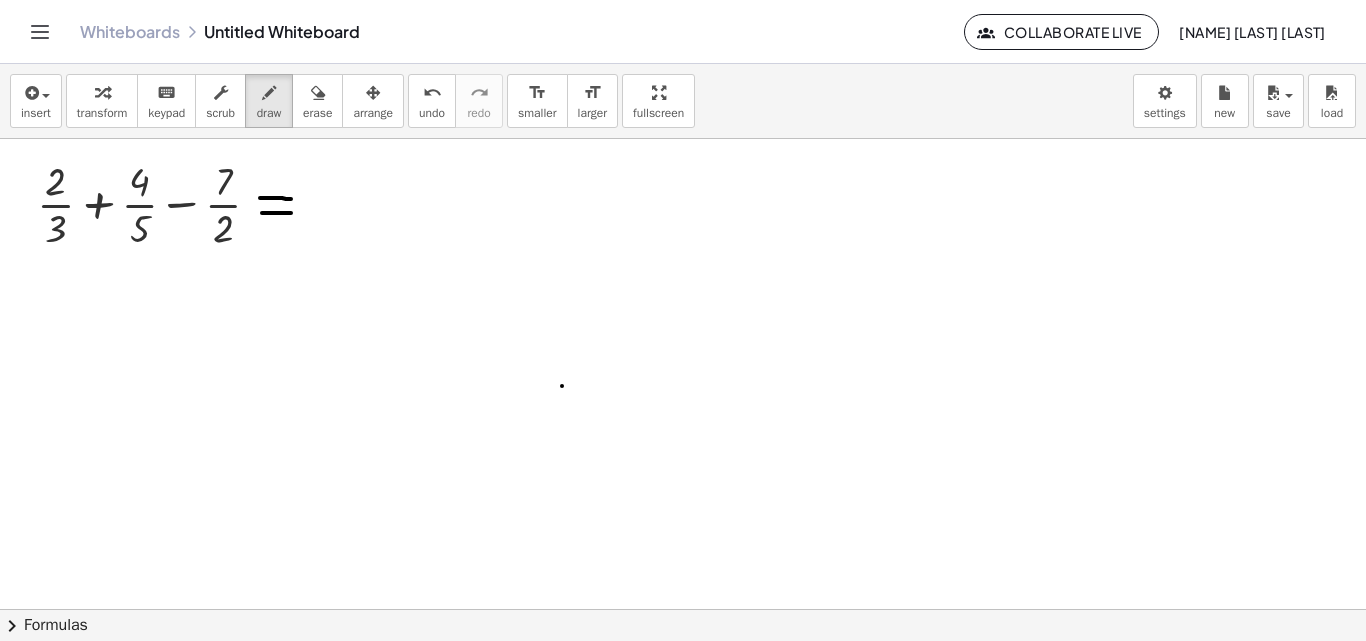 click at bounding box center (683, 609) 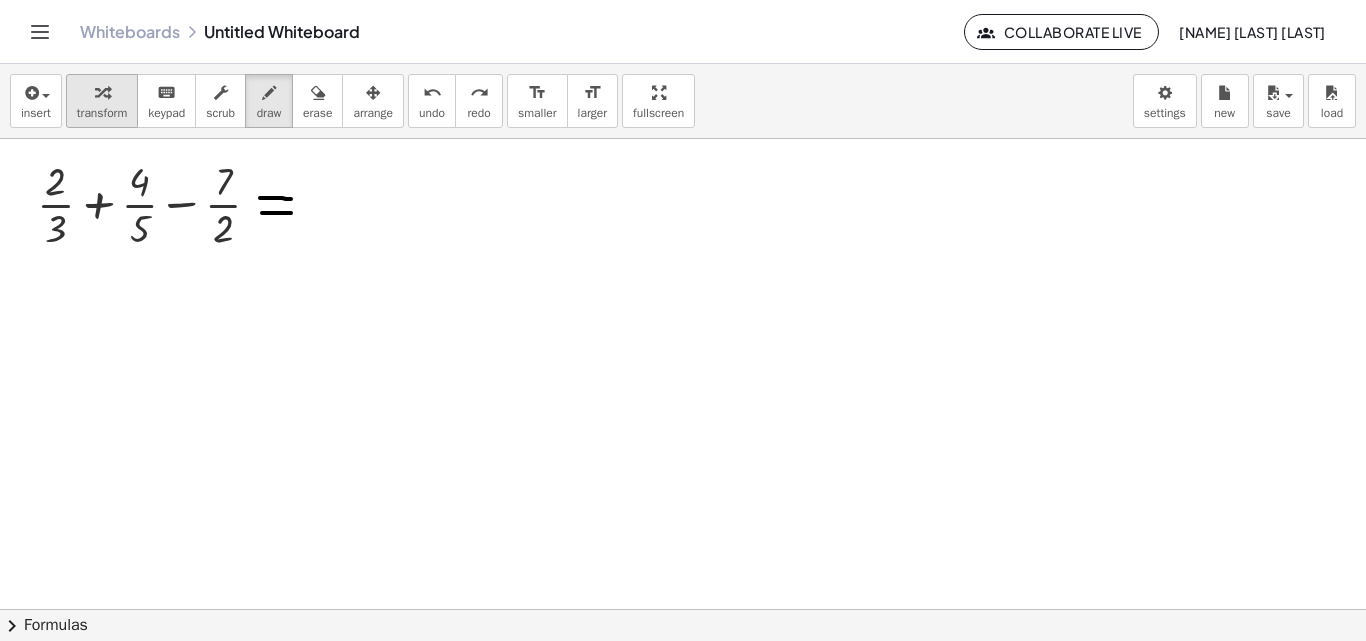 click on "transform" at bounding box center (102, 101) 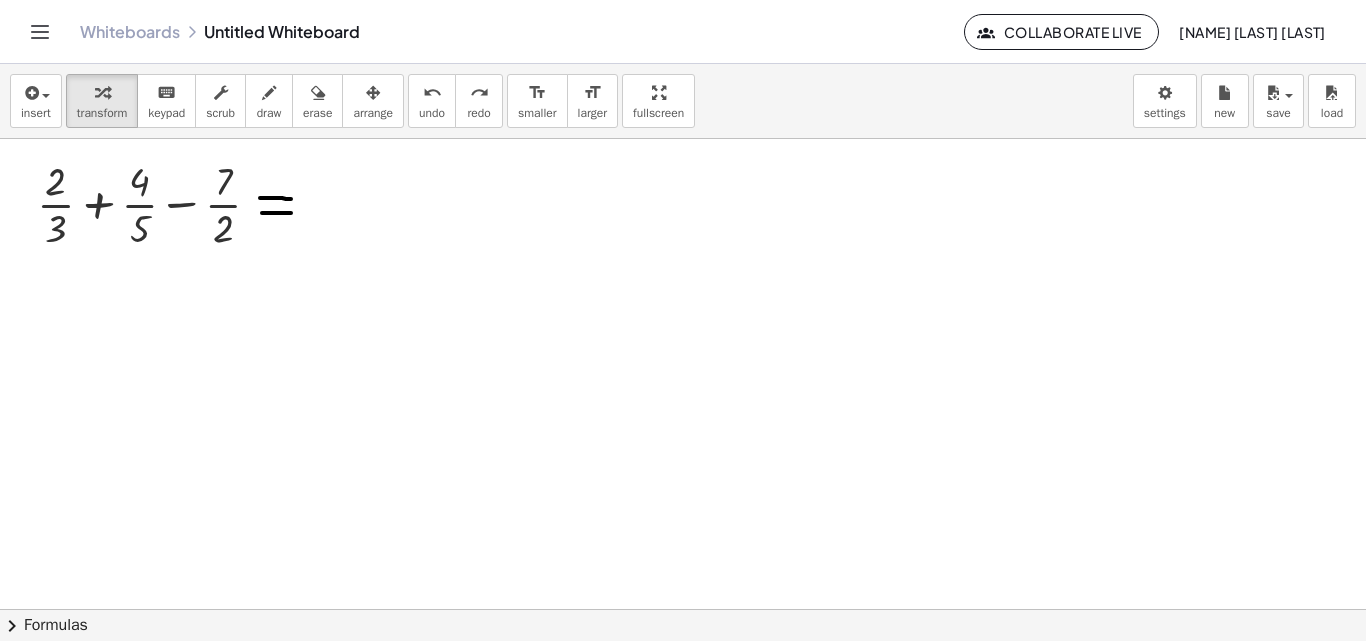 click at bounding box center (683, 609) 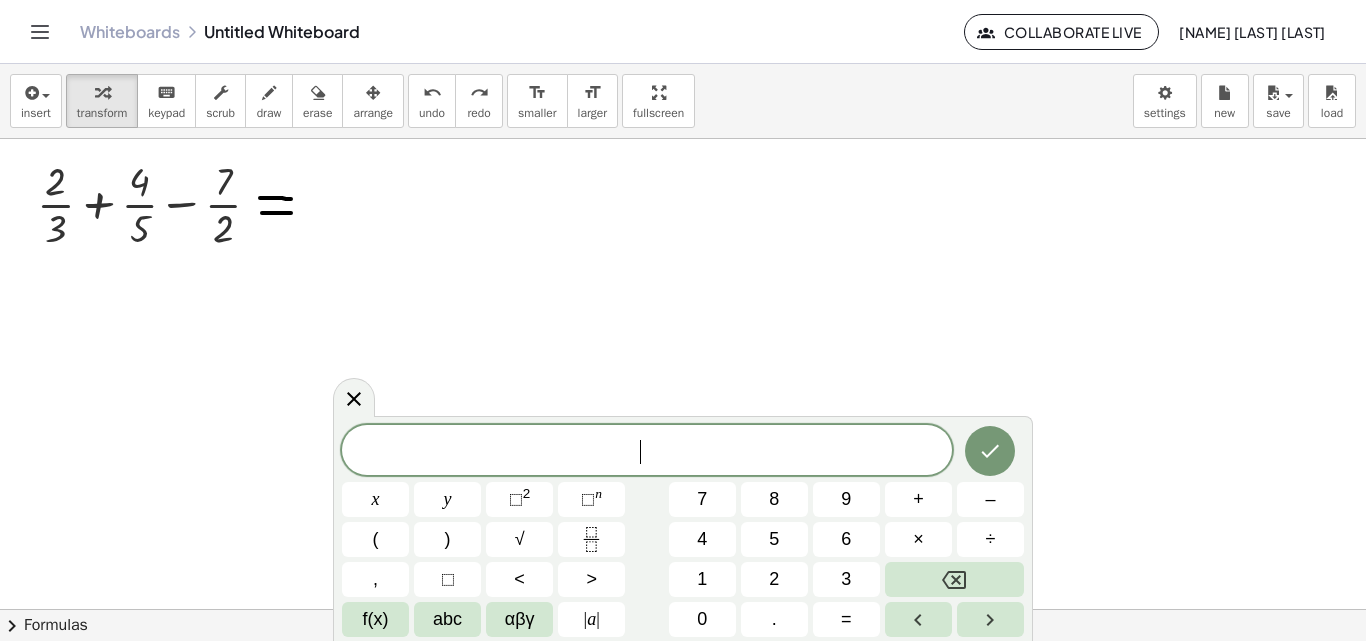 click on "​" at bounding box center (647, 452) 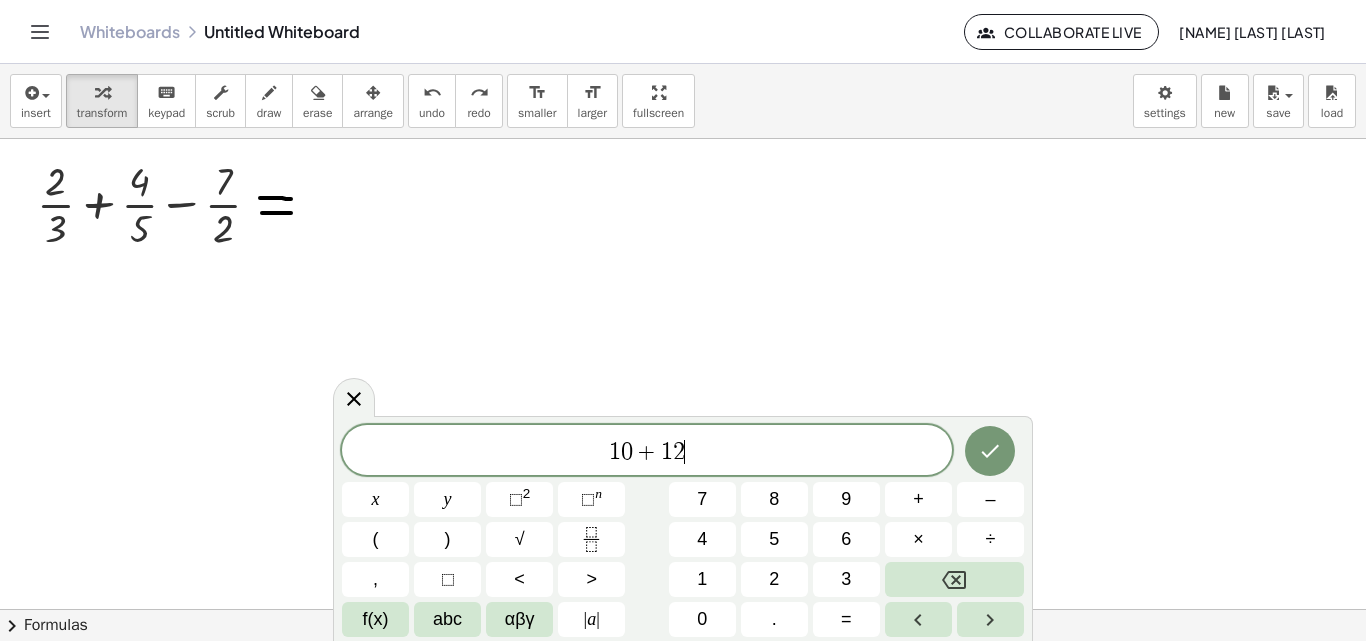 drag, startPoint x: 739, startPoint y: 455, endPoint x: 401, endPoint y: 477, distance: 338.7152 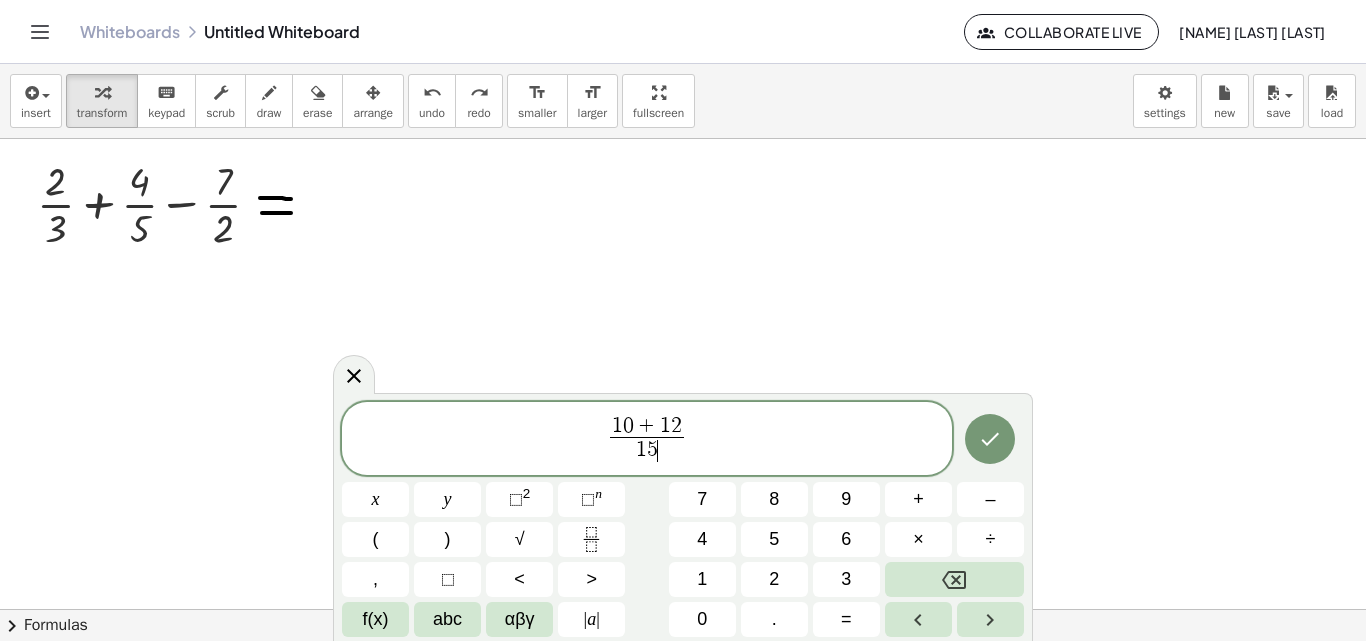 click on "[NUMBER] + [NUMBER] [NUMBER]" at bounding box center (647, 440) 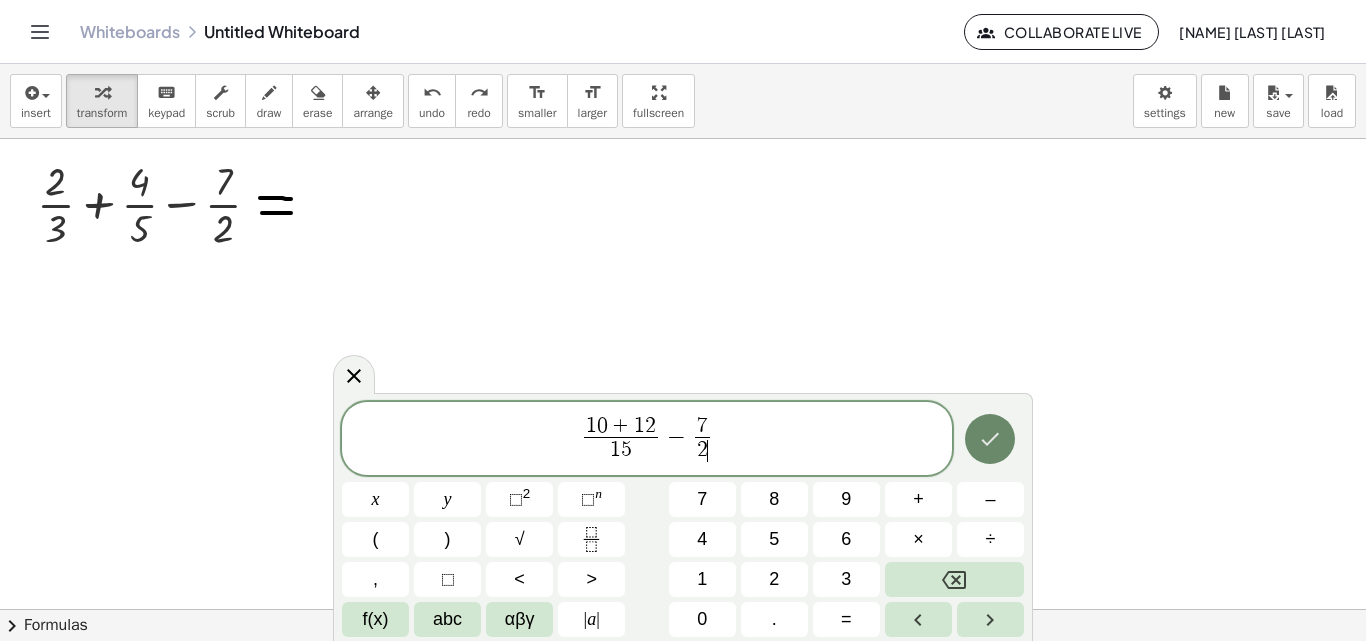 click 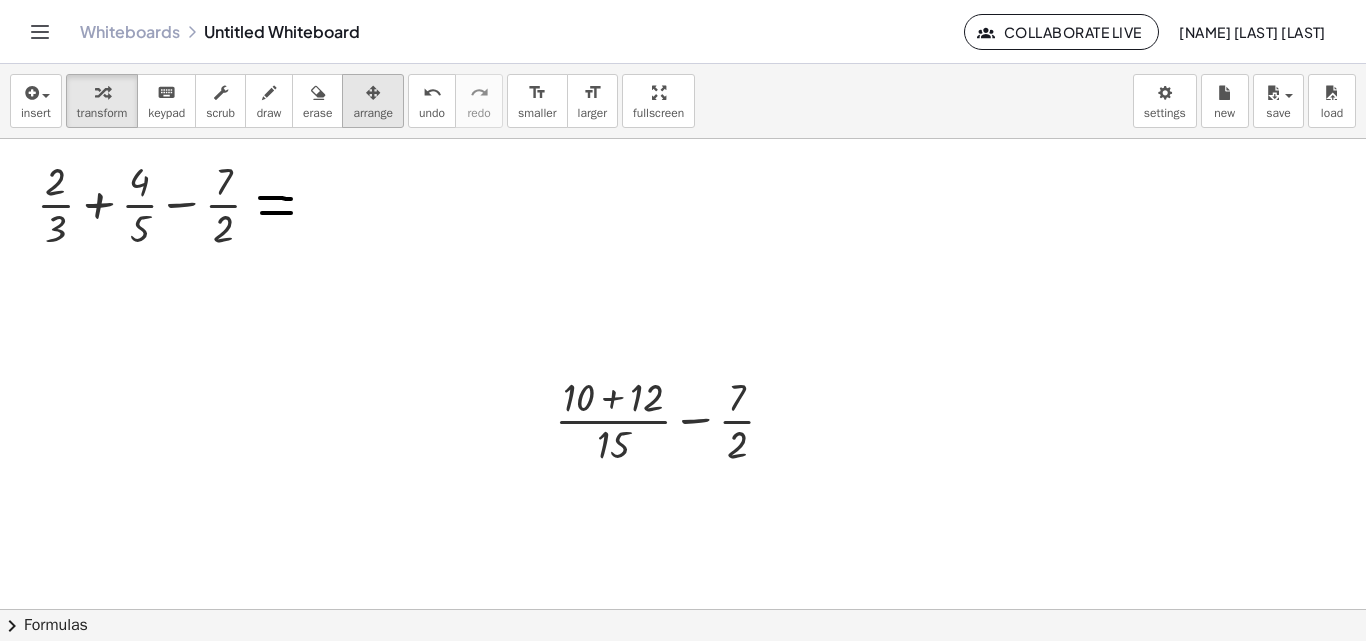 click on "arrange" at bounding box center (373, 113) 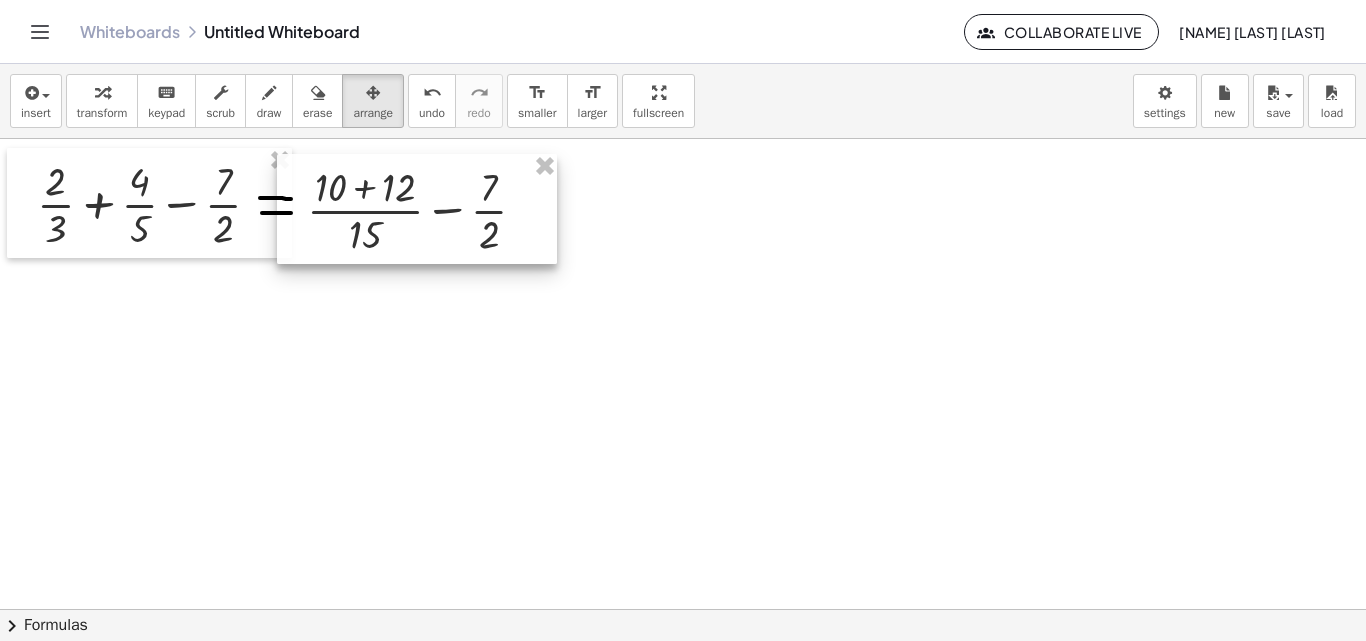 drag, startPoint x: 607, startPoint y: 417, endPoint x: 359, endPoint y: 207, distance: 324.96768 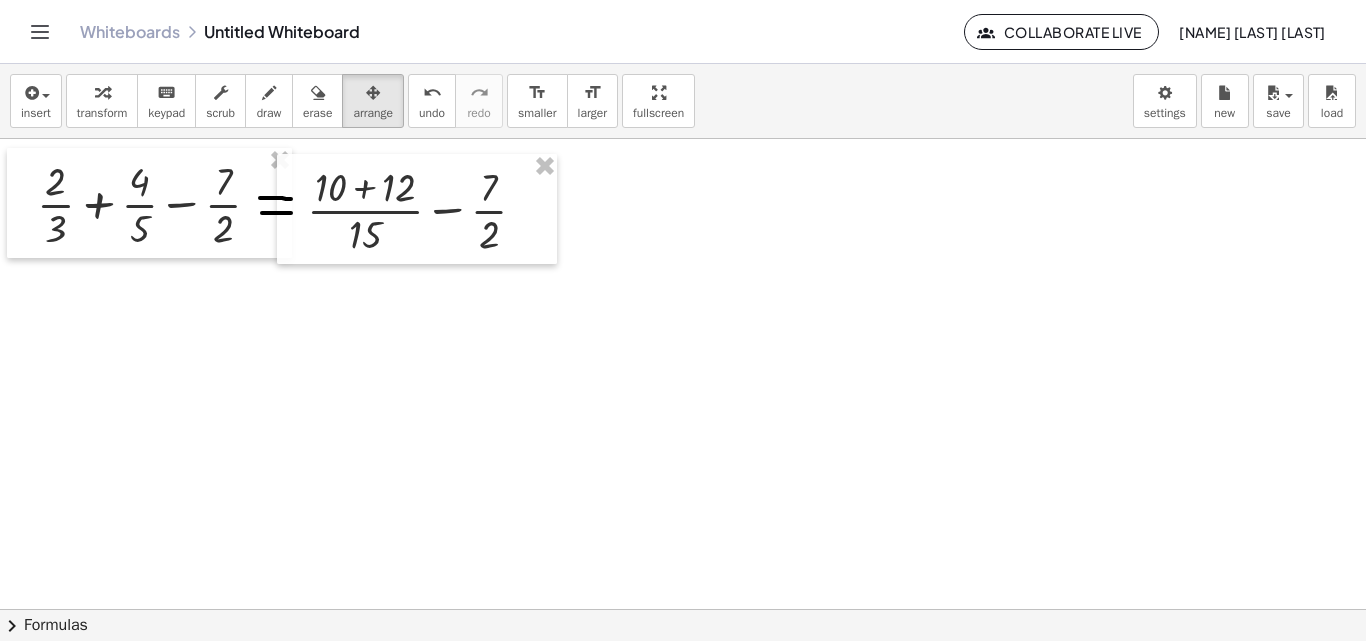 click at bounding box center [683, 609] 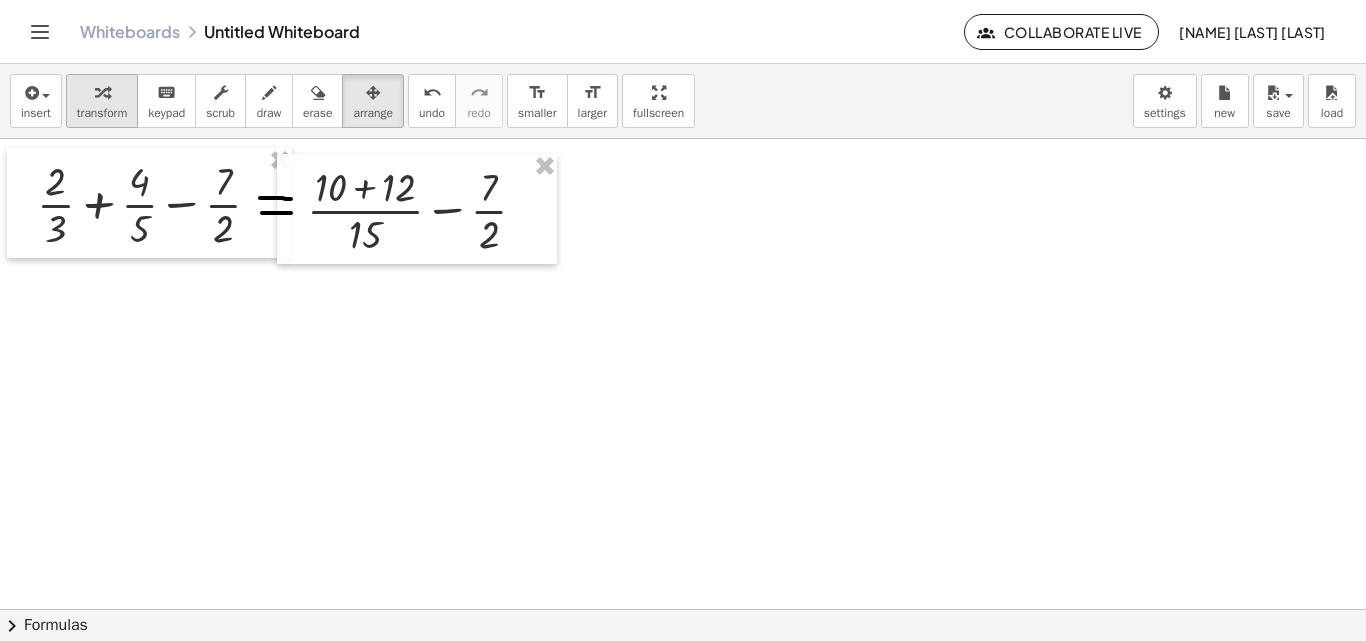 click on "transform" at bounding box center [102, 113] 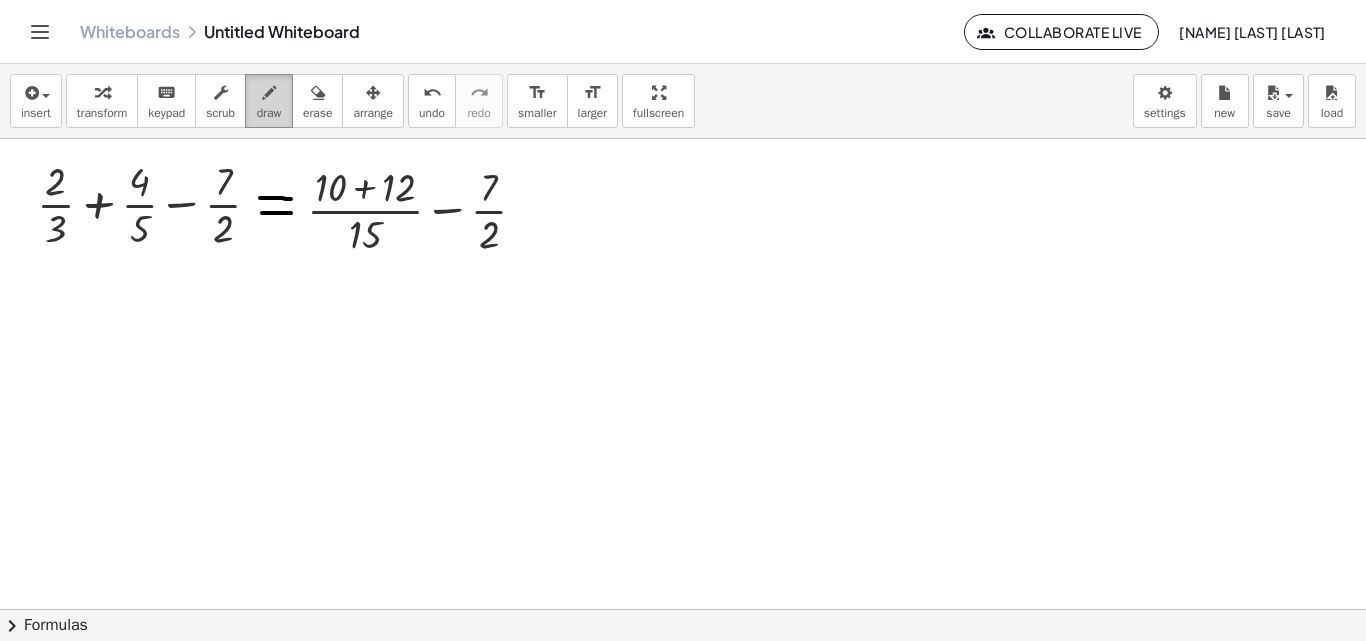 click on "draw" at bounding box center (269, 113) 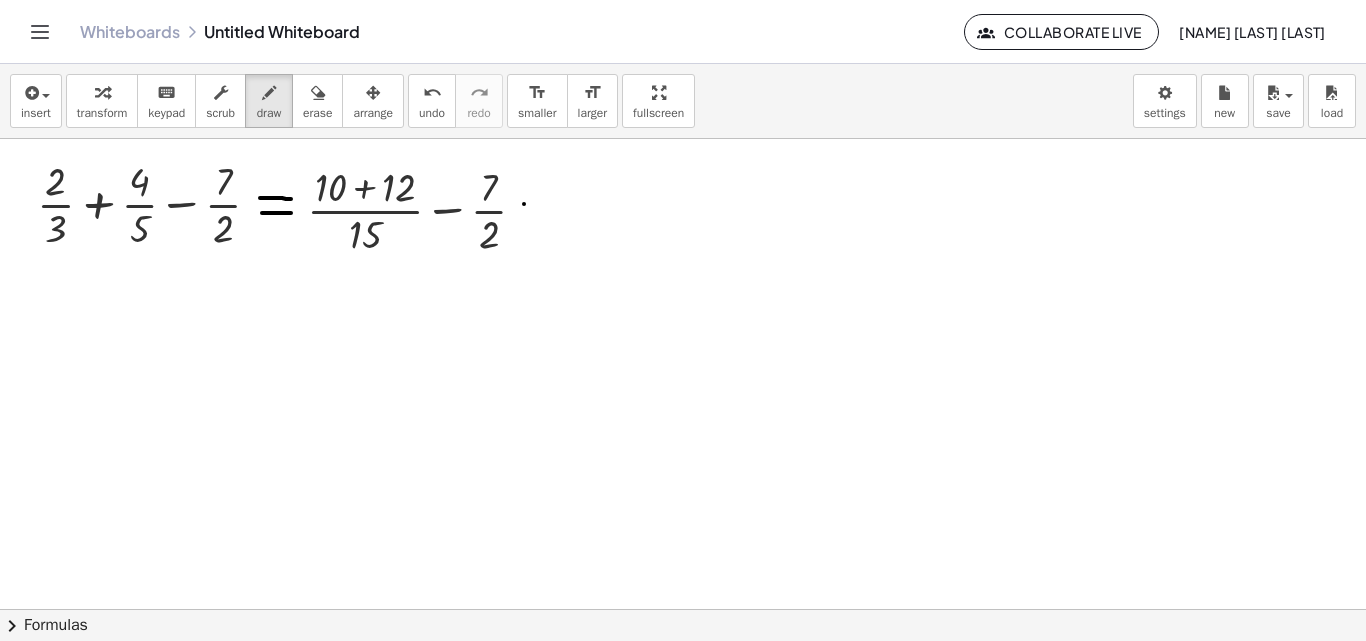 drag, startPoint x: 524, startPoint y: 204, endPoint x: 550, endPoint y: 209, distance: 26.476404 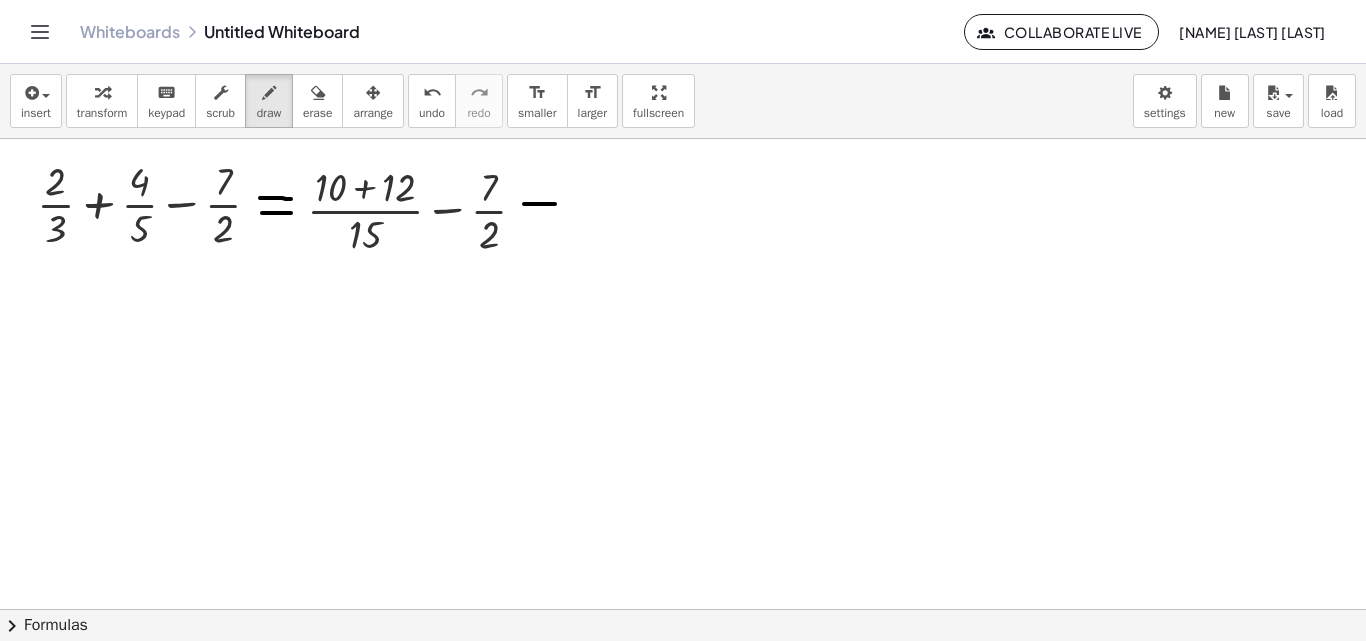 drag, startPoint x: 516, startPoint y: 224, endPoint x: 568, endPoint y: 229, distance: 52.23983 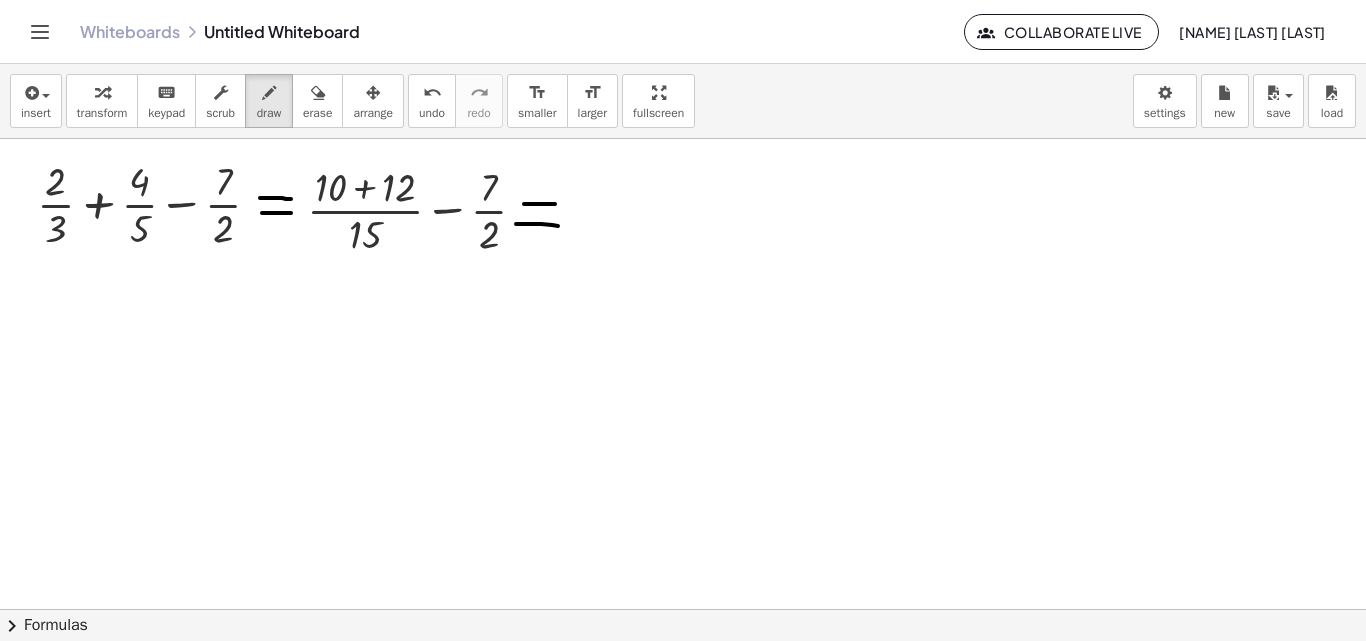 click at bounding box center [683, 609] 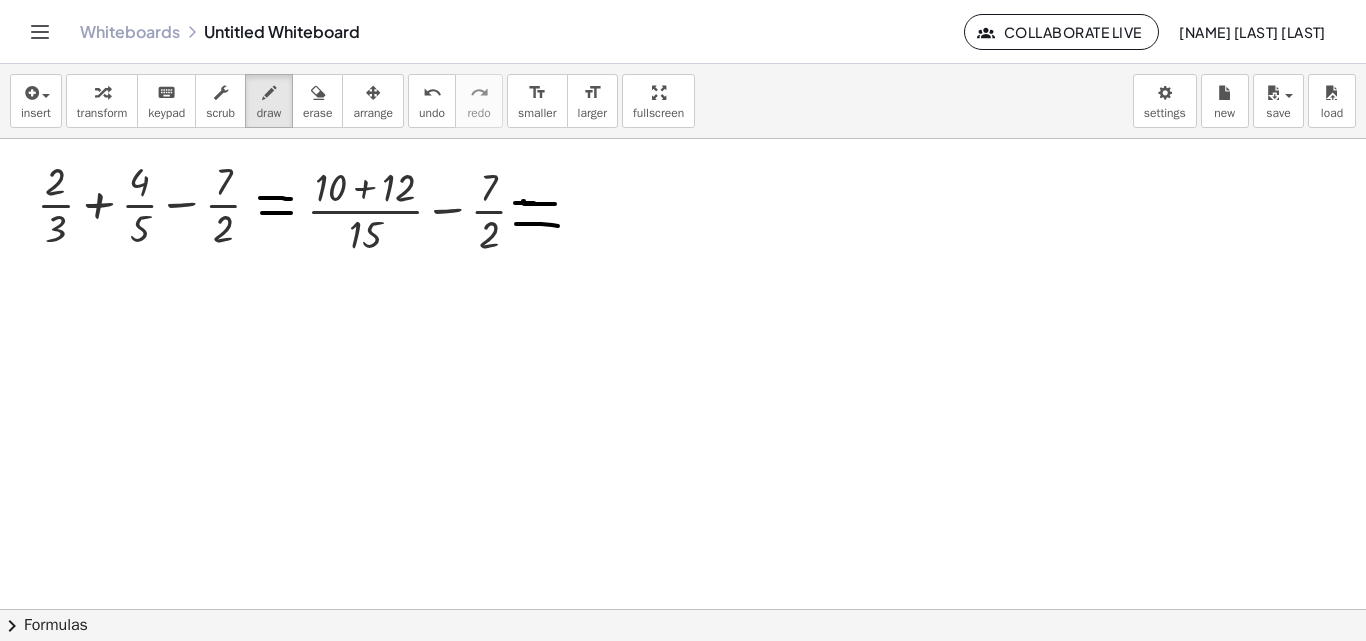 drag, startPoint x: 515, startPoint y: 203, endPoint x: 540, endPoint y: 203, distance: 25 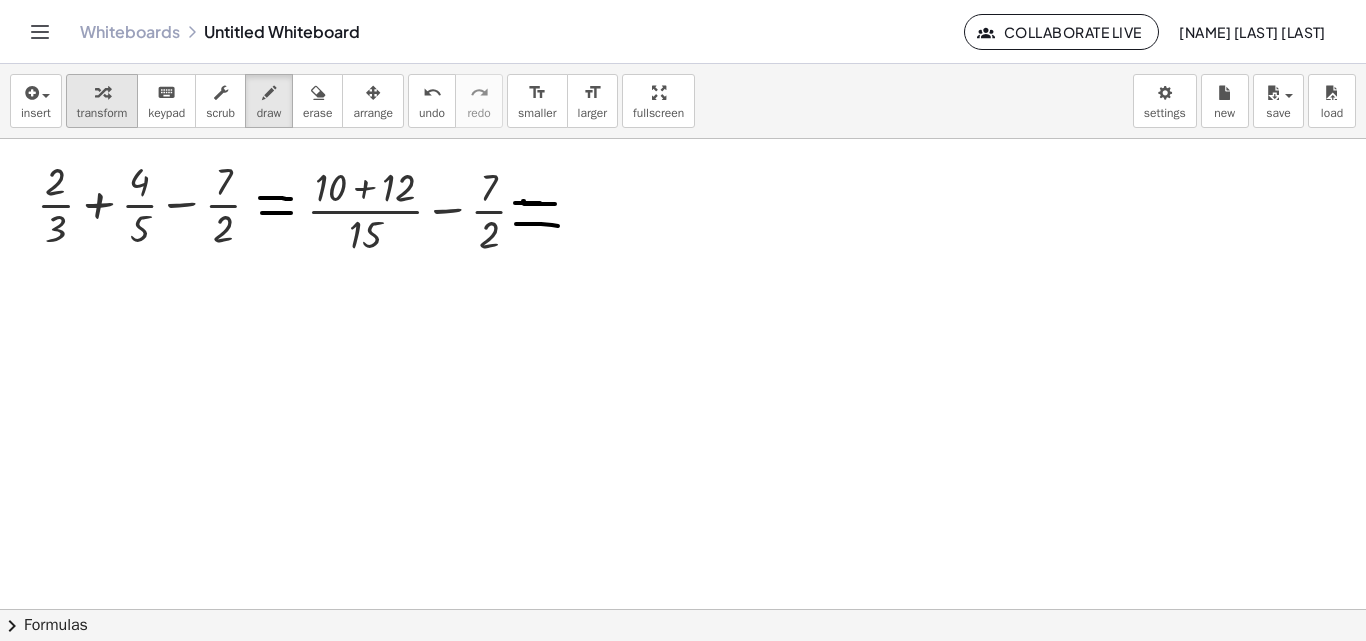 click at bounding box center (102, 92) 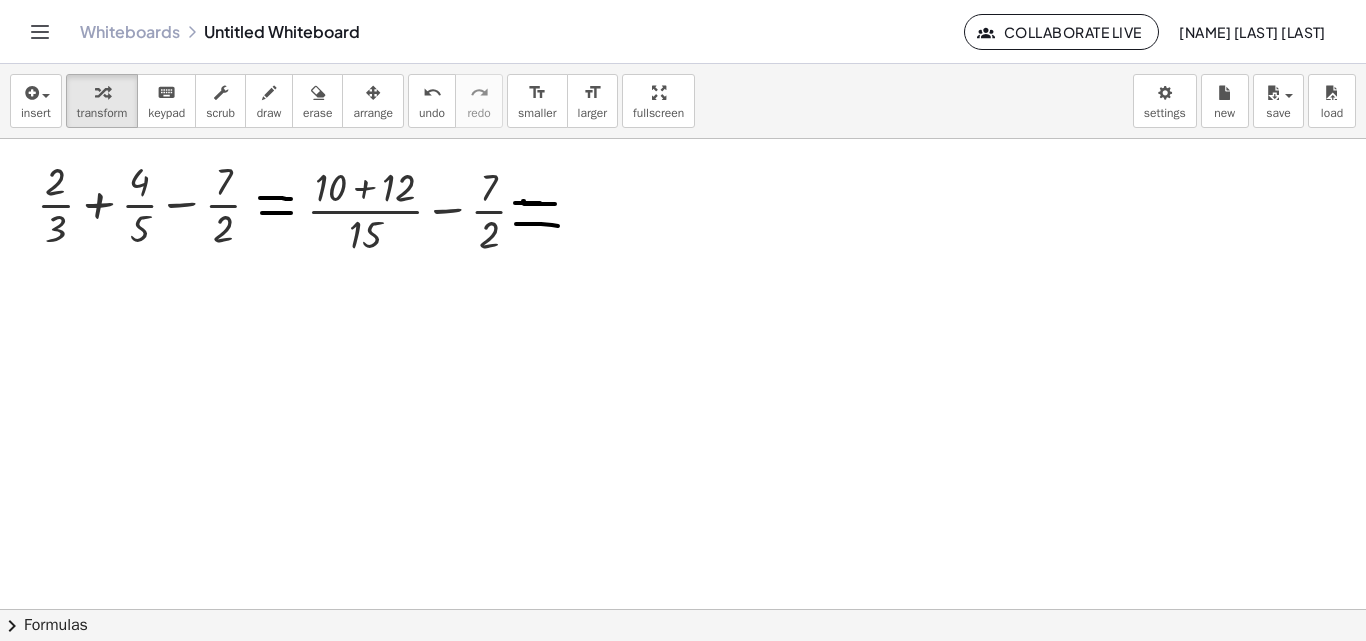 click at bounding box center (683, 609) 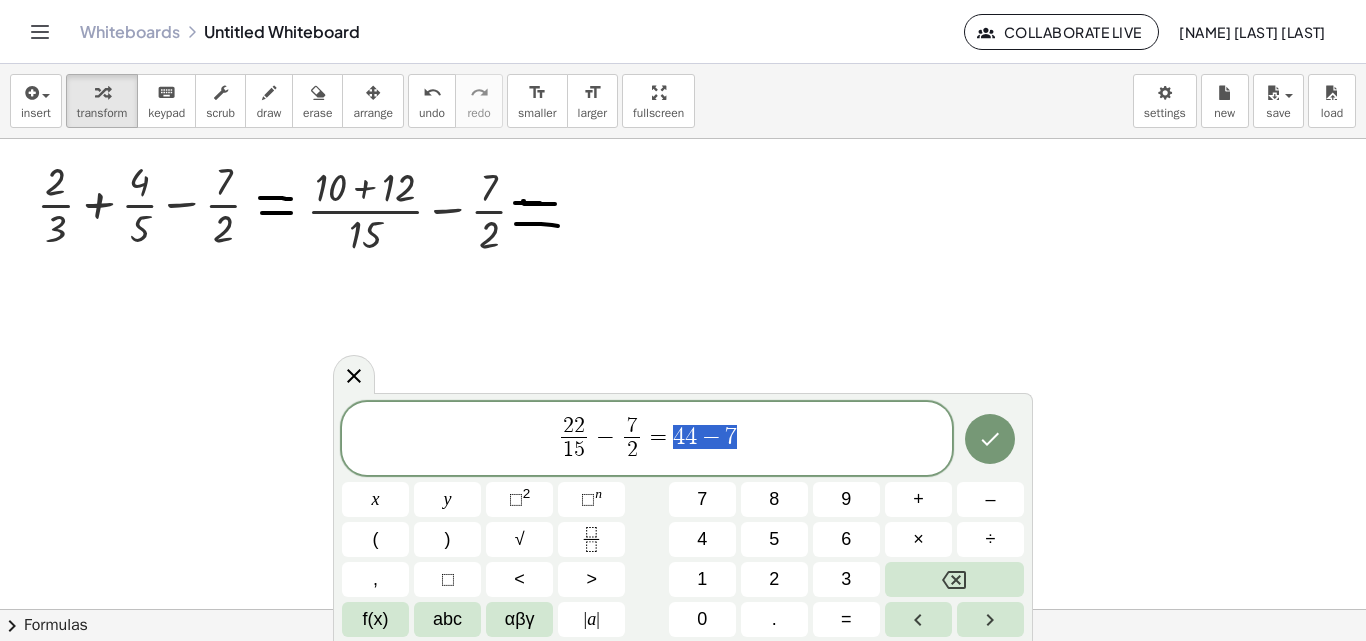 drag, startPoint x: 747, startPoint y: 447, endPoint x: 673, endPoint y: 450, distance: 74.06078 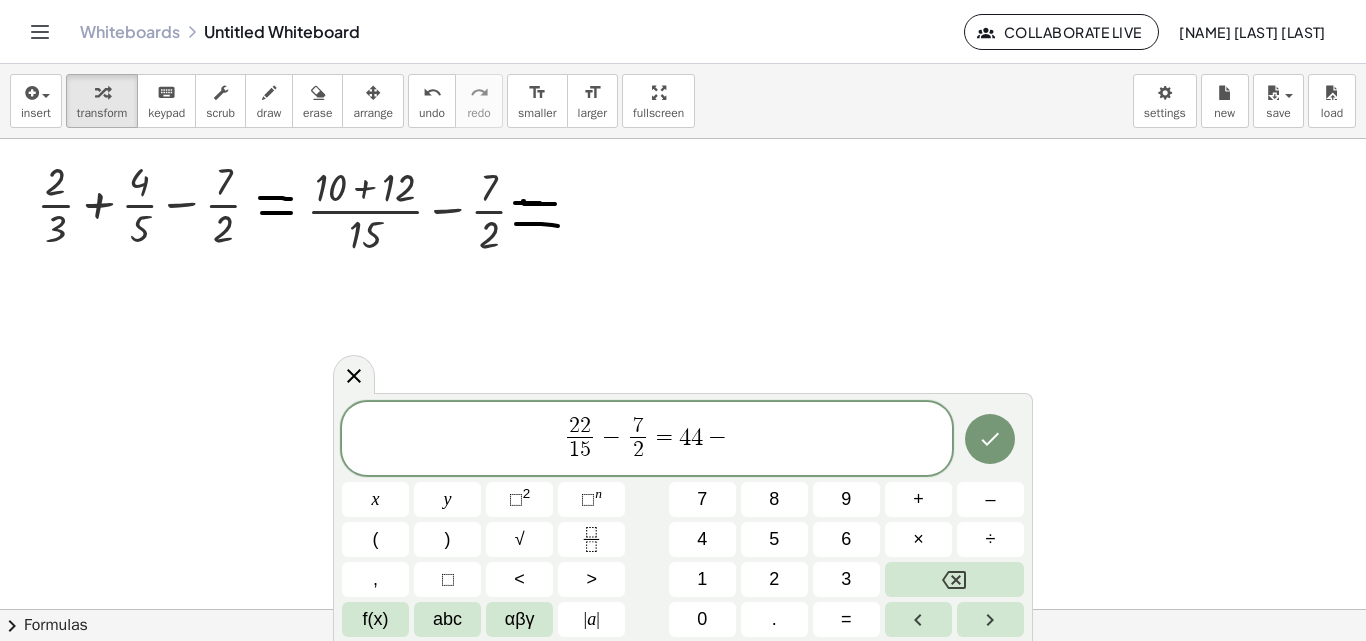 click on "[NUMBER] [NUMBER] = [NUMBER] -" at bounding box center [647, 440] 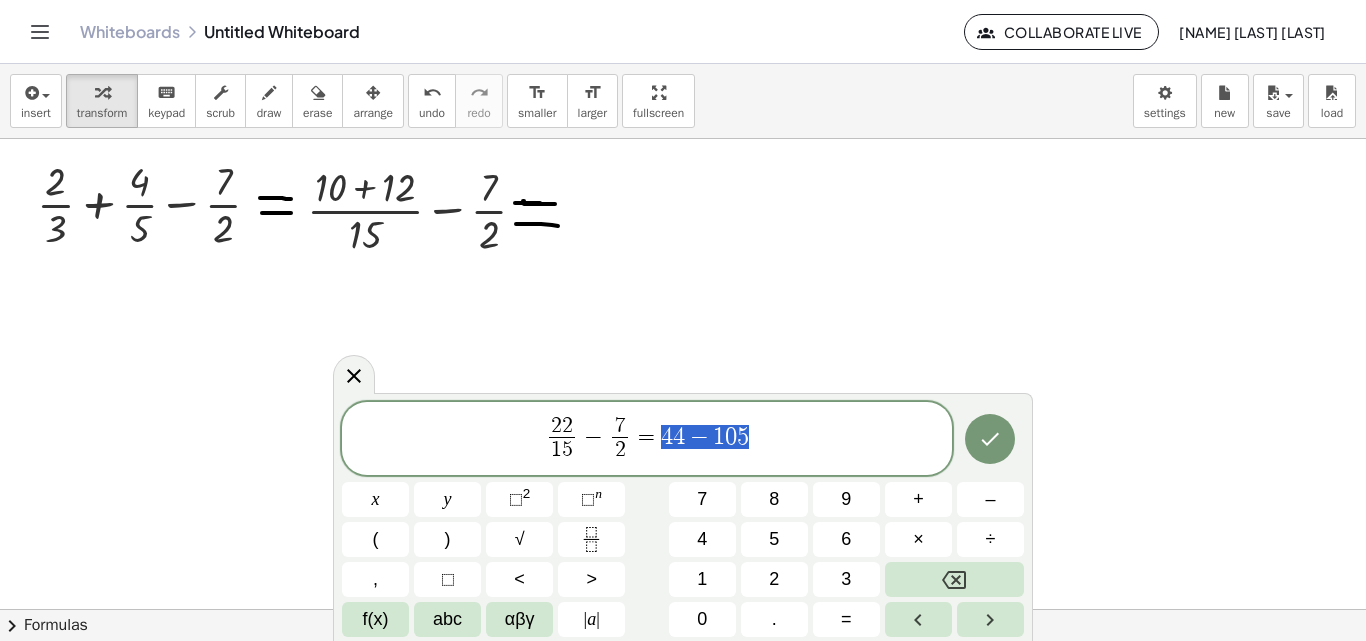 drag, startPoint x: 756, startPoint y: 437, endPoint x: 659, endPoint y: 444, distance: 97.25225 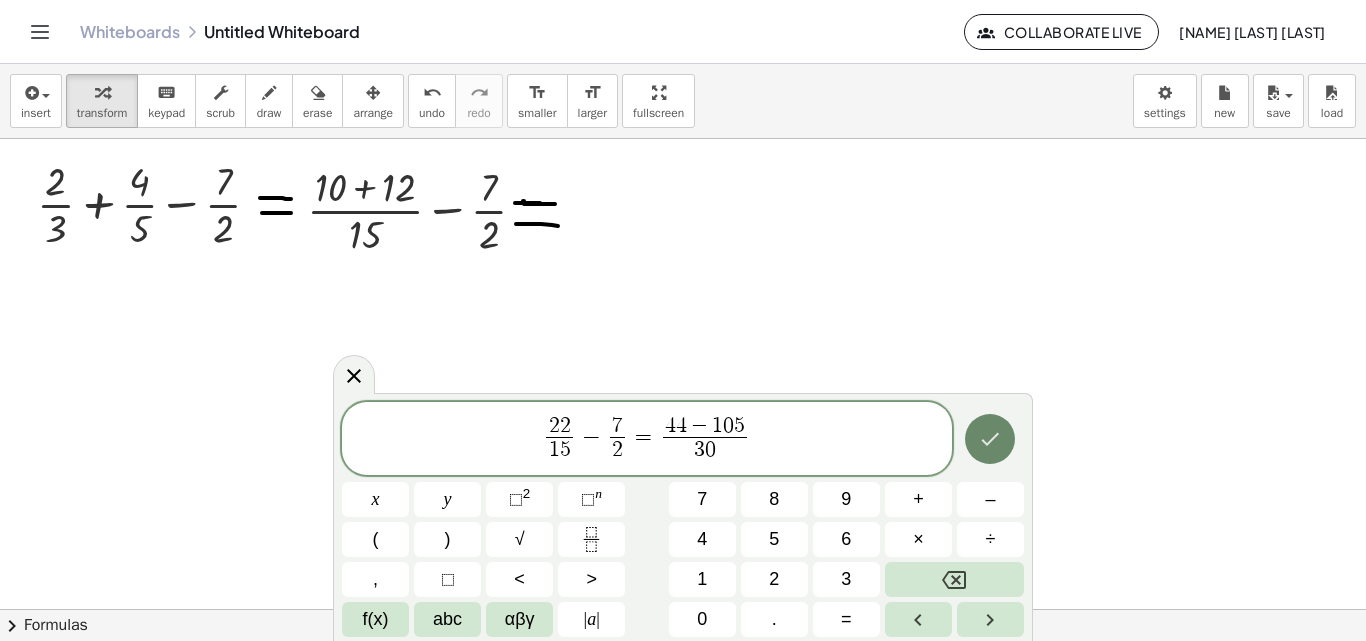 click at bounding box center [990, 439] 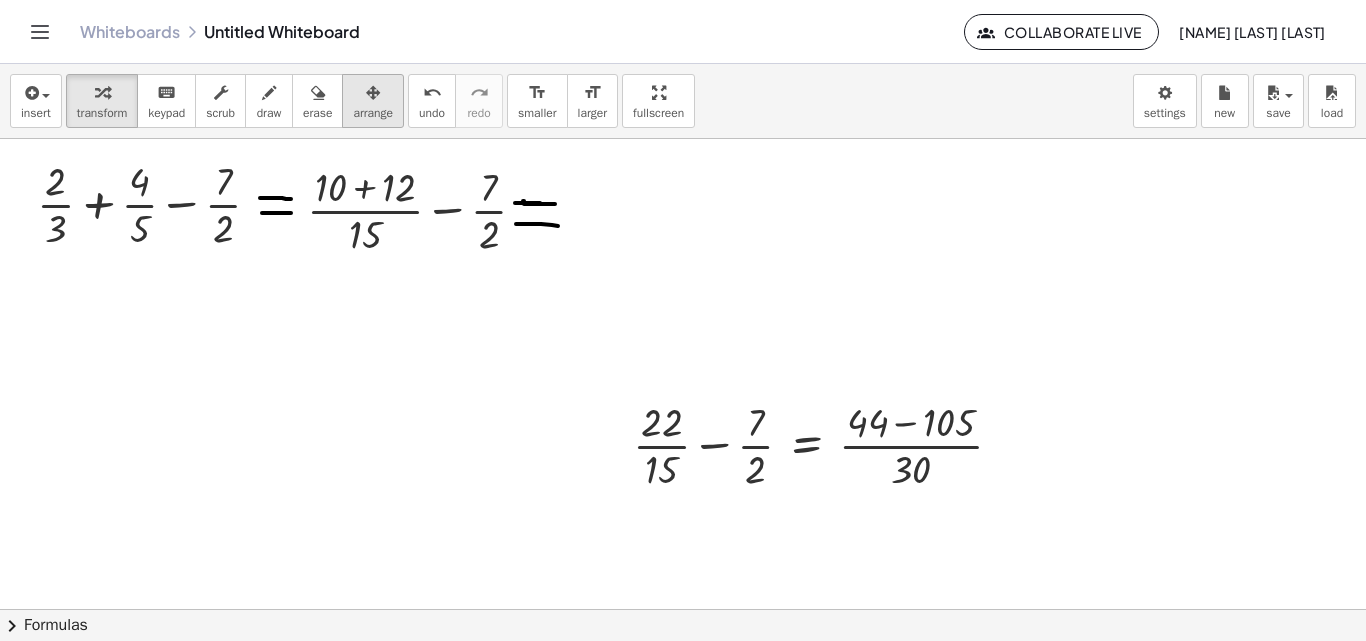 click on "arrange" at bounding box center [373, 101] 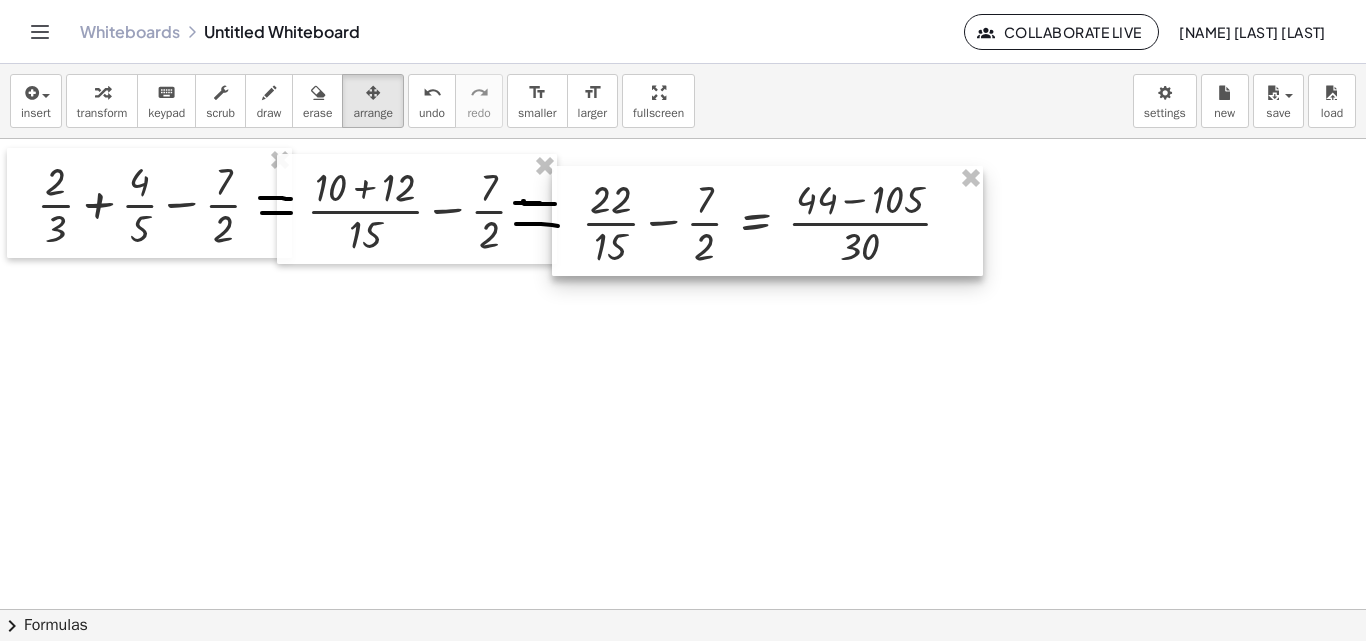drag, startPoint x: 734, startPoint y: 458, endPoint x: 683, endPoint y: 235, distance: 228.7575 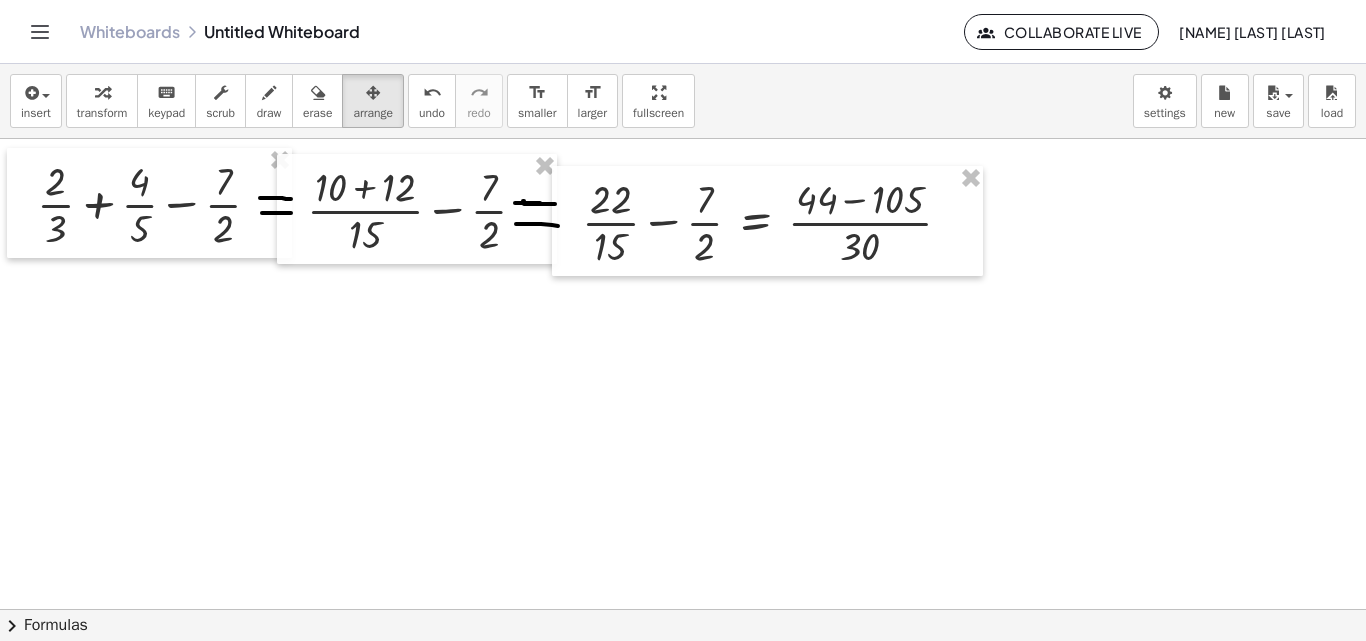 click at bounding box center (683, 609) 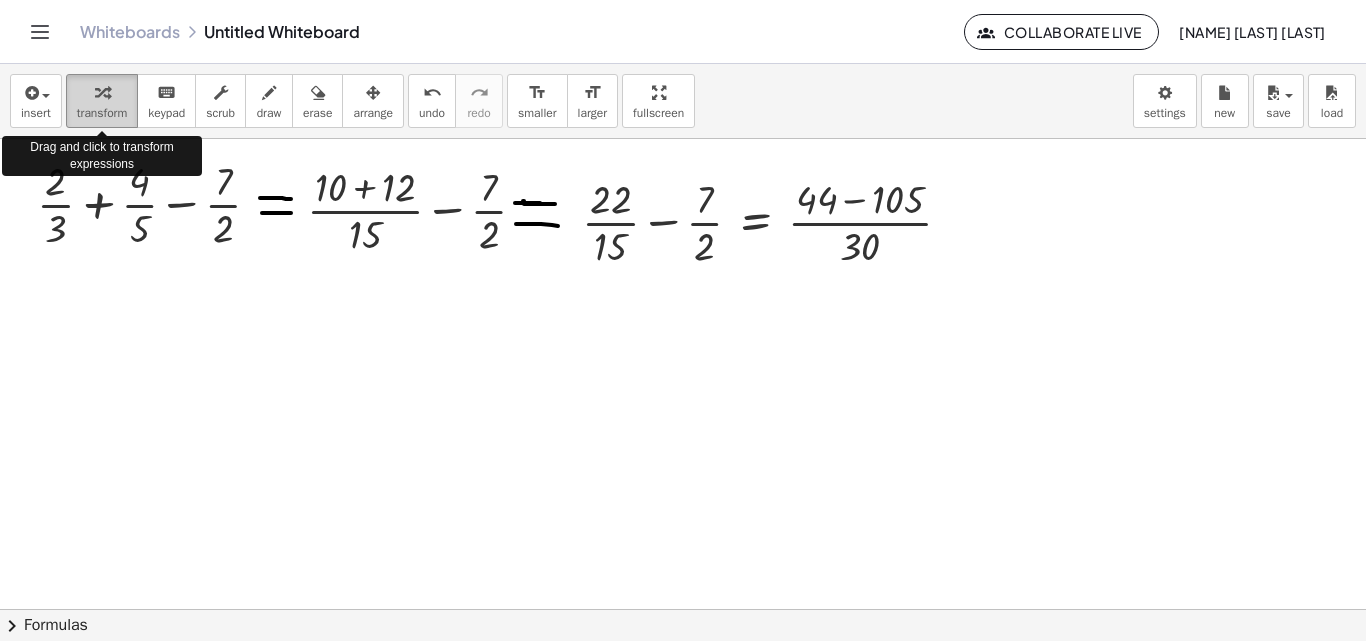 click on "transform" at bounding box center (102, 113) 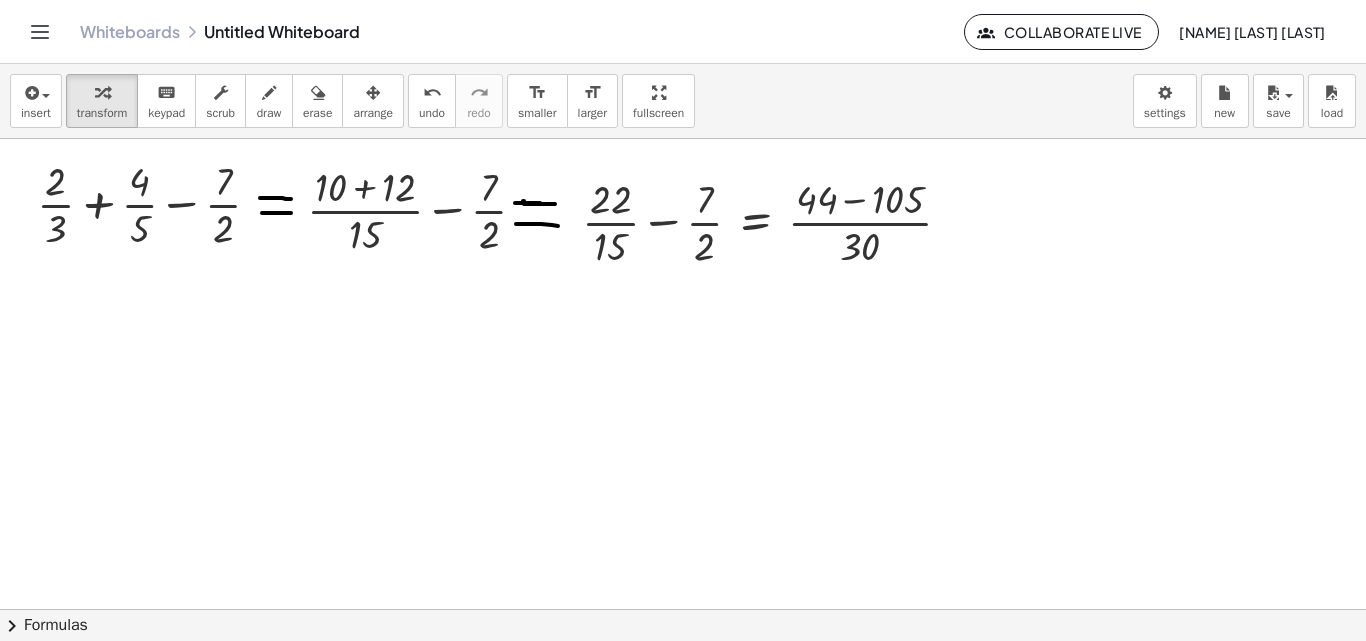 click at bounding box center [683, 609] 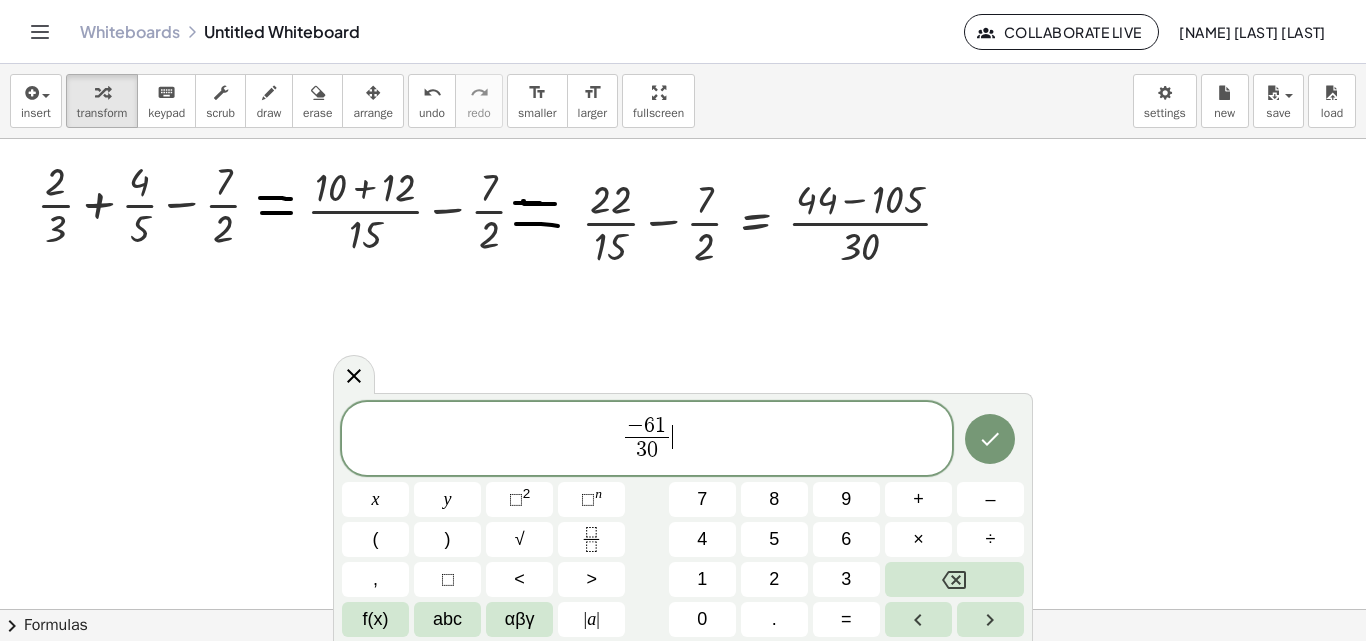 click on "- [NUMBER] [NUMBER]" at bounding box center (647, 440) 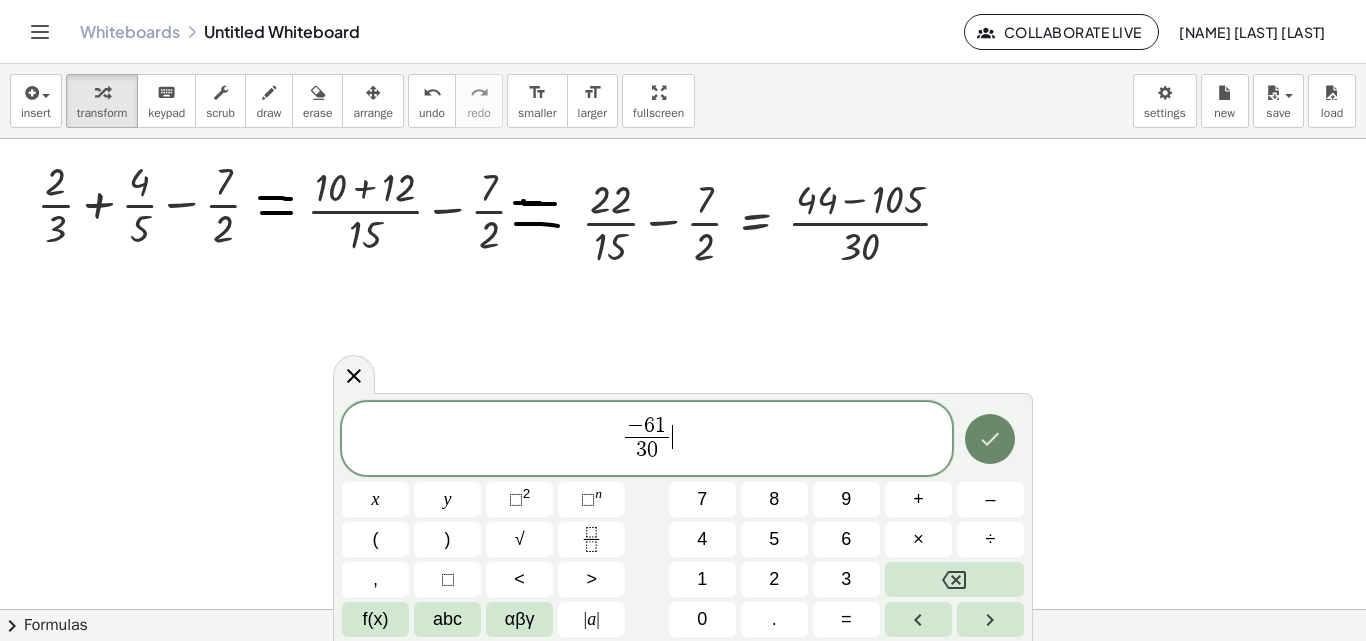 click 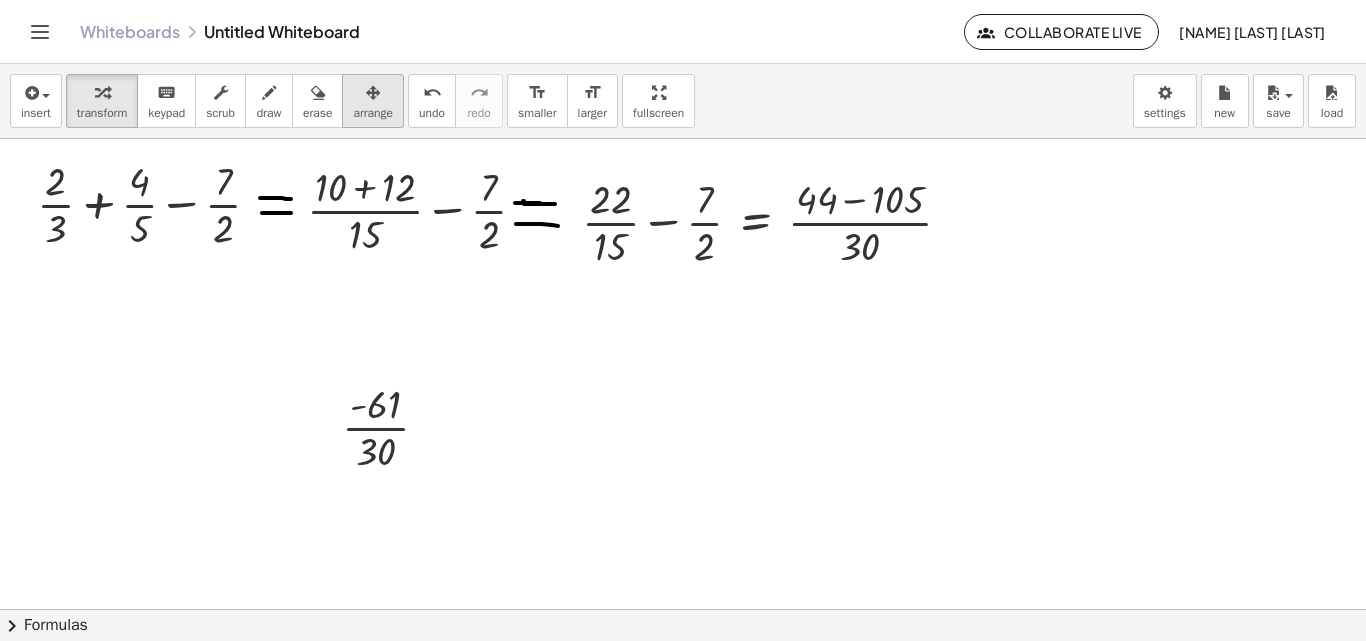 click on "arrange" at bounding box center (373, 113) 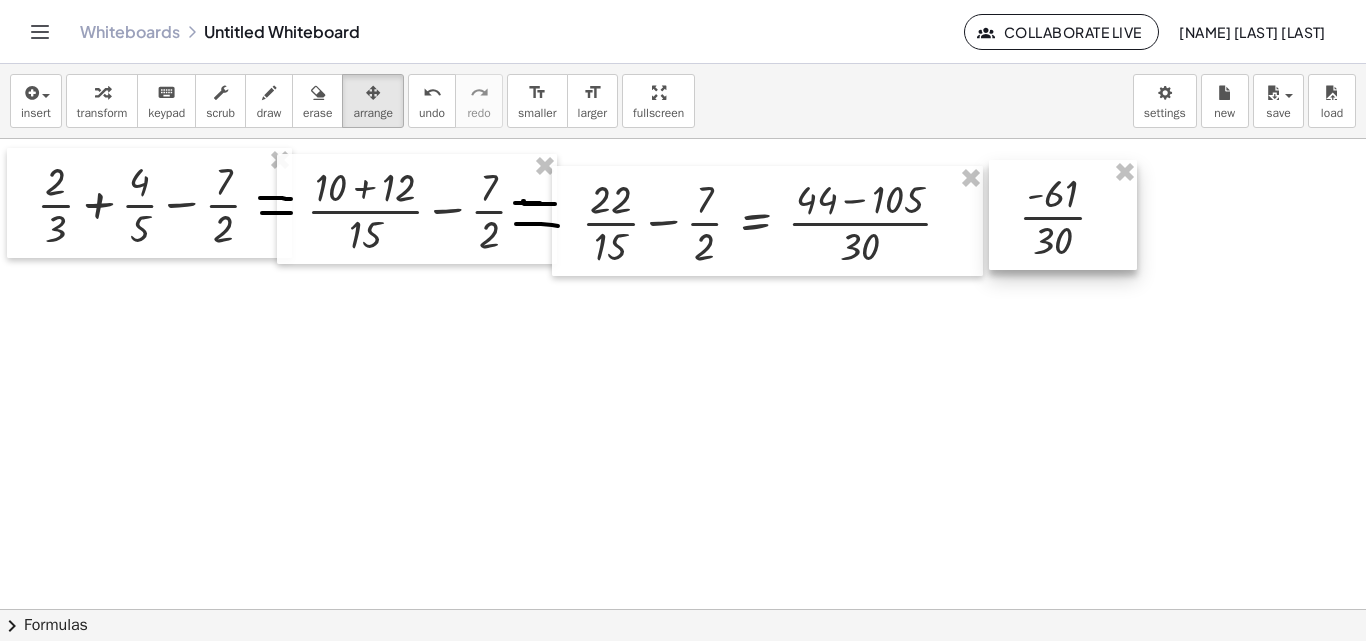 drag, startPoint x: 372, startPoint y: 438, endPoint x: 1047, endPoint y: 228, distance: 706.9123 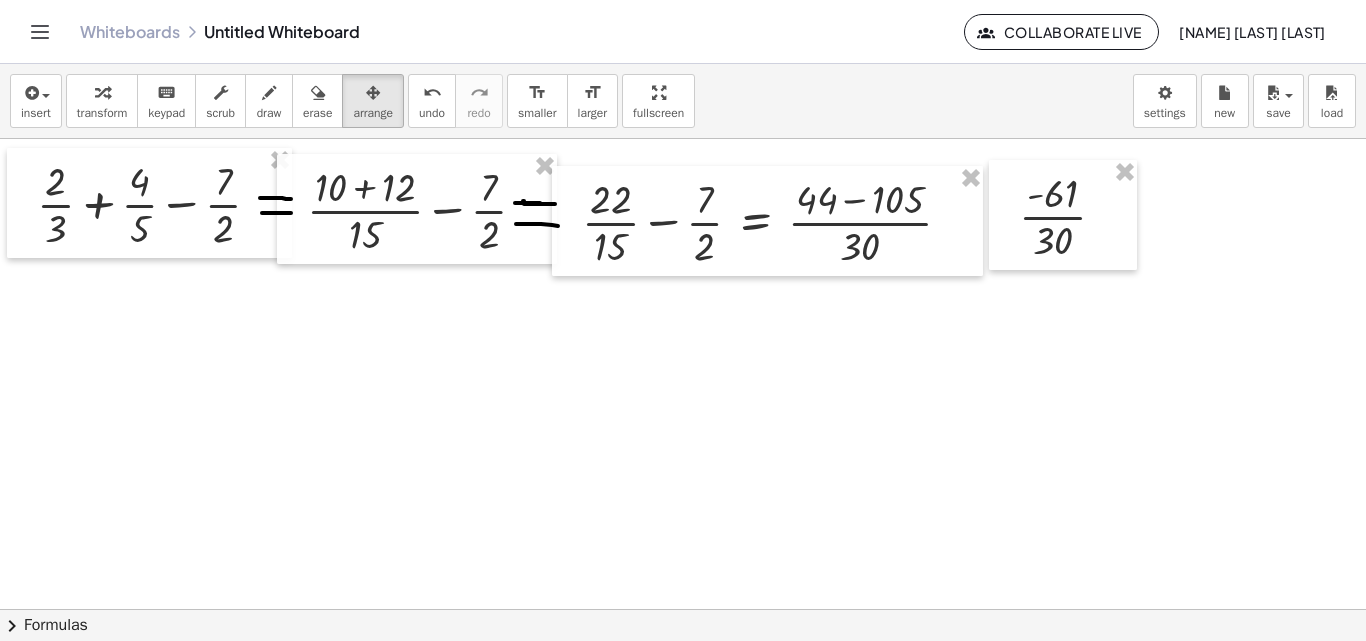 click at bounding box center (683, 609) 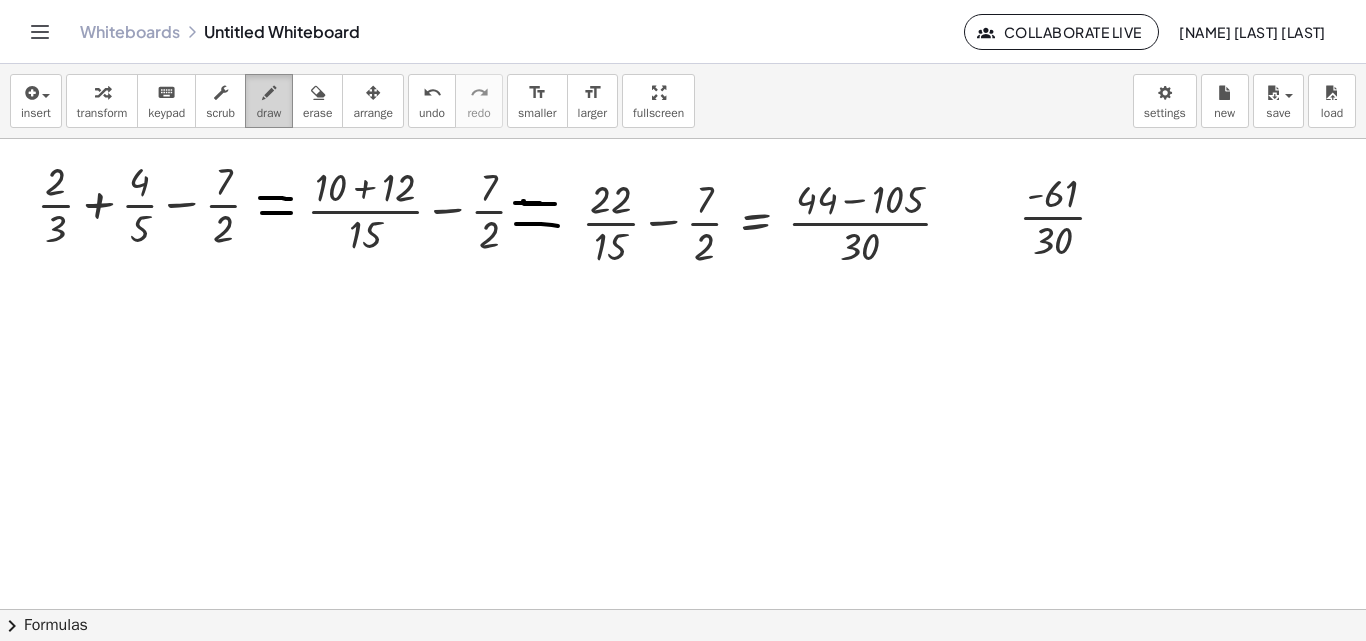 click on "draw" at bounding box center [269, 113] 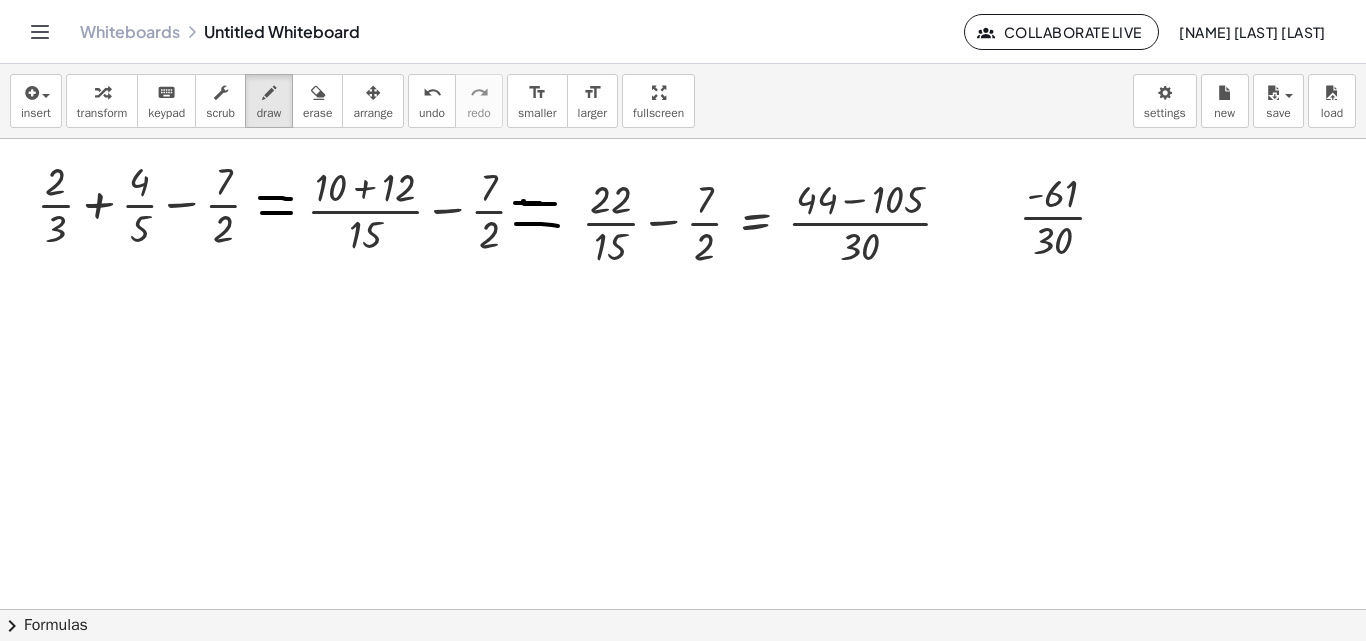 drag, startPoint x: 954, startPoint y: 212, endPoint x: 985, endPoint y: 212, distance: 31 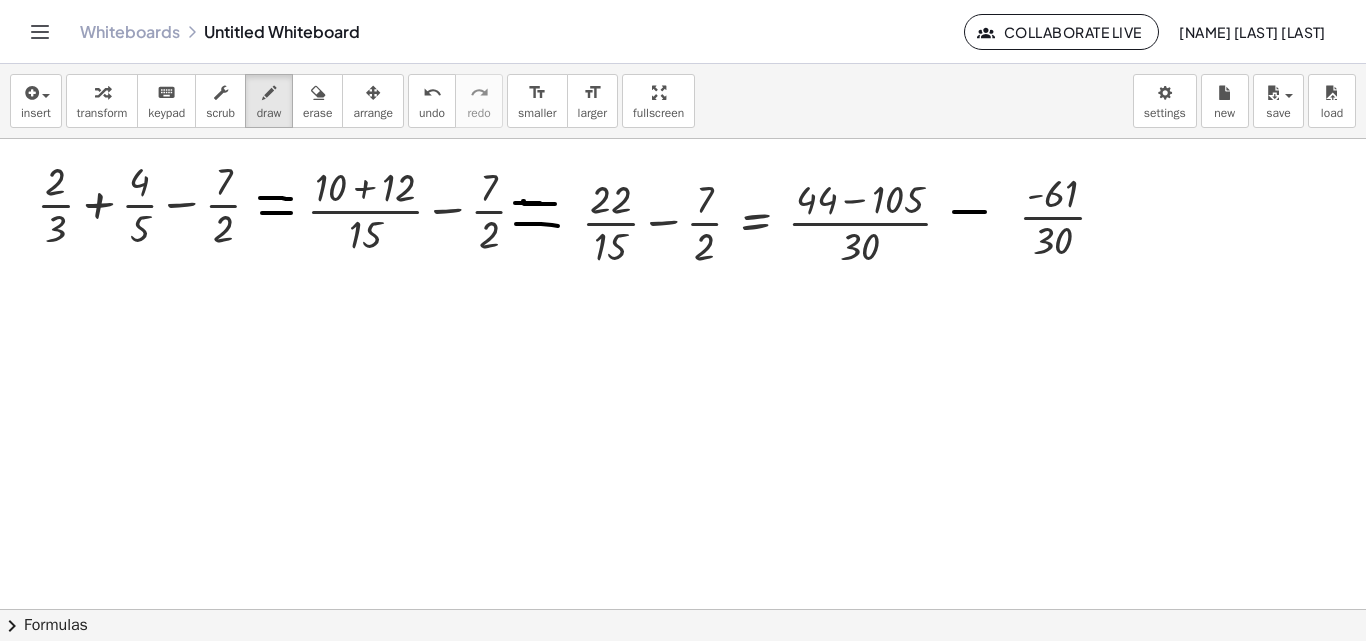 drag, startPoint x: 958, startPoint y: 228, endPoint x: 989, endPoint y: 228, distance: 31 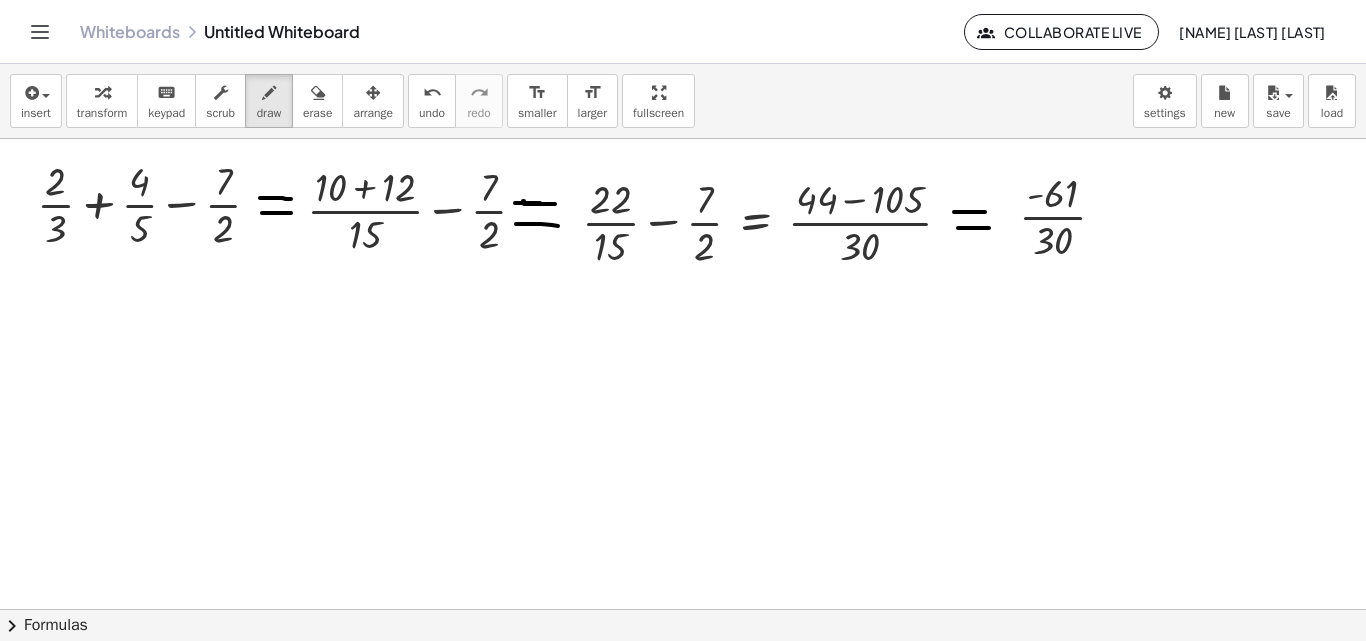 click at bounding box center [683, 609] 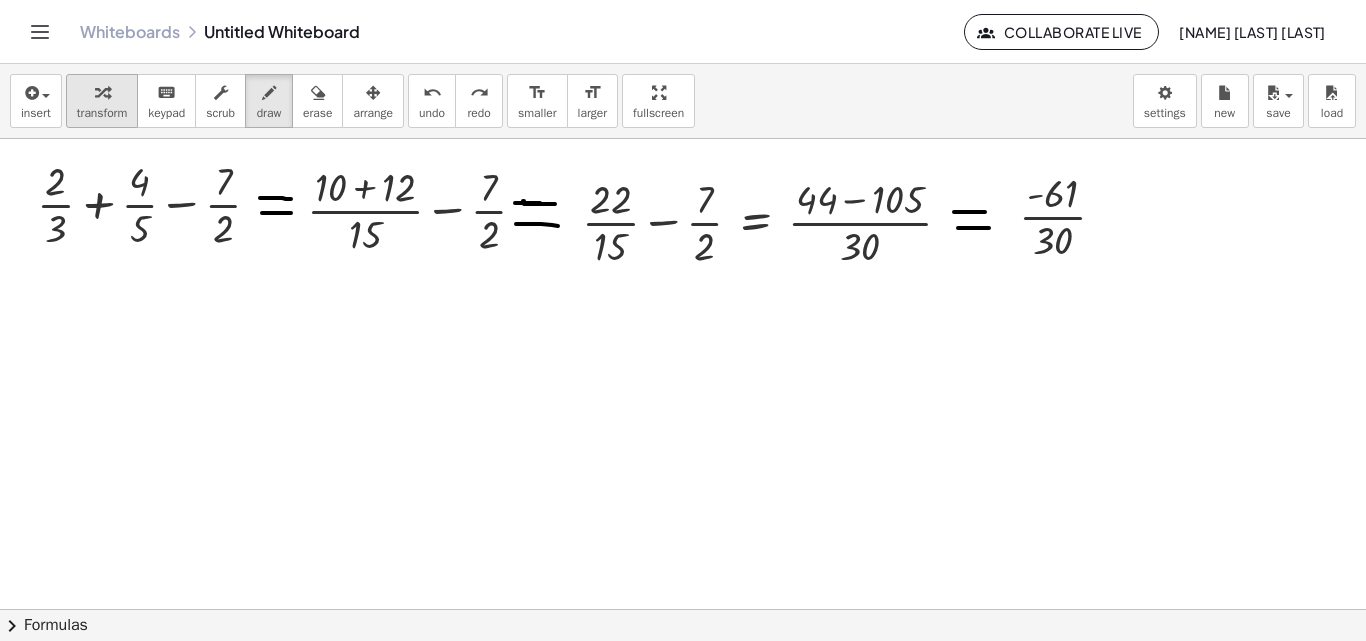 click at bounding box center [102, 93] 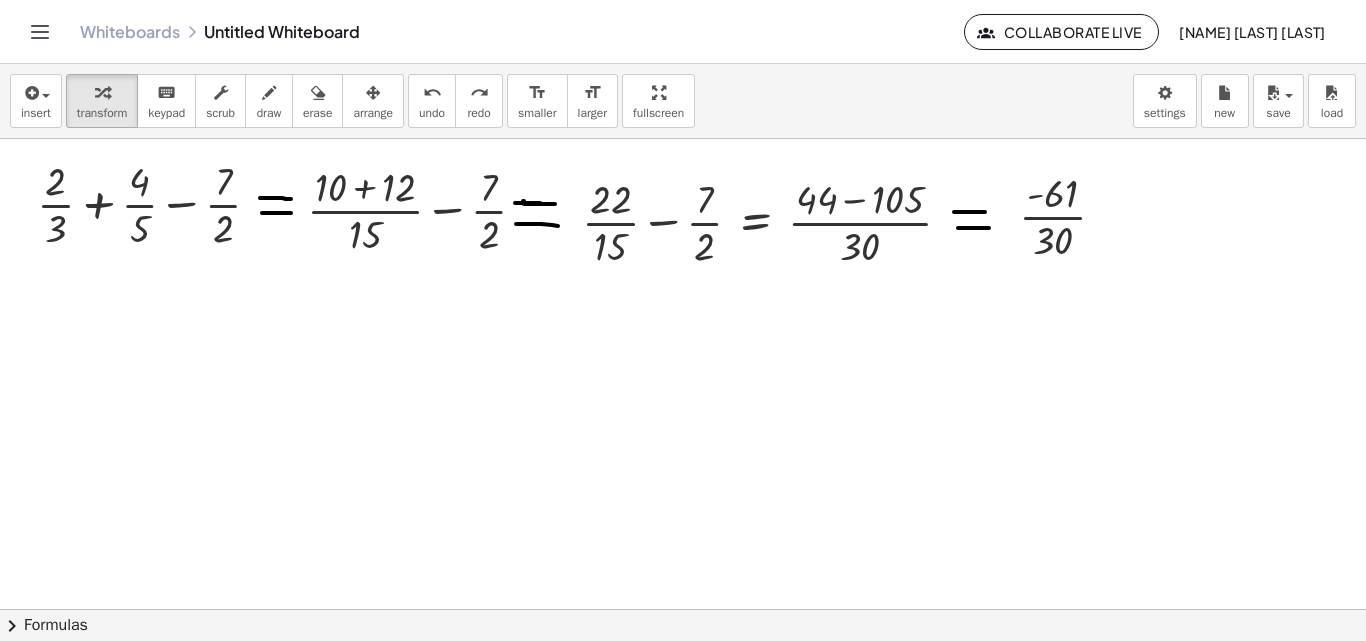 click at bounding box center [683, 609] 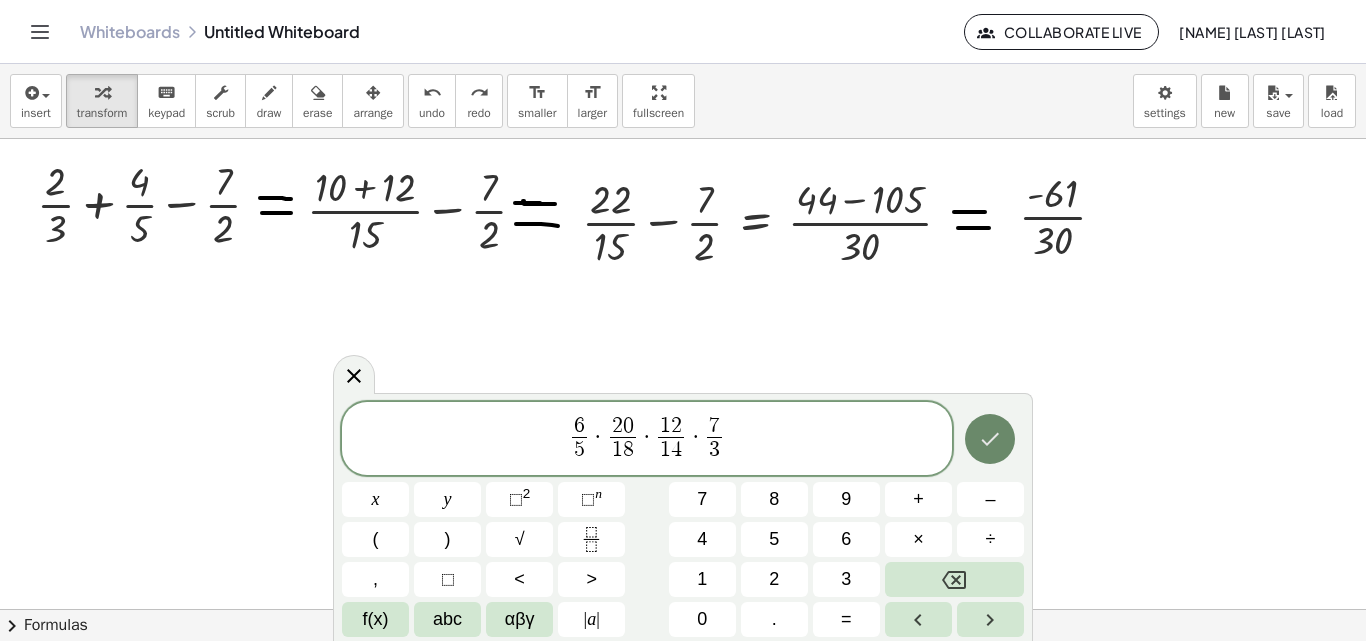 click 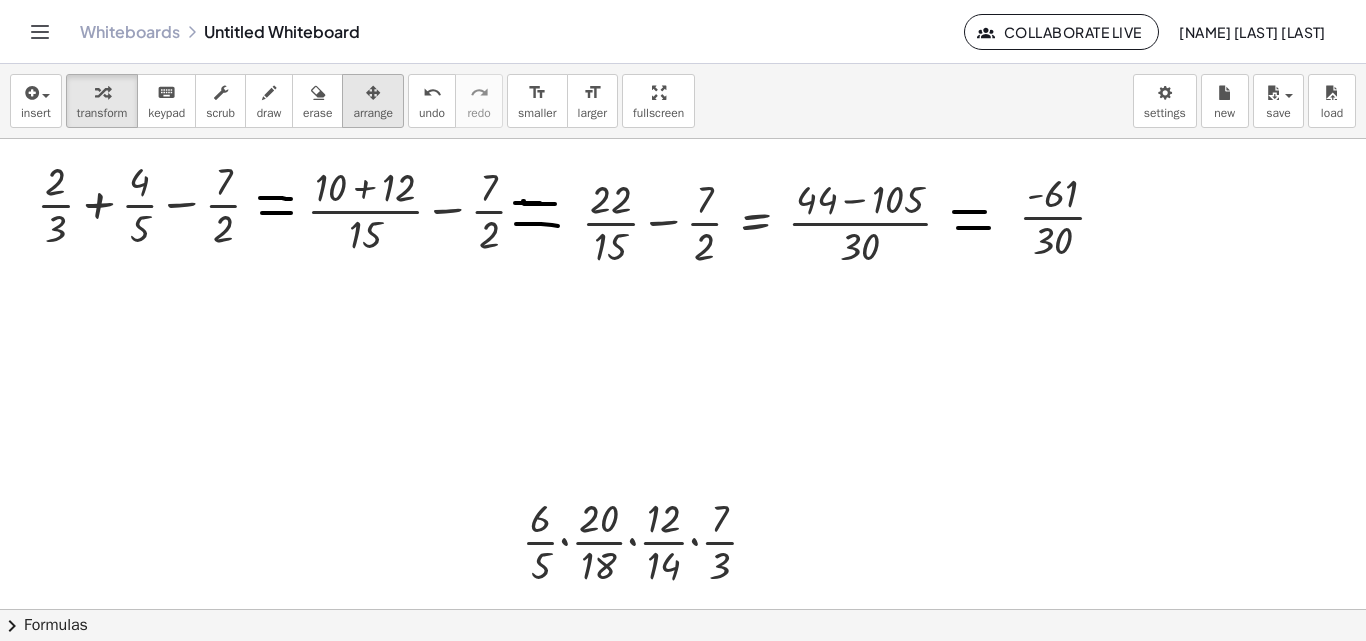 click on "arrange" at bounding box center (373, 113) 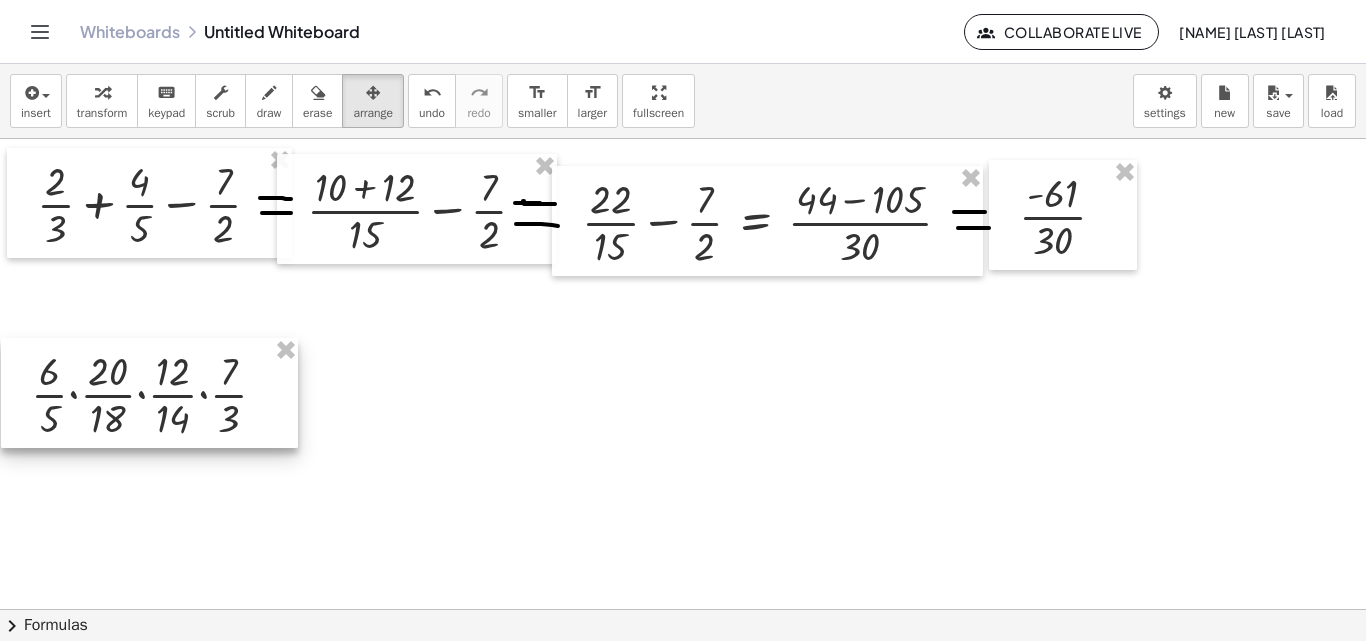 drag, startPoint x: 610, startPoint y: 511, endPoint x: 121, endPoint y: 364, distance: 510.61728 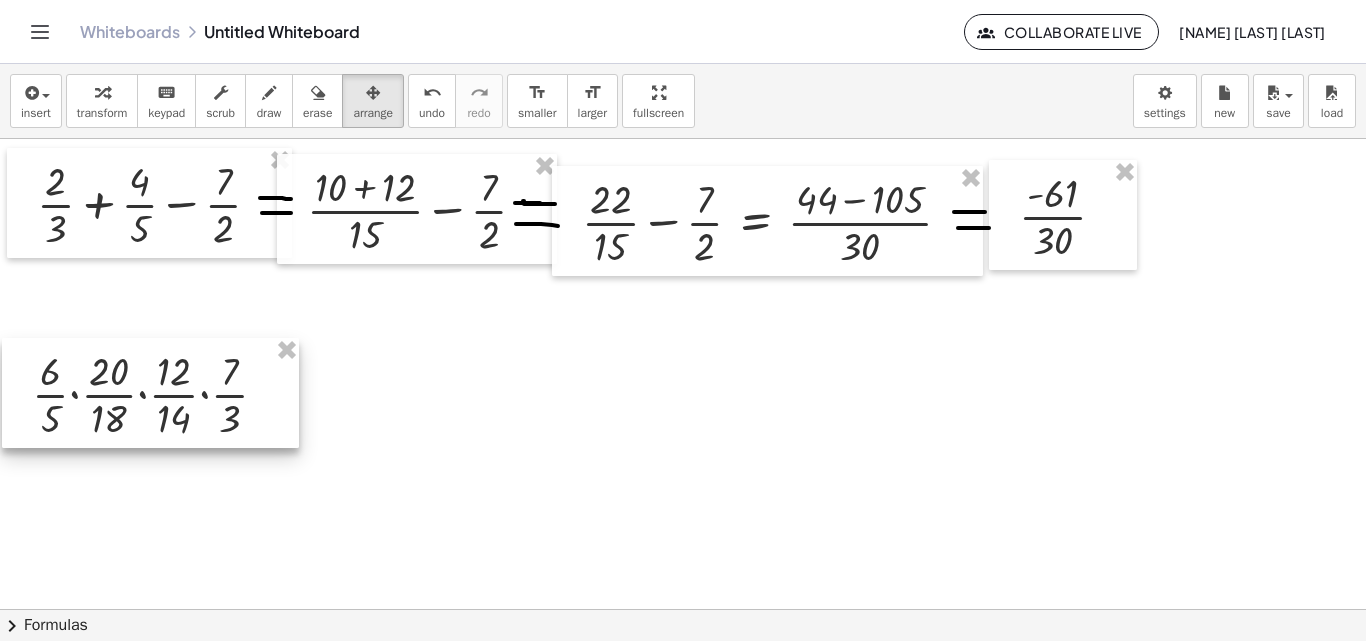 click at bounding box center (683, 609) 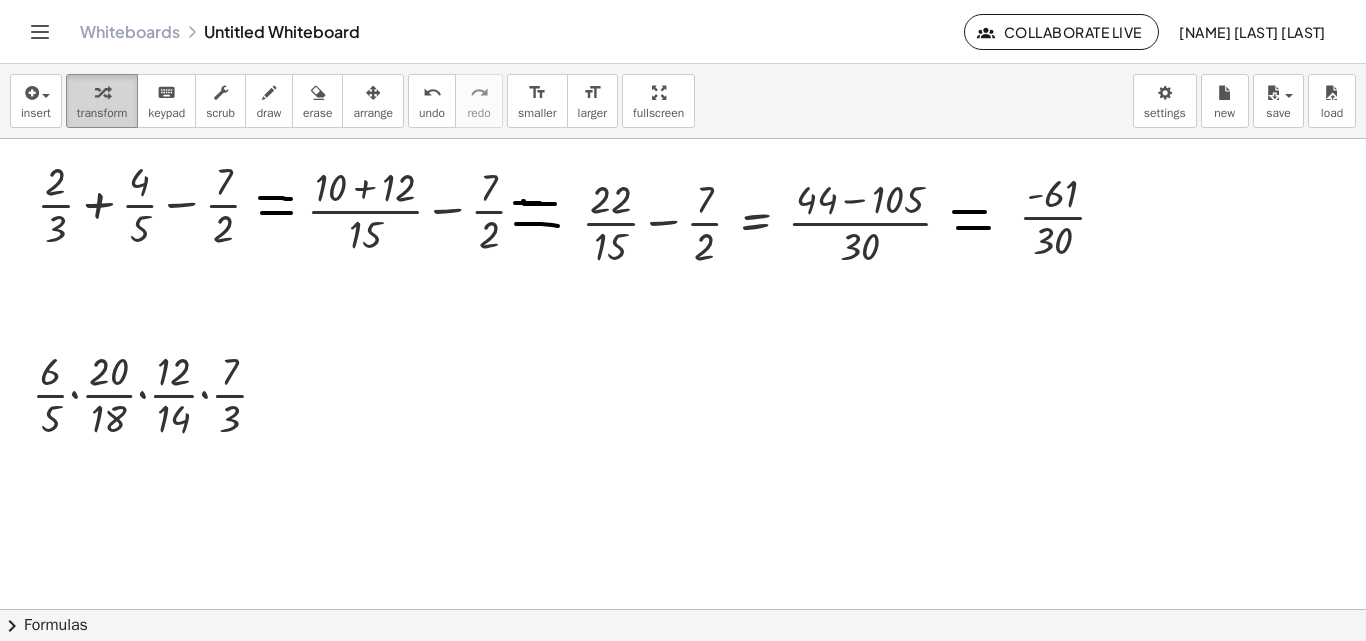 click on "transform" at bounding box center [102, 113] 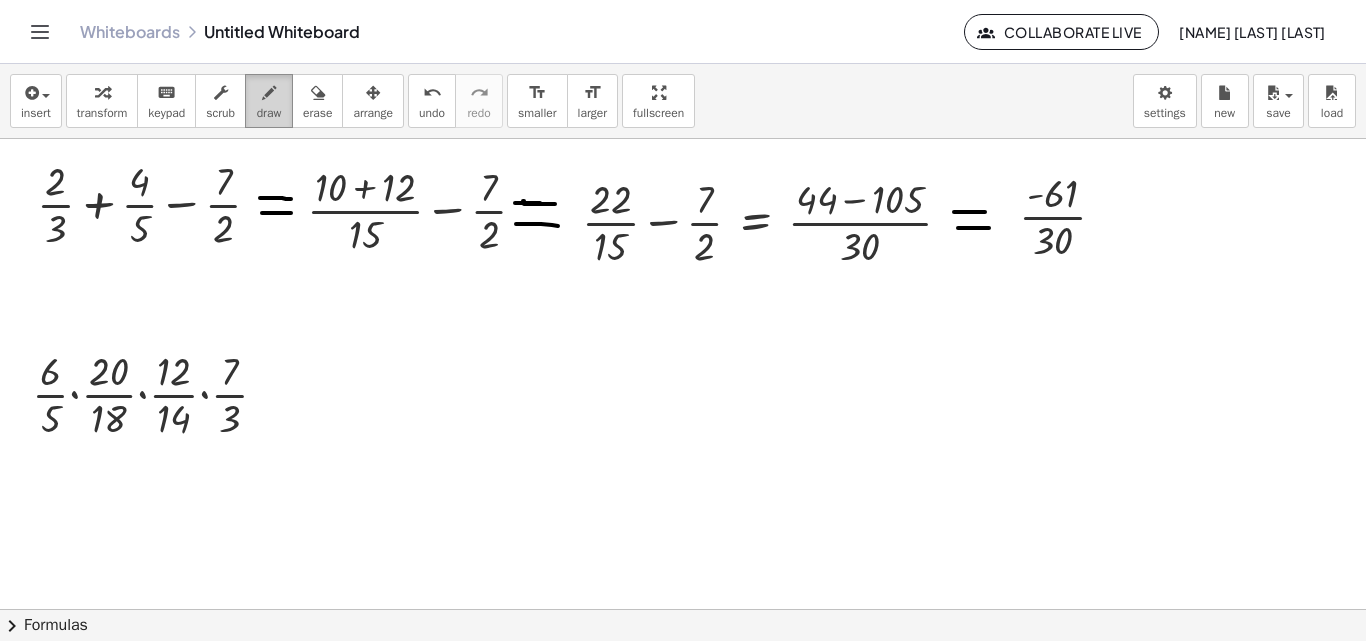 click on "draw" at bounding box center (269, 113) 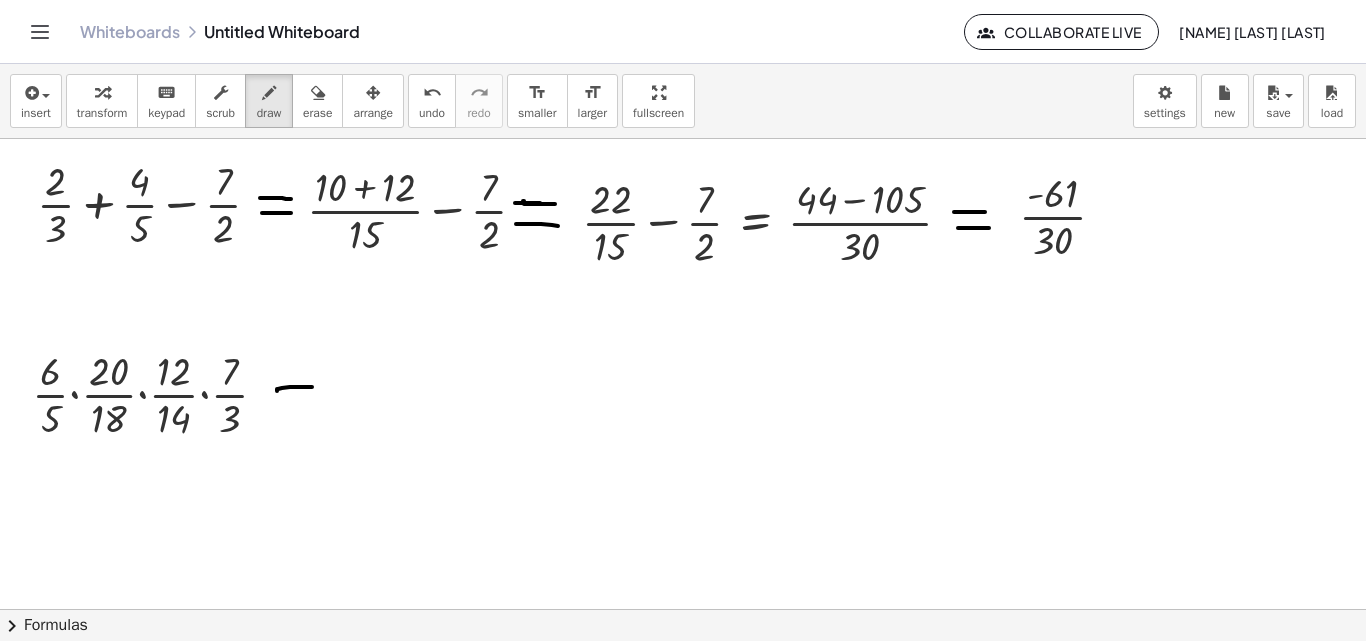 drag, startPoint x: 277, startPoint y: 390, endPoint x: 314, endPoint y: 387, distance: 37.12142 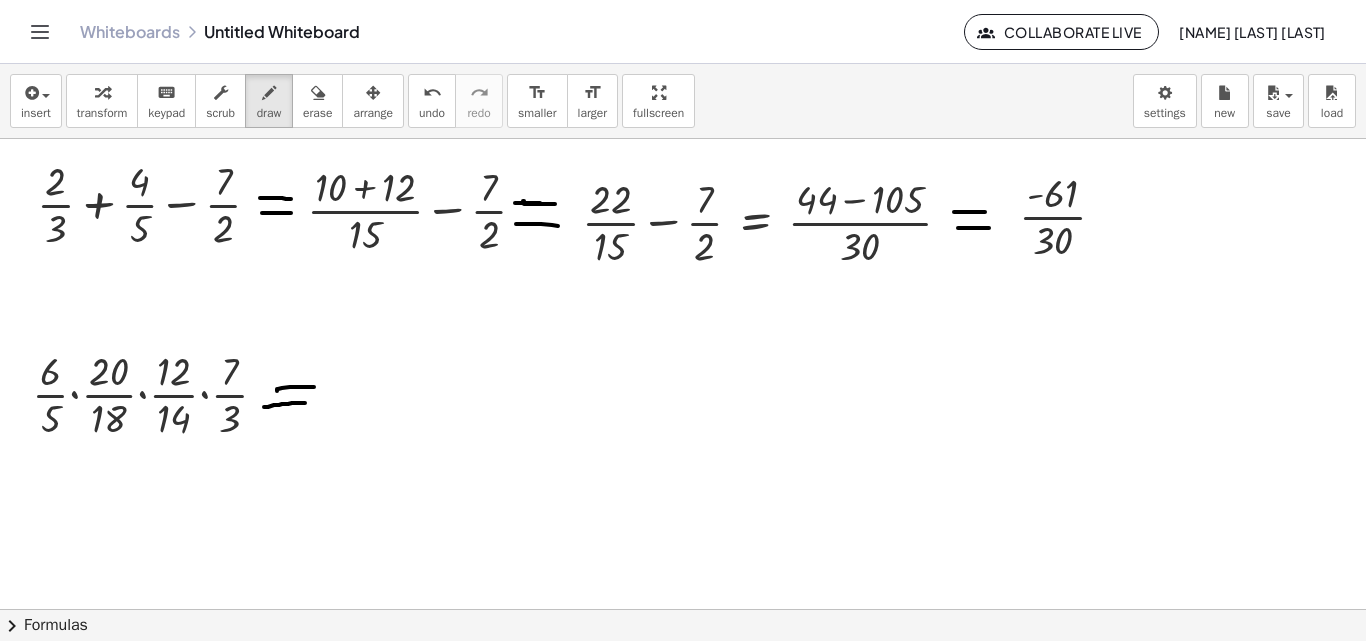 drag, startPoint x: 266, startPoint y: 407, endPoint x: 305, endPoint y: 401, distance: 39.45884 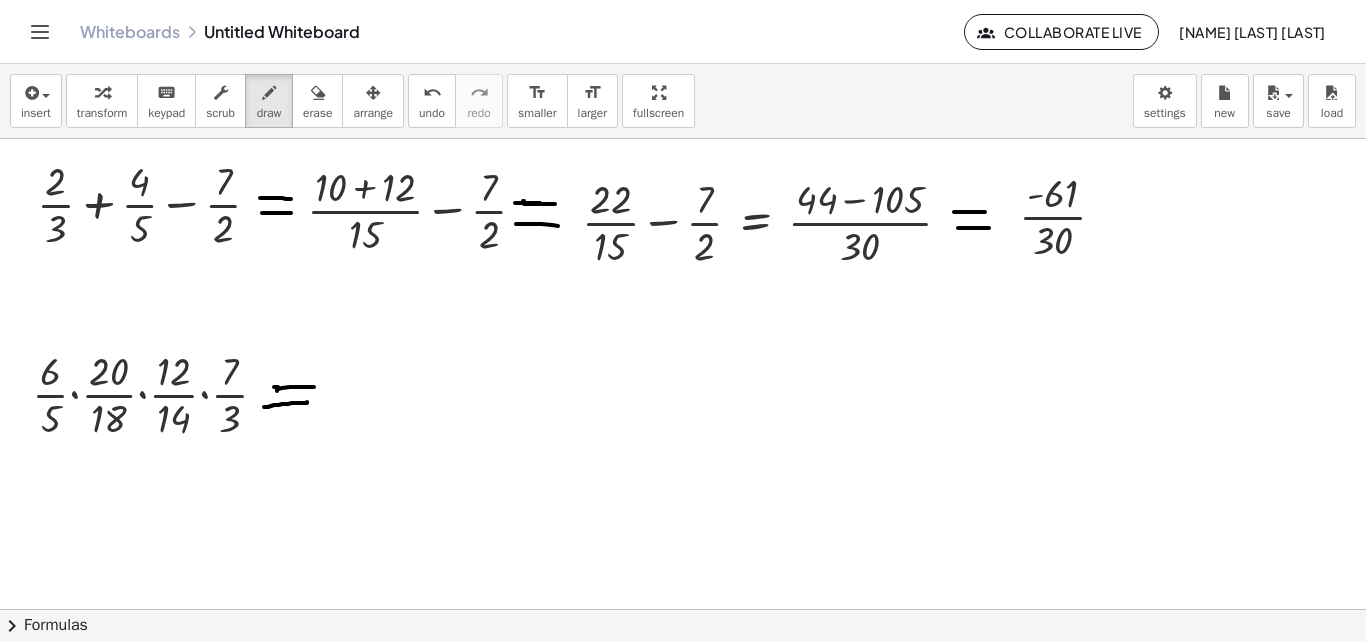 click at bounding box center (683, 609) 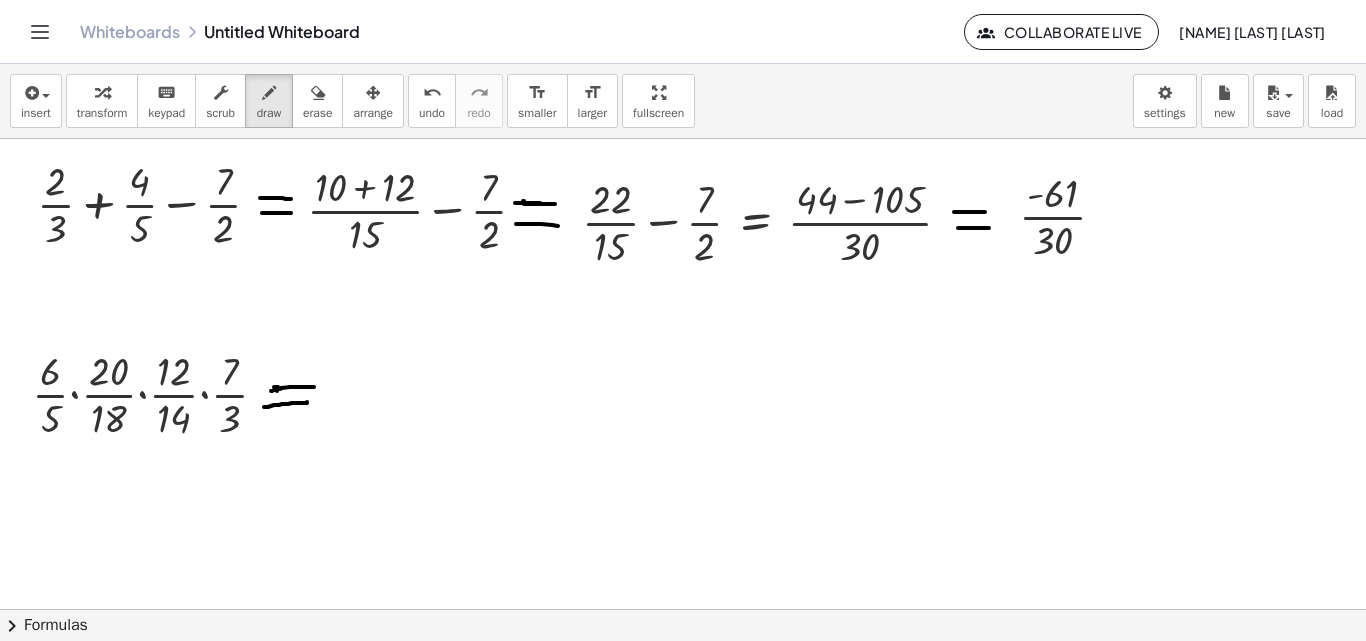 click at bounding box center (683, 609) 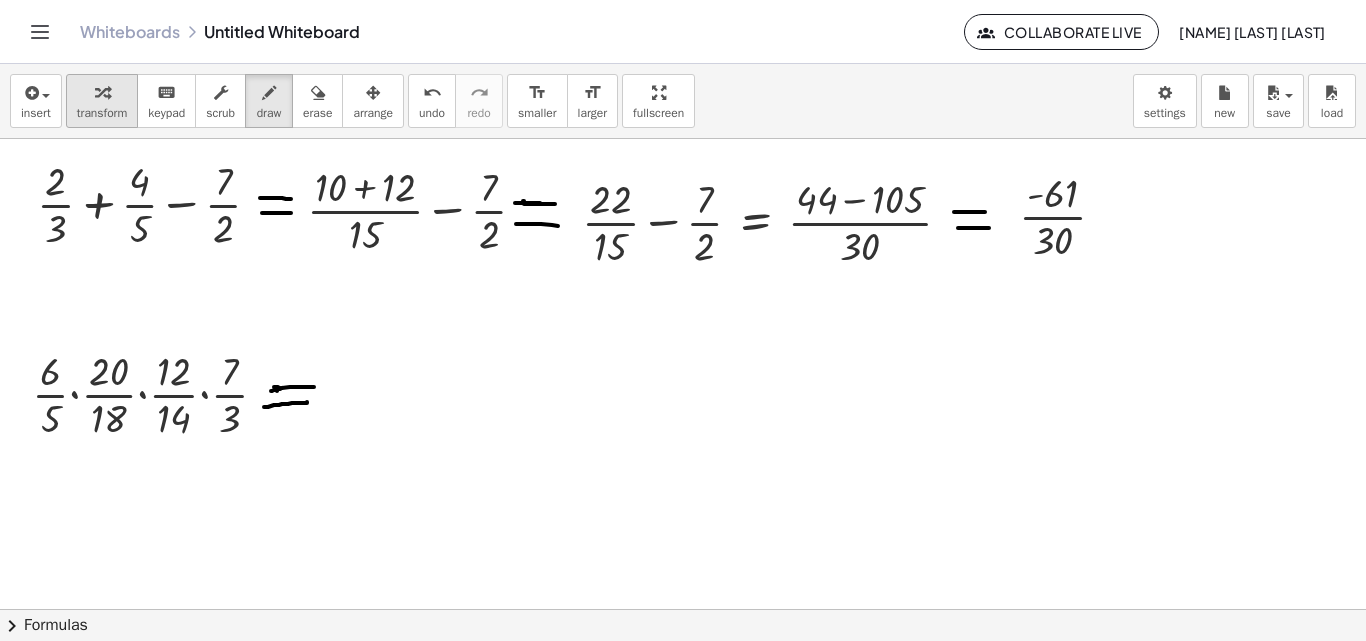 click on "transform" at bounding box center (102, 101) 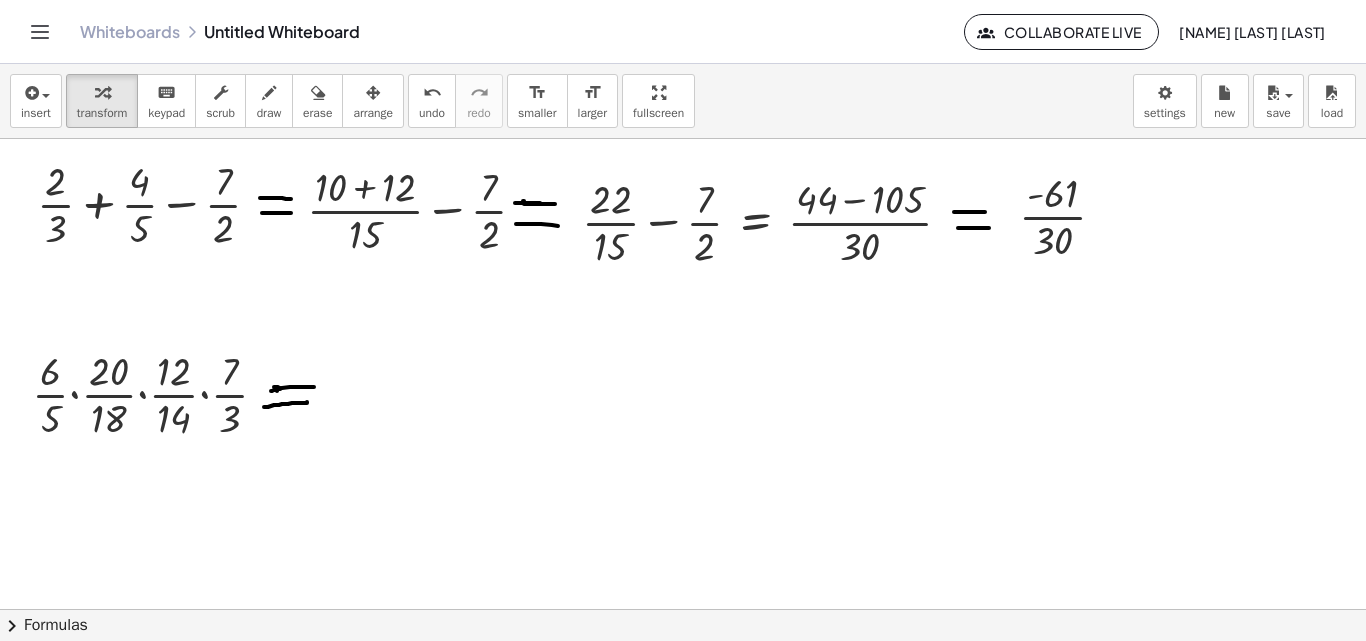 click at bounding box center (683, 609) 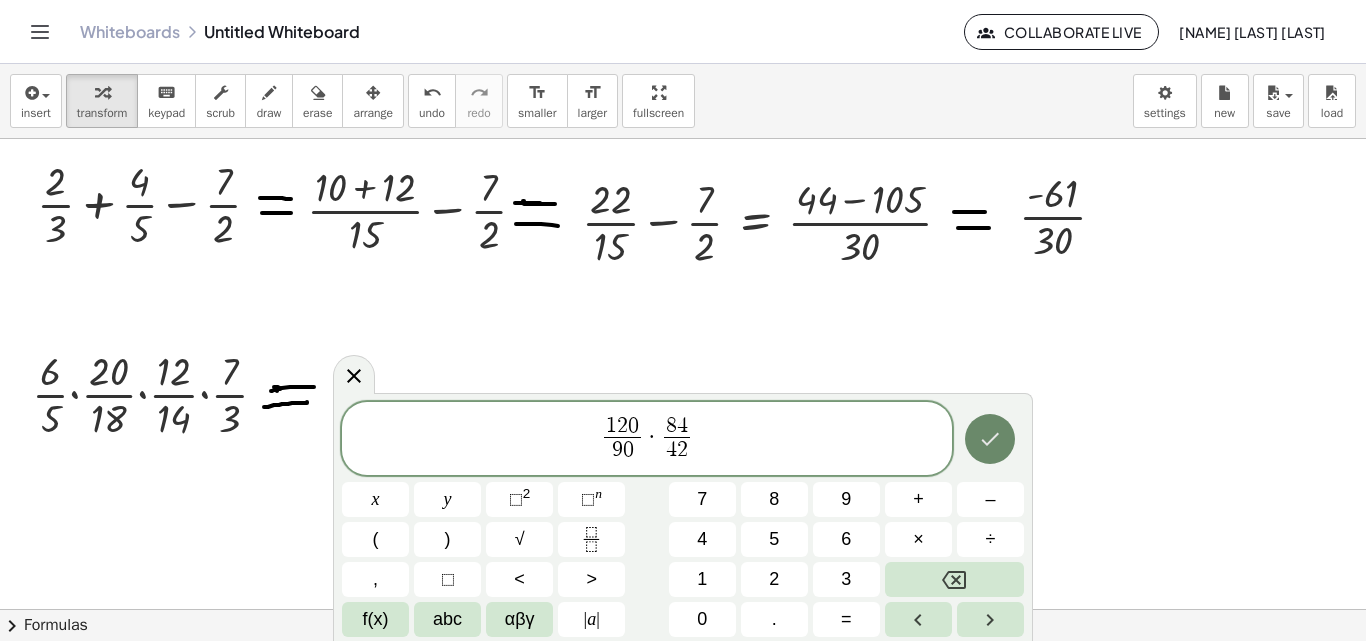click at bounding box center (990, 439) 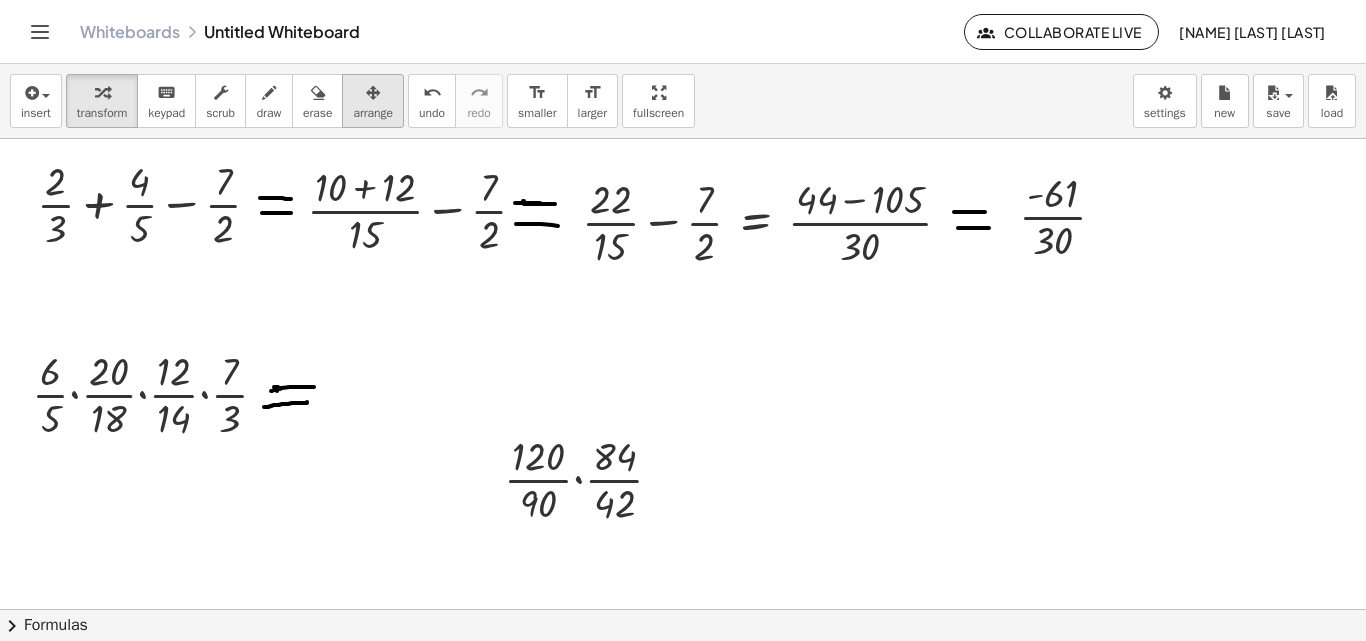 click on "arrange" at bounding box center (373, 101) 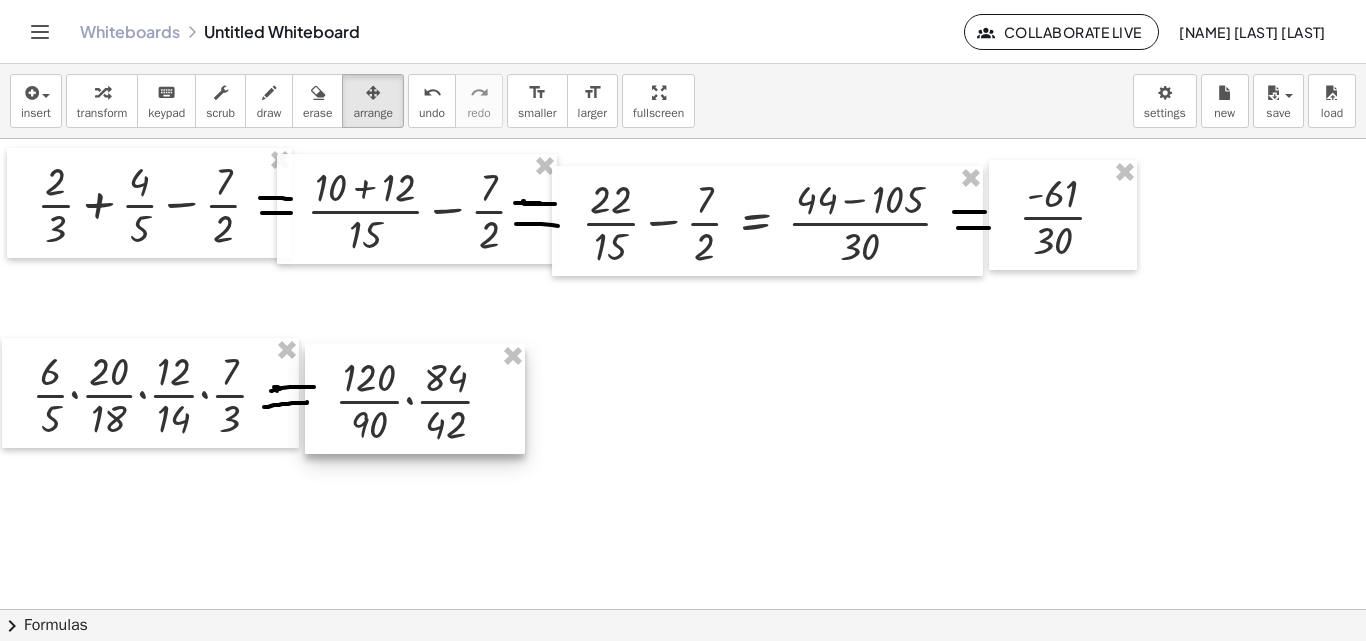 drag, startPoint x: 566, startPoint y: 462, endPoint x: 419, endPoint y: 399, distance: 159.93123 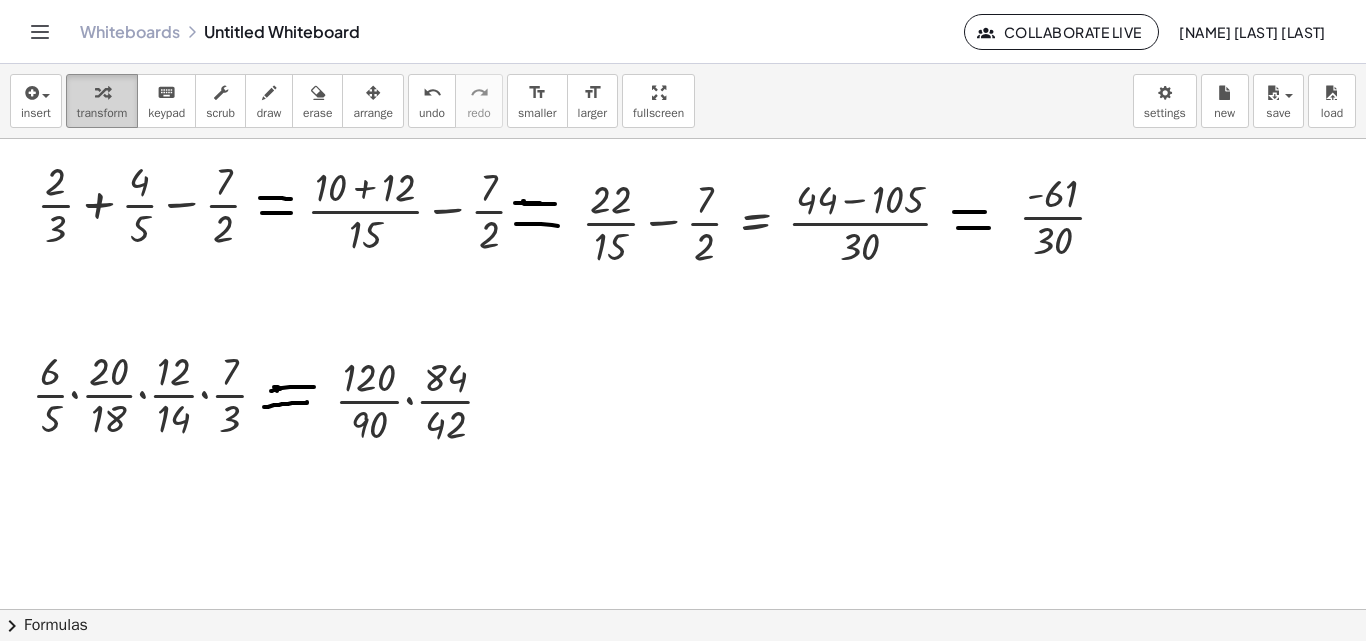 click at bounding box center [102, 92] 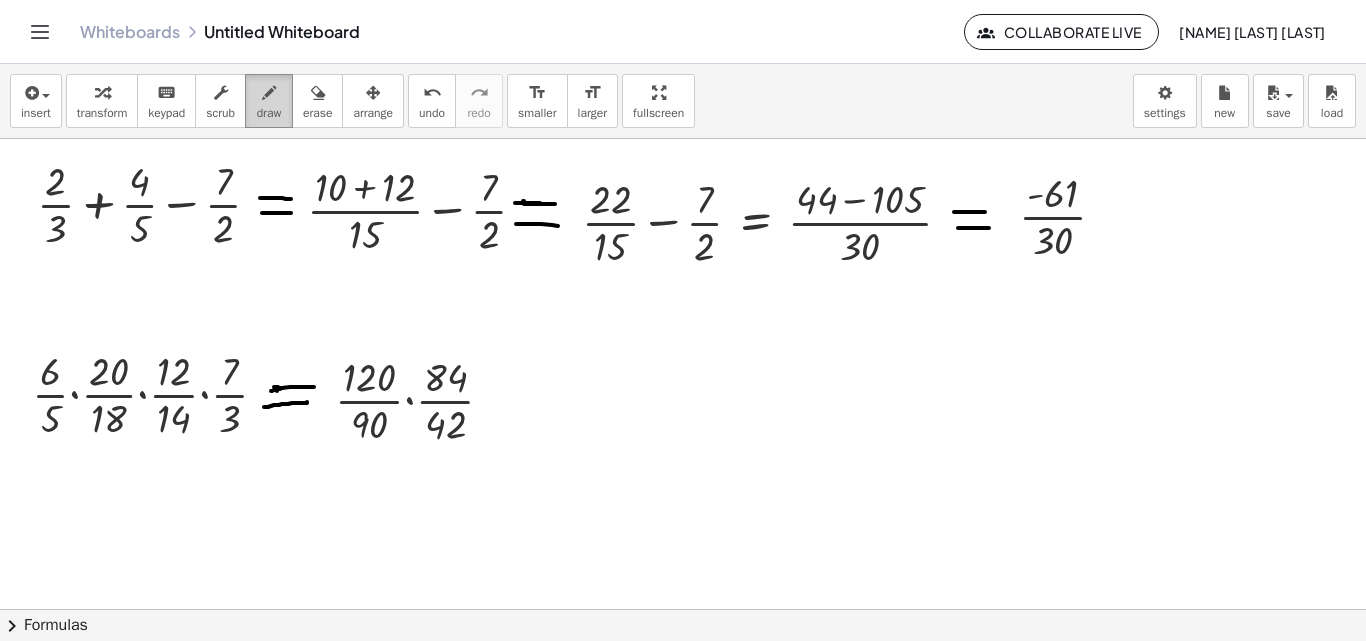 click at bounding box center [269, 93] 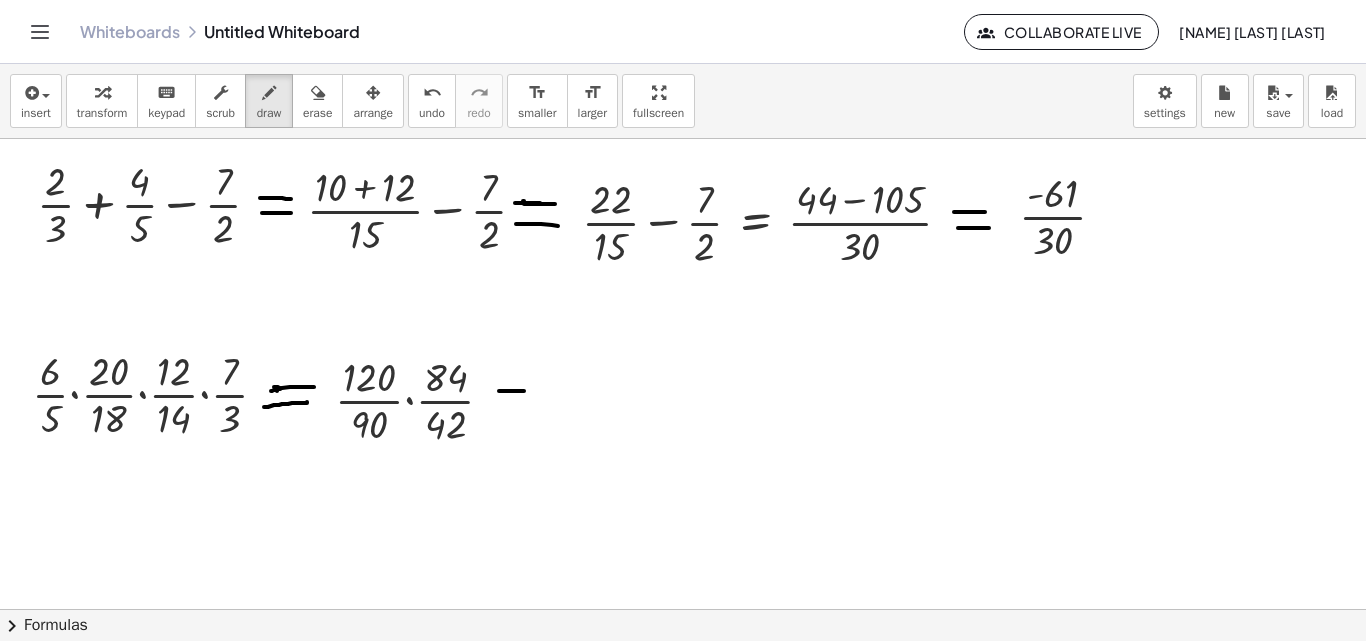 click at bounding box center [683, 609] 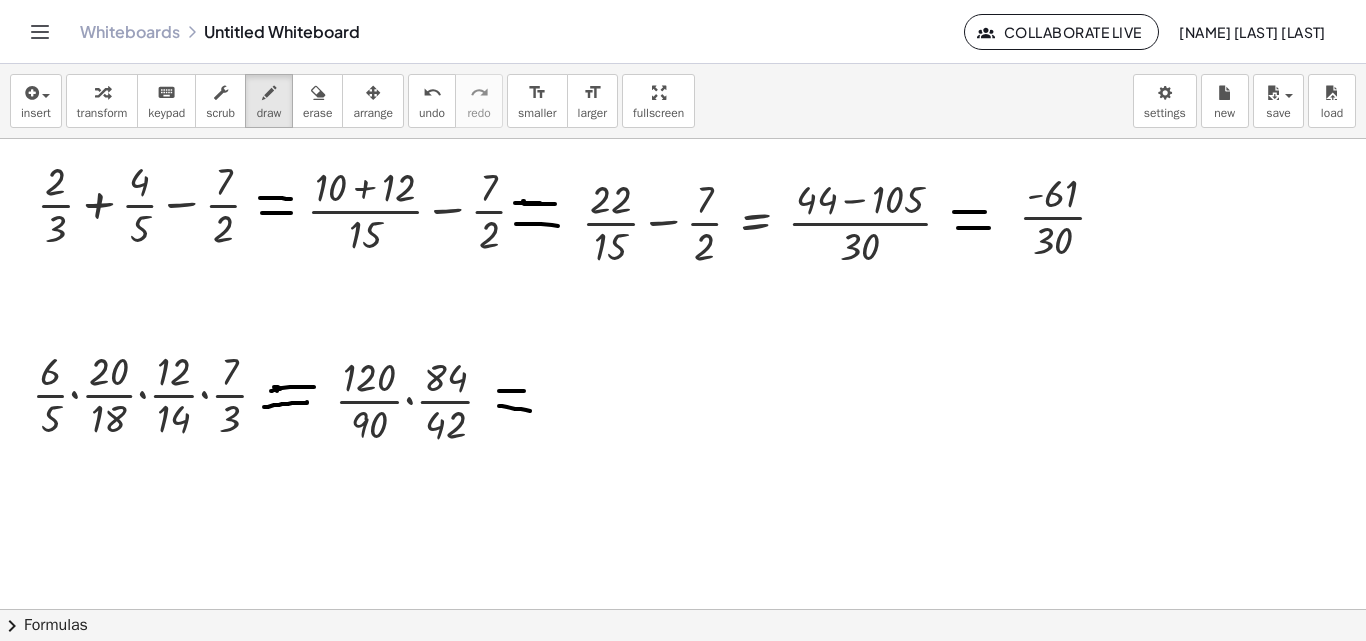 drag, startPoint x: 499, startPoint y: 406, endPoint x: 531, endPoint y: 411, distance: 32.38827 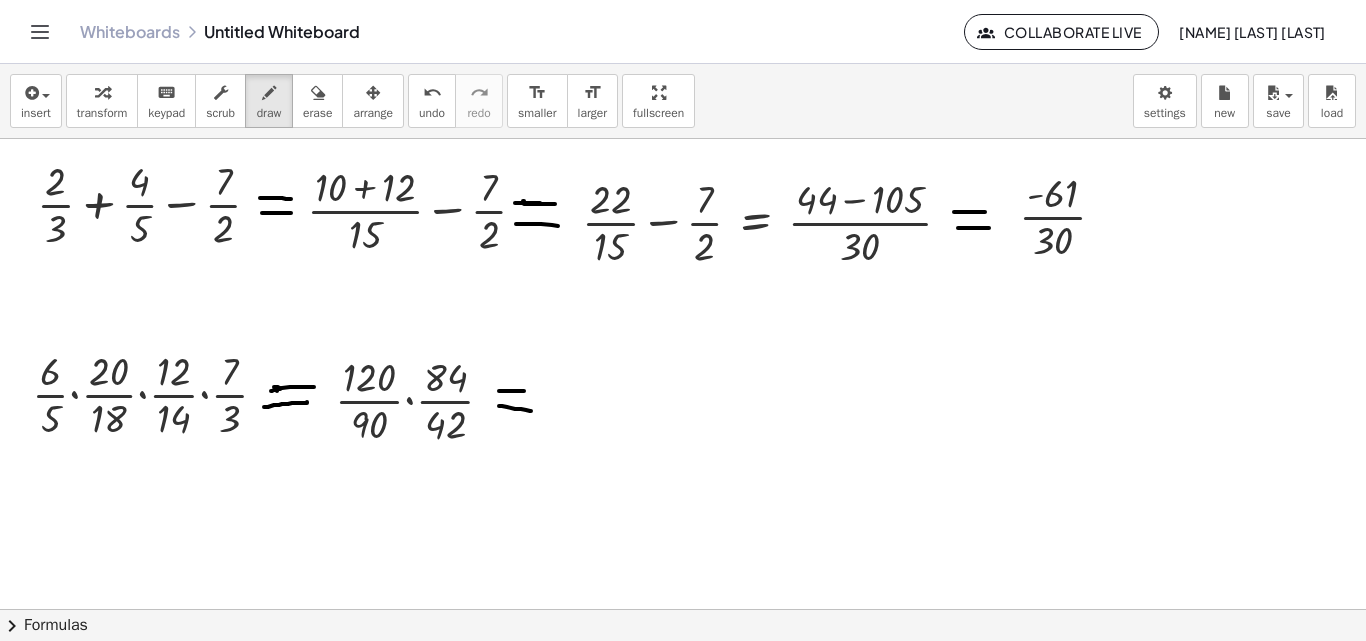 click at bounding box center [683, 609] 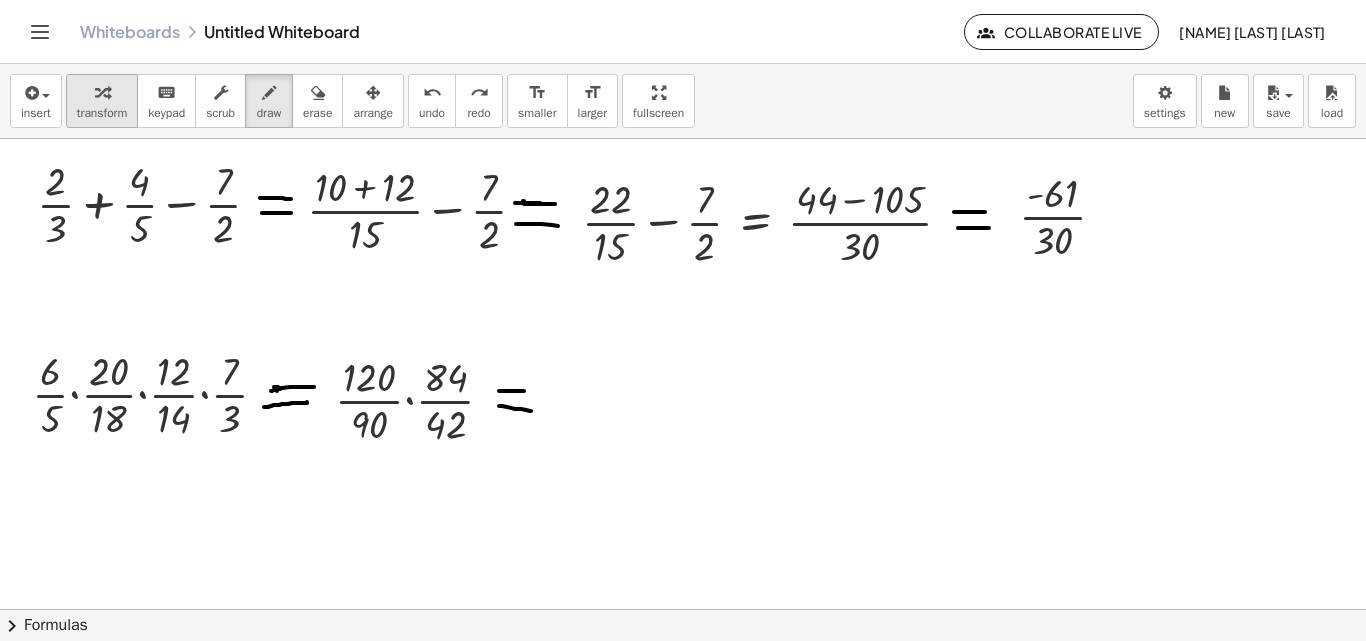 click at bounding box center (102, 92) 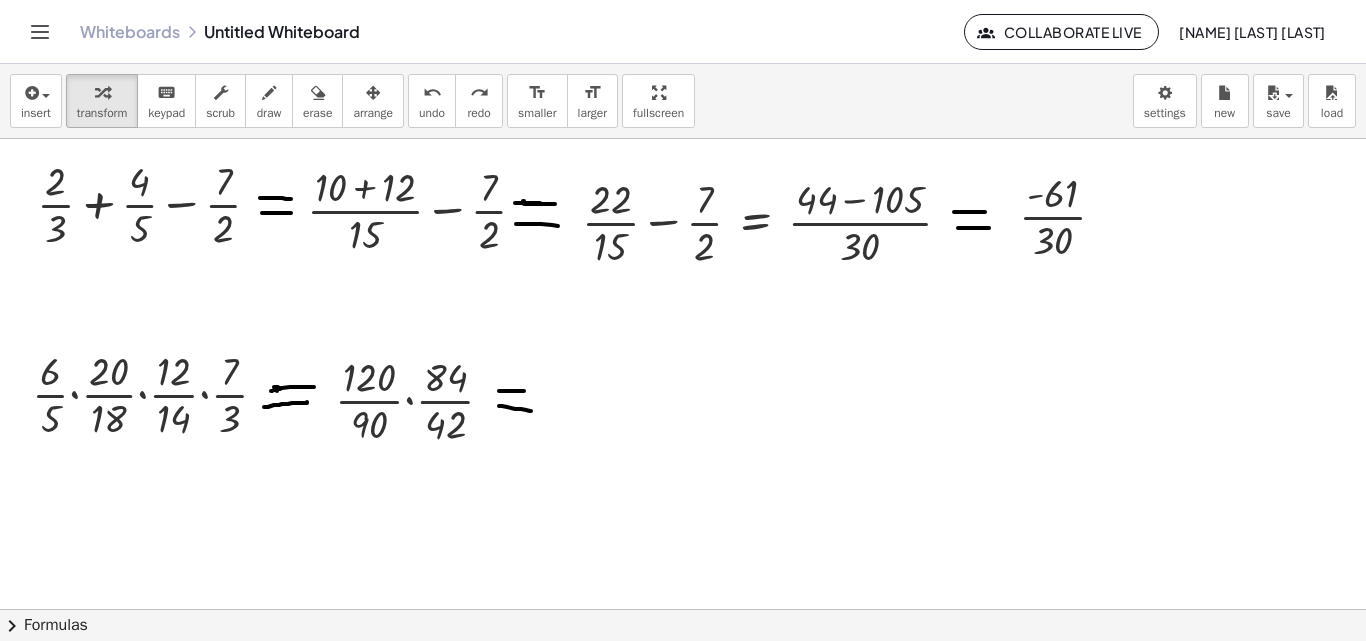 click at bounding box center (683, 609) 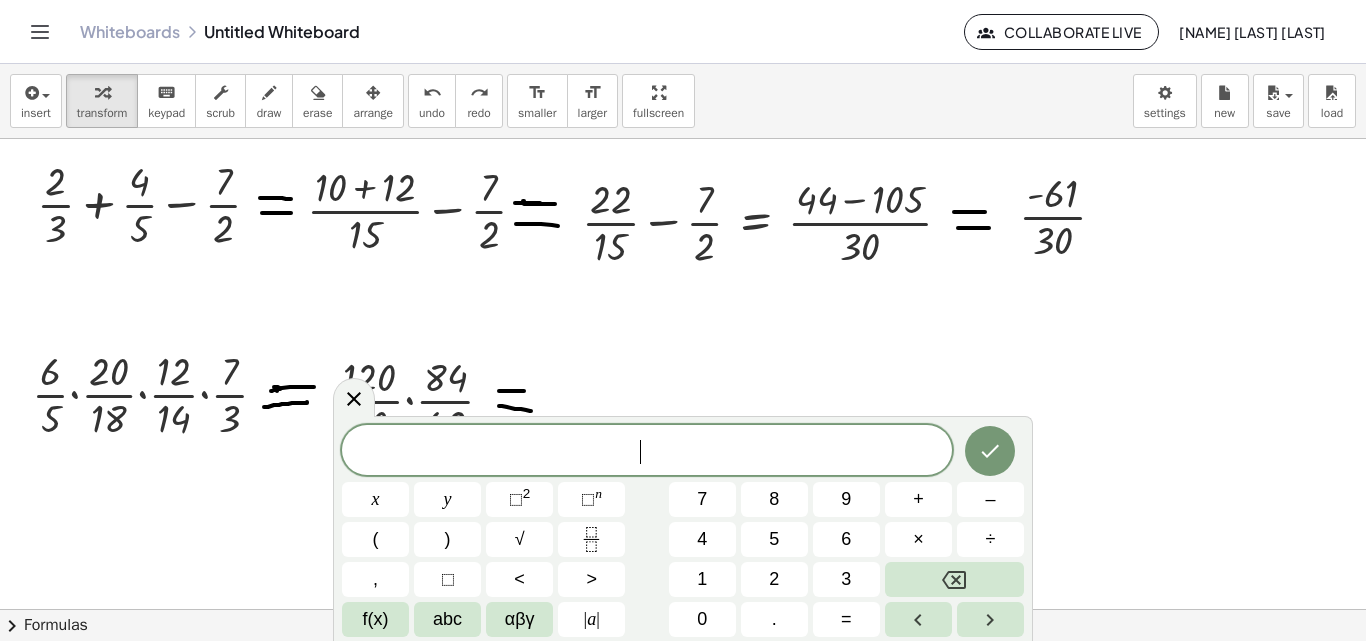 click at bounding box center [683, 609] 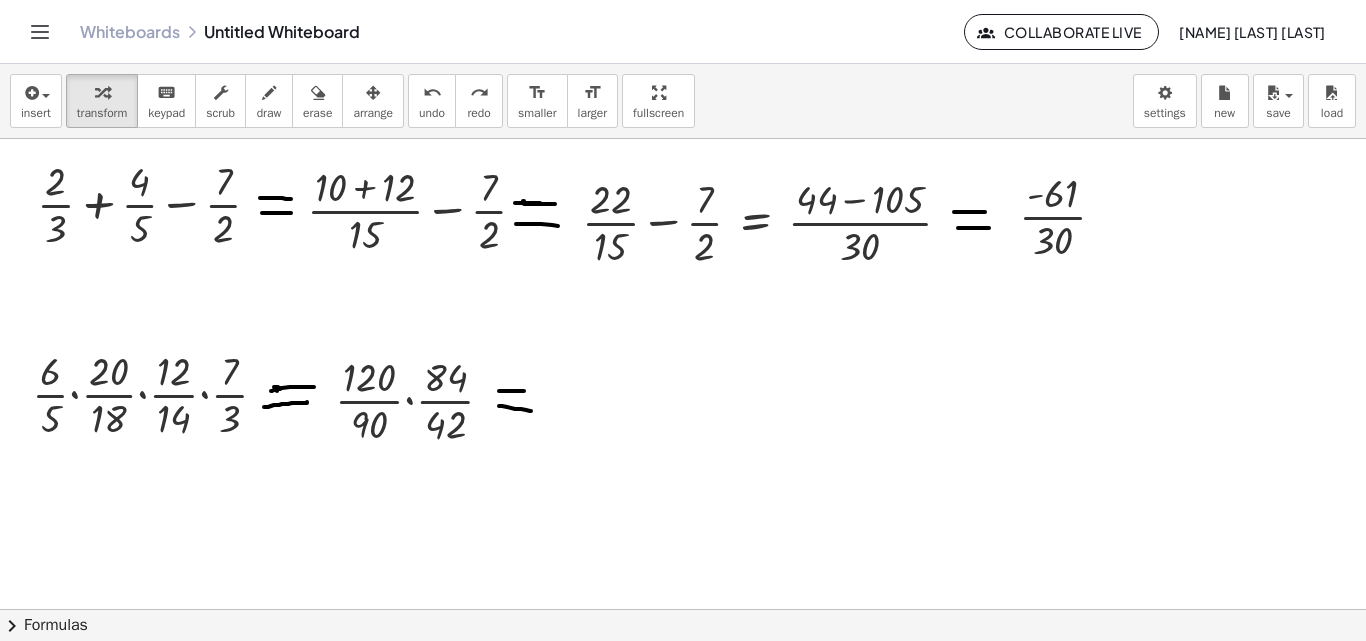 click at bounding box center (683, 609) 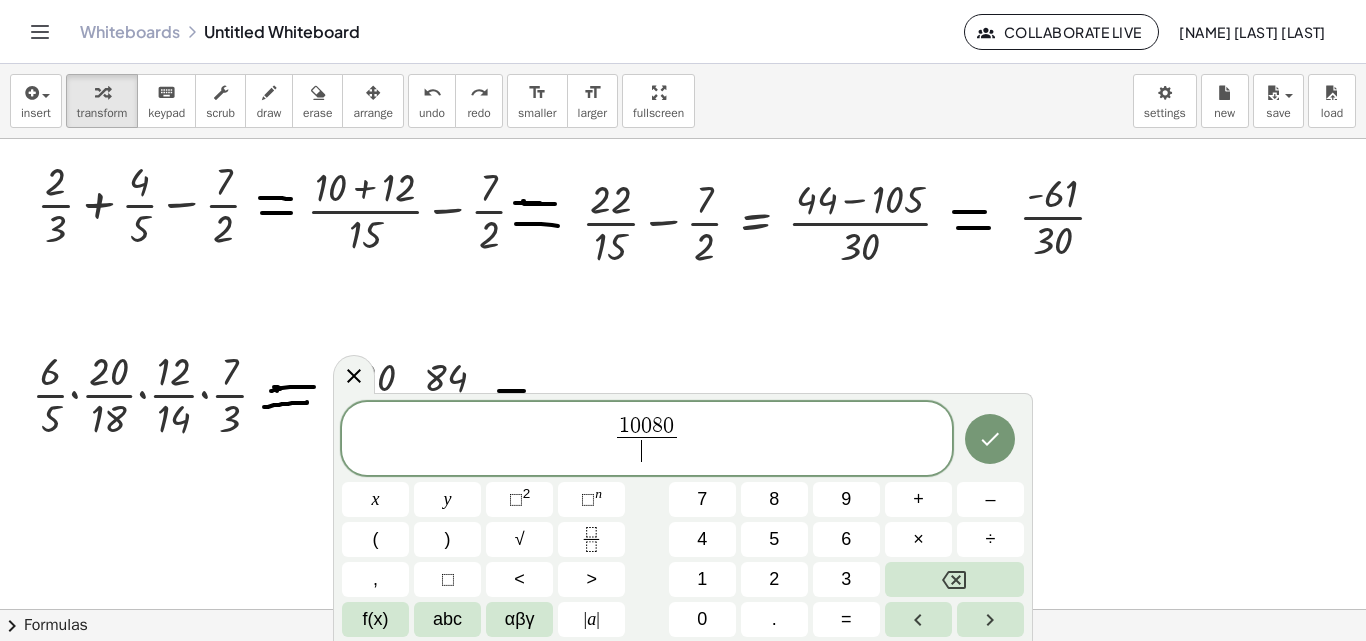 click at bounding box center [683, 609] 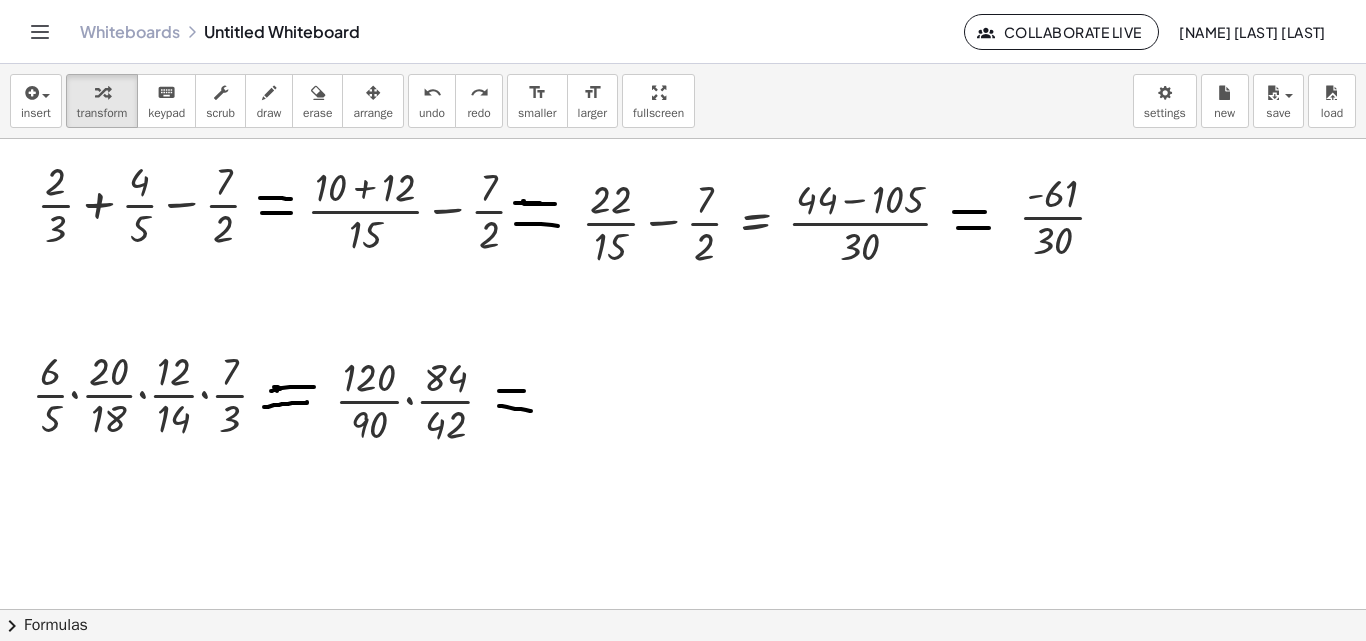 click at bounding box center [683, 609] 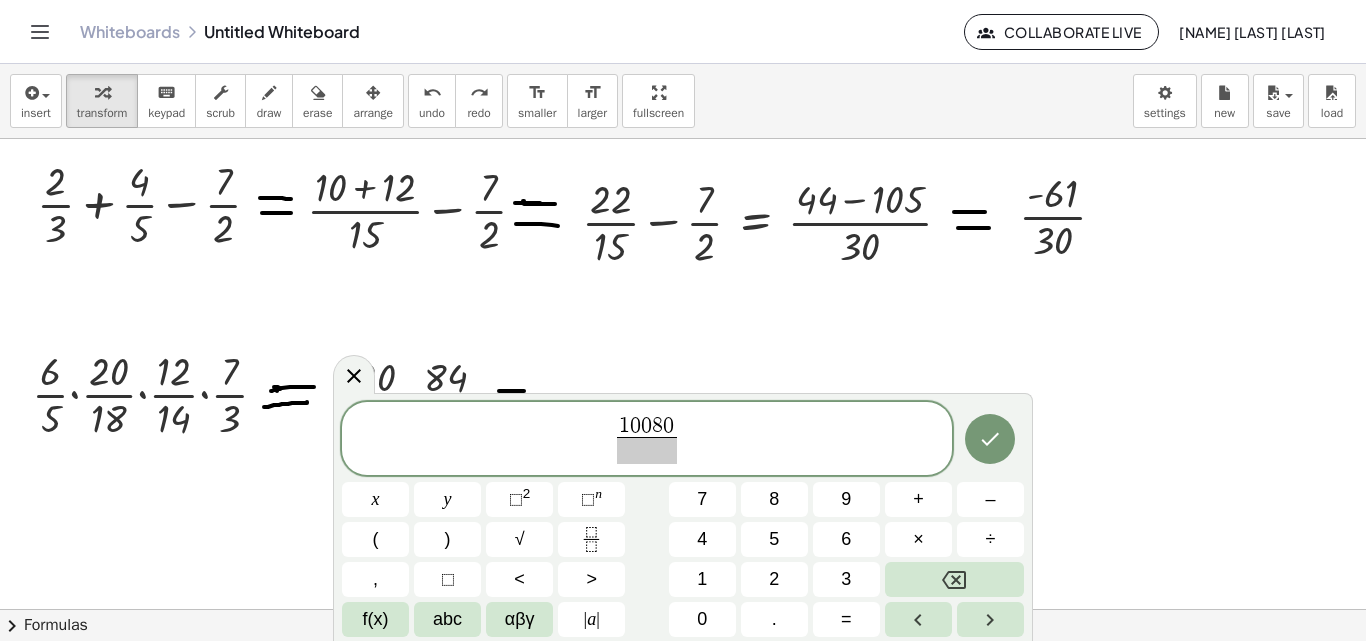 click at bounding box center [646, 450] 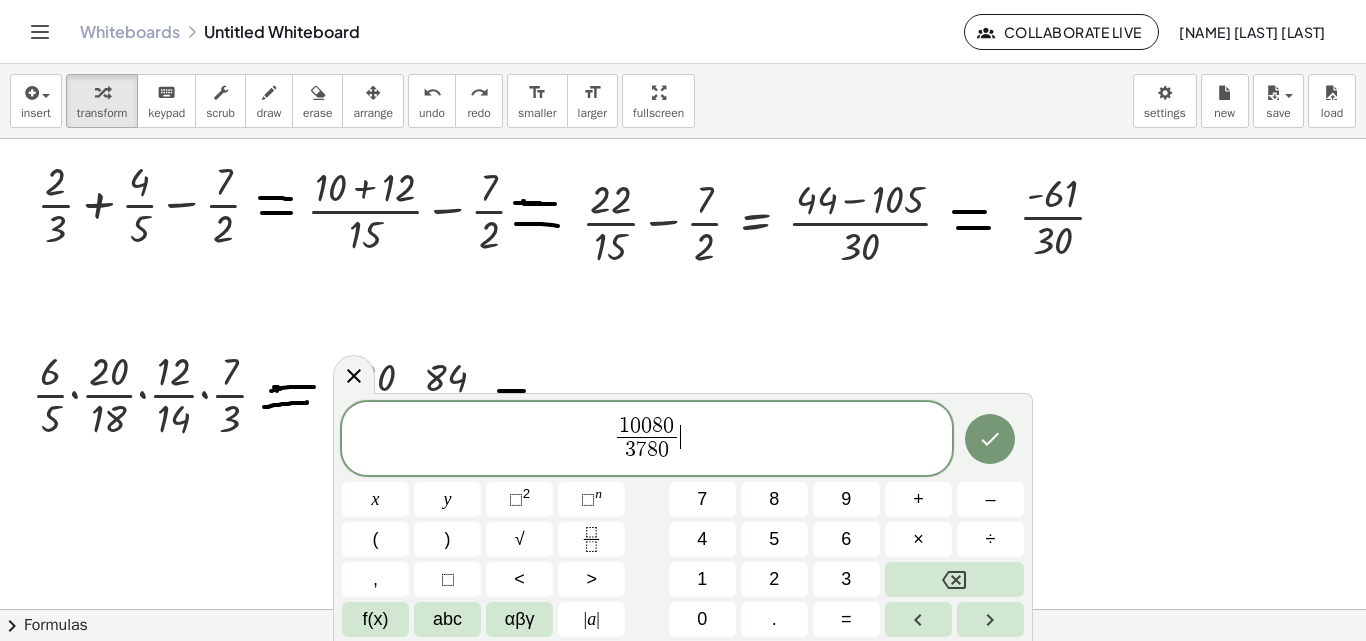 click on "[NUMBER] [NUMBER] [NUMBER] [NUMBER]" at bounding box center [647, 440] 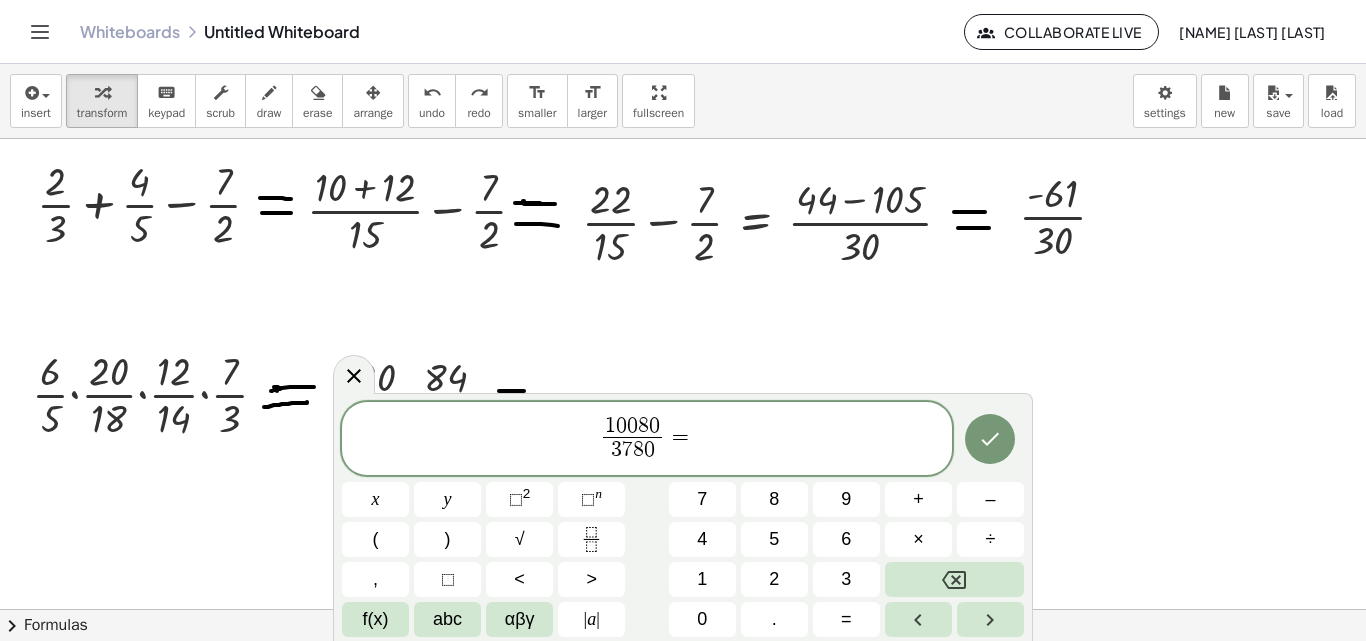 click on "[NUMBER] [NUMBER] [NUMBER] [NUMBER] =" at bounding box center [647, 440] 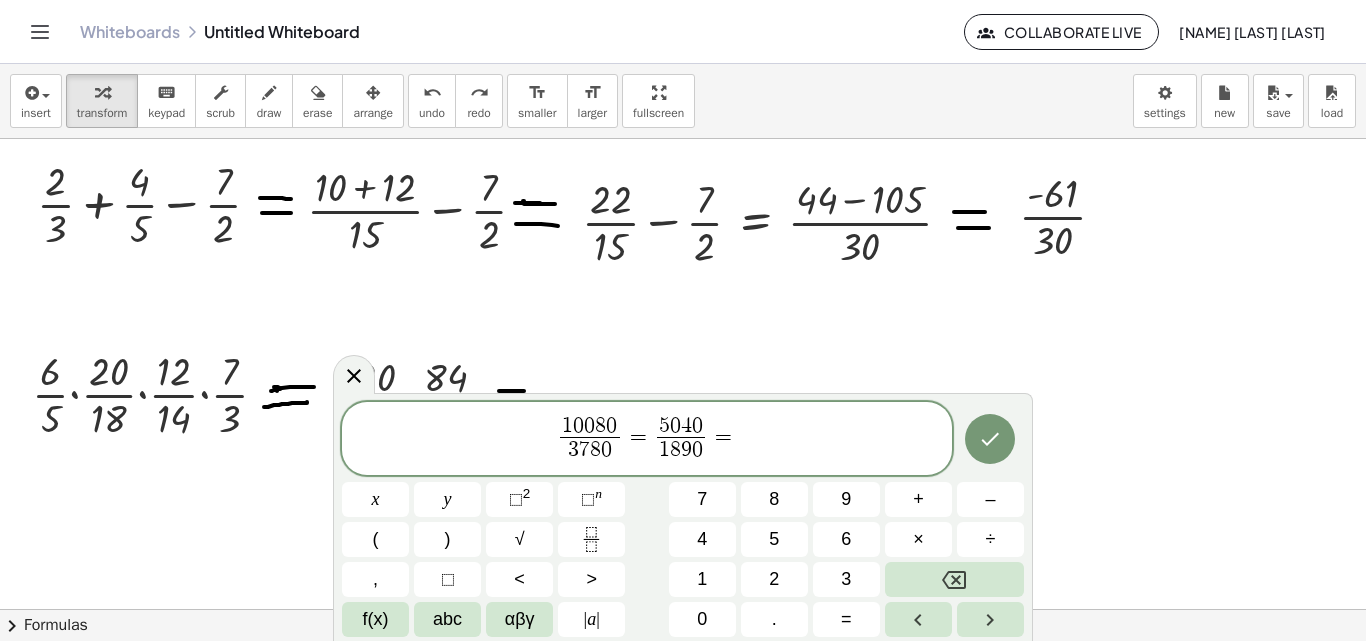 click on "[NUMBER] [NUMBER] [NUMBER] [NUMBER] = [NUMBER] [NUMBER] =" at bounding box center [647, 440] 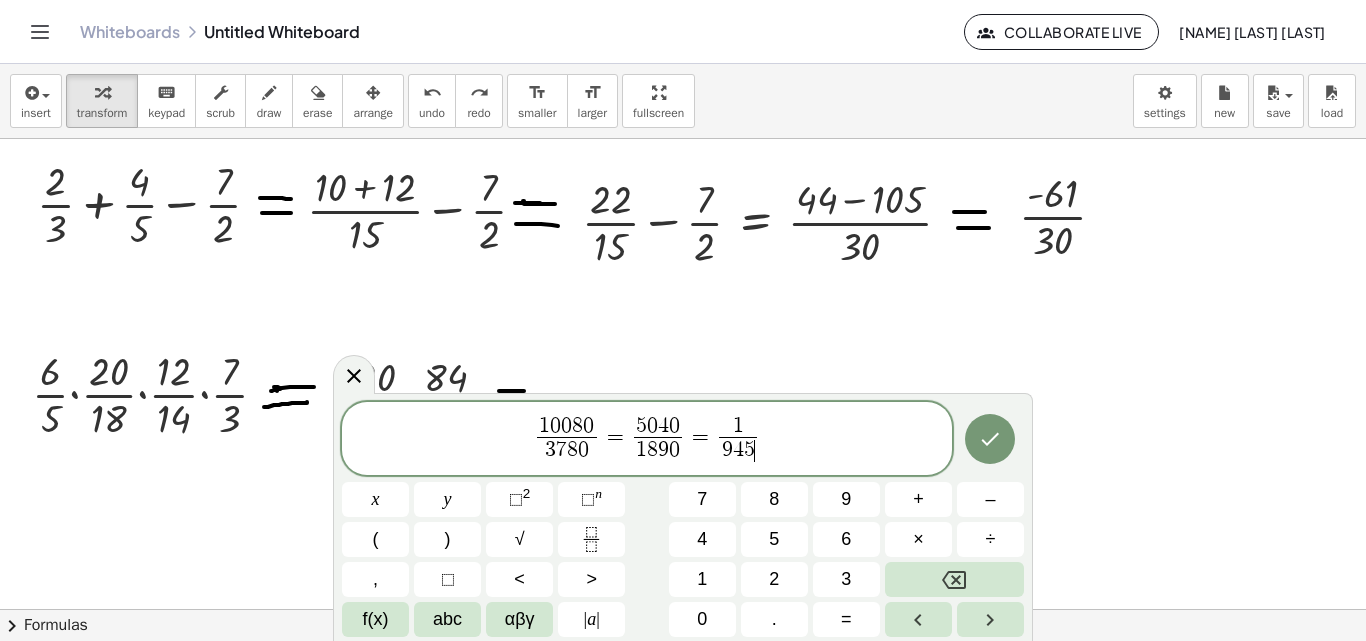 click on "1" at bounding box center (737, 427) 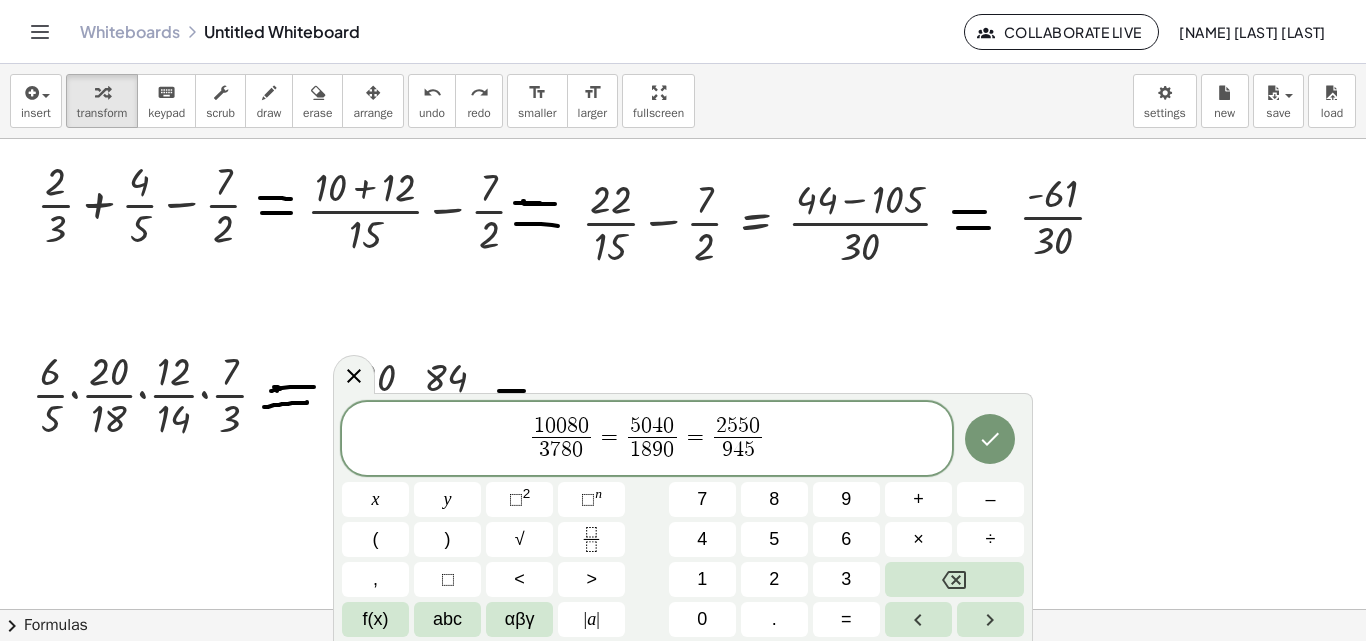 click on "[NUMBER] [NUMBER] [NUMBER] [NUMBER] = [NUMBER] [NUMBER] = [NUMBER] [NUMBER]" at bounding box center (647, 440) 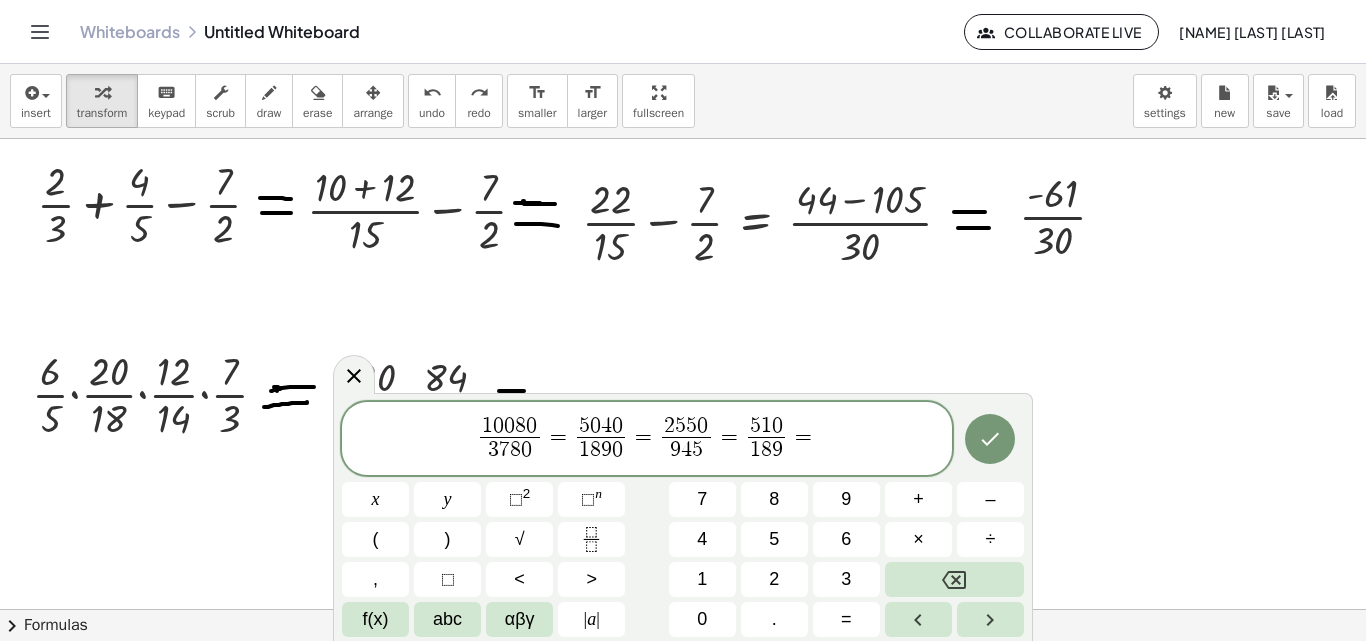 click on "=" at bounding box center [803, 437] 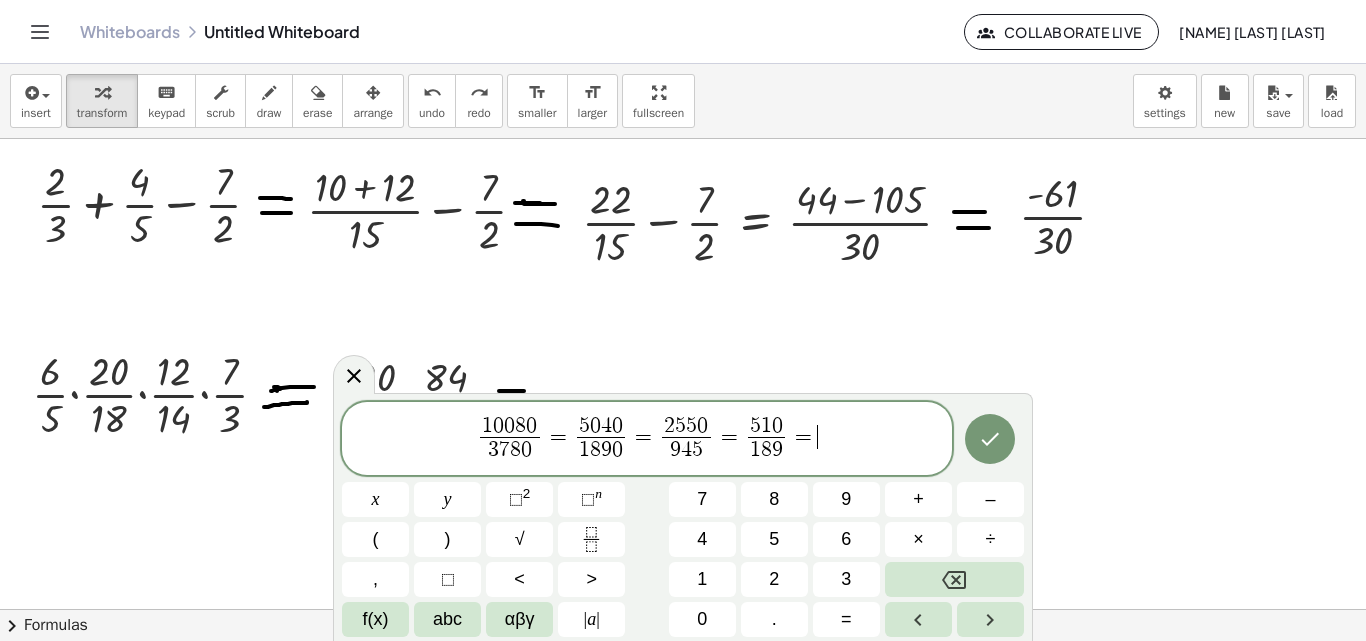 click on "[NUMBER] [NUMBER] [NUMBER] [NUMBER] = [NUMBER] [NUMBER] = [NUMBER] [NUMBER] = [NUMBER] =" at bounding box center [647, 440] 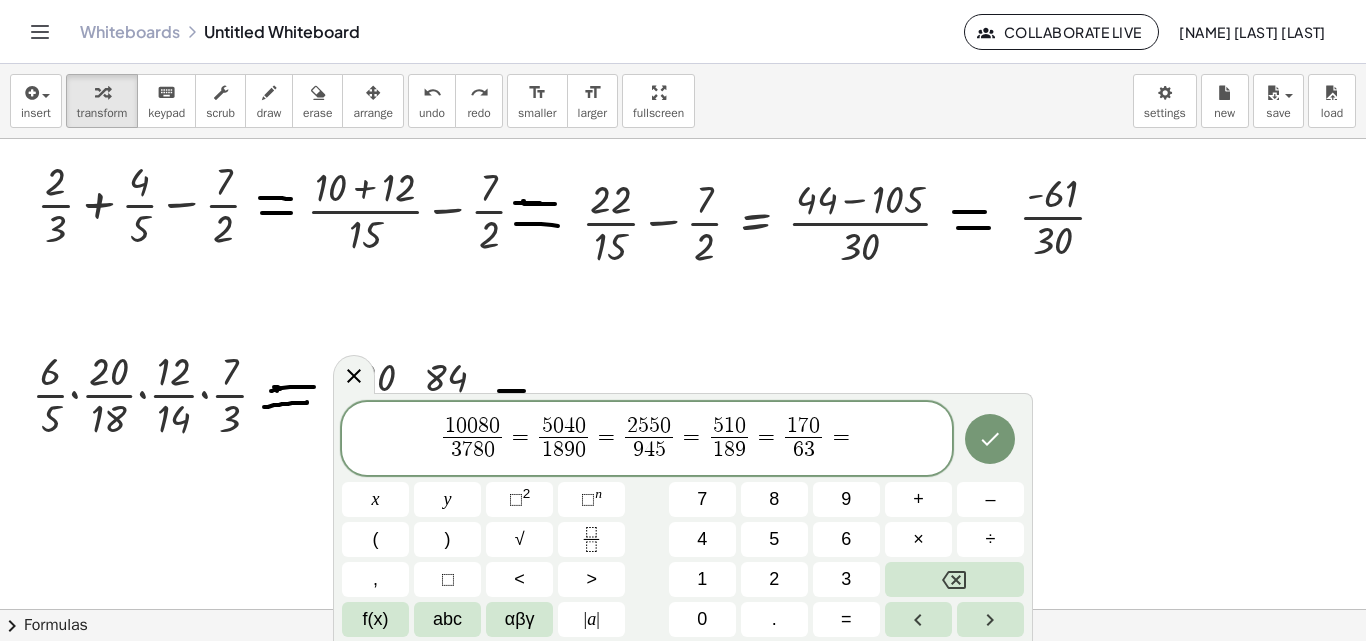 click on "[NUMBER] [NUMBER] [NUMBER] [NUMBER] = [NUMBER] [NUMBER] = [NUMBER] [NUMBER] = [NUMBER] = [NUMBER] =" at bounding box center (647, 440) 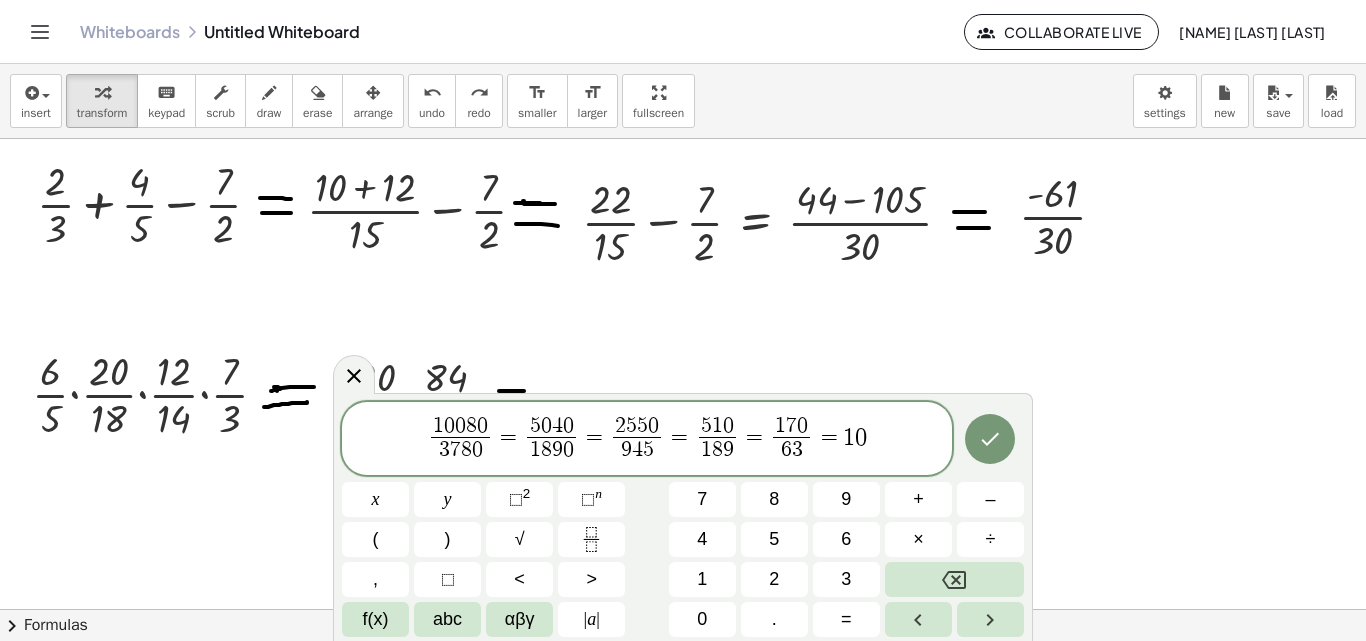 click on "[NUMBER] [NUMBER] [NUMBER] [NUMBER] = [NUMBER] [NUMBER] = [NUMBER] [NUMBER] = [NUMBER] = [NUMBER] = [NUMBER]" at bounding box center (647, 440) 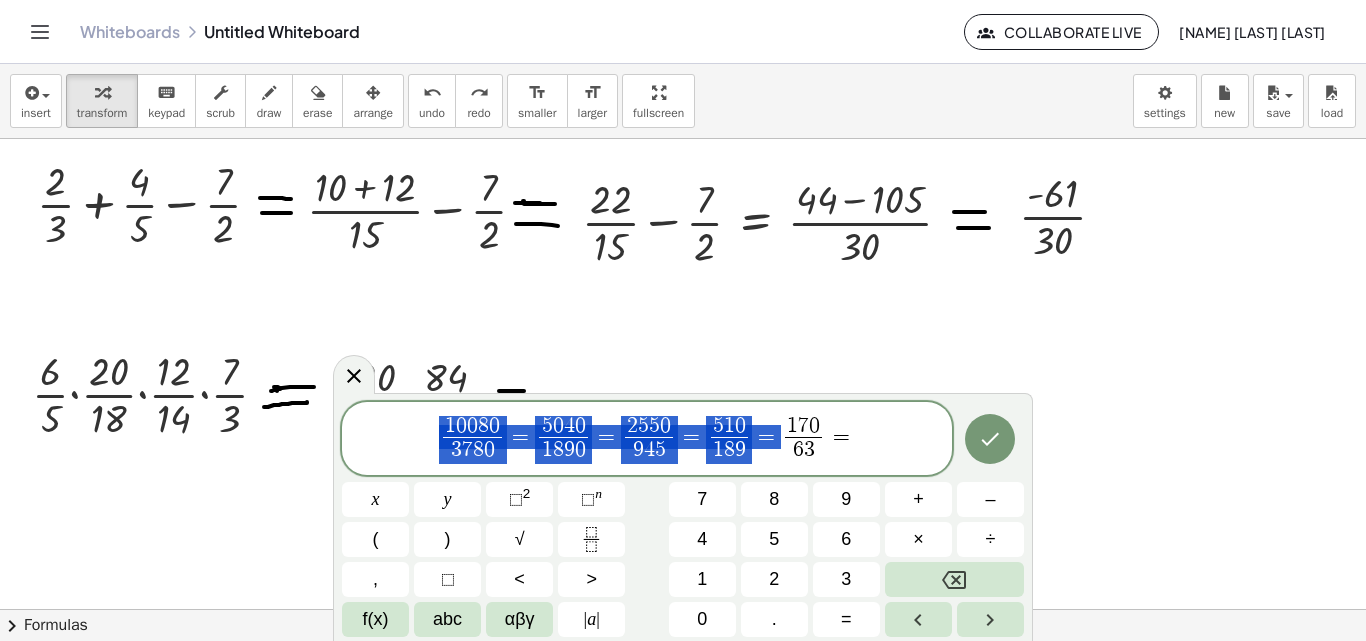 drag, startPoint x: 782, startPoint y: 429, endPoint x: 344, endPoint y: 415, distance: 438.2237 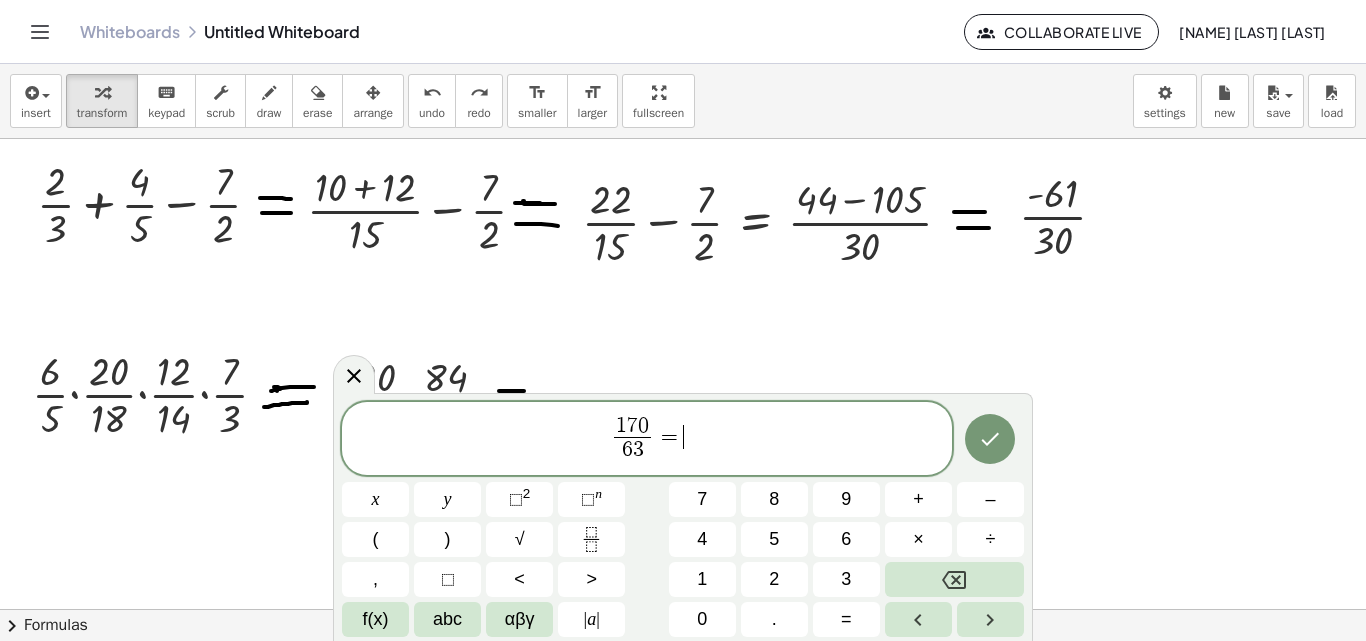 click on "[NUMBER] =" at bounding box center [647, 440] 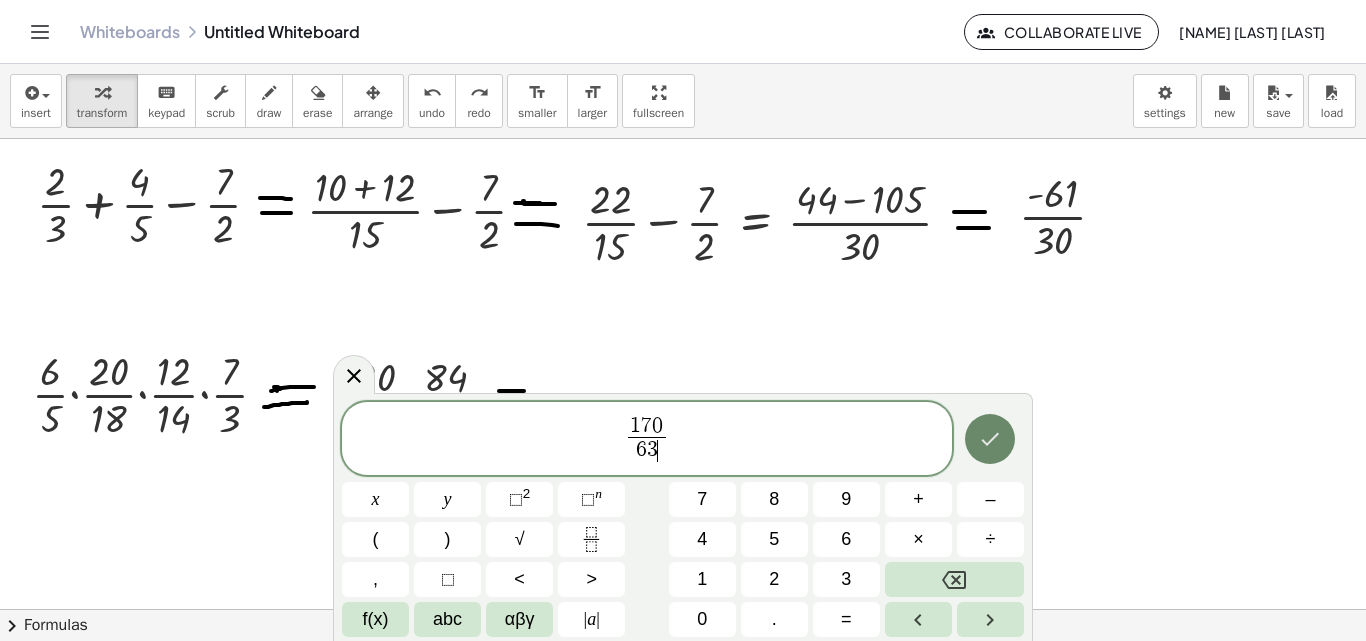 click 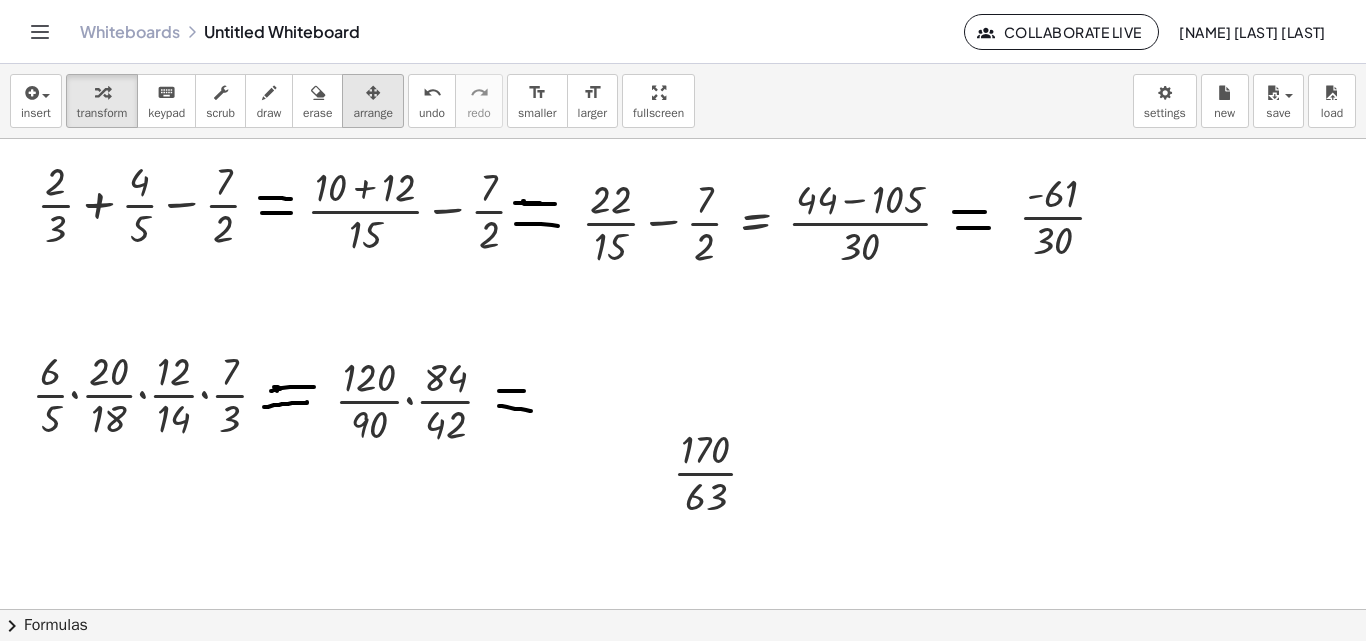 click on "arrange" at bounding box center (373, 101) 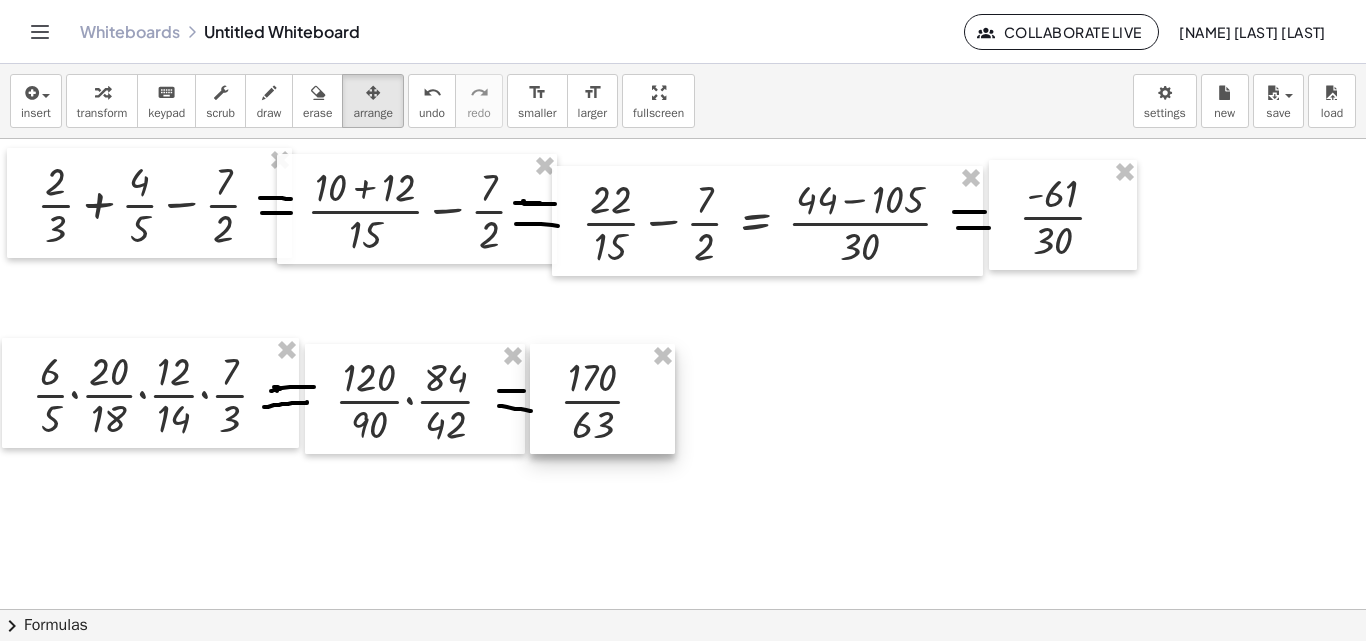 drag, startPoint x: 685, startPoint y: 469, endPoint x: 567, endPoint y: 401, distance: 136.19104 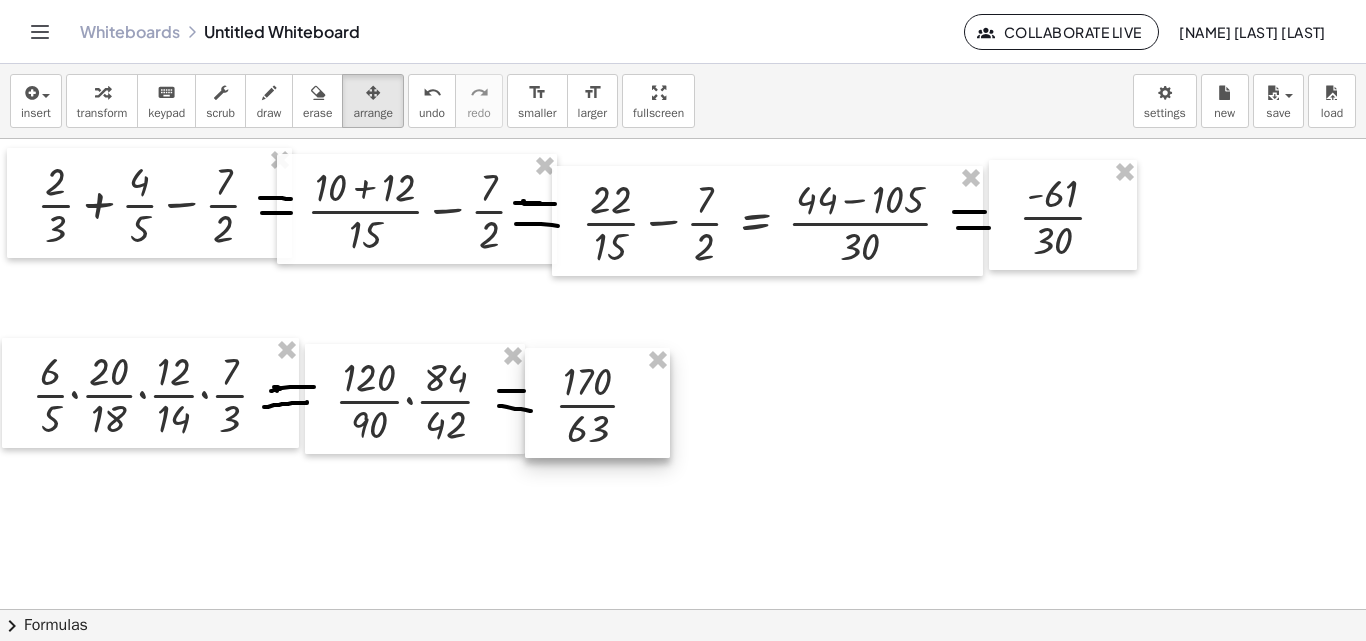 click at bounding box center (683, 609) 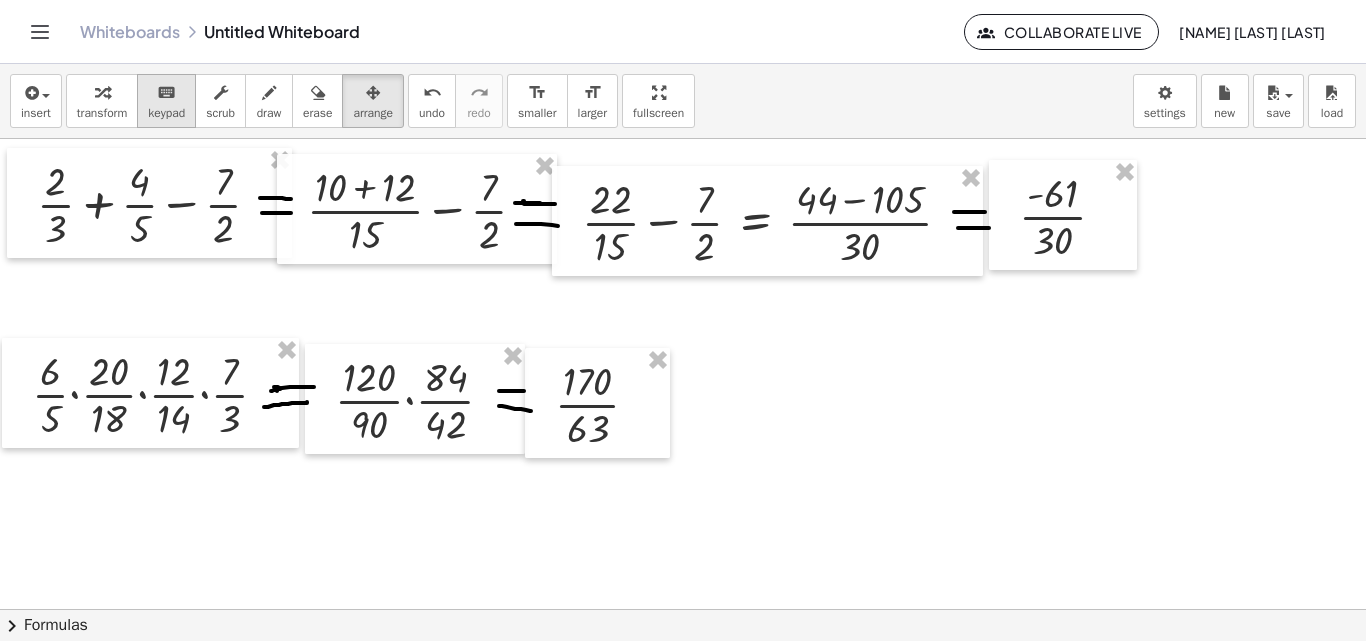 click on "keypad" at bounding box center [166, 113] 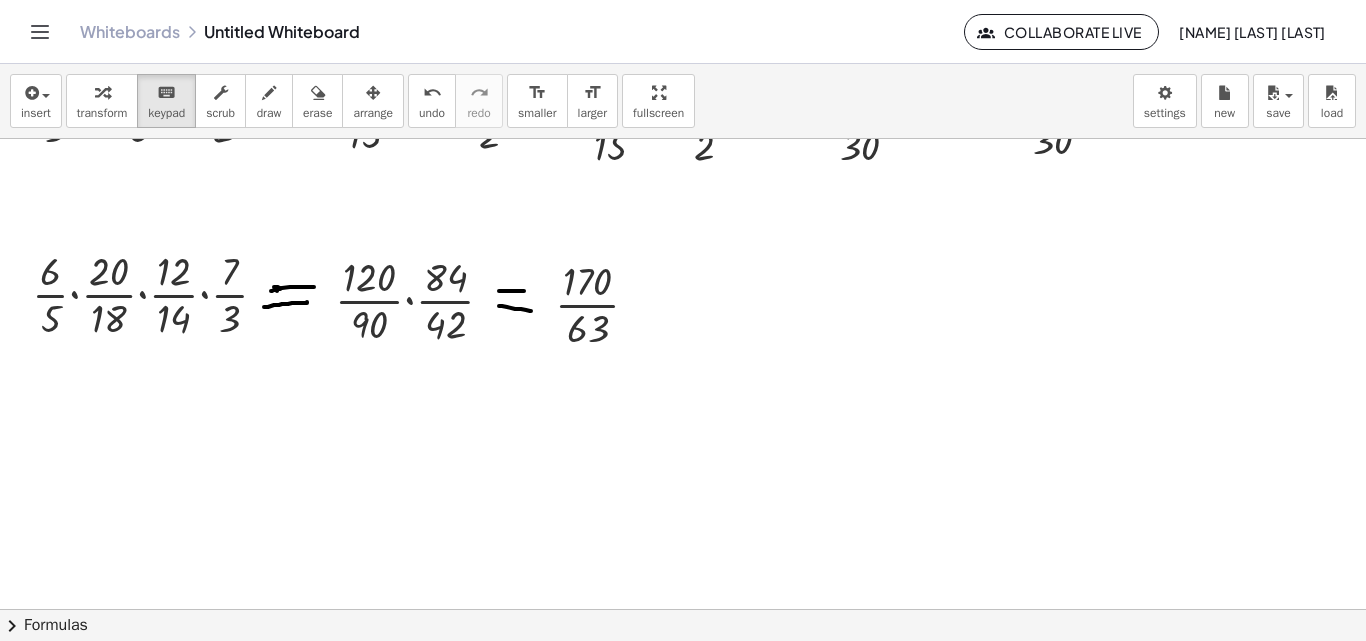 scroll, scrollTop: 0, scrollLeft: 0, axis: both 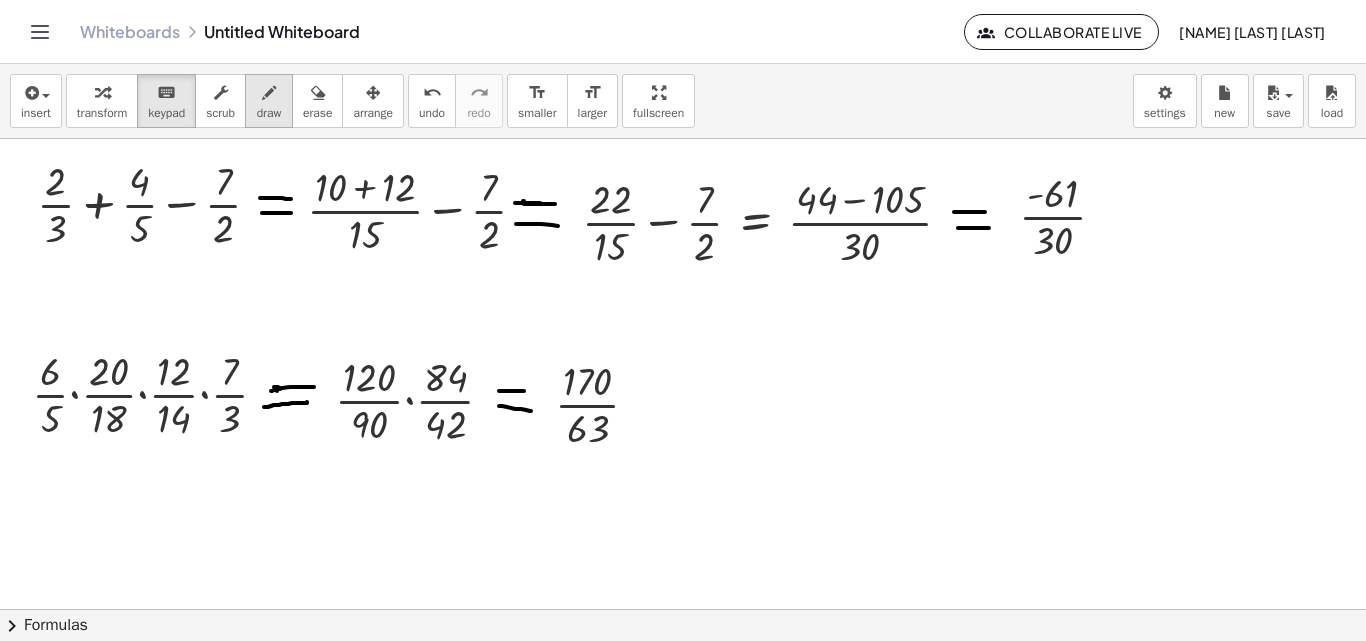 click on "draw" at bounding box center [269, 113] 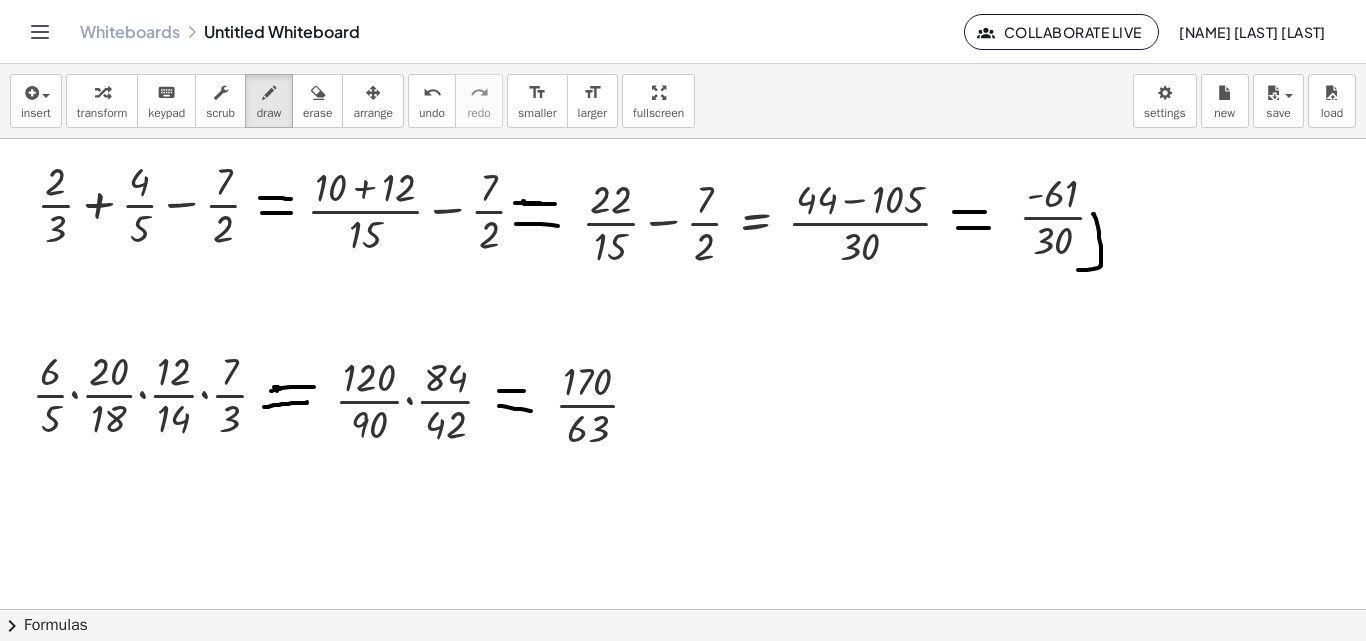drag, startPoint x: 1093, startPoint y: 214, endPoint x: 1022, endPoint y: 268, distance: 89.20202 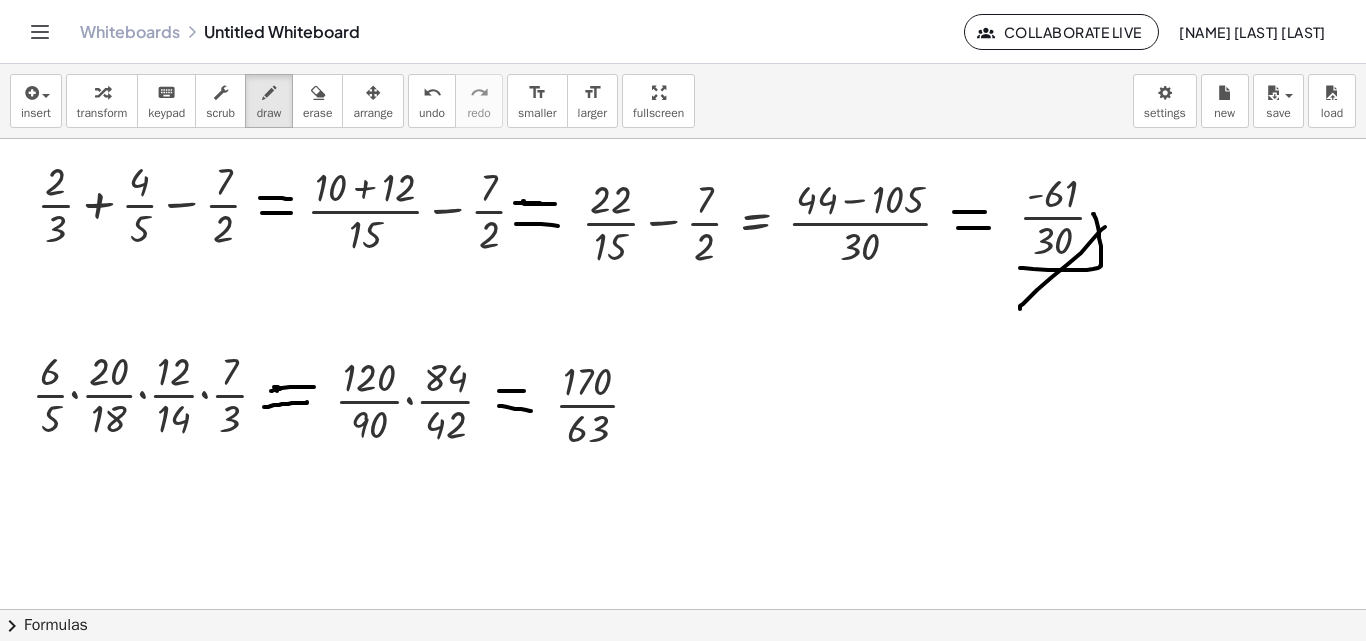 drag, startPoint x: 1105, startPoint y: 227, endPoint x: 992, endPoint y: 342, distance: 161.22655 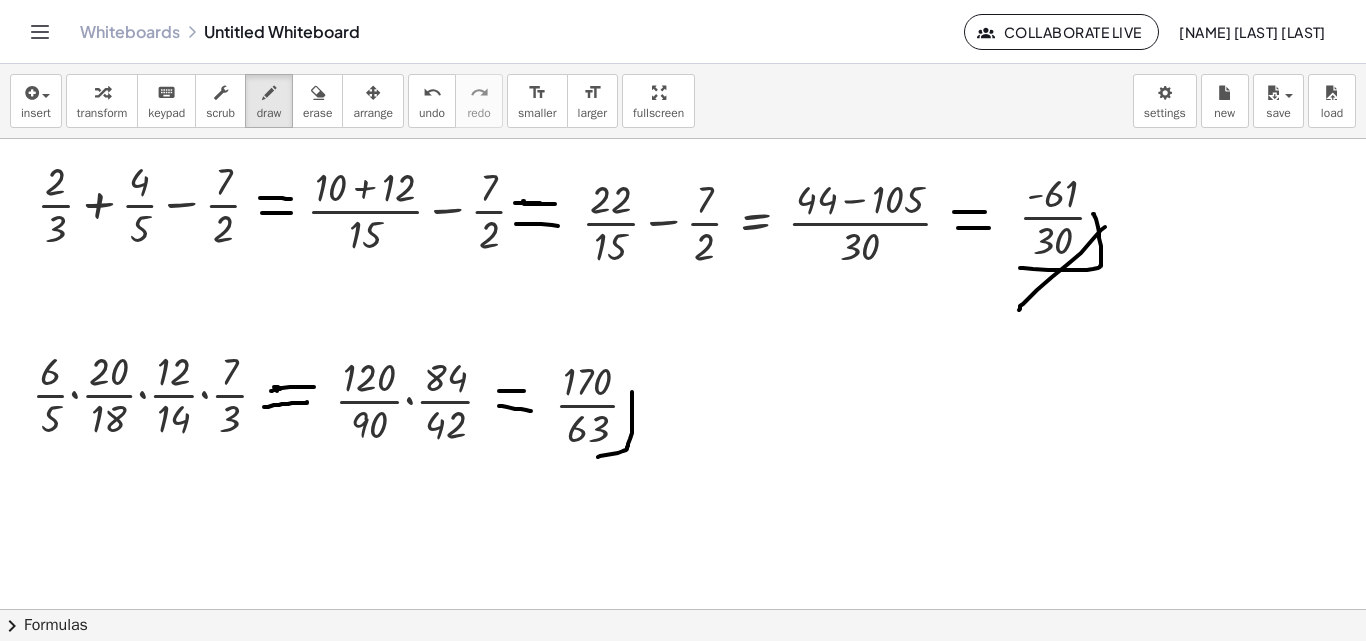 drag, startPoint x: 632, startPoint y: 433, endPoint x: 625, endPoint y: 443, distance: 12.206555 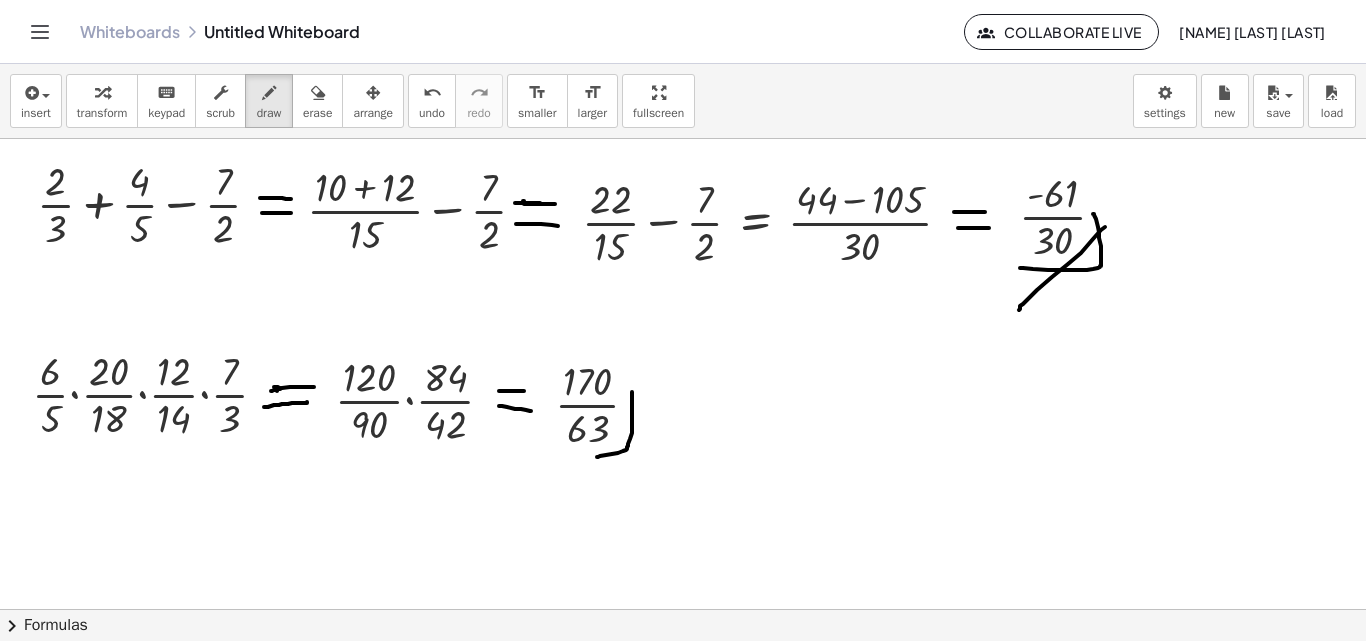 click at bounding box center [683, 609] 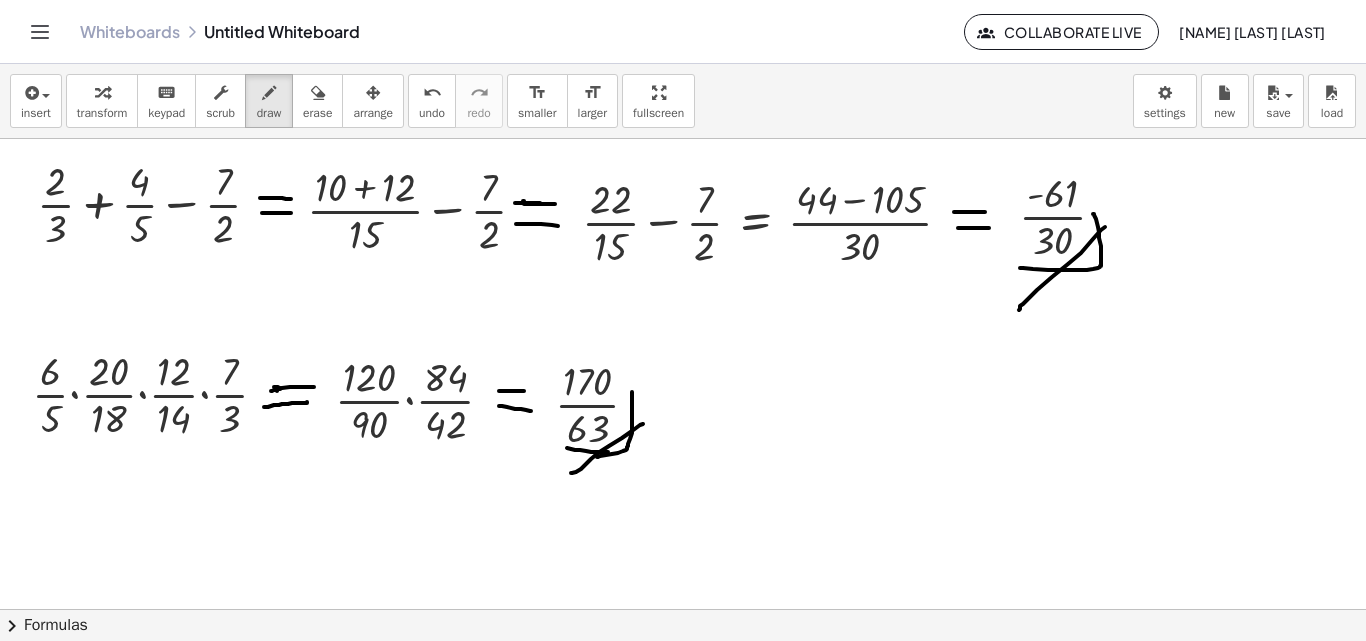 drag, startPoint x: 567, startPoint y: 448, endPoint x: 586, endPoint y: 453, distance: 19.646883 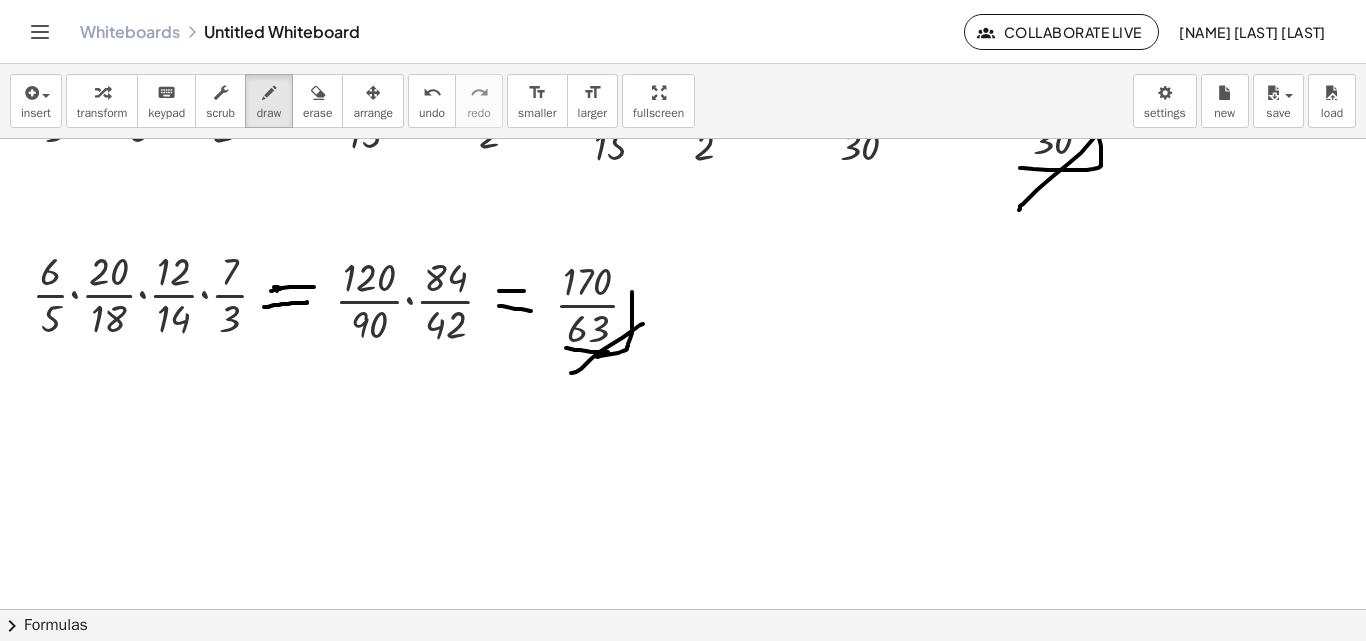 scroll, scrollTop: 200, scrollLeft: 0, axis: vertical 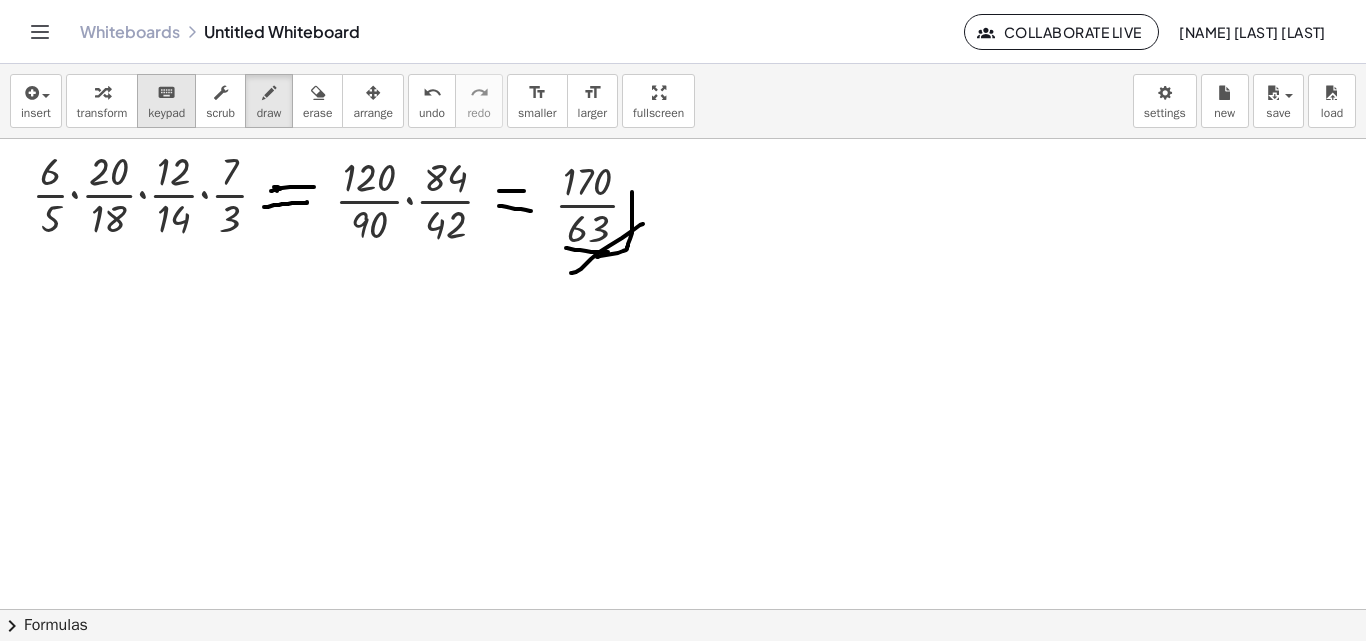 click on "keypad" at bounding box center [166, 113] 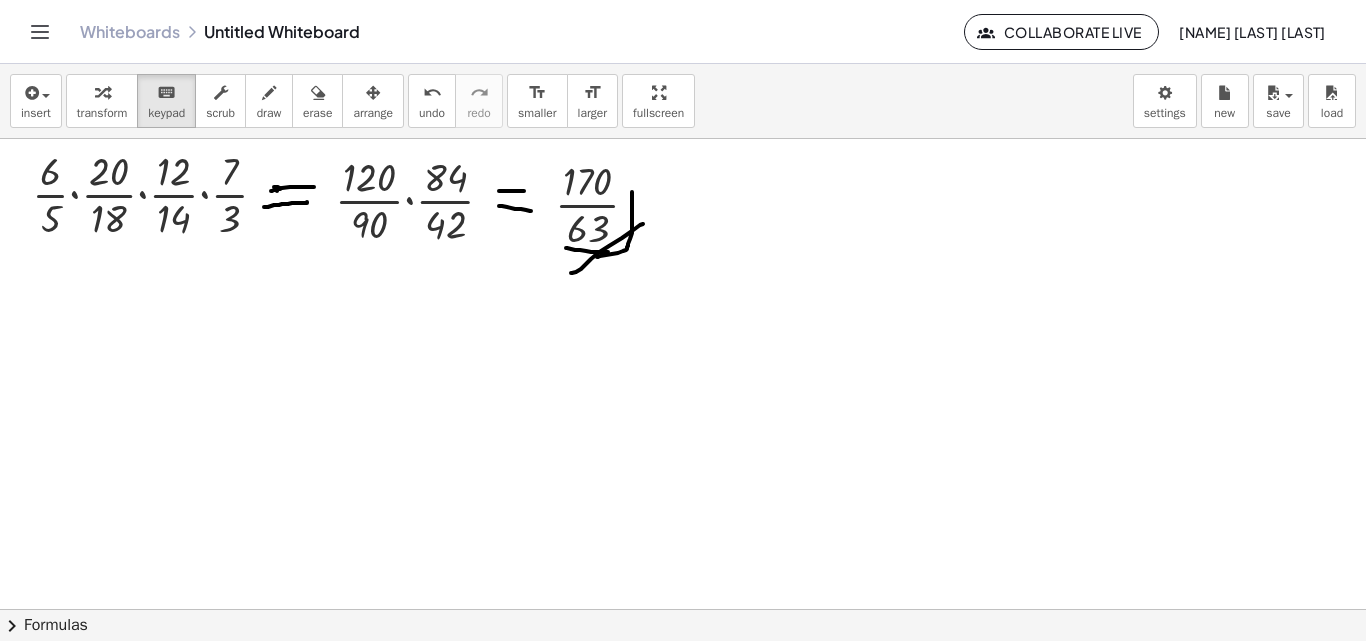 click at bounding box center [683, 409] 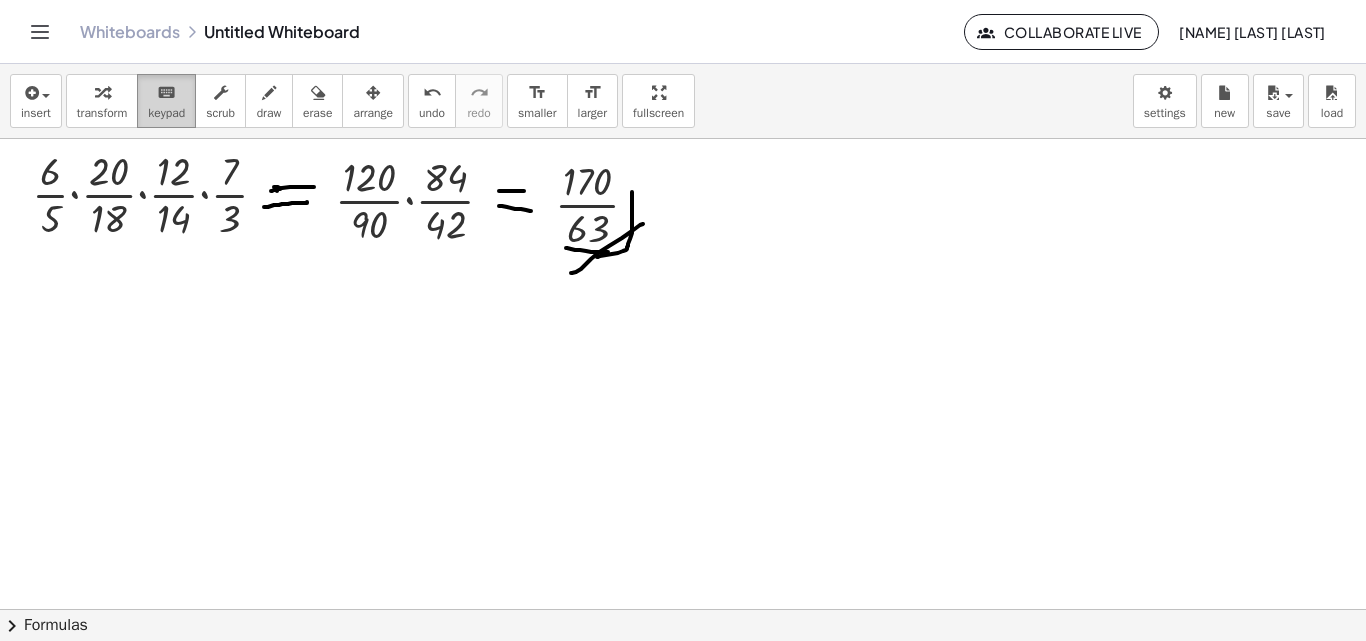 click on "keyboard keypad" at bounding box center [166, 101] 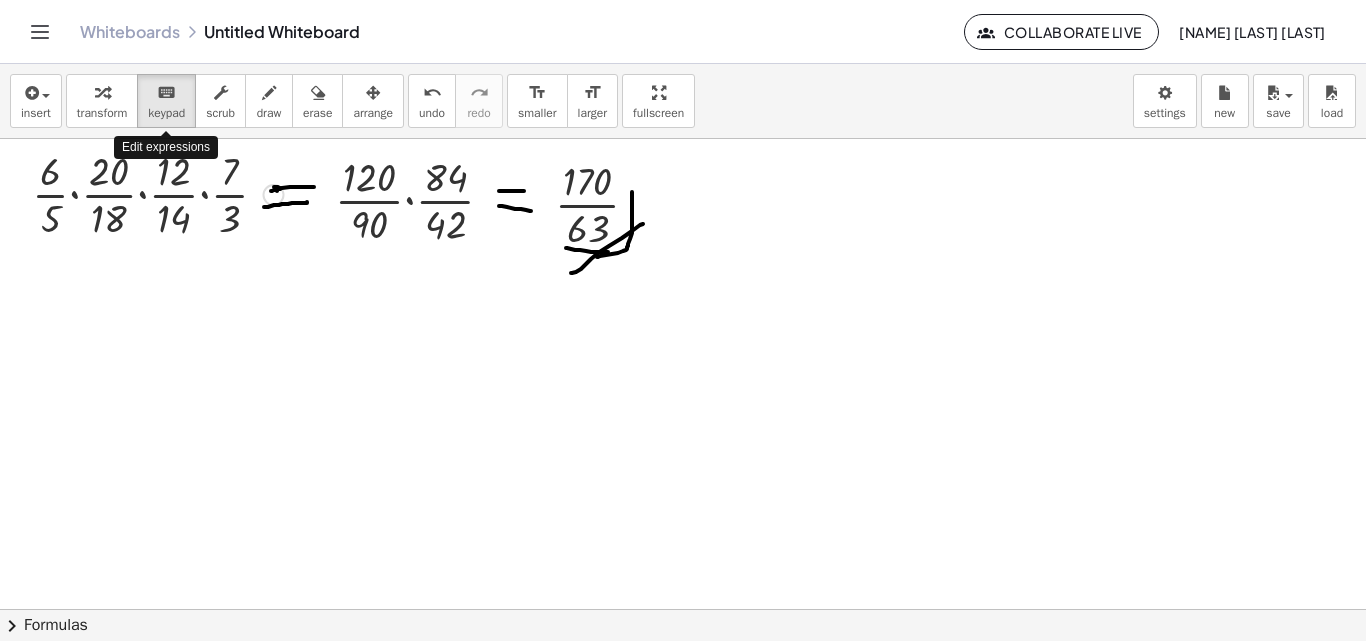 click at bounding box center (683, 409) 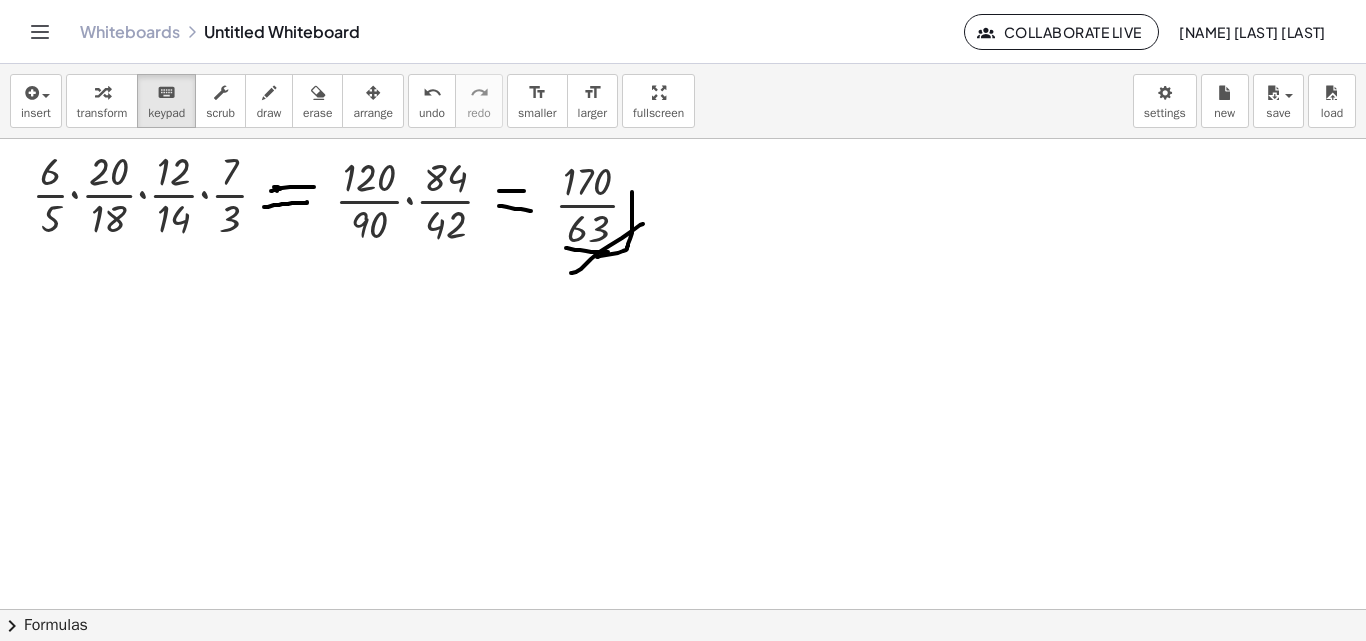 click at bounding box center [683, 409] 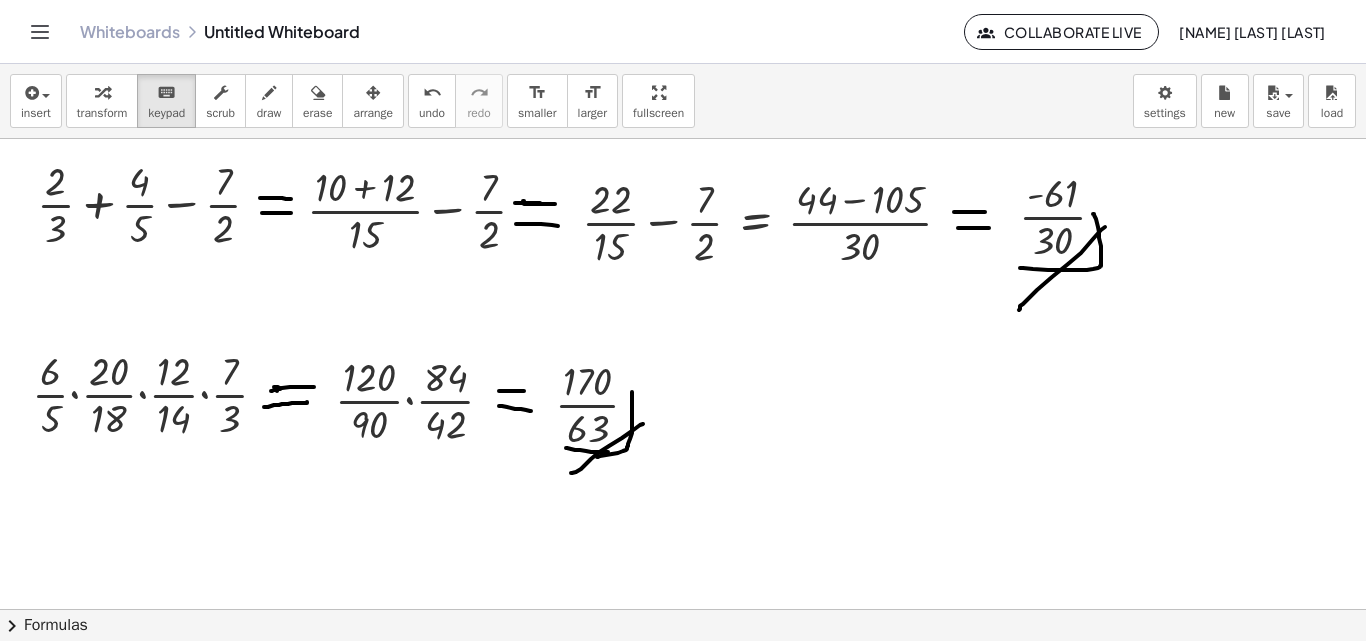 scroll, scrollTop: 300, scrollLeft: 0, axis: vertical 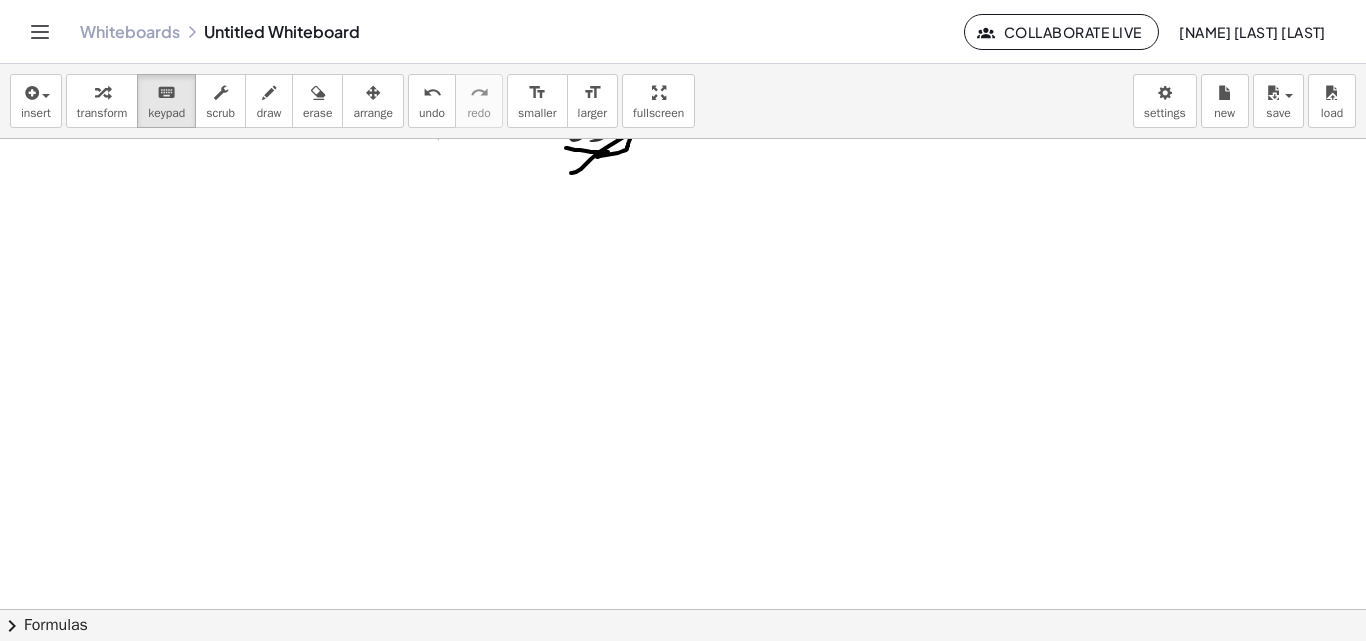 click at bounding box center (683, 309) 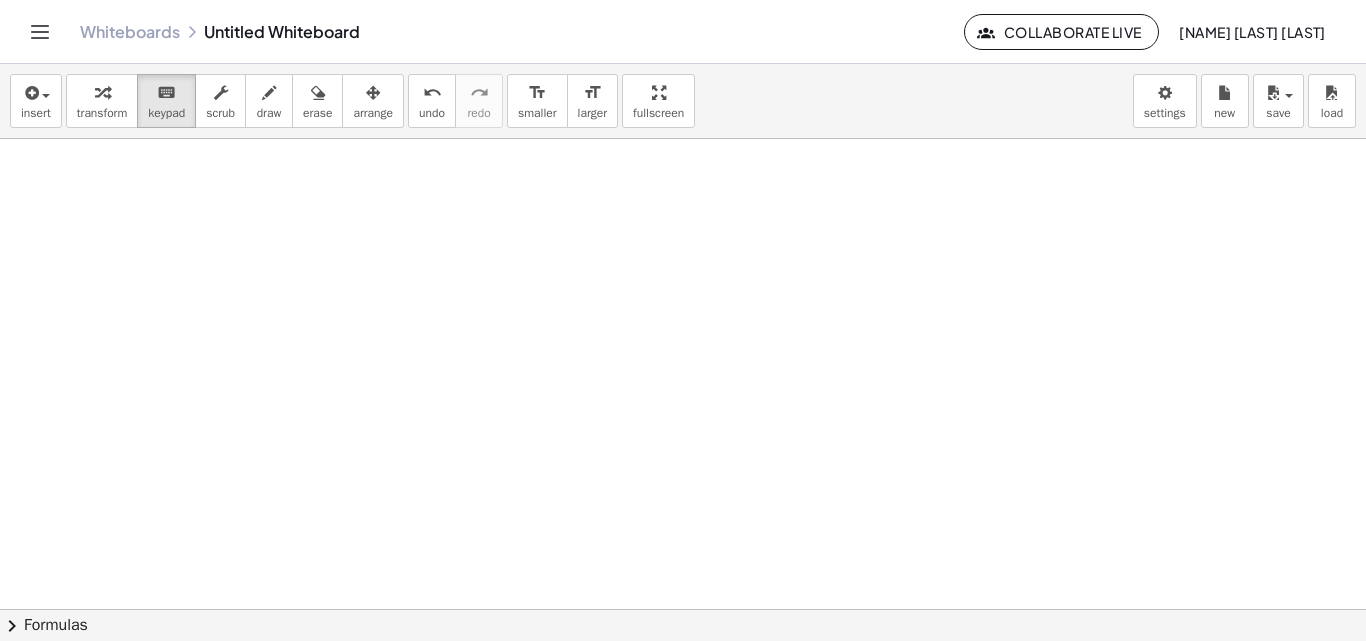 scroll, scrollTop: 1340, scrollLeft: 0, axis: vertical 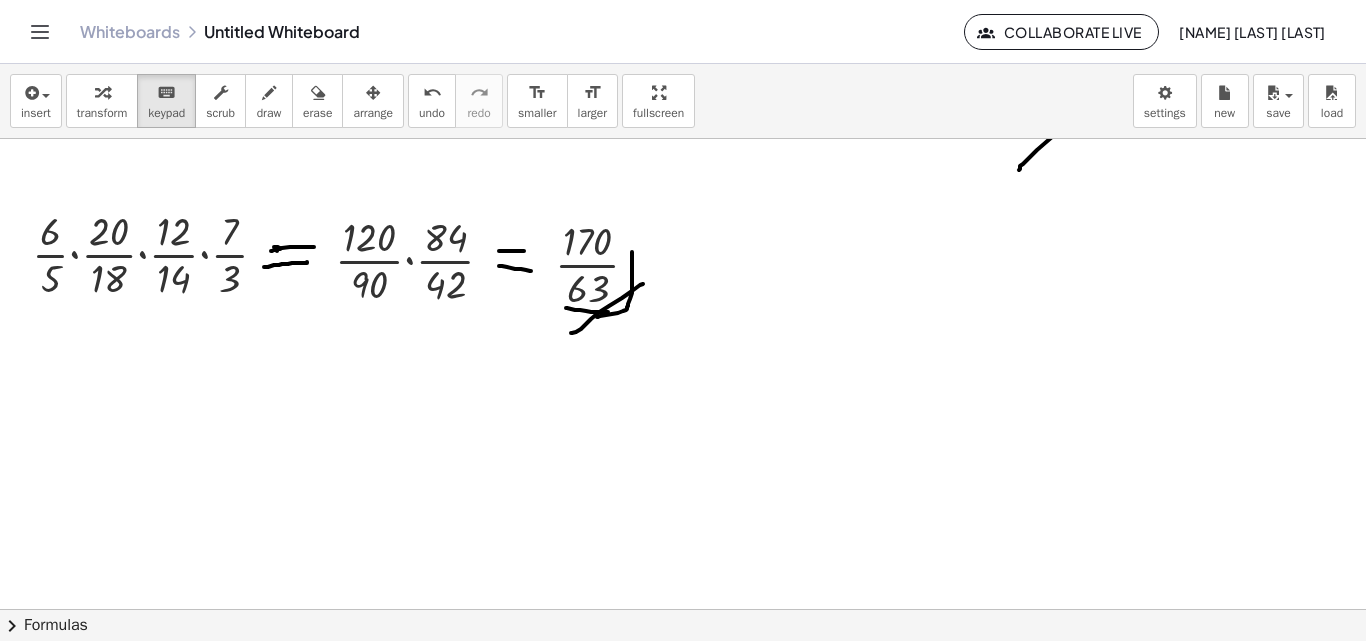 click at bounding box center [683, 469] 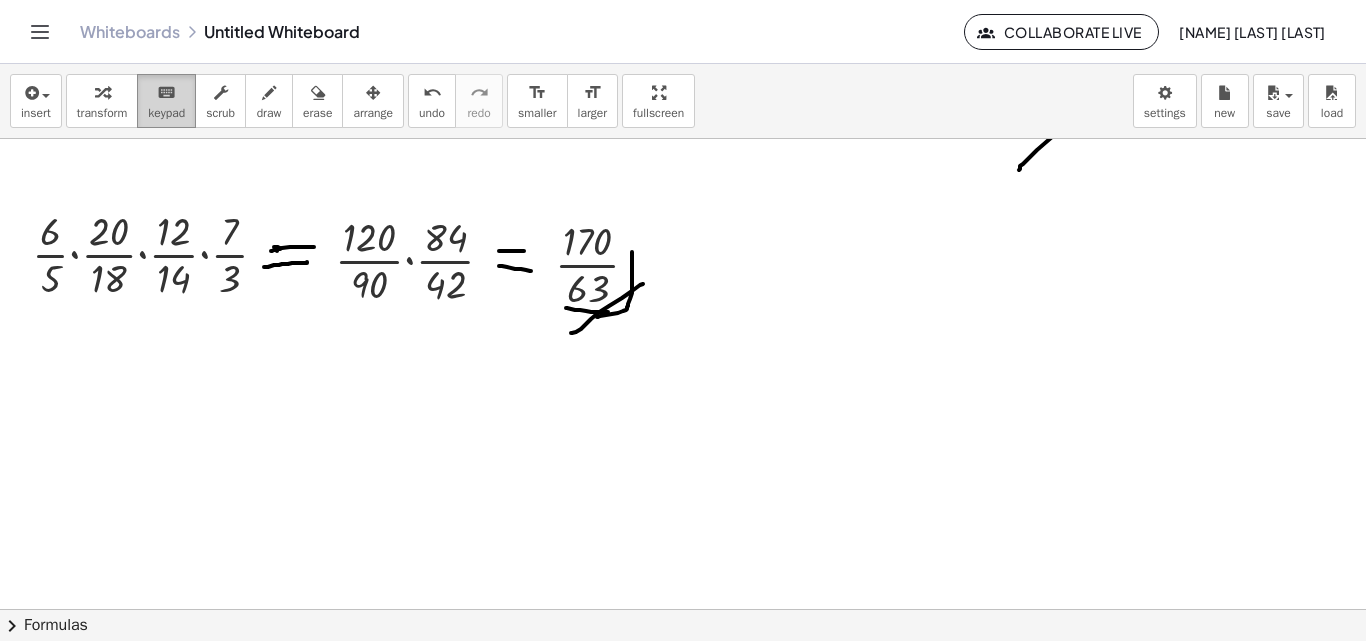 click on "keyboard keypad" at bounding box center (166, 101) 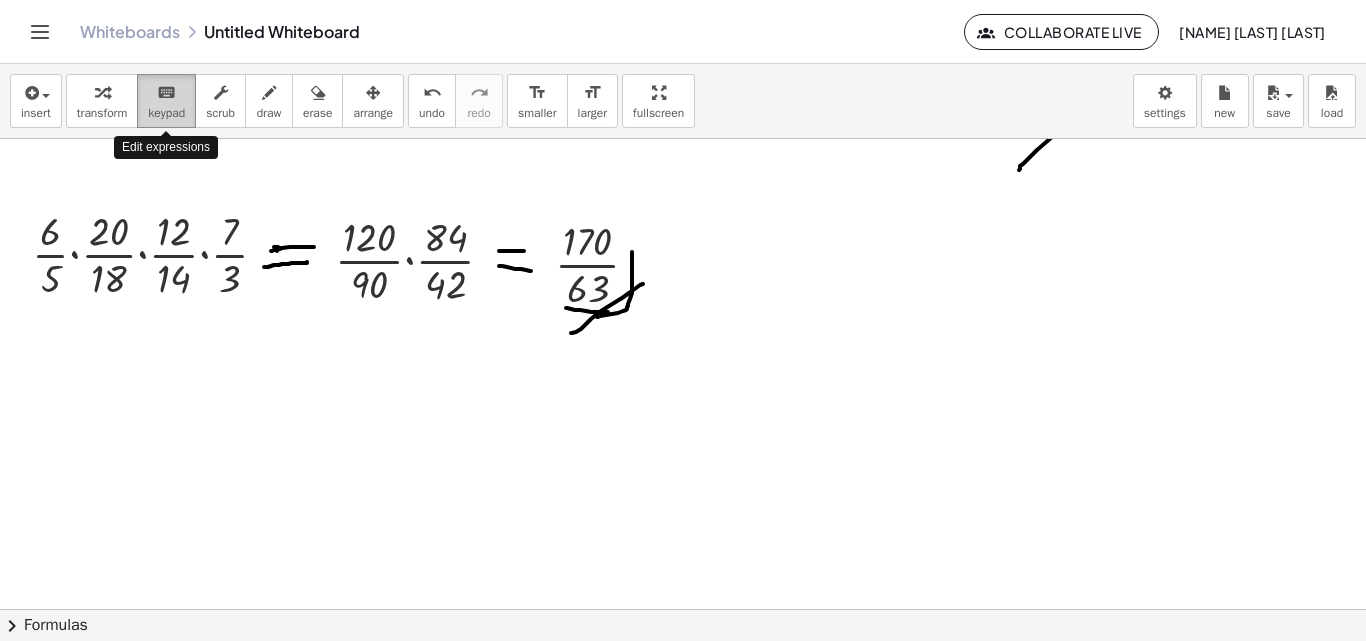 click on "keypad" at bounding box center [166, 113] 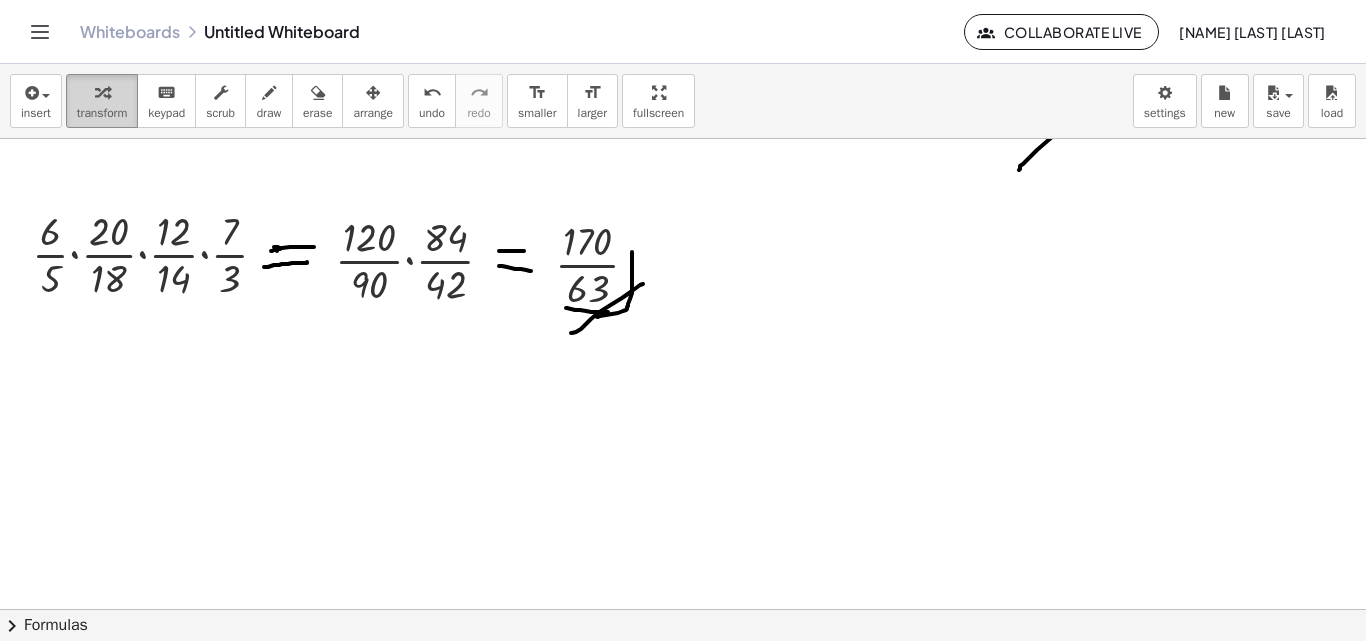 click on "transform" at bounding box center (102, 113) 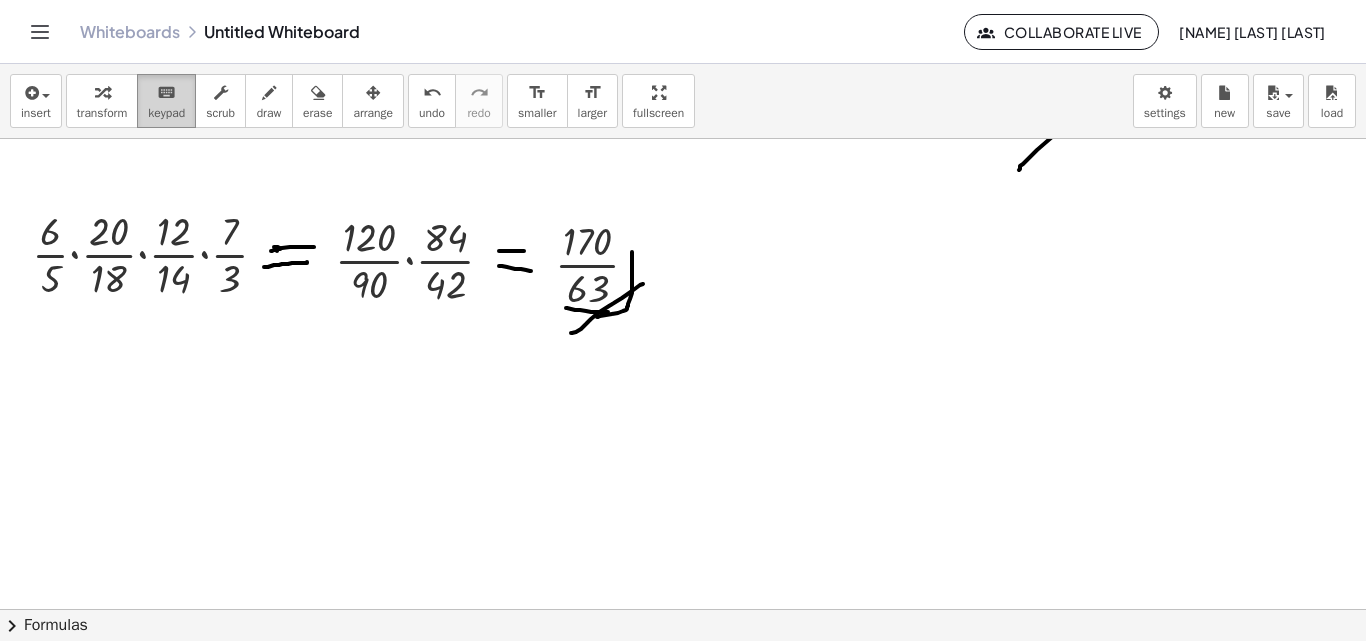 click on "keyboard keypad" at bounding box center [166, 101] 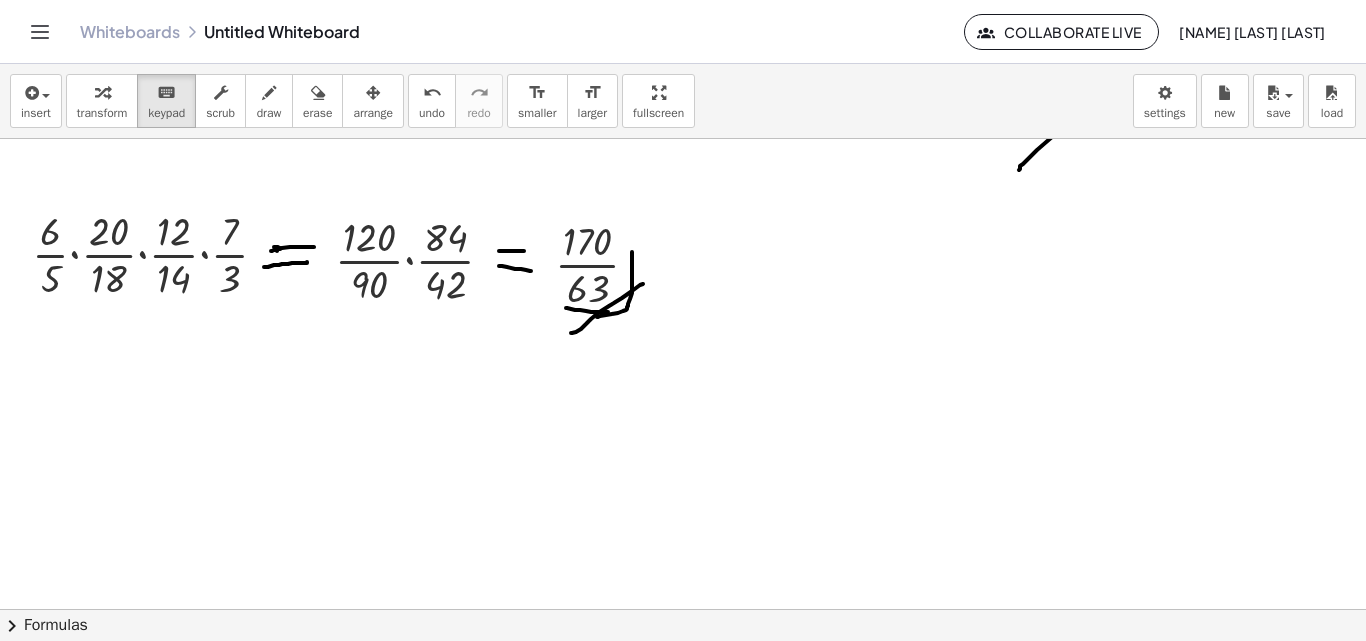 click at bounding box center [683, 469] 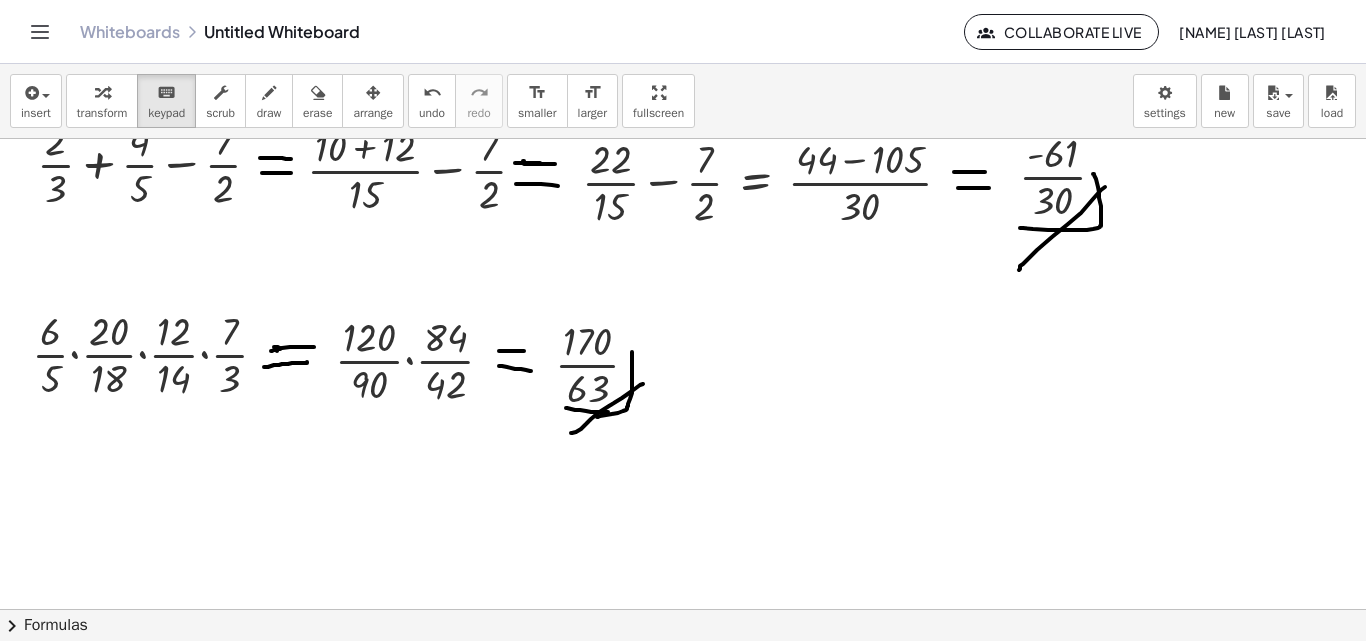 click at bounding box center [683, 569] 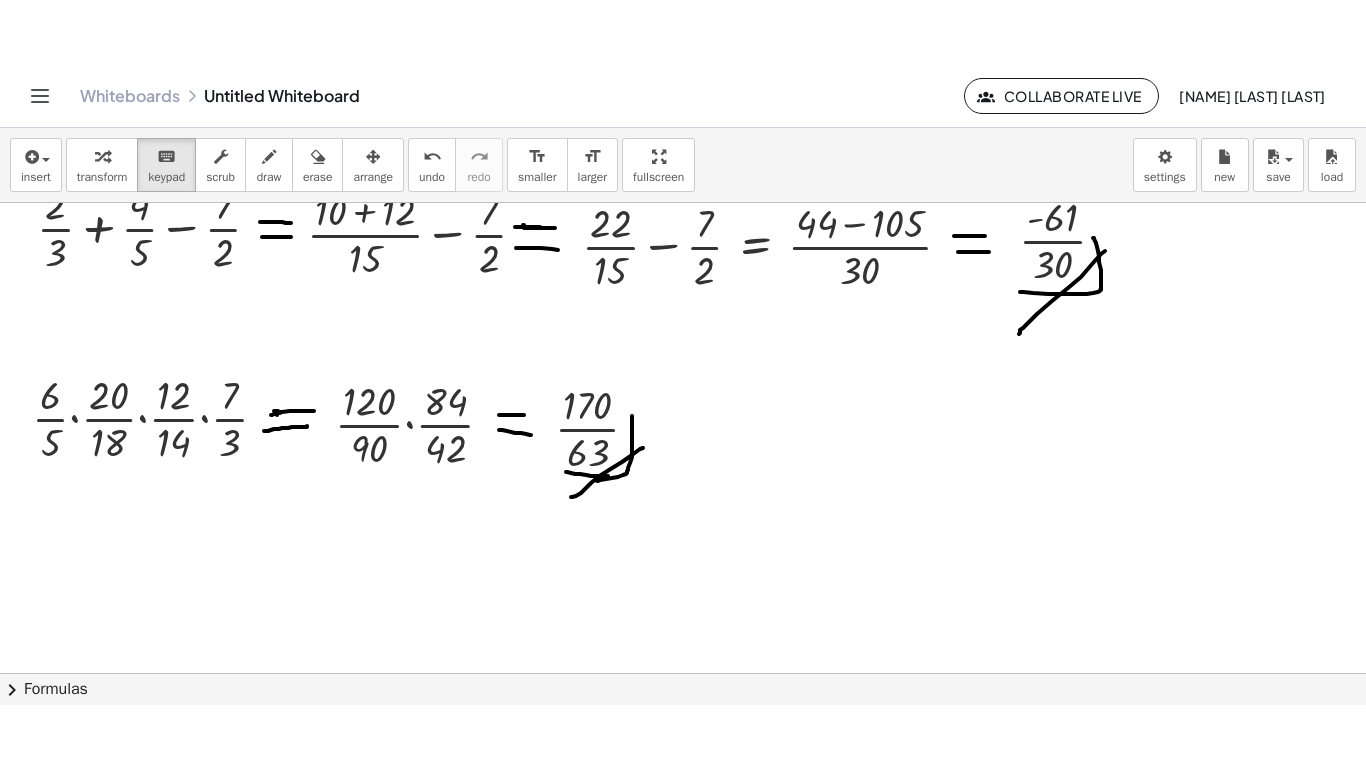scroll, scrollTop: 0, scrollLeft: 0, axis: both 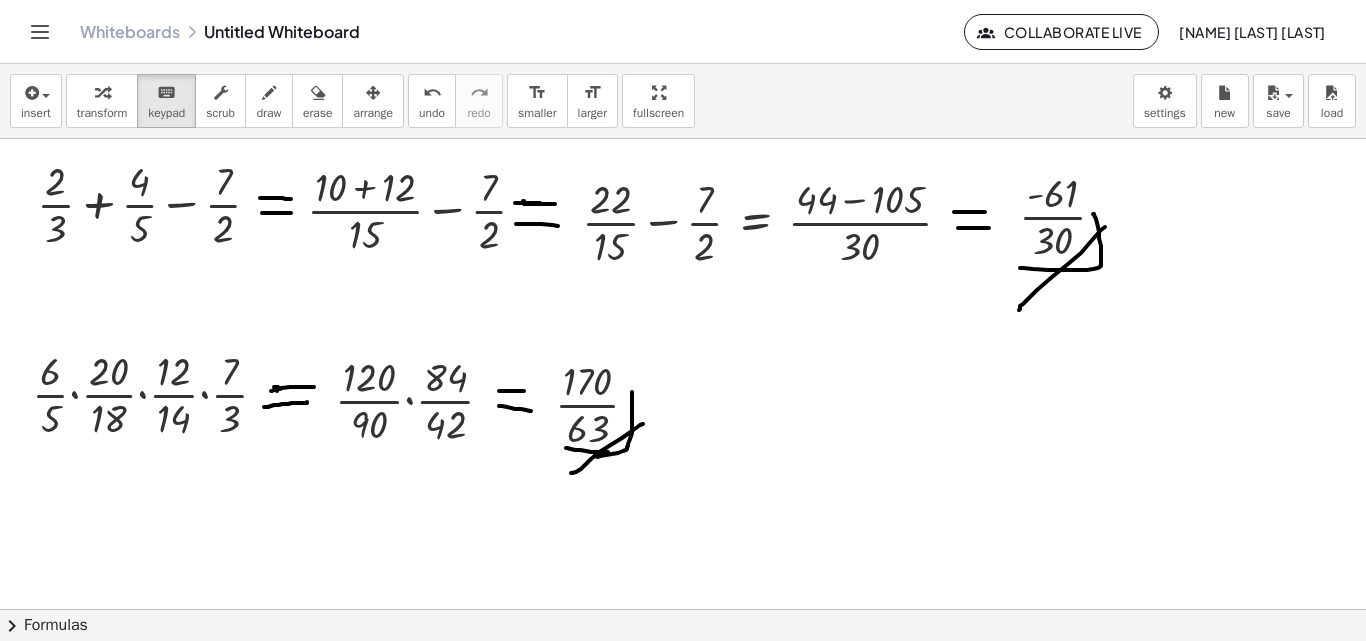 click at bounding box center (683, 609) 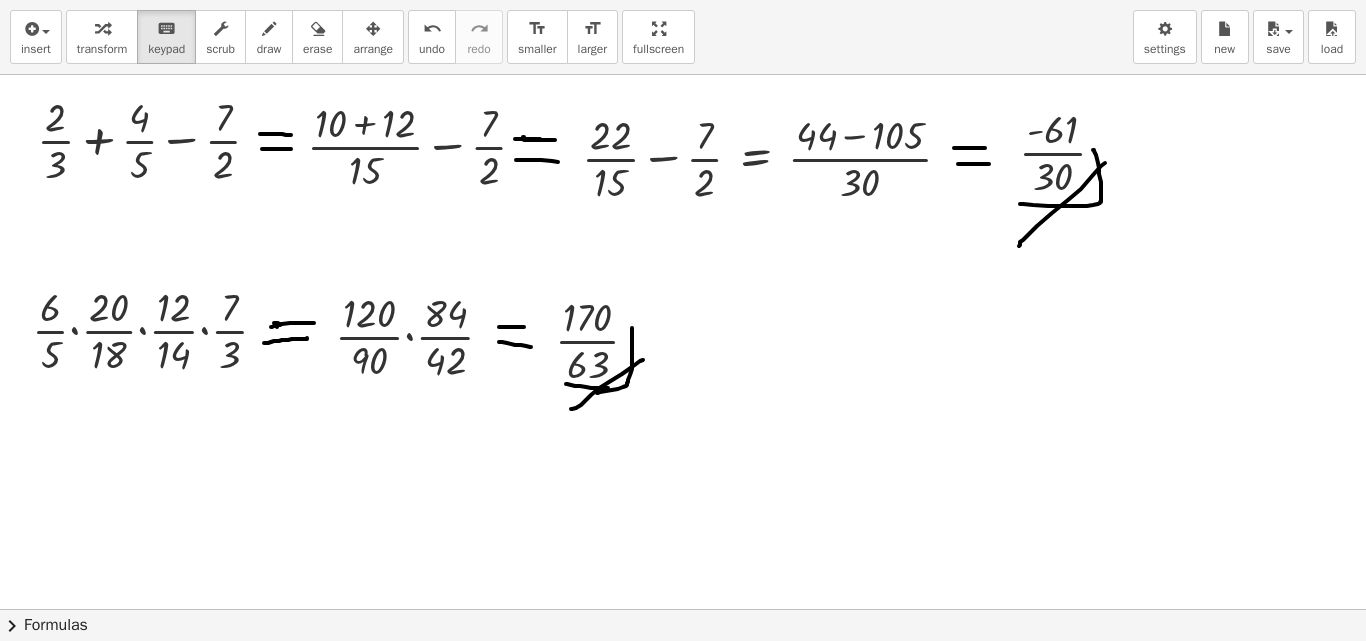 click on "insert select one: Math Expression Function Text Youtube Video Graphing Geometry Geometry 3D transform keyboard keypad scrub draw erase arrange undo undo redo redo format_size smaller format_size larger fullscreen load   save new settings + · [NUMBER] · [NUMBER] + · [NUMBER] · [NUMBER] + · ( + [NUMBER] + [NUMBER] ) · [NUMBER] − · [NUMBER] · [NUMBER] + · [NUMBER] · [NUMBER] − · [NUMBER] · [NUMBER] = · ( + [NUMBER] − [NUMBER] ) · [NUMBER] · - [NUMBER] · [NUMBER] · · [NUMBER] · [NUMBER] · · [NUMBER] · [NUMBER] · · [NUMBER] · [NUMBER] · · [NUMBER] · [NUMBER] · · [NUMBER] · [NUMBER] · · [NUMBER] · [NUMBER] × chevron_right  Formulas
Drag one side of a formula onto a highlighted expression on the canvas to apply it.
Quadratic Formula
+ · [NUMBER] · x [NUMBER] + · [NUMBER] · x + [NUMBER] = 0
⇔
x = · ( − [NUMBER] ± [NUMBER] [NUMBER] ( + [NUMBER] [NUMBER] − · [NUMBER] · [NUMBER] · [NUMBER] ) ) · [NUMBER] · [NUMBER]
+ x [NUMBER] + · [NUMBER] · x + [NUMBER] = 0
⇔
x" at bounding box center (683, 320) 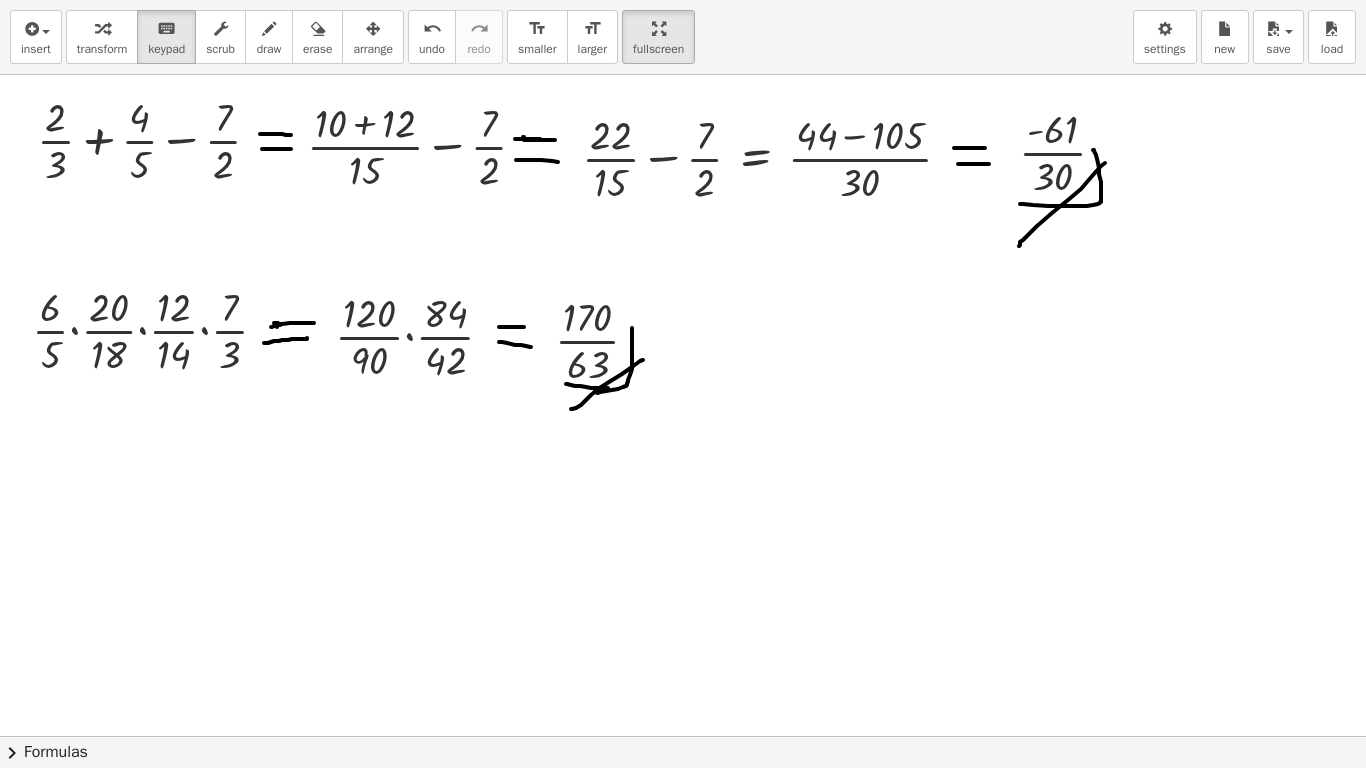 click at bounding box center [683, 736] 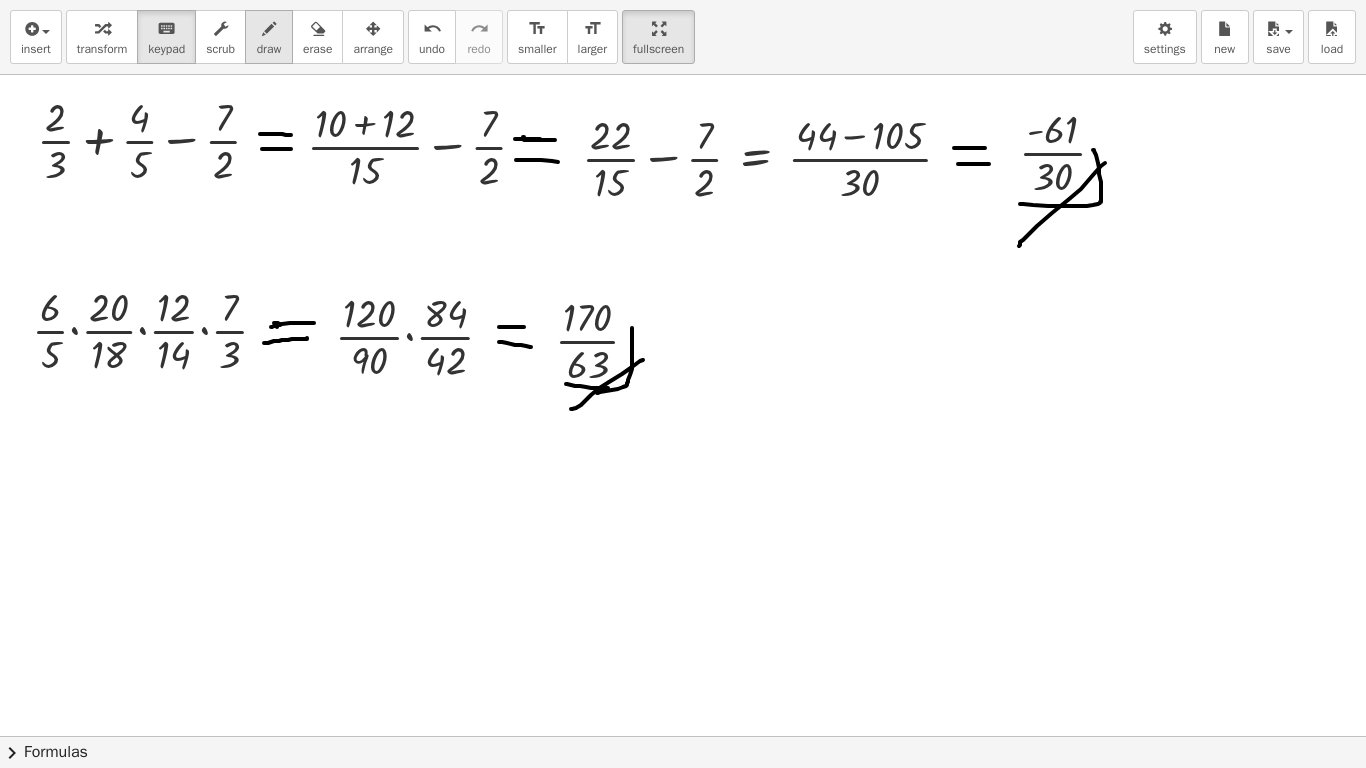 click on "draw" at bounding box center (269, 49) 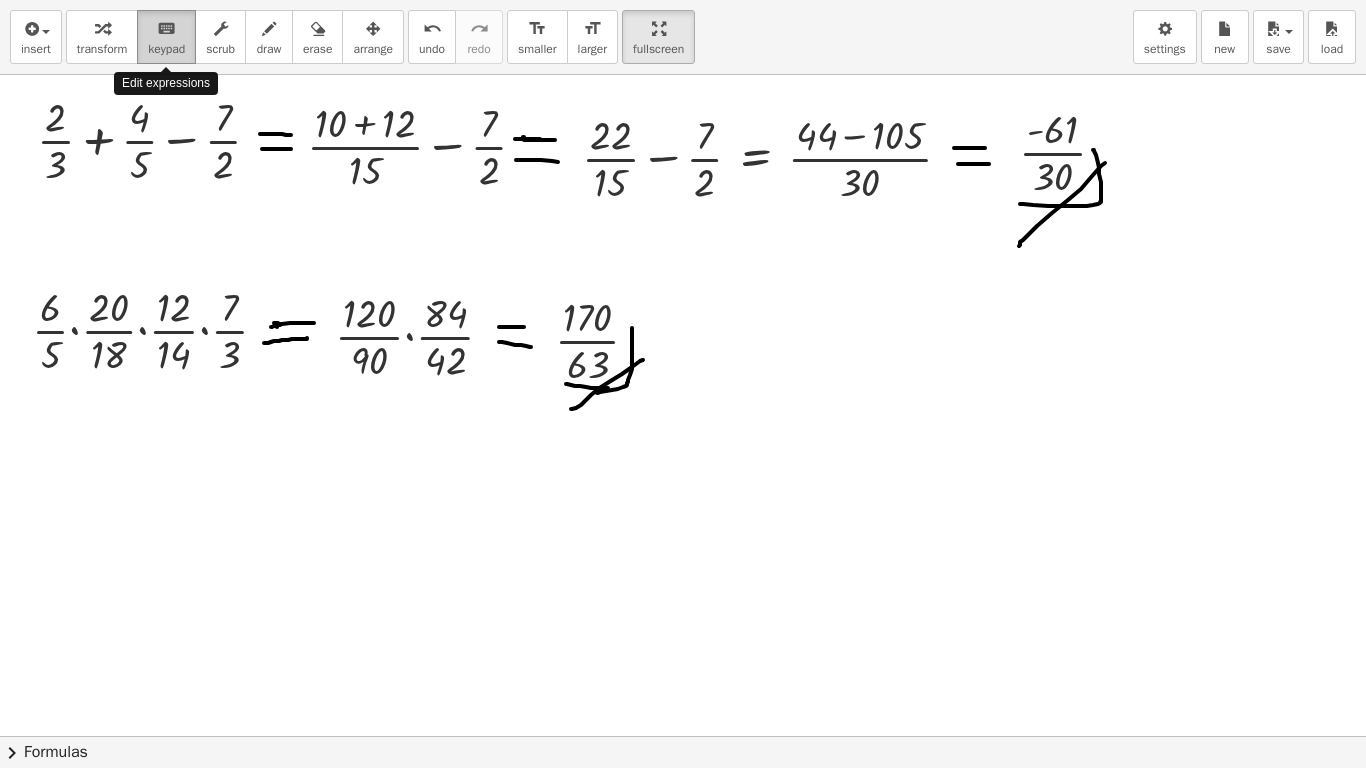 click on "keypad" at bounding box center [166, 49] 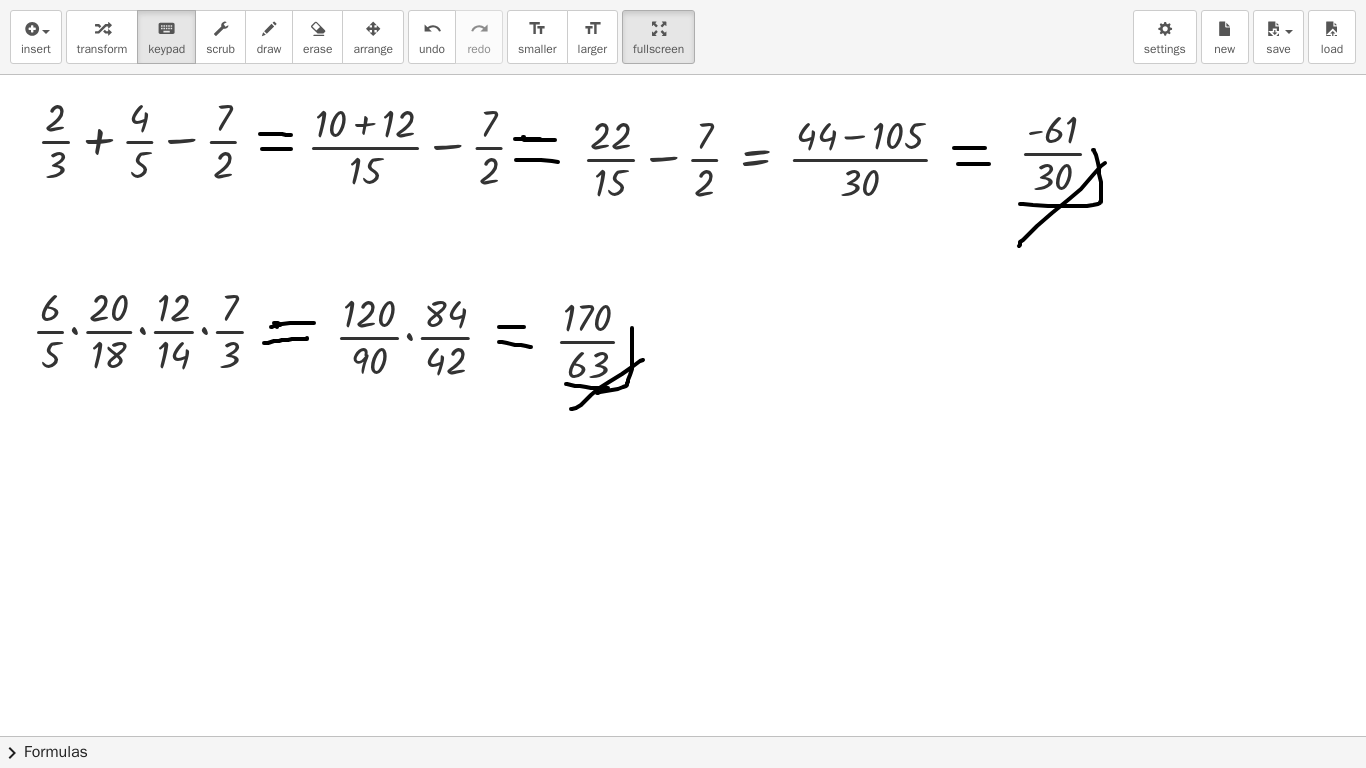 click at bounding box center [683, 736] 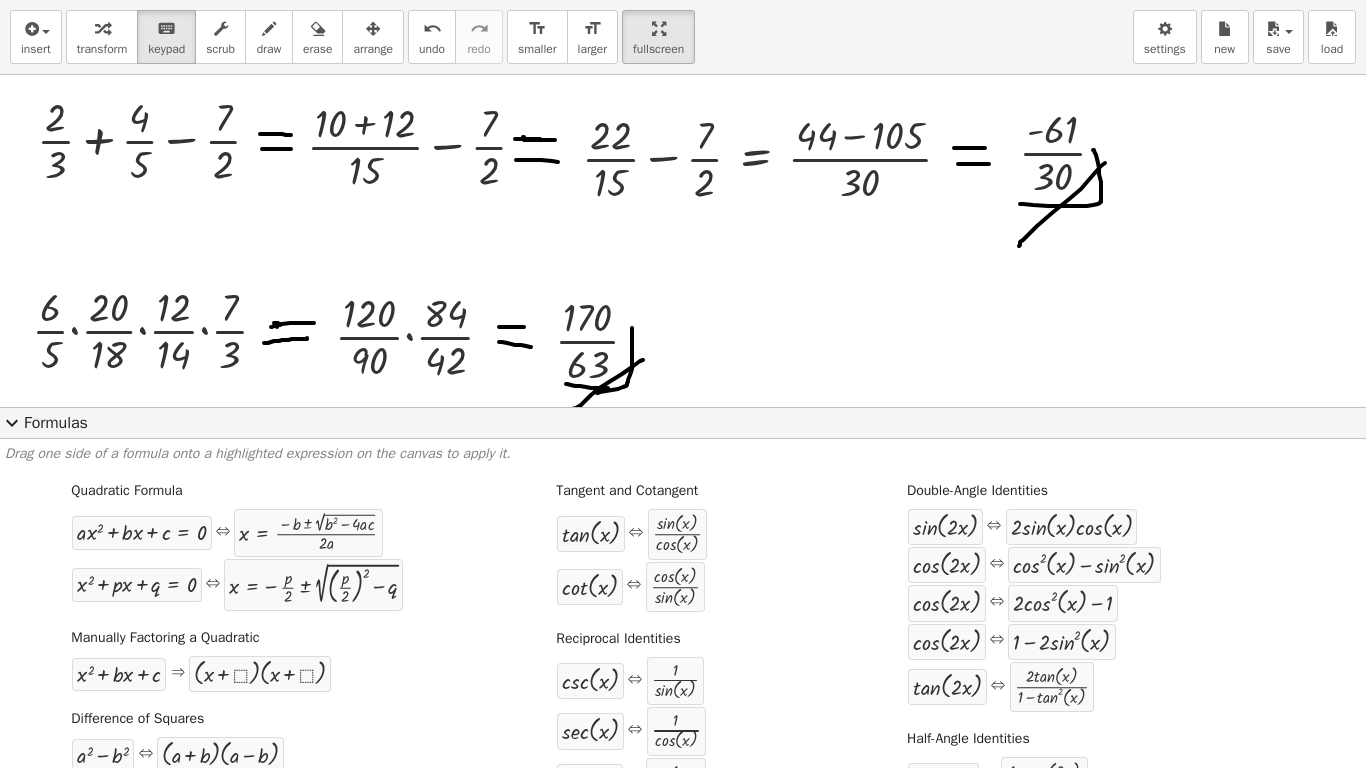 click on "Quadratic Formula
+ · a · x 2 + · b · x + c = 0
⇔
x = · ( − b ± 2 √ ( + b 2 − · 4 · a · c ) ) · 2 · a
+ x 2 + · p · x + q = 0
⇔
x = − · p · 2 ± 2 √ ( + ( · p · 2 ) 2 − q )
Manually Factoring a Quadratic
+ x 2 + · b · x + c
⇒
· ( + x + ⬚ ) · ( + x + ⬚ )
Difference of Squares
+ a 2 − b 2
⇔
· ( + a + b ) · ( + a − b )
Quadratic Binomial
+ a 2 +" at bounding box center (683, 804) 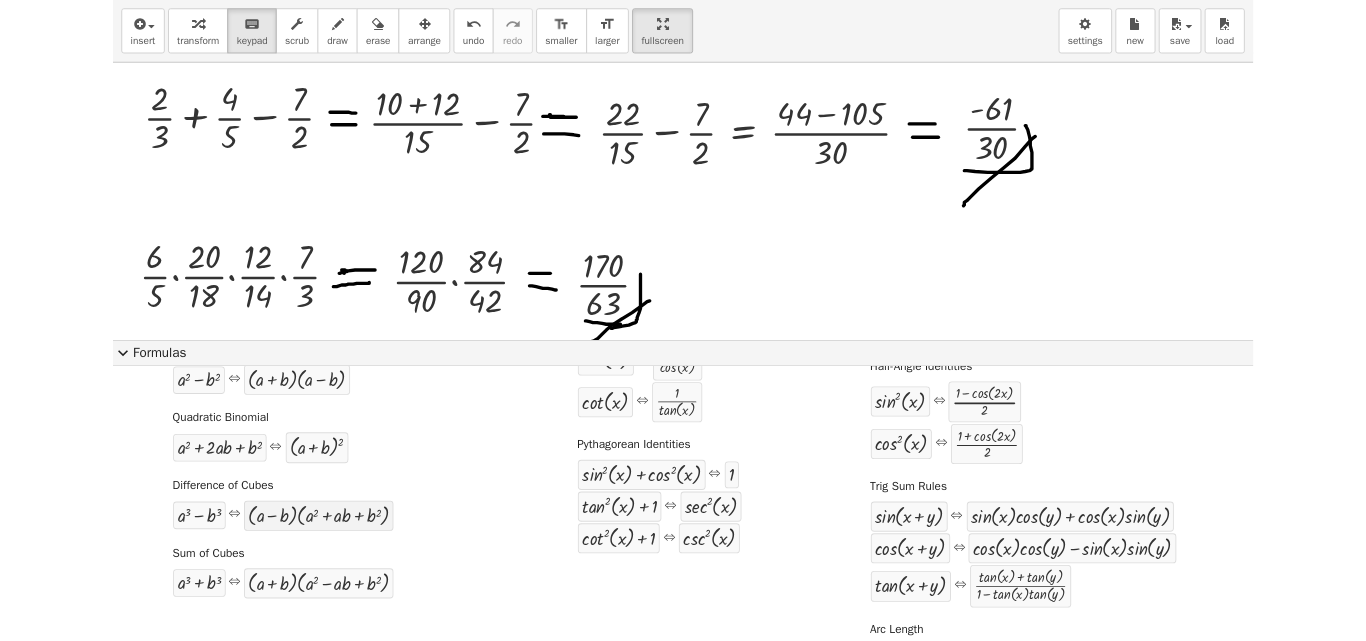 scroll, scrollTop: 371, scrollLeft: 0, axis: vertical 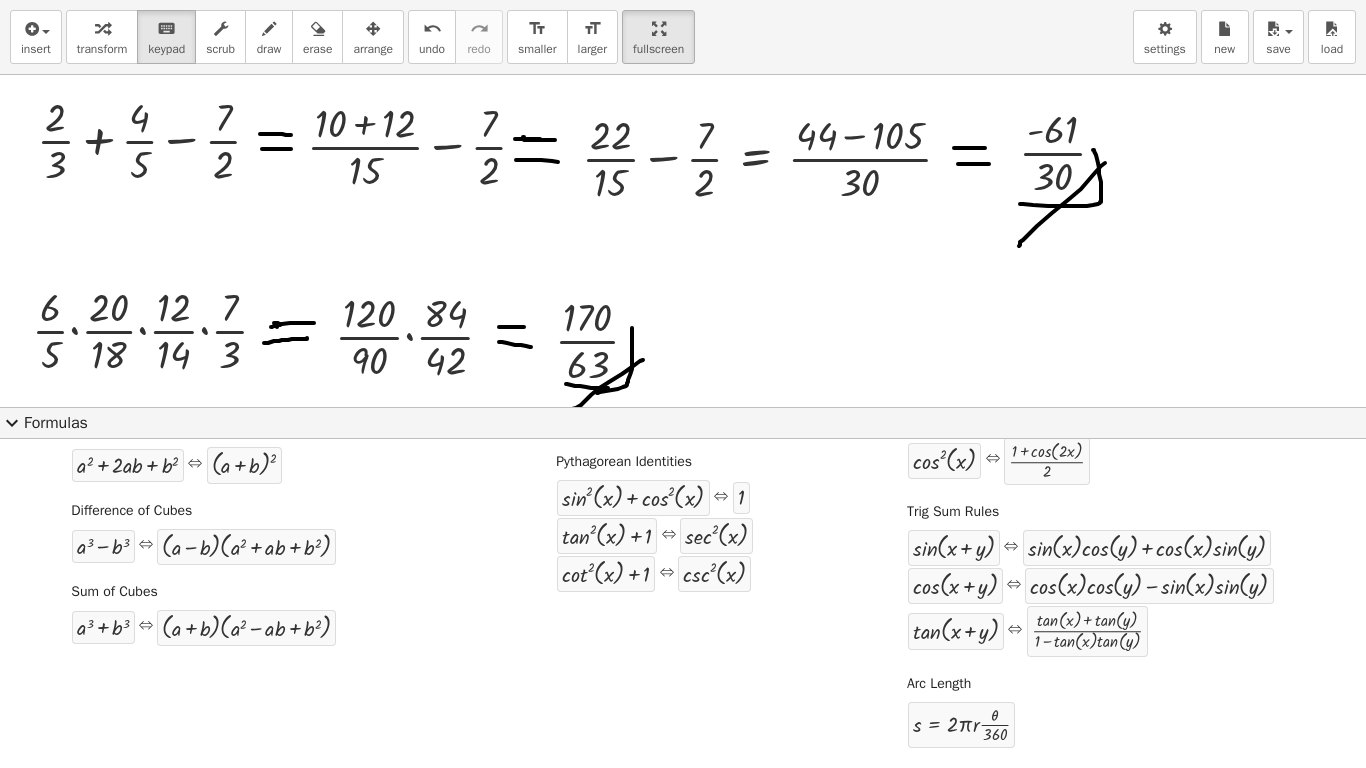 click at bounding box center (683, 545) 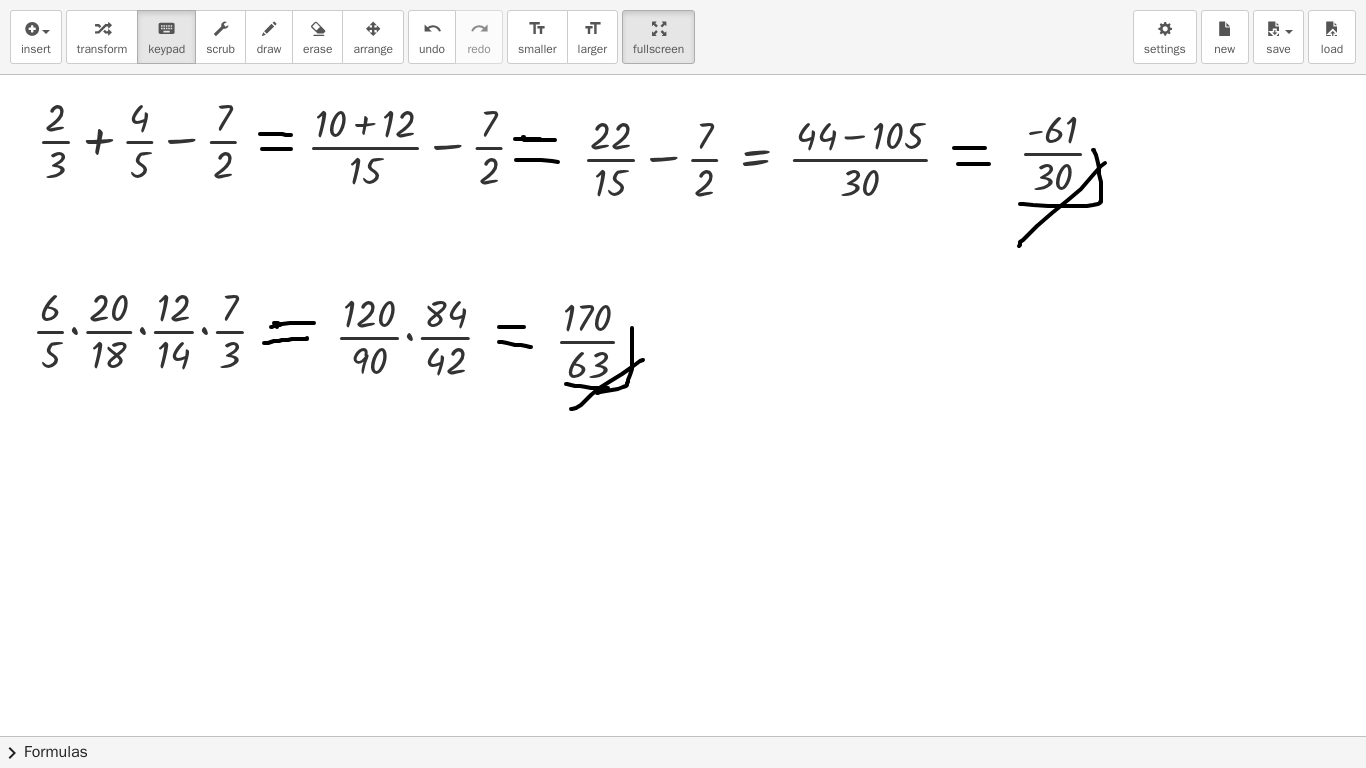 click at bounding box center [683, 736] 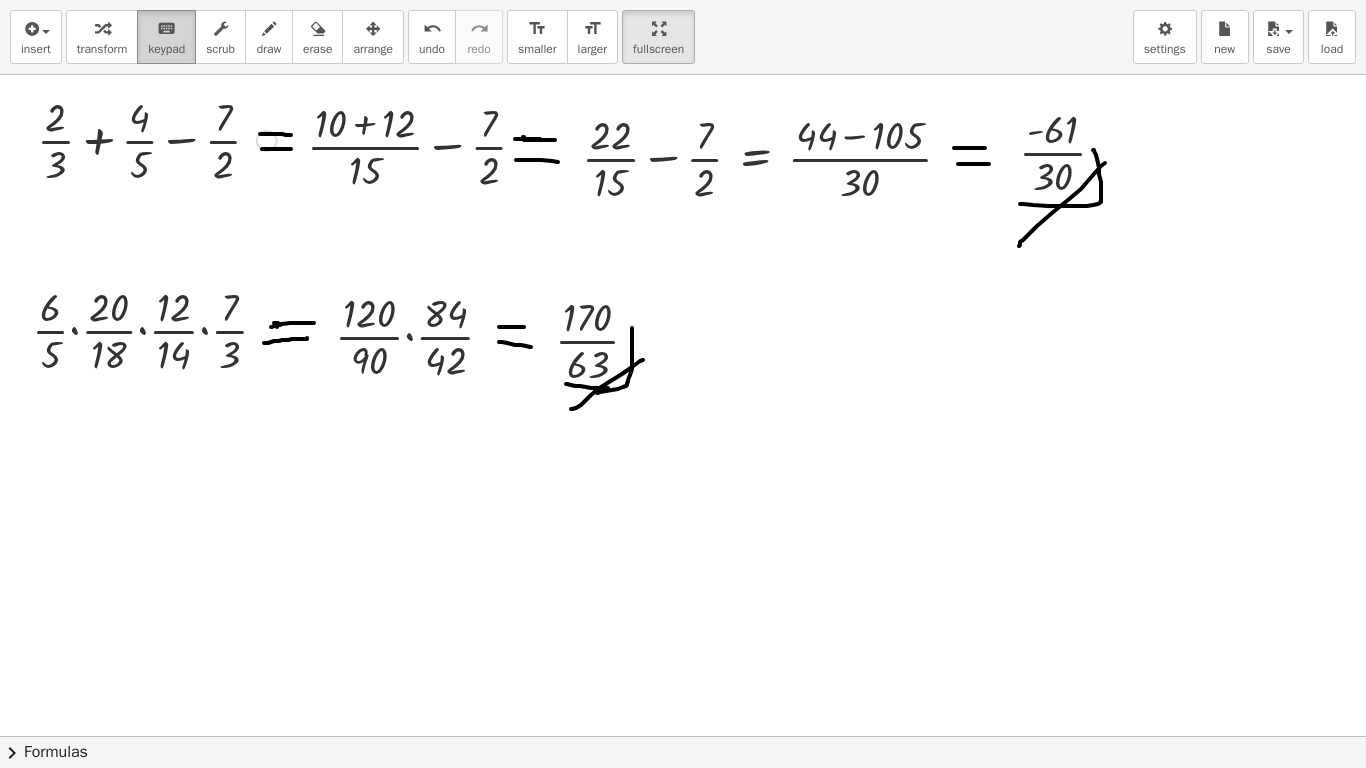 click on "keypad" at bounding box center (166, 49) 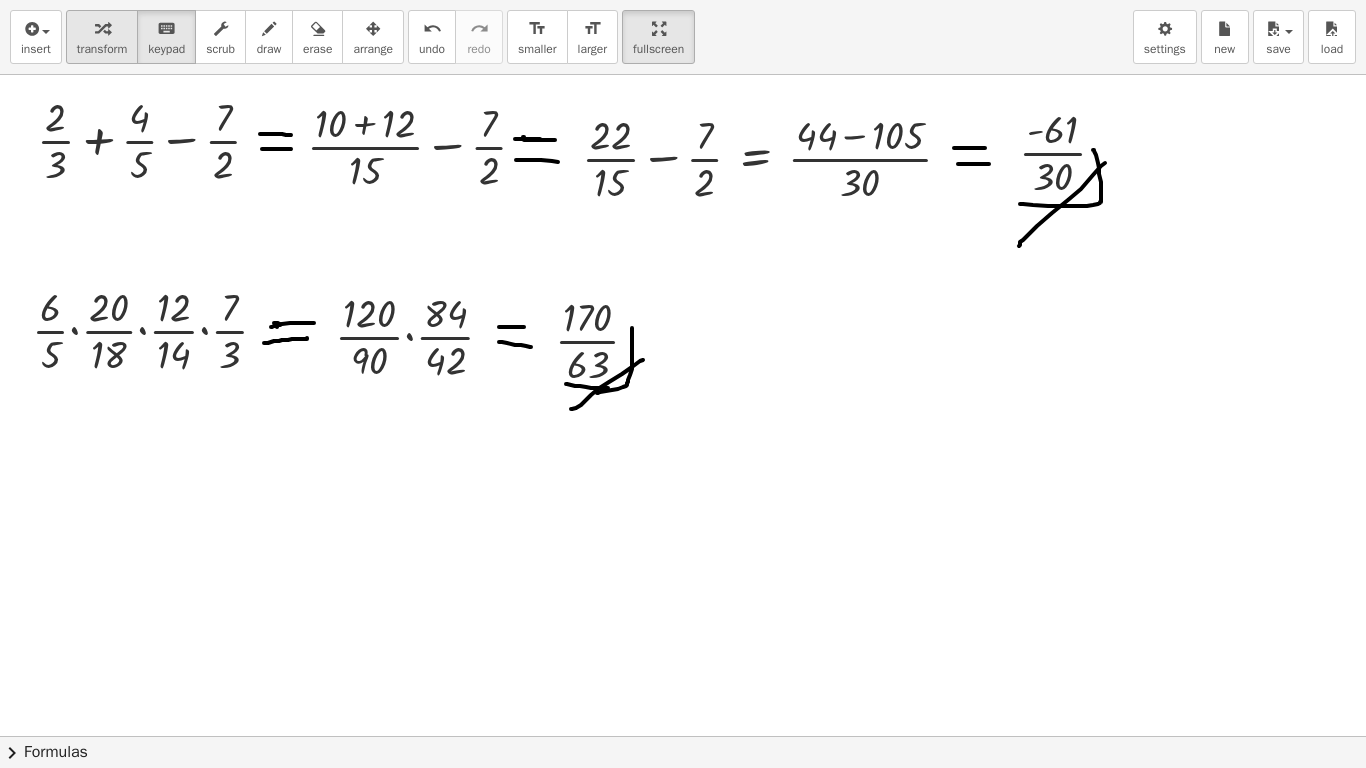 click on "transform" at bounding box center [102, 49] 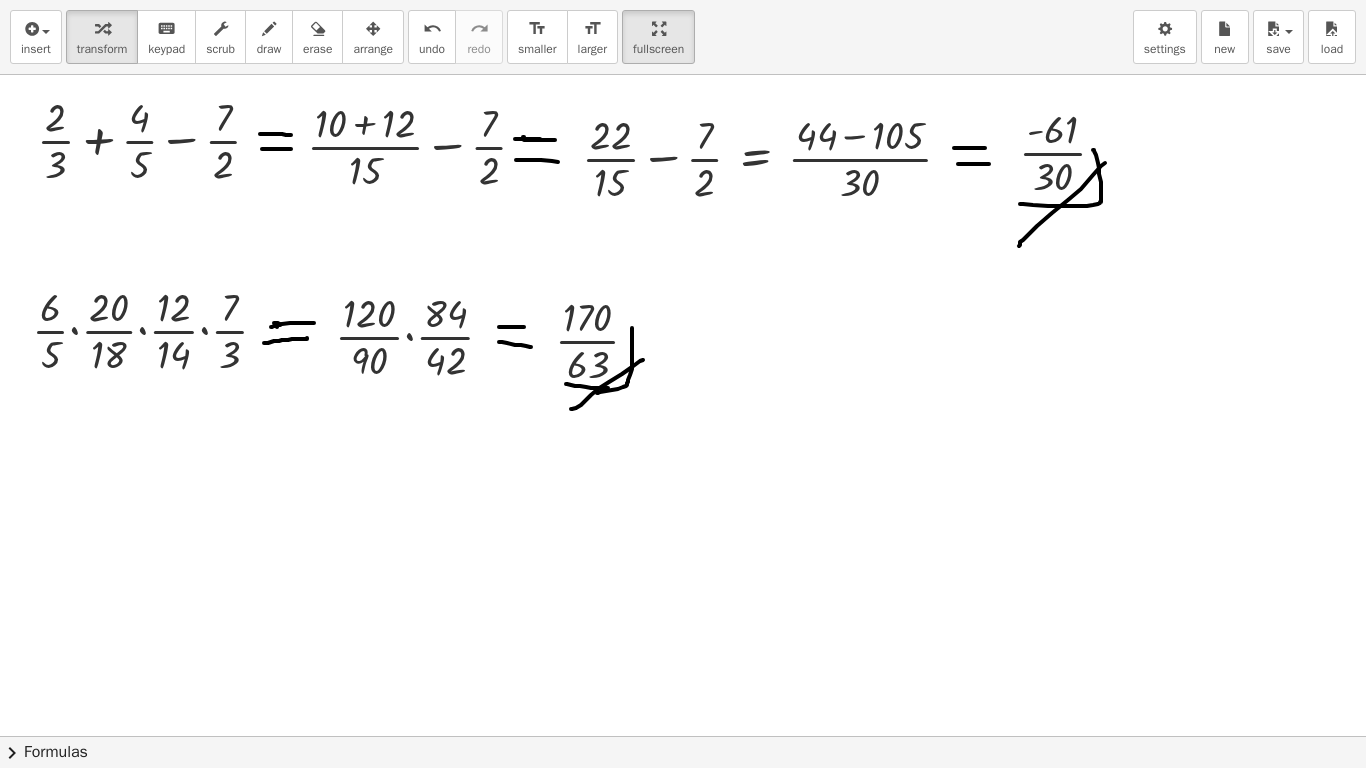 click at bounding box center [683, 736] 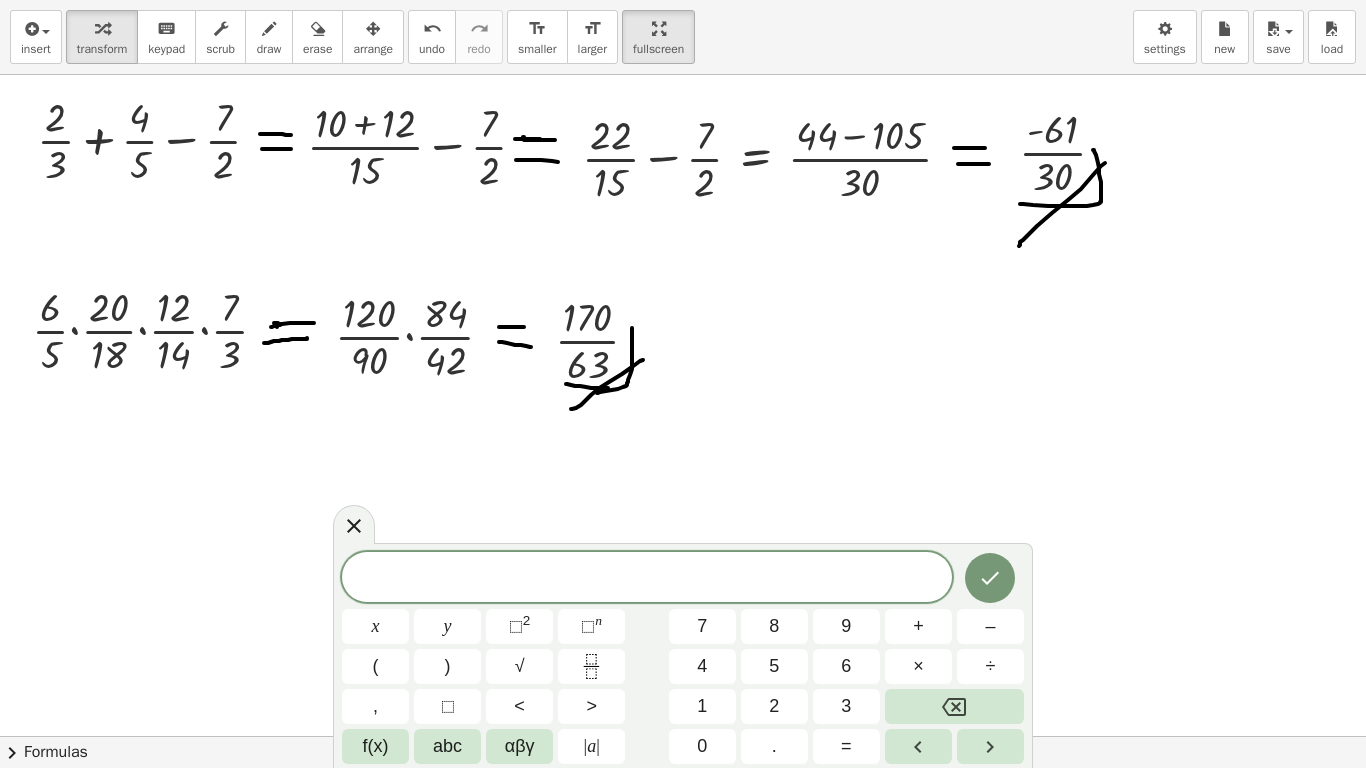 click on "​" at bounding box center [647, 579] 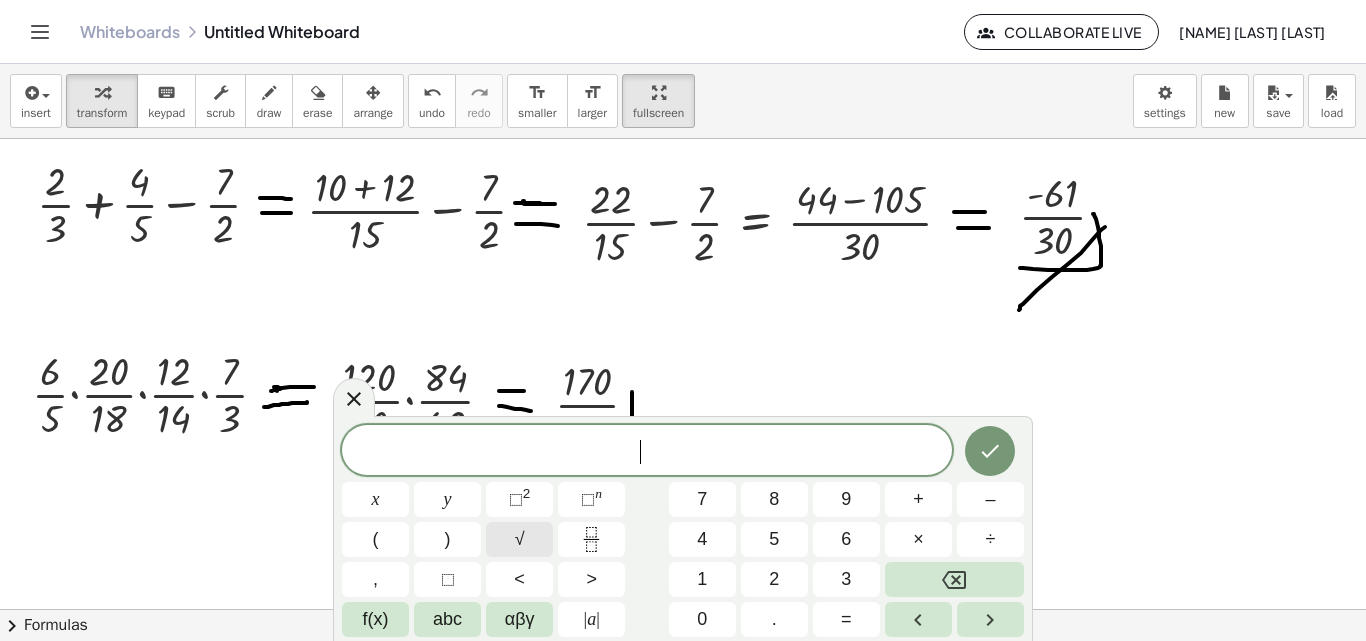 click on "√" at bounding box center [520, 539] 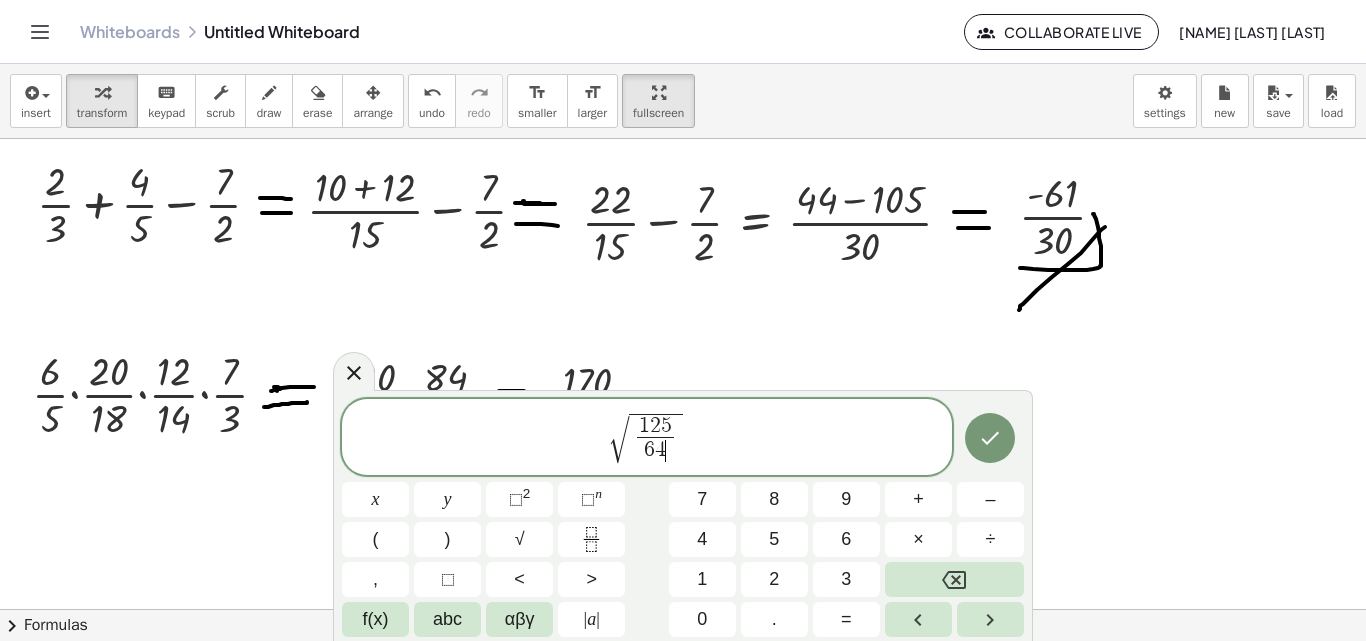 click on "√" at bounding box center (619, 439) 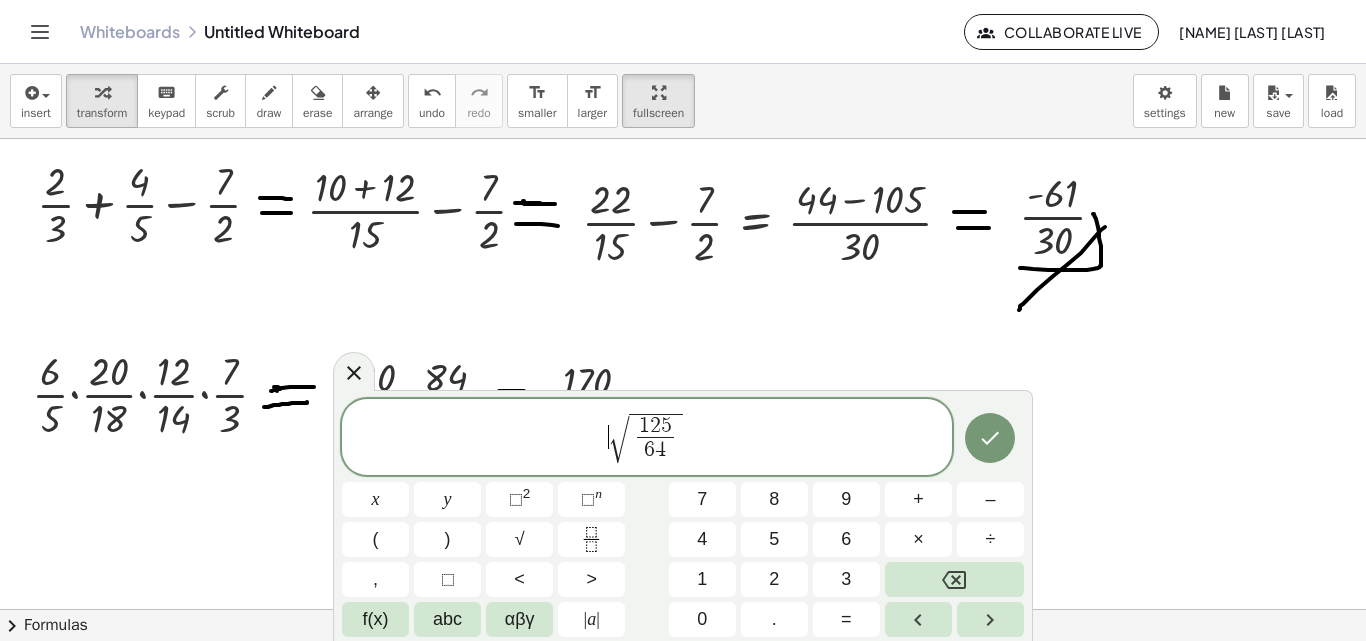 click on "√" at bounding box center [619, 439] 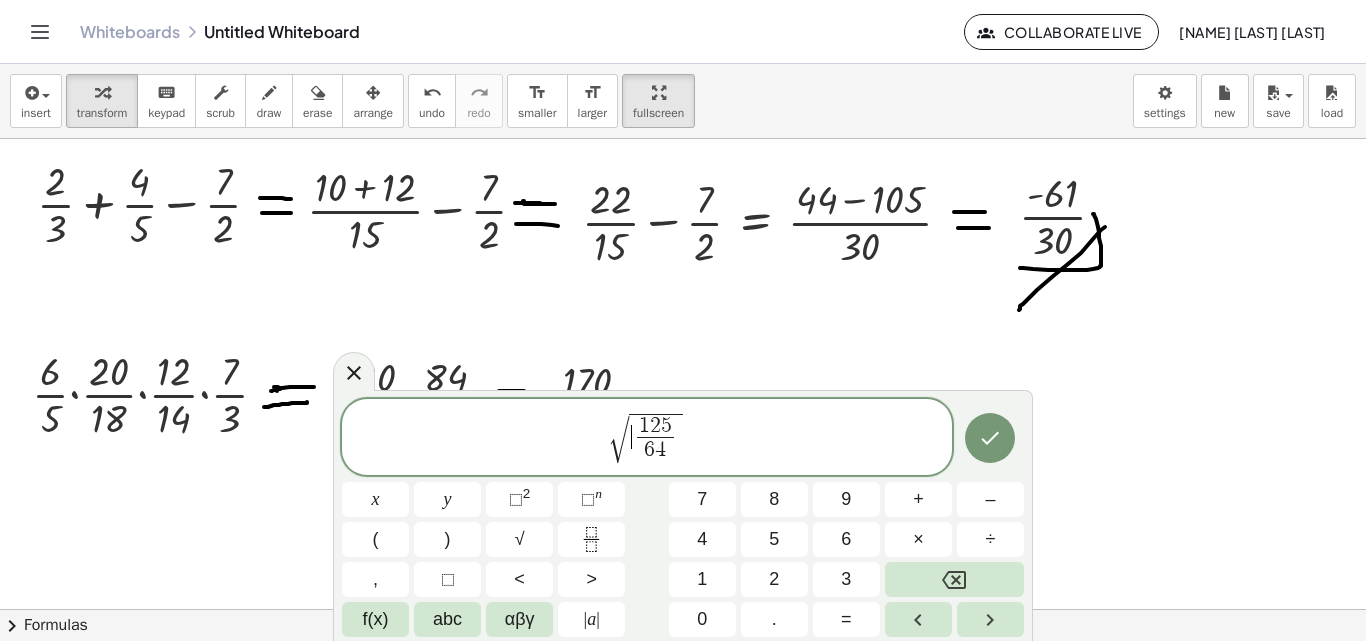 click on "√" at bounding box center [619, 439] 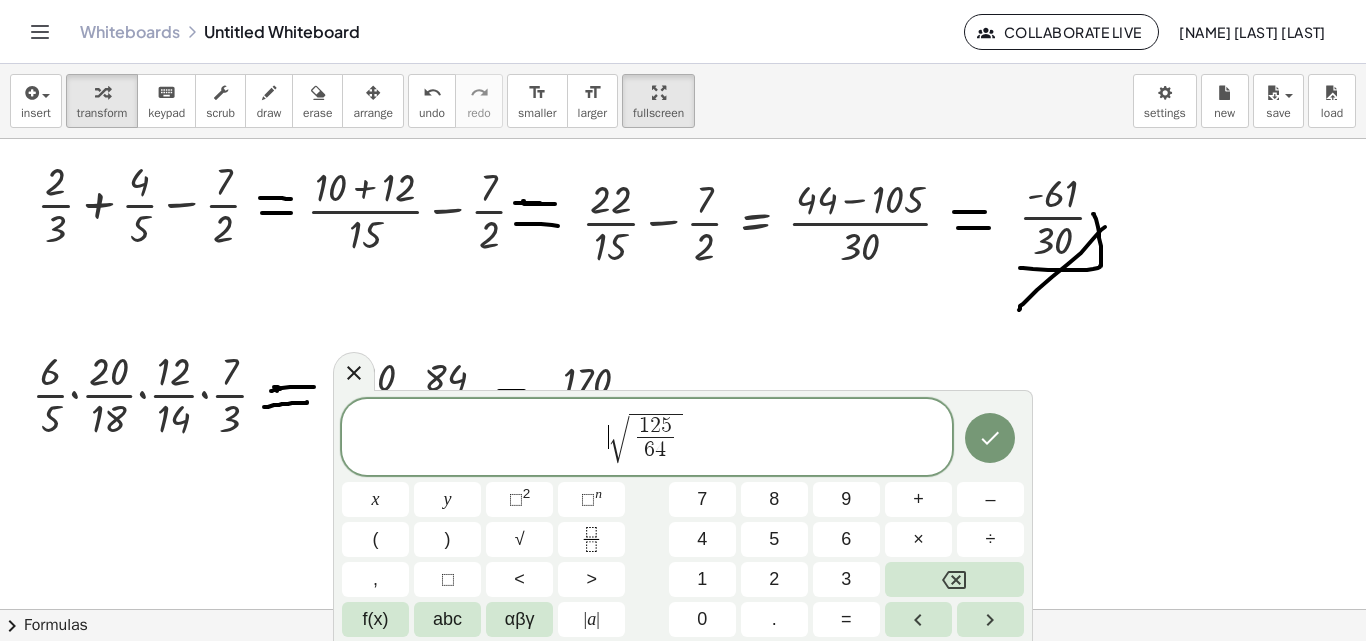 click on "√" at bounding box center [619, 439] 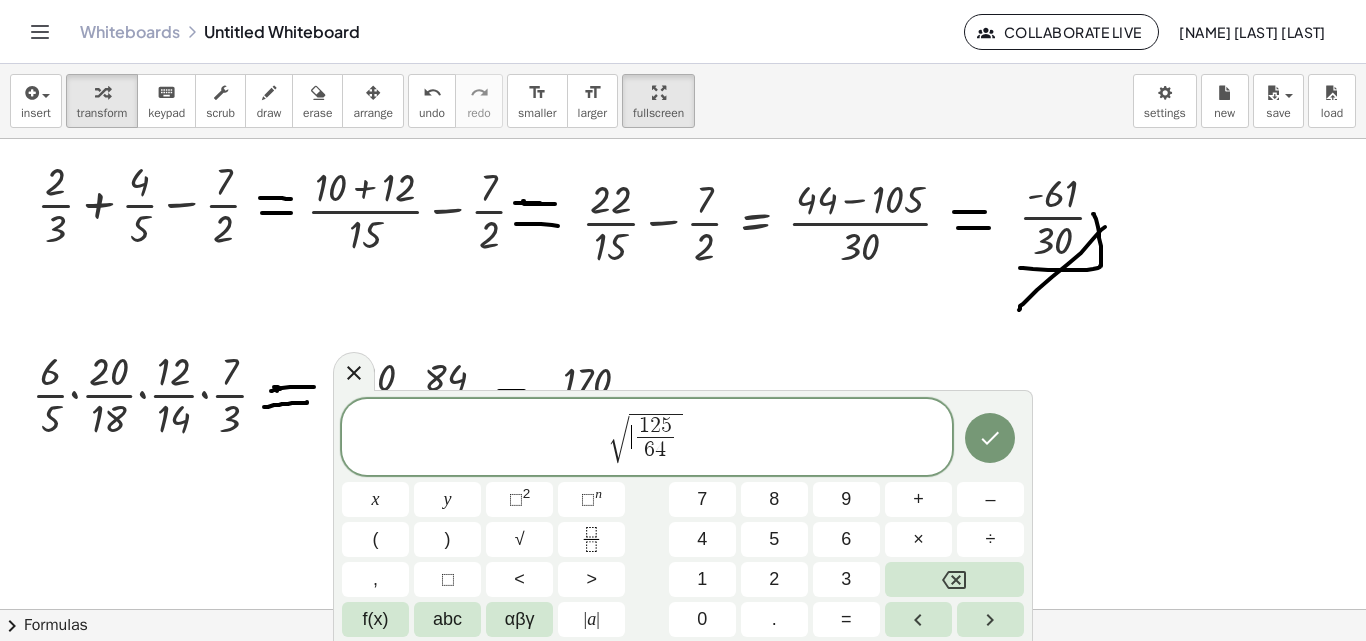 click on "√" at bounding box center [619, 439] 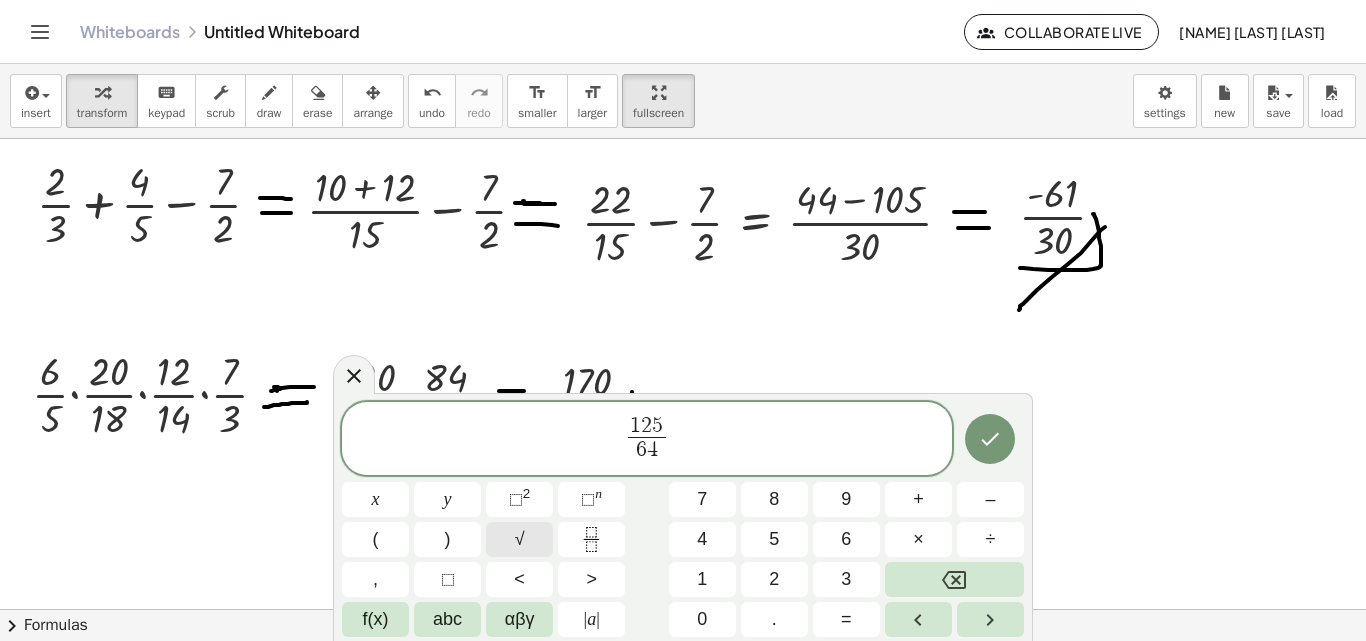 click on "√" at bounding box center (519, 539) 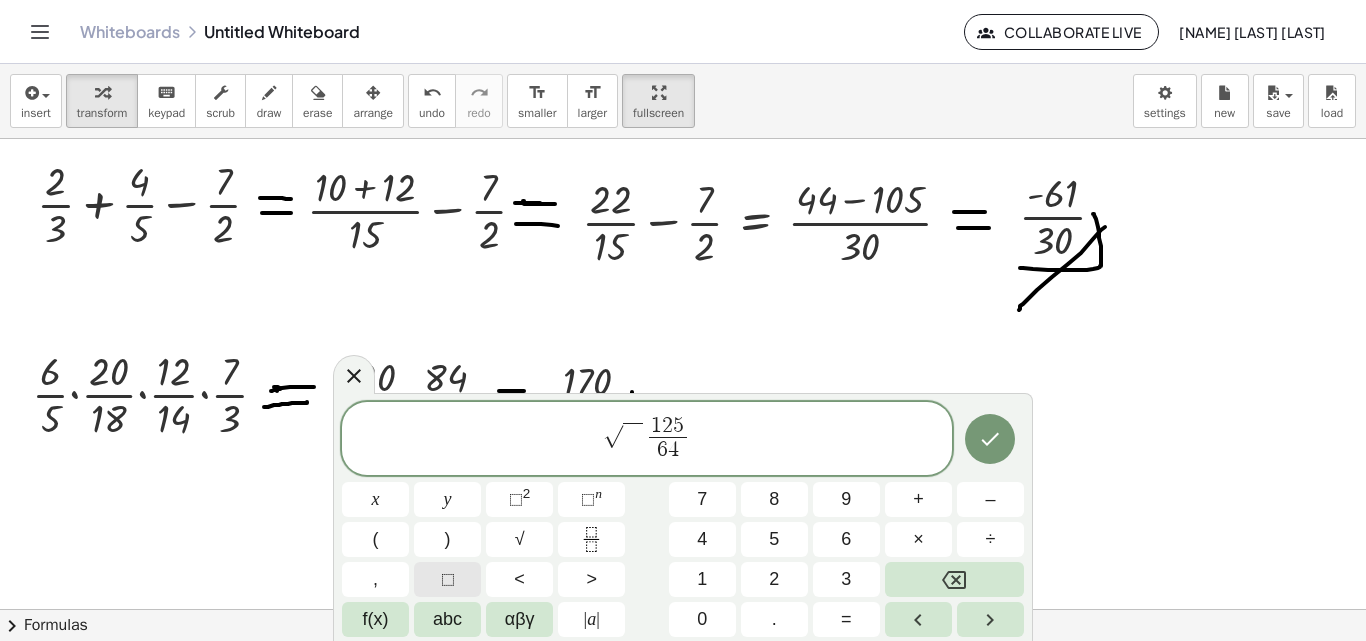 click on "⬚" at bounding box center (447, 579) 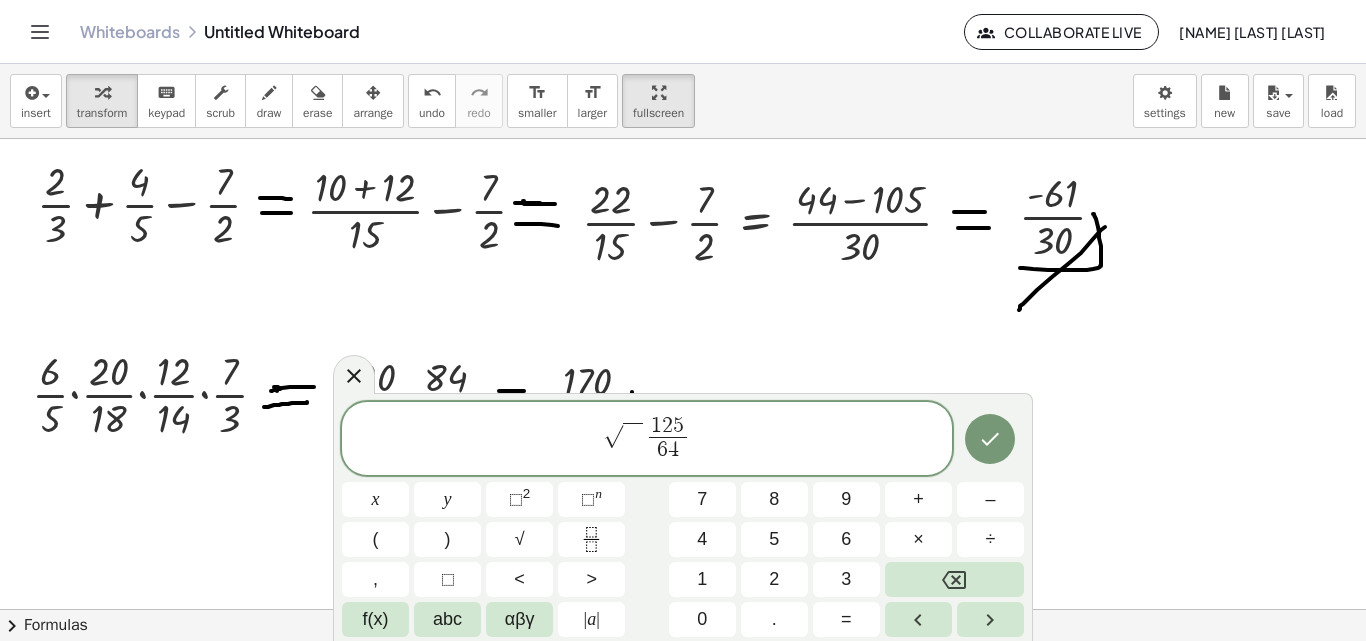 click on "√" at bounding box center (613, 436) 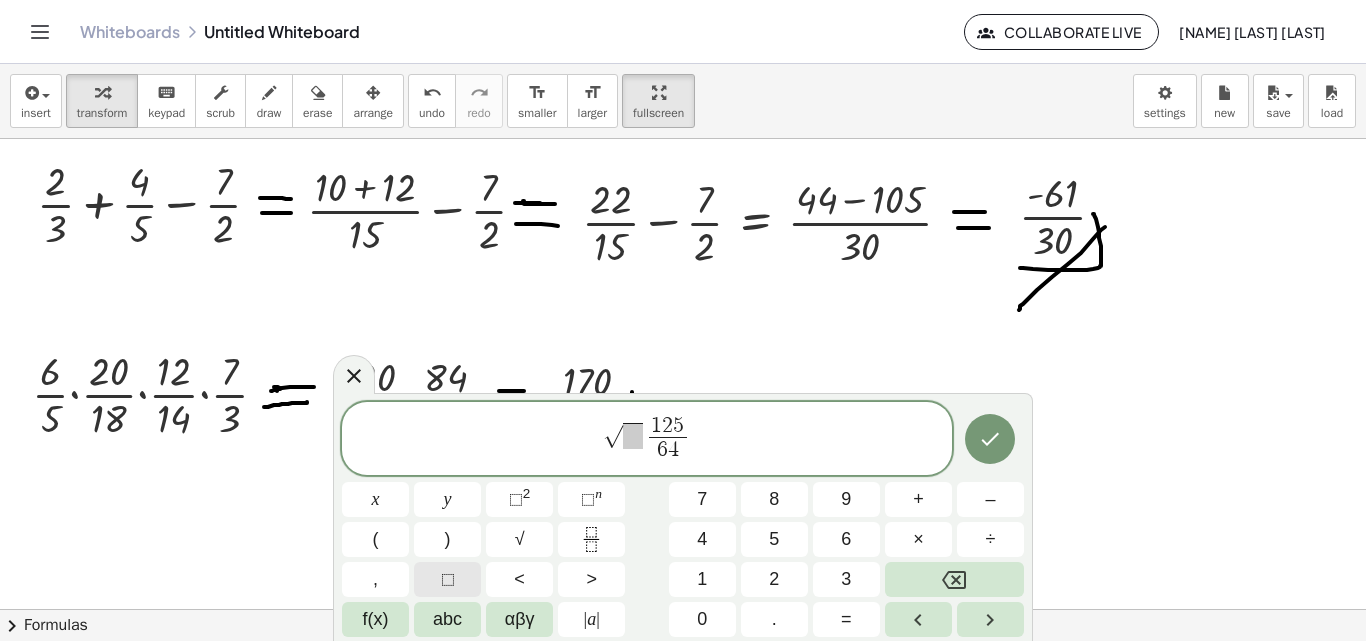click on "⬚" at bounding box center [448, 579] 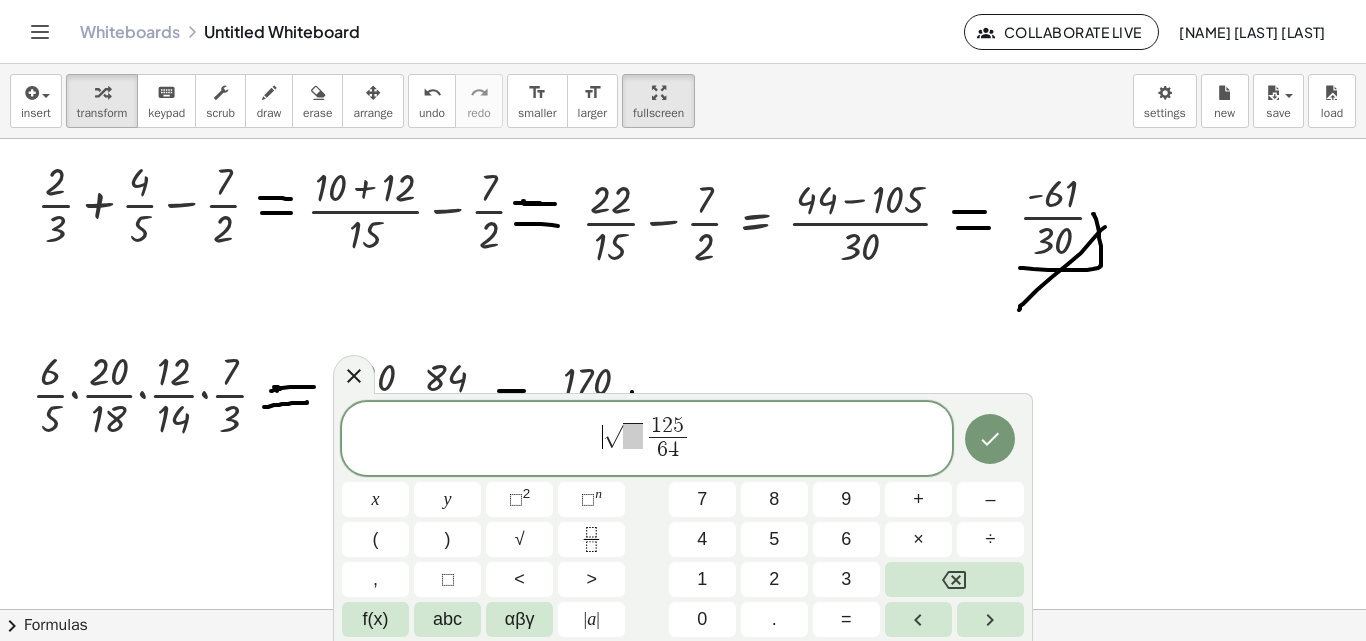 click on "√" at bounding box center [613, 436] 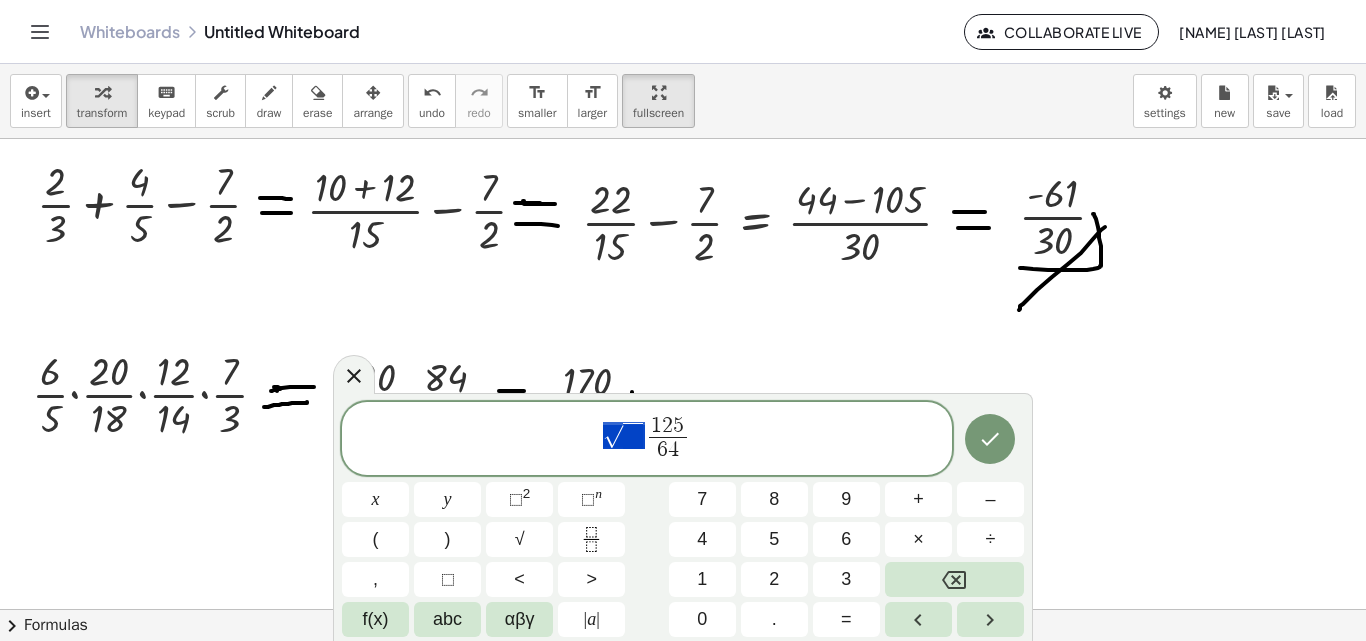 drag, startPoint x: 603, startPoint y: 433, endPoint x: 623, endPoint y: 448, distance: 25 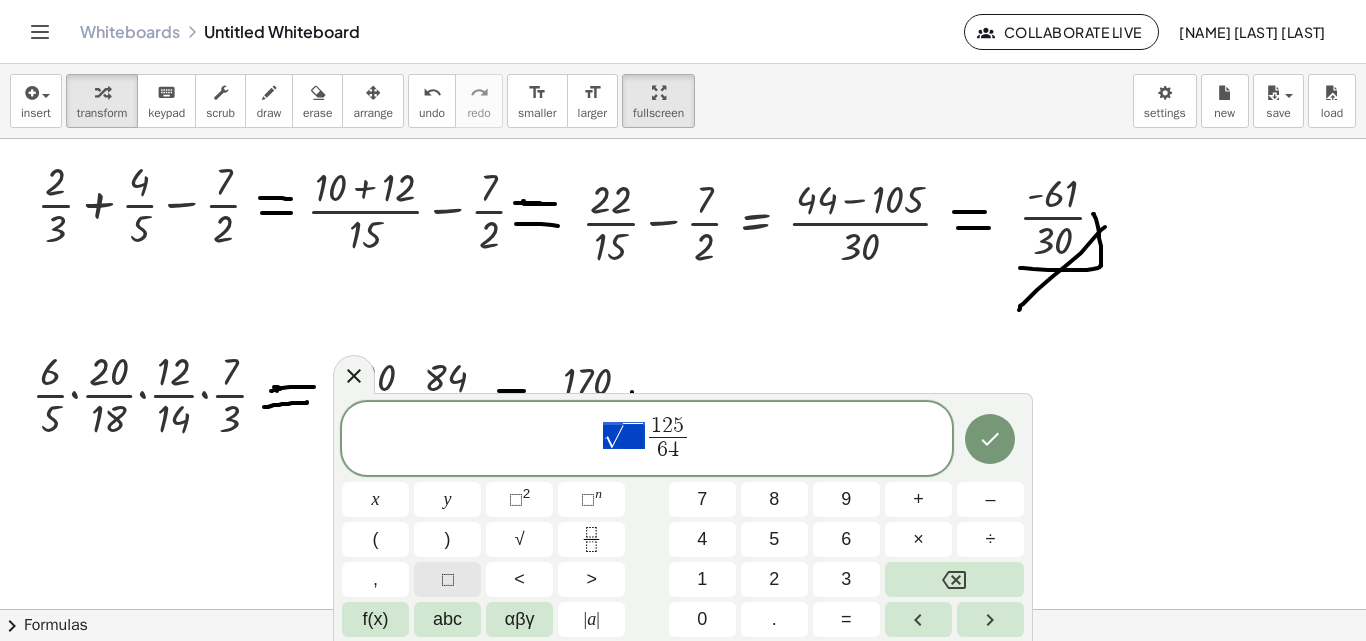 click on "⬚" at bounding box center [447, 579] 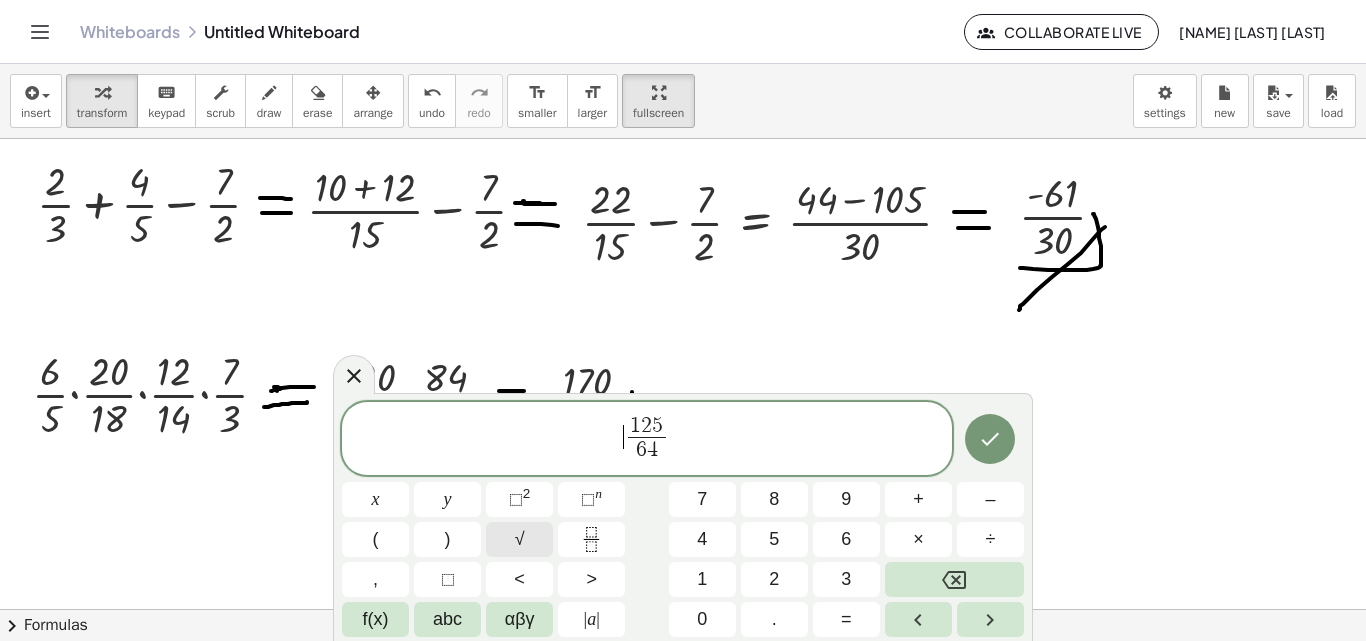 click on "√" at bounding box center (520, 539) 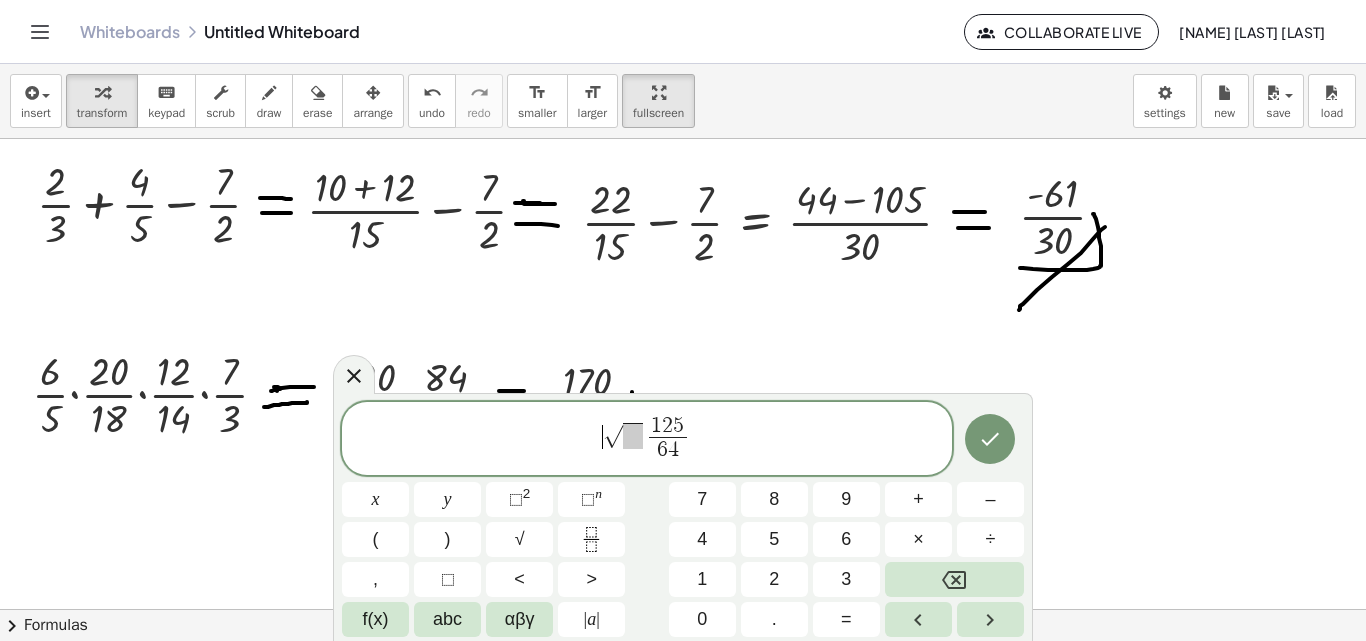 click on "√" at bounding box center [613, 436] 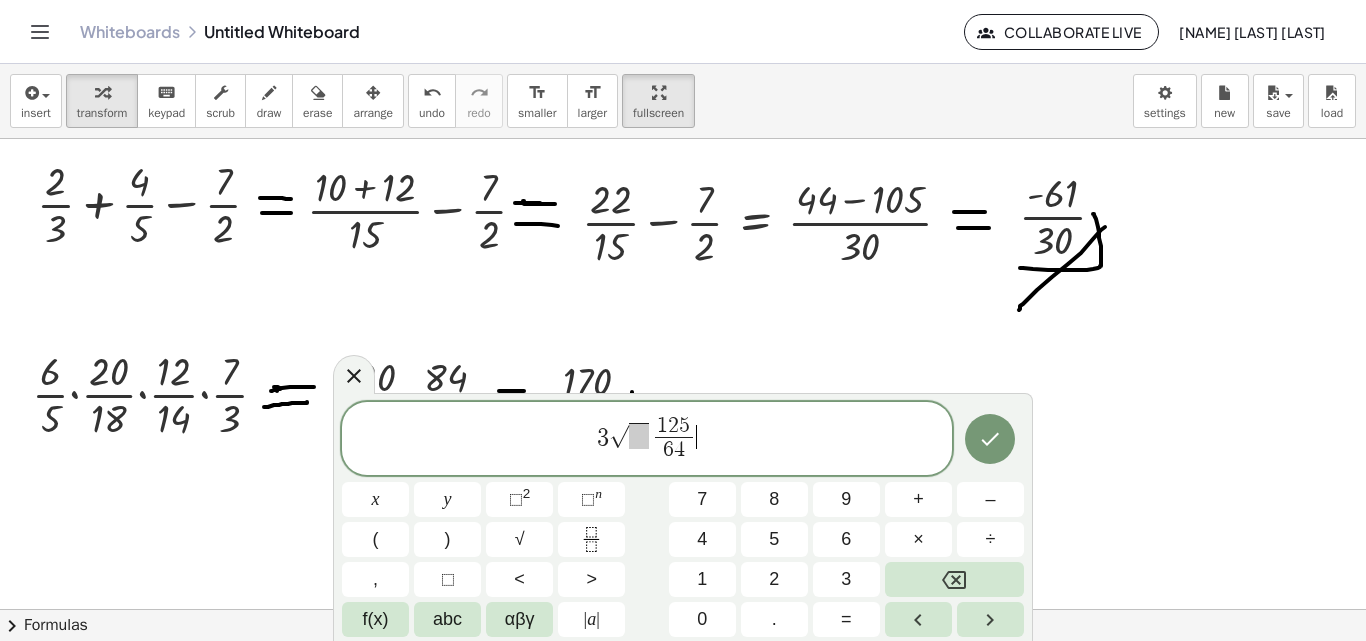 click on "3 √ 1 2 5 6 4 ​ ​" 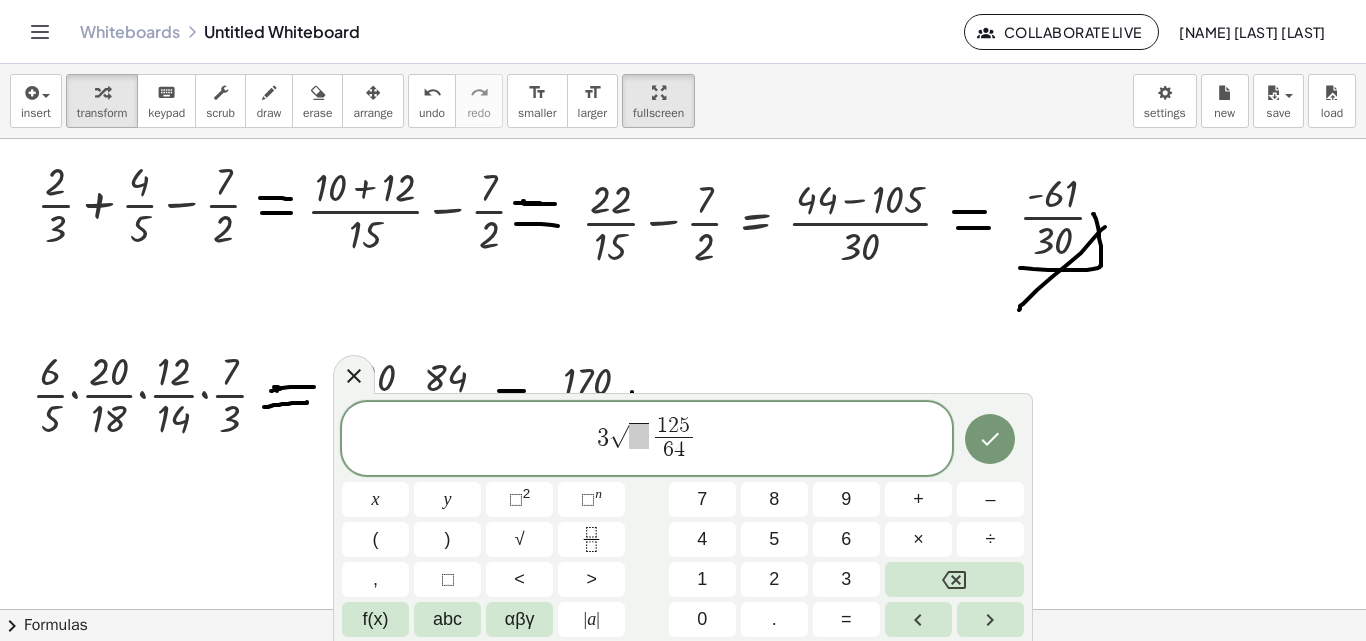 click on "3 √ 1 2 5 6 4 ​ ​" at bounding box center [647, 440] 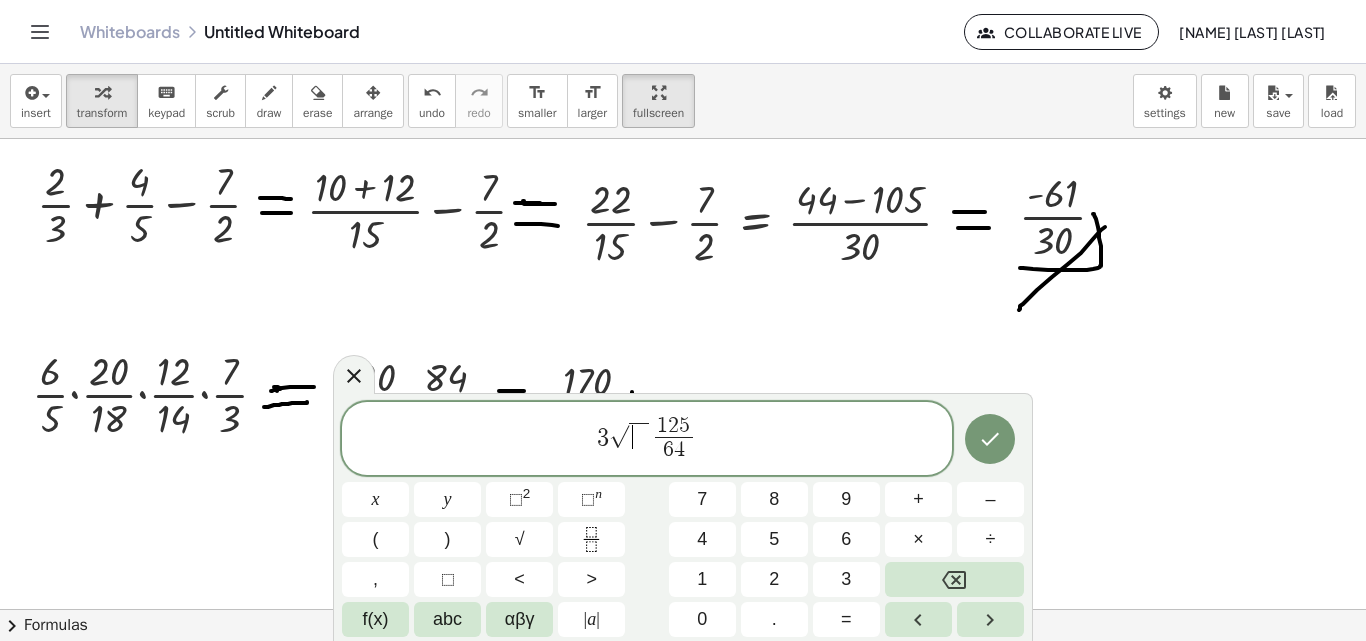 click on "[NUMBER] [NUMBER] [NUMBER]" at bounding box center (647, 440) 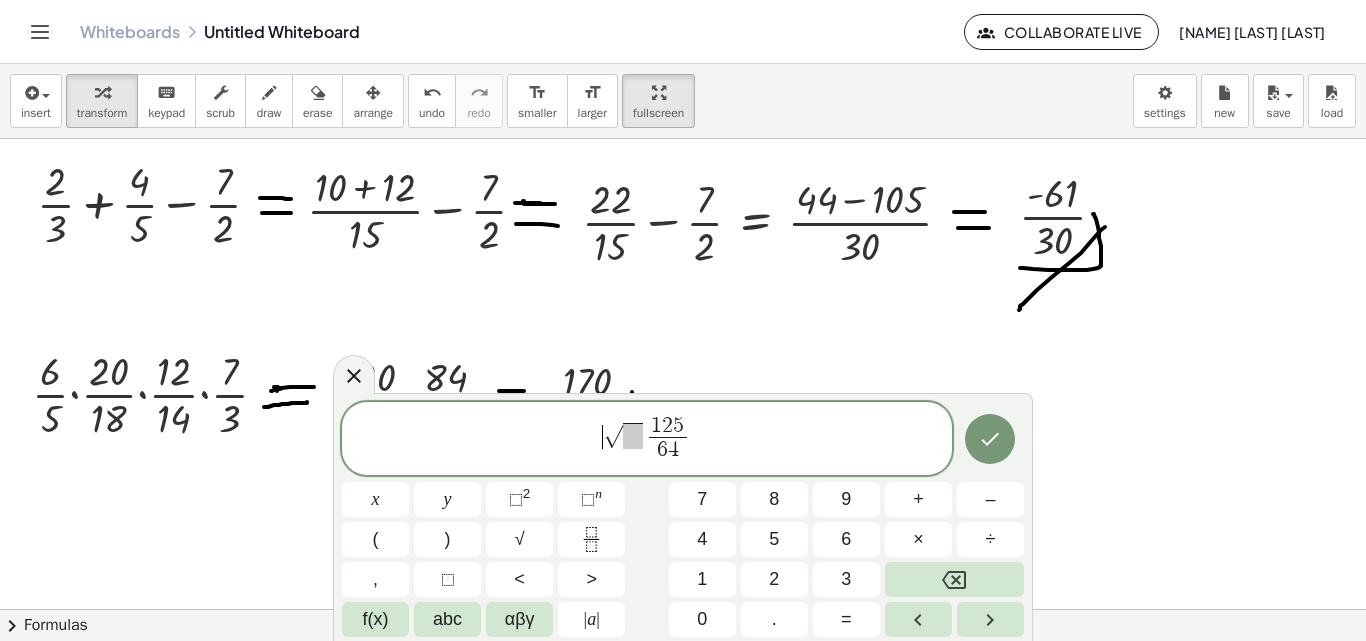 click on "√" at bounding box center (613, 436) 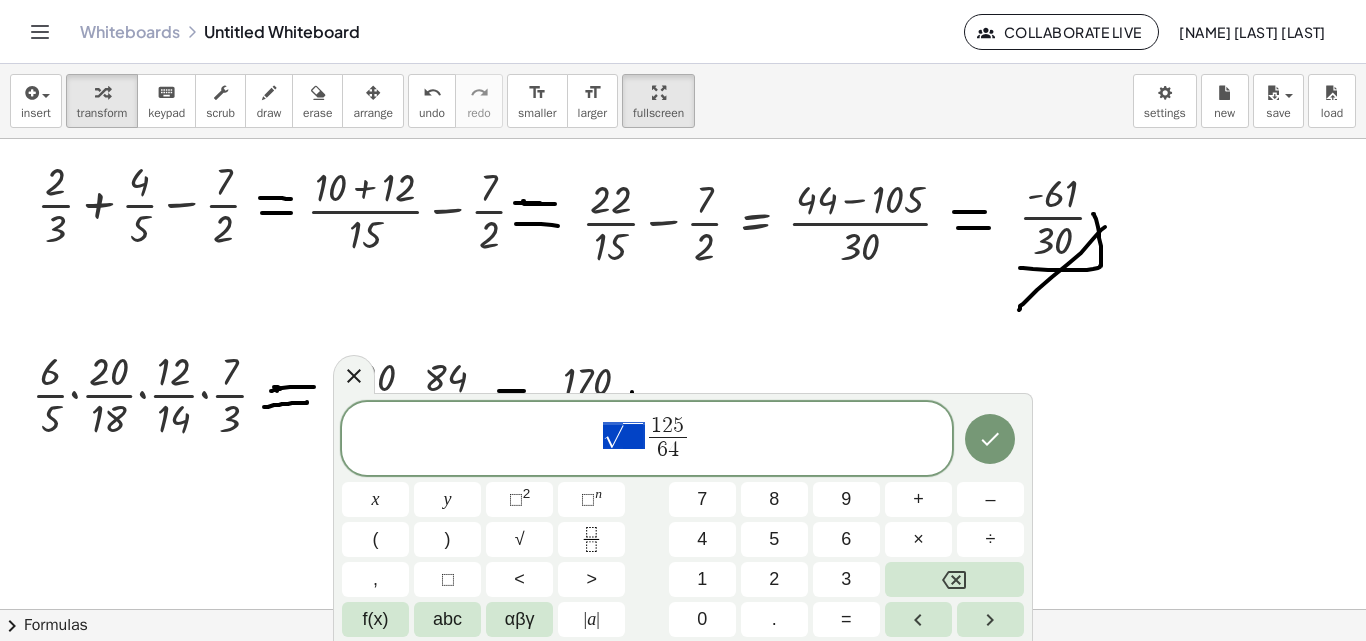 drag, startPoint x: 598, startPoint y: 437, endPoint x: 628, endPoint y: 447, distance: 31.622776 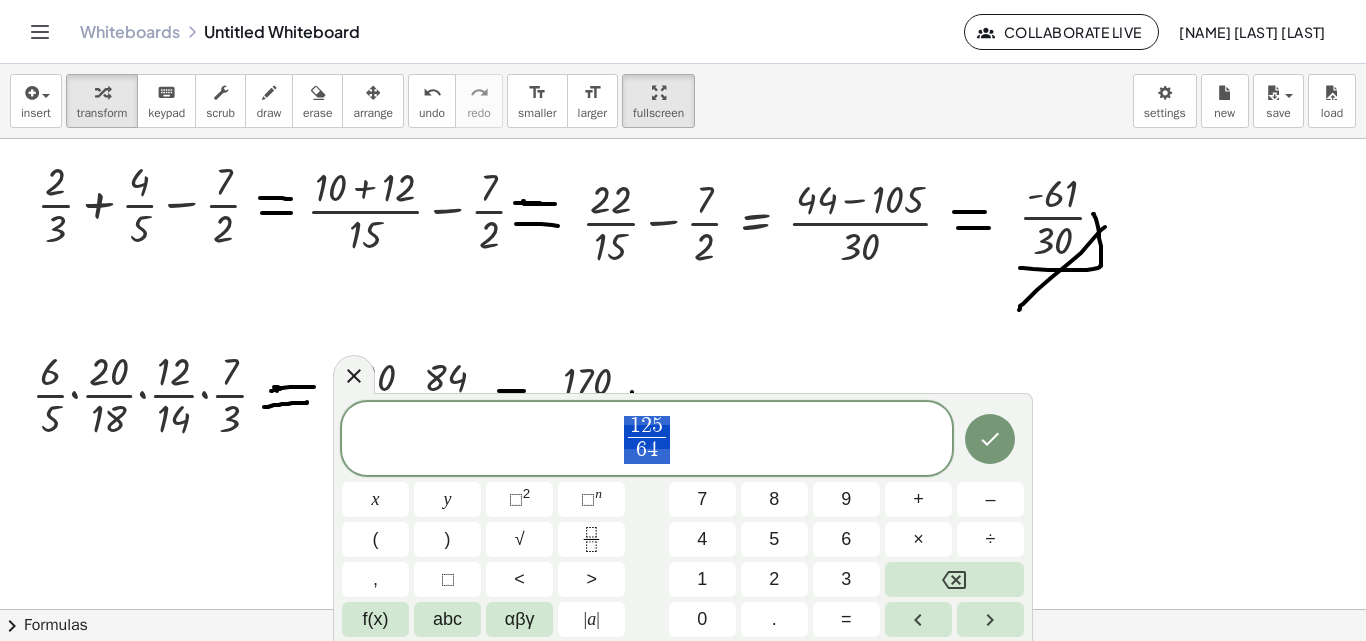 drag, startPoint x: 680, startPoint y: 443, endPoint x: 603, endPoint y: 419, distance: 80.65358 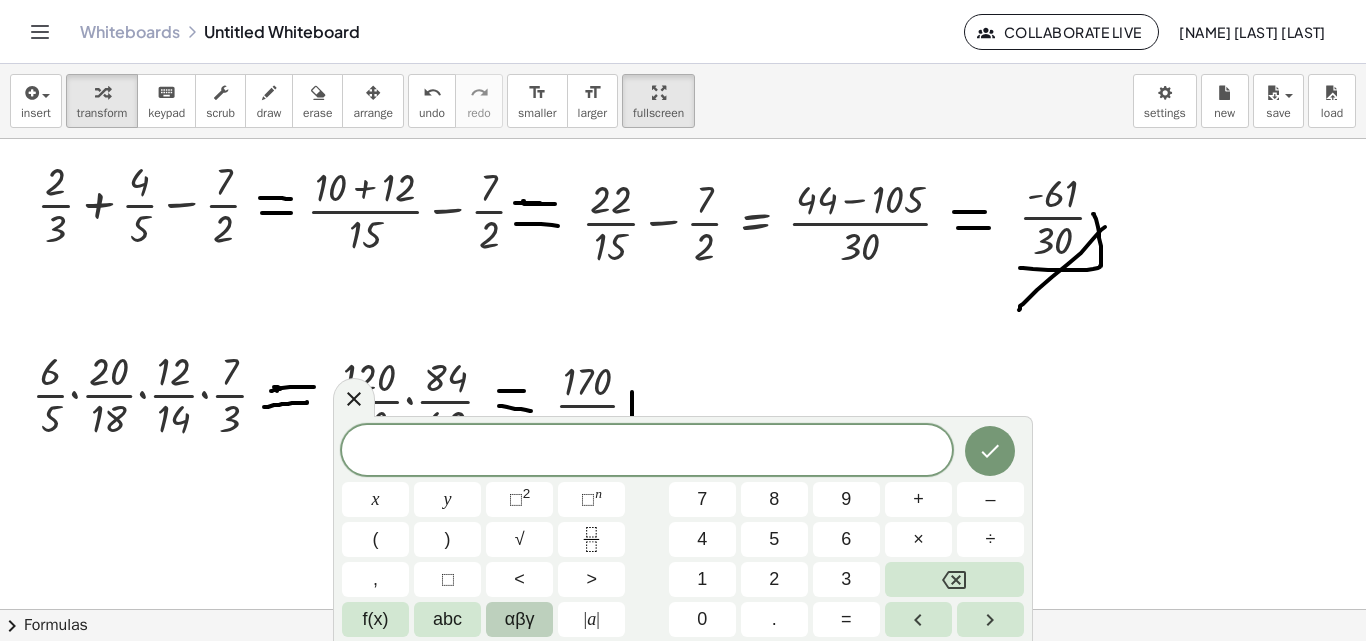 click on "αβγ" at bounding box center (520, 619) 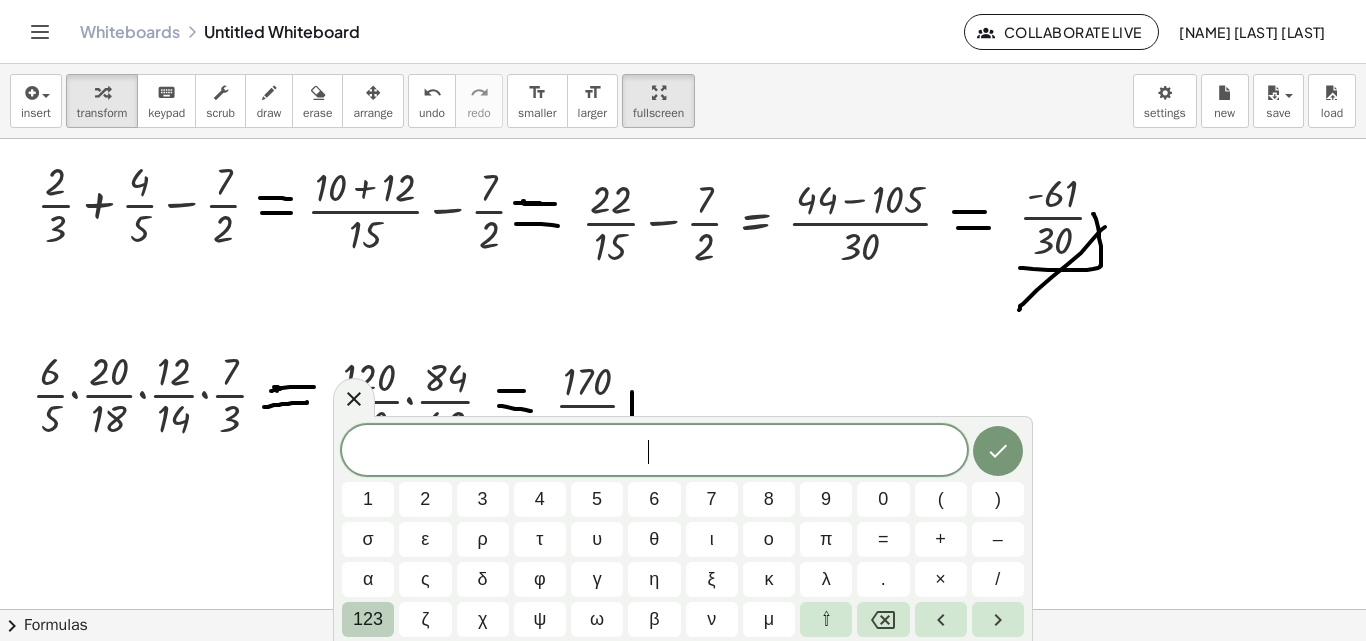 click on "123" at bounding box center [368, 619] 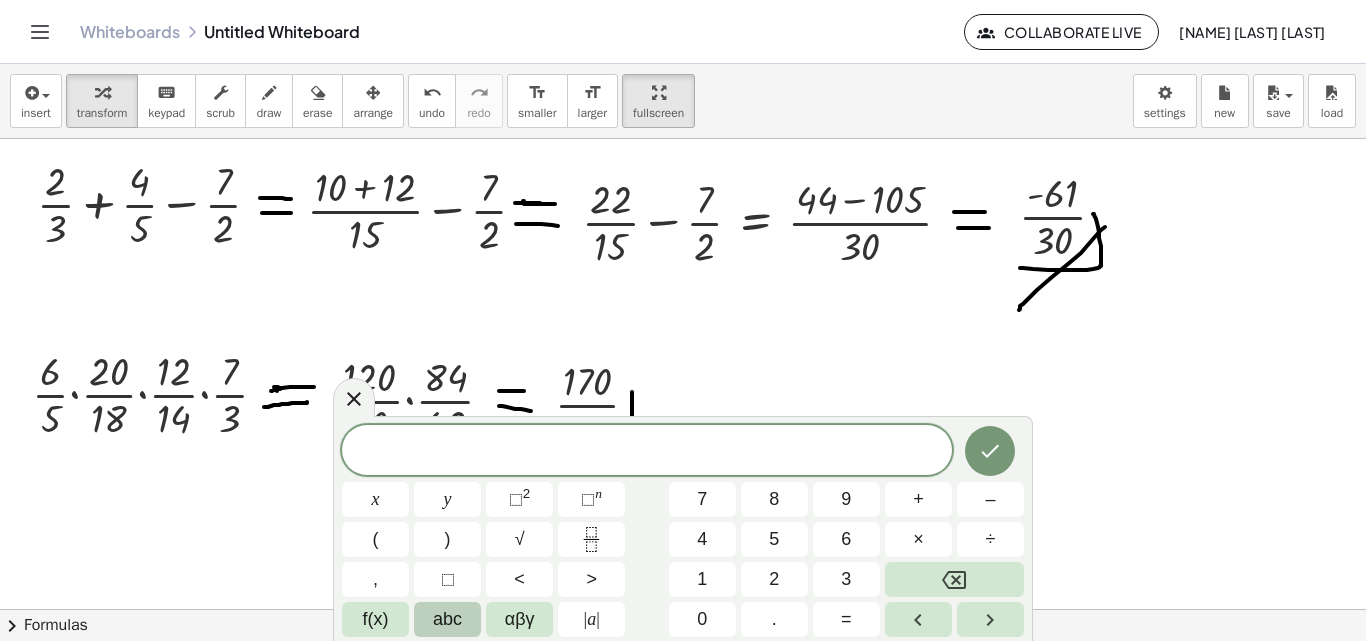 click on "abc" at bounding box center (447, 619) 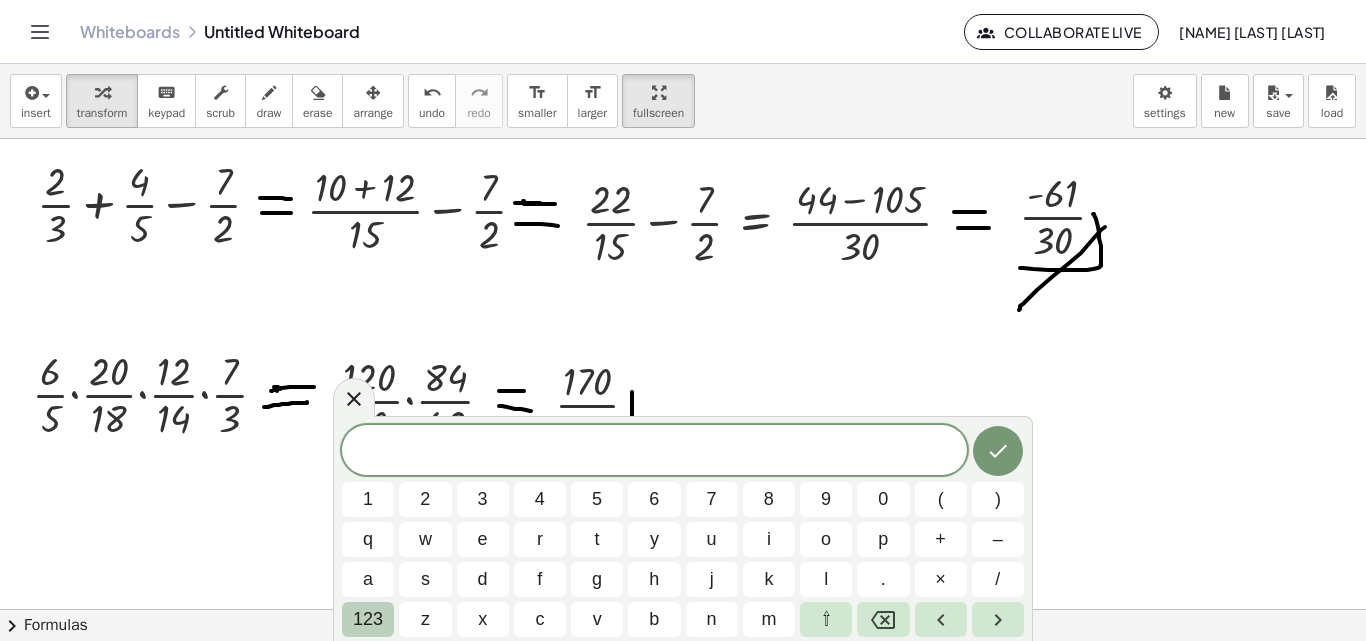 click on "123" at bounding box center (368, 619) 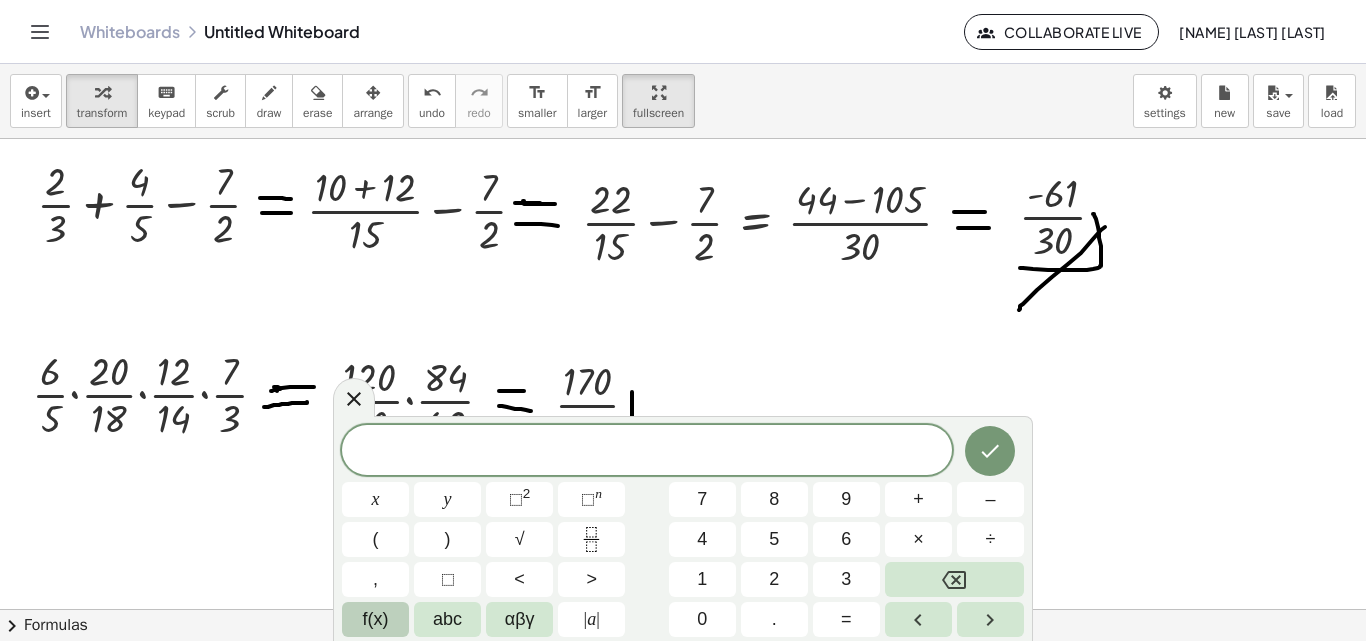 click on "f(x)" at bounding box center (376, 619) 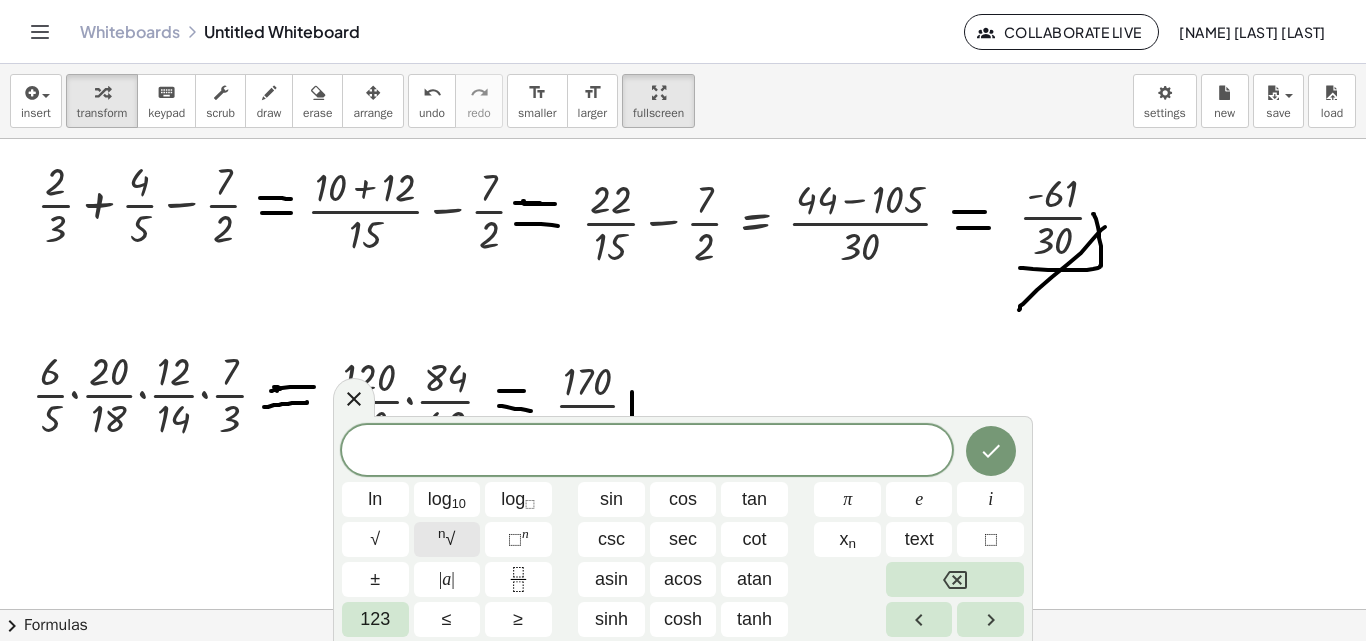 click on "n" at bounding box center [442, 533] 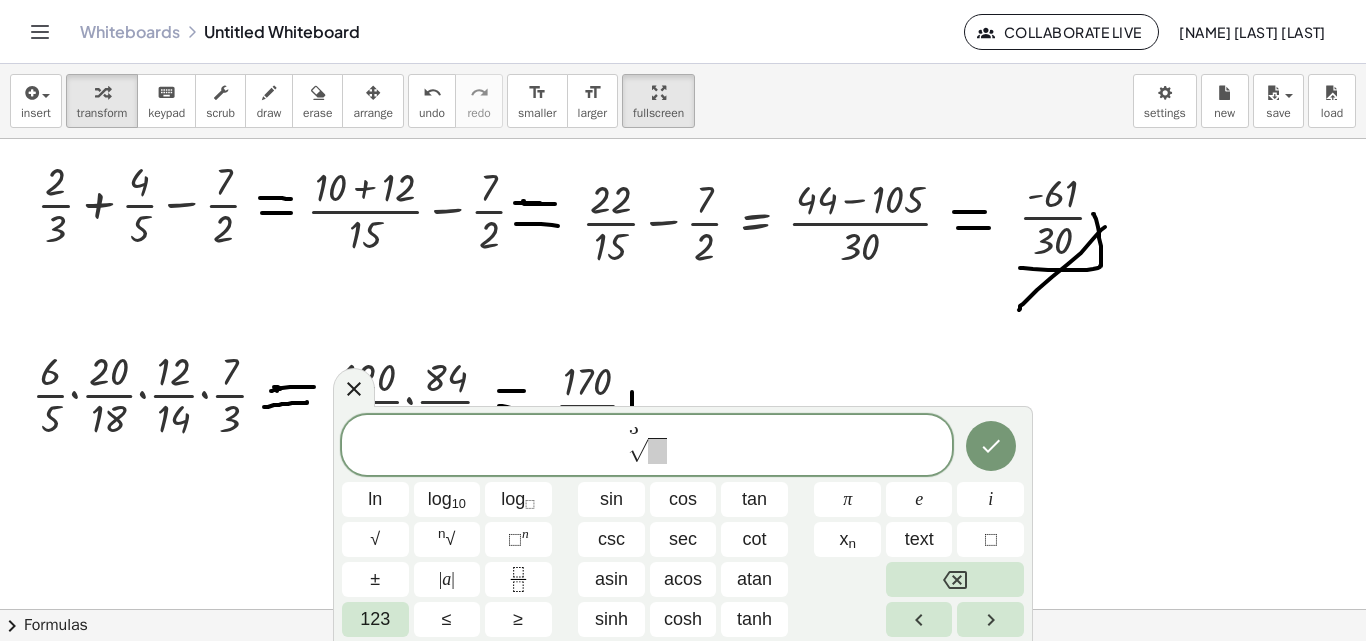 click on "3 ​ √" at bounding box center (647, 446) 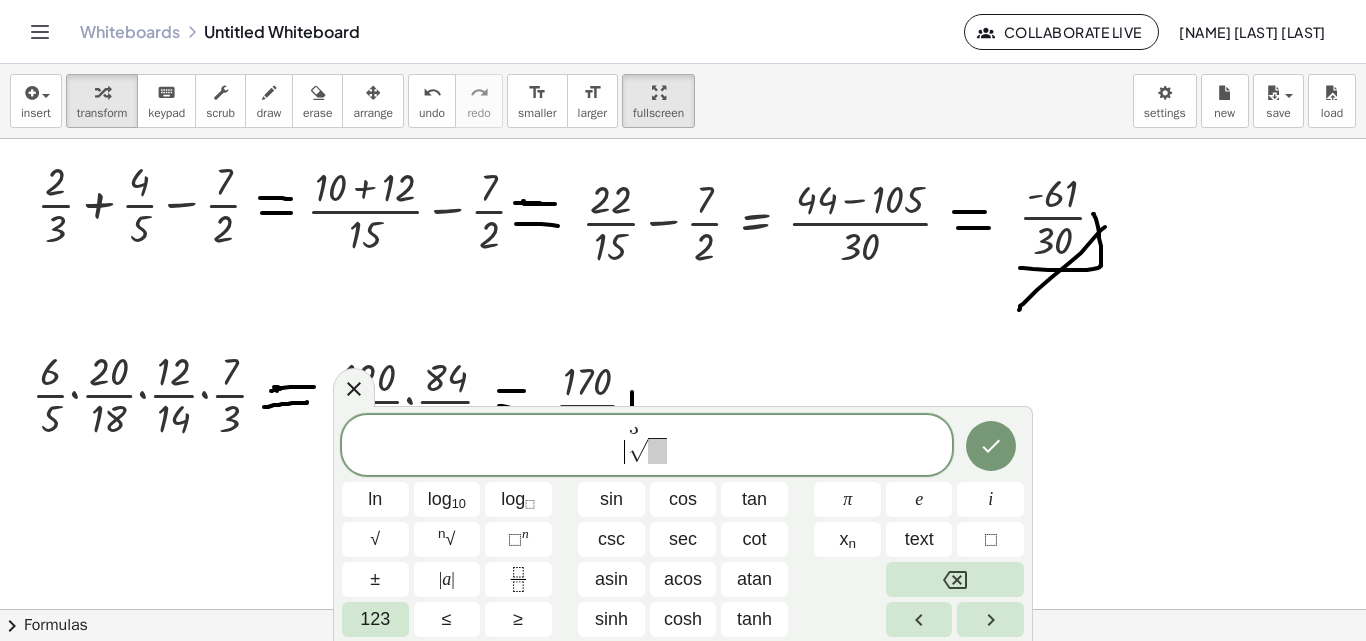 drag, startPoint x: 627, startPoint y: 432, endPoint x: 642, endPoint y: 432, distance: 15 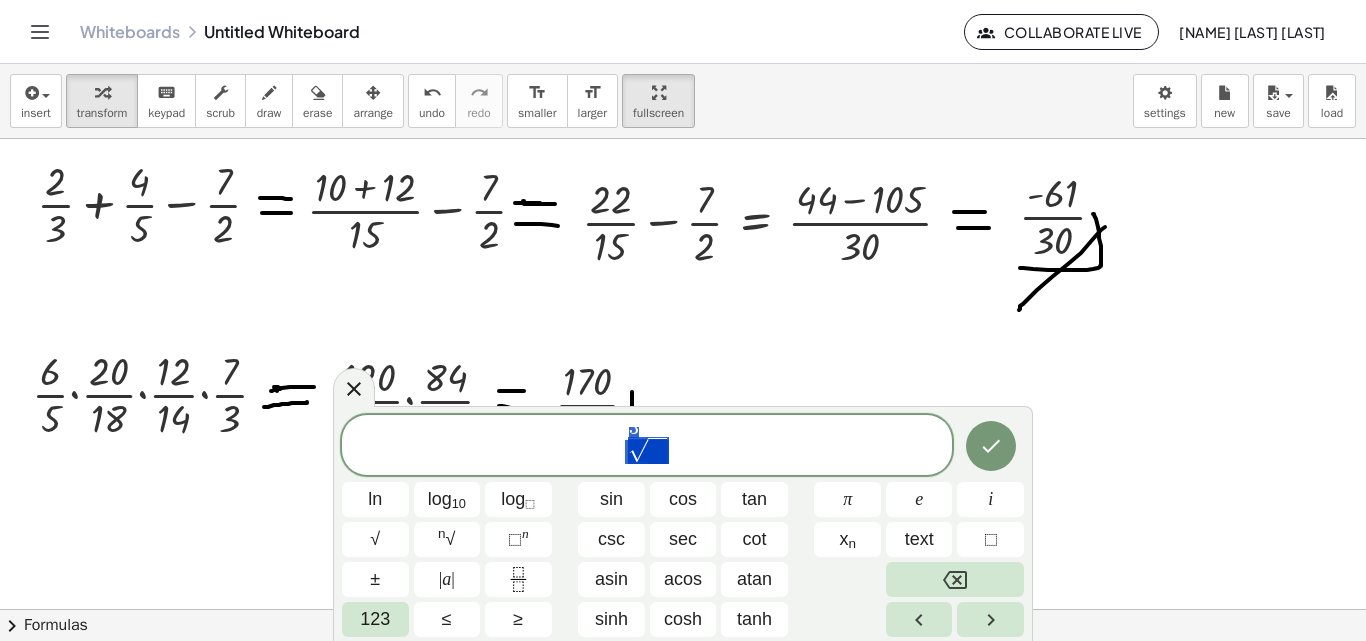 click on "3 √" at bounding box center (647, 446) 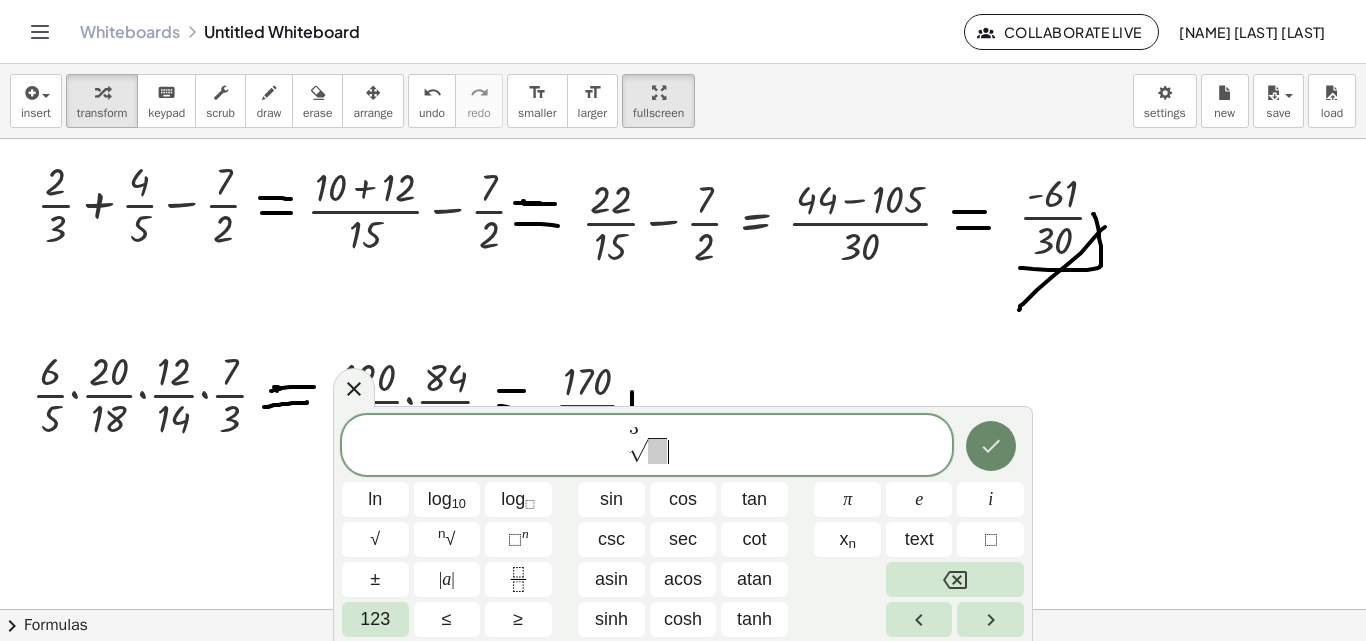 click 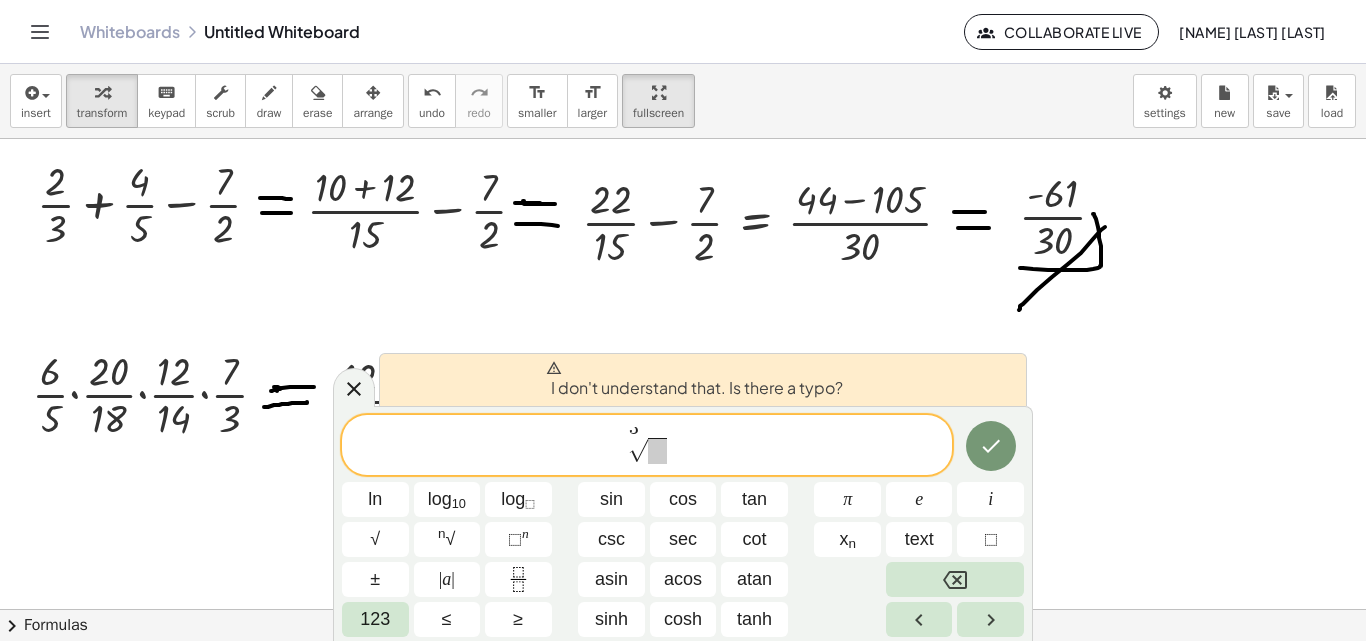 click on "[NUMBER]" at bounding box center [647, 446] 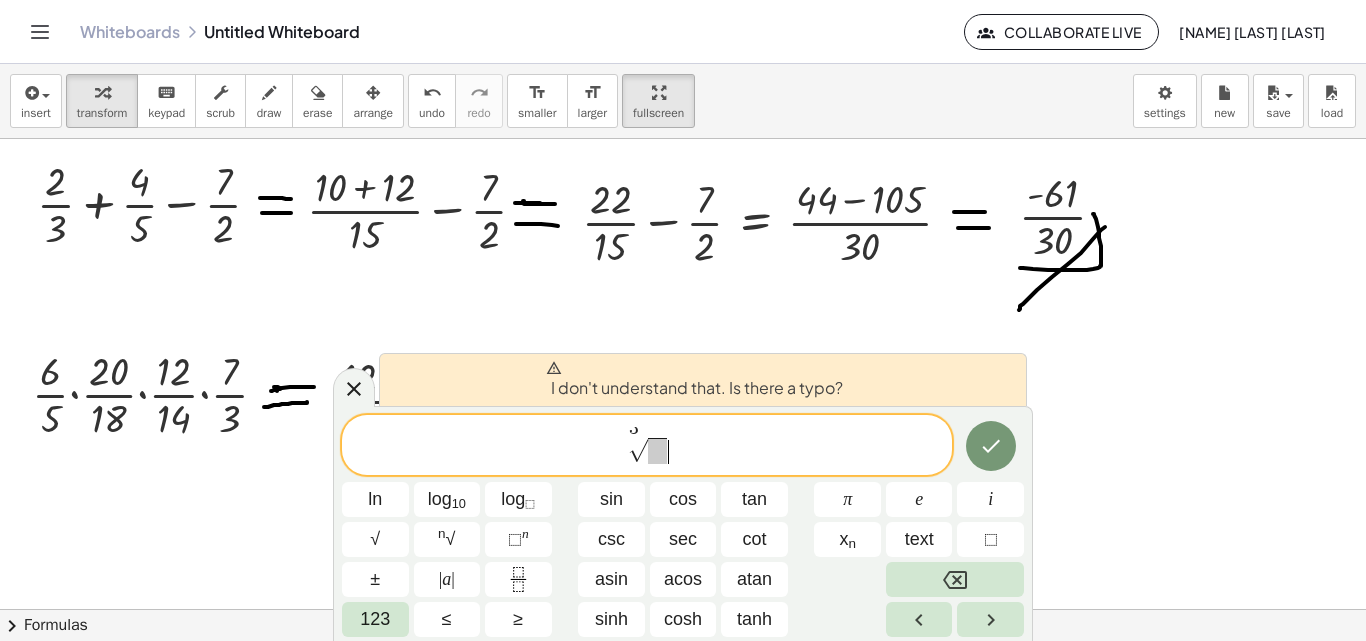 click on "[NUMBER]" at bounding box center [647, 446] 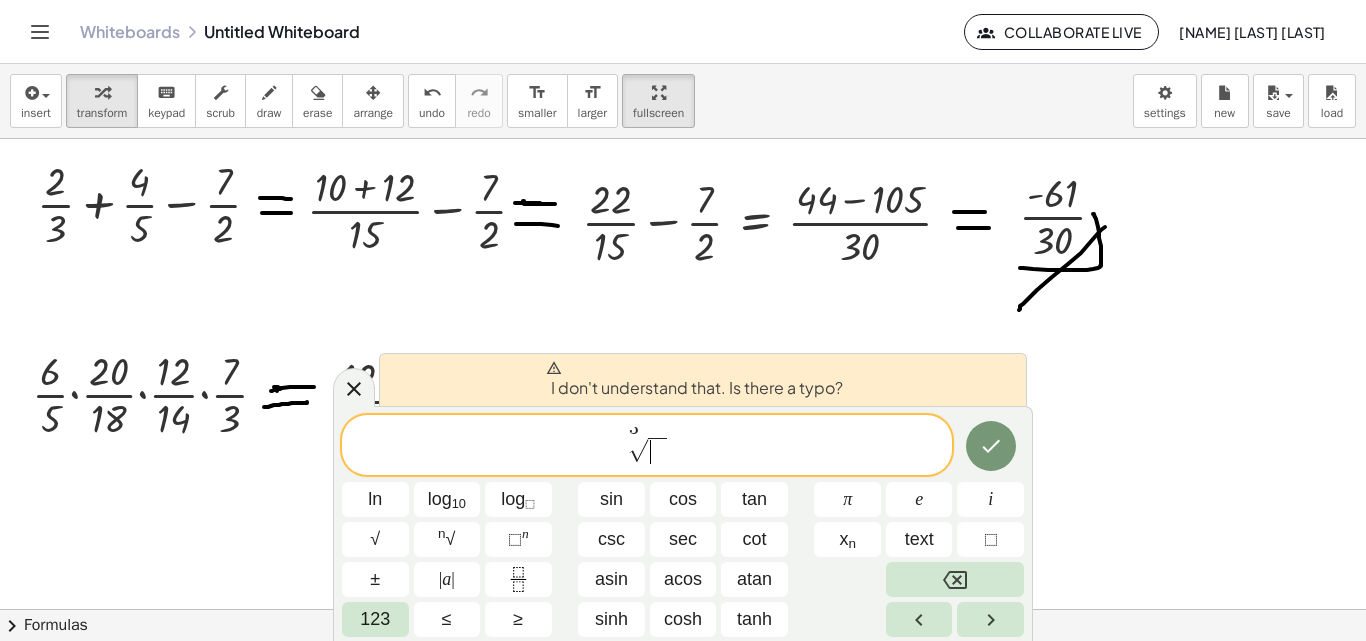click on "​" at bounding box center [657, 451] 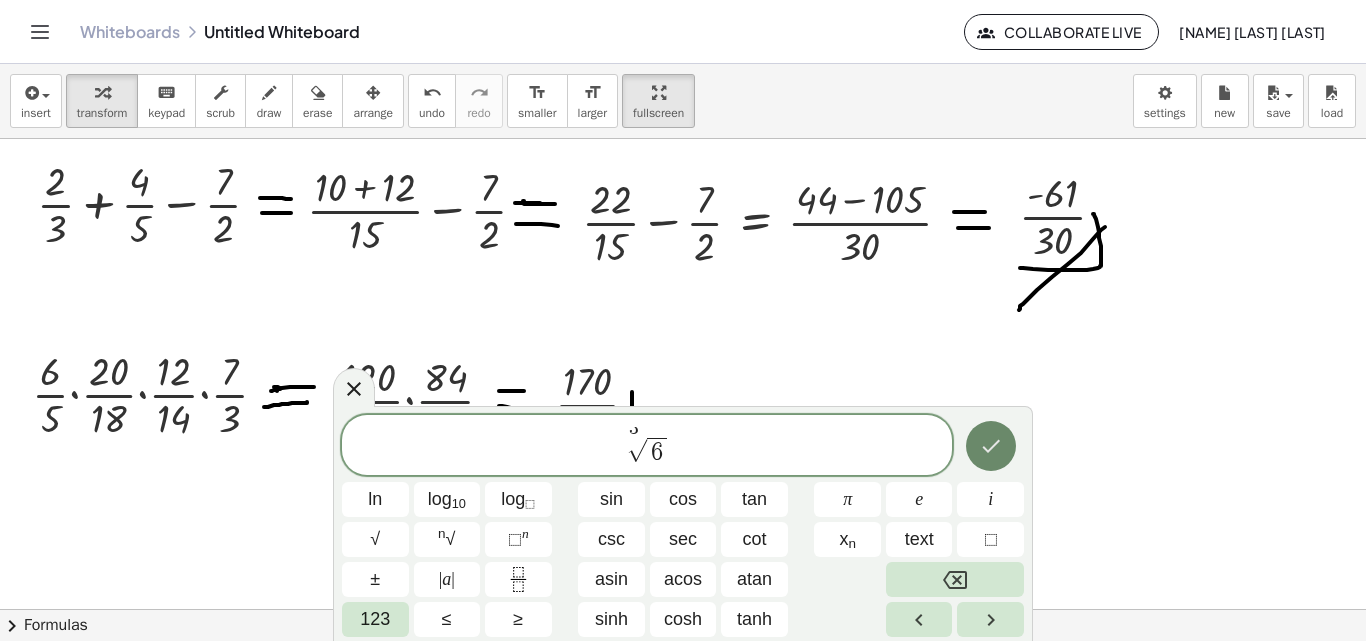 click at bounding box center (991, 446) 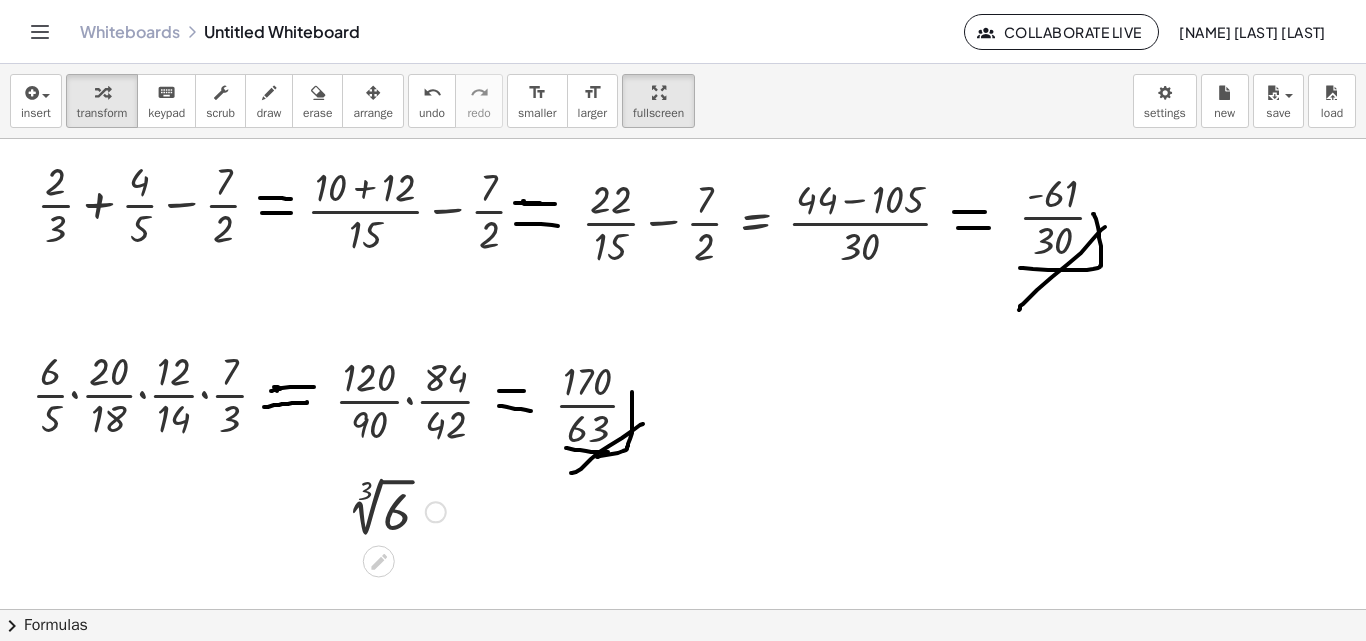click at bounding box center [391, 510] 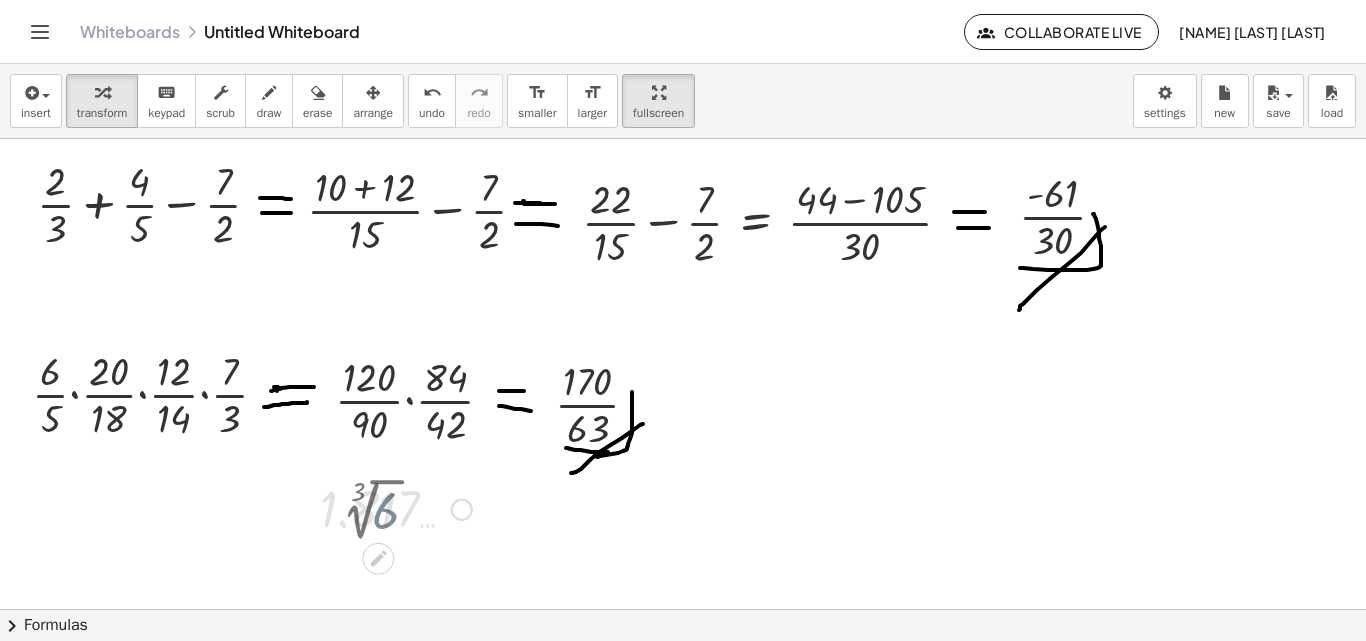 click at bounding box center (396, 508) 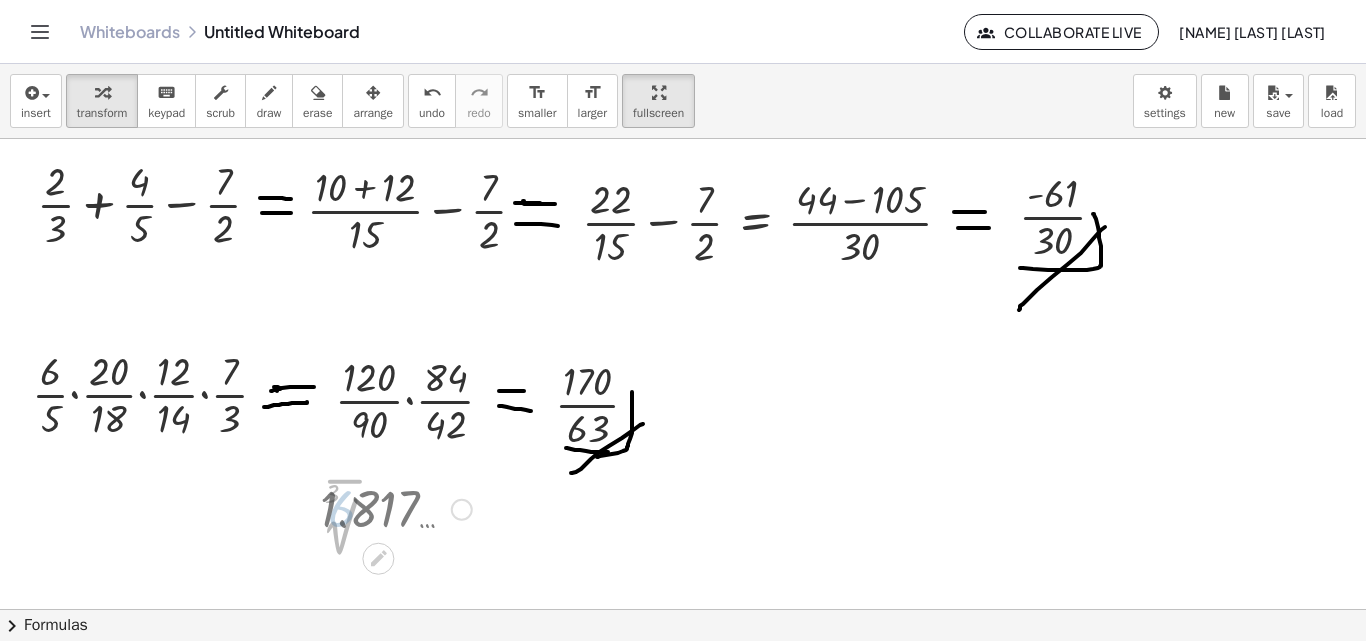 click at bounding box center [396, 508] 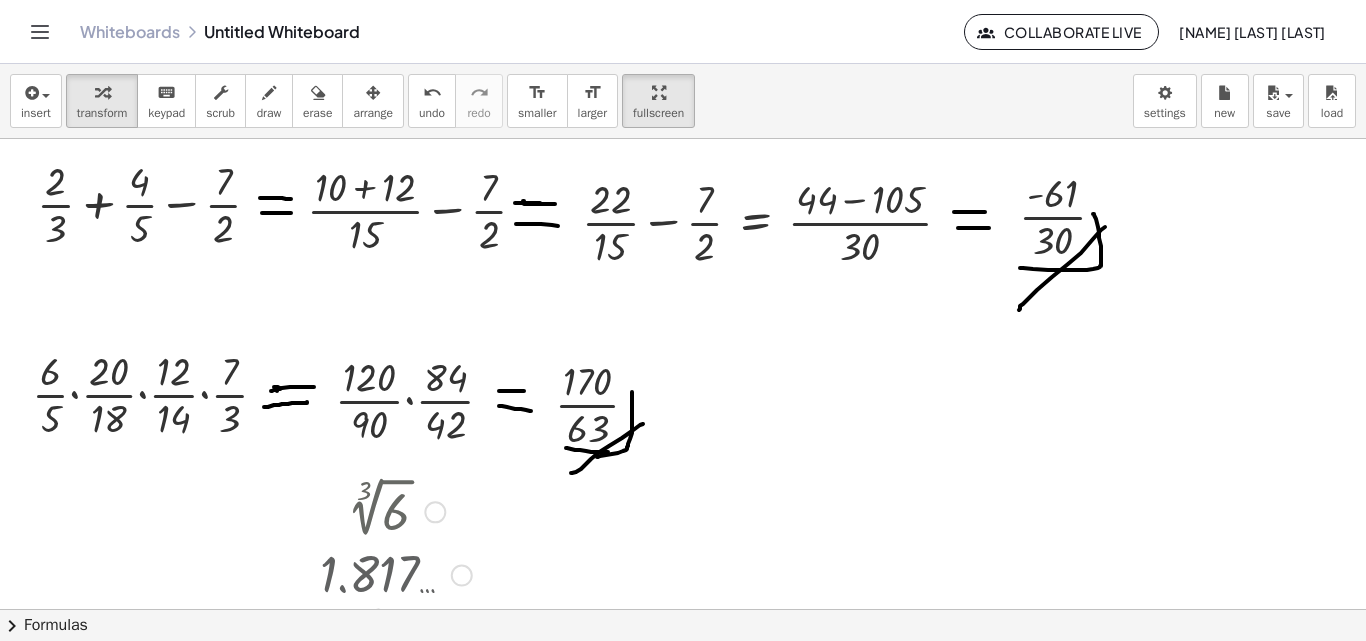 click at bounding box center (396, 510) 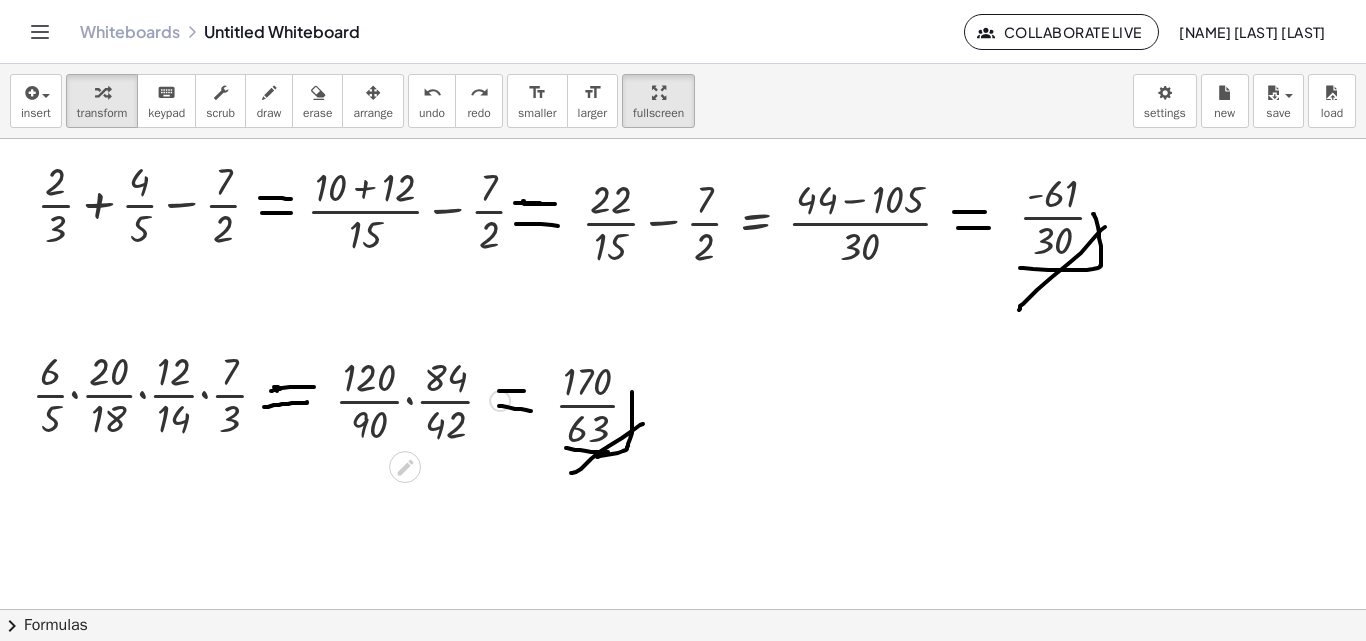 click at bounding box center [422, 399] 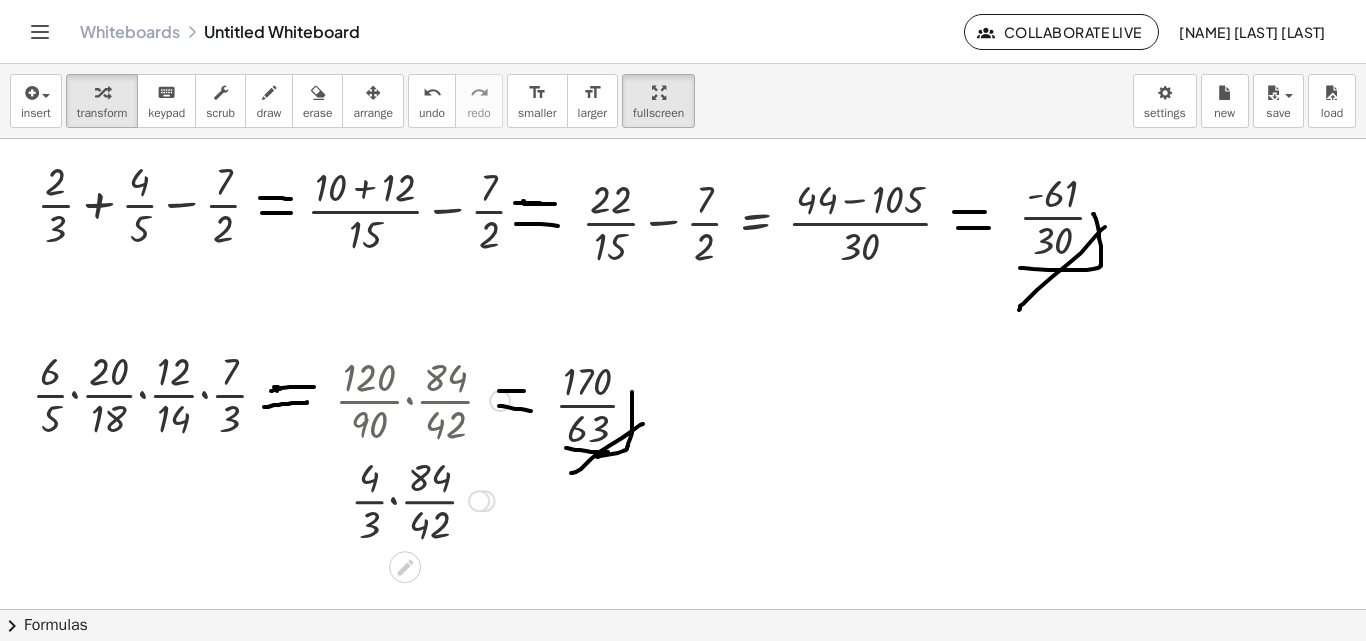 click at bounding box center [422, 499] 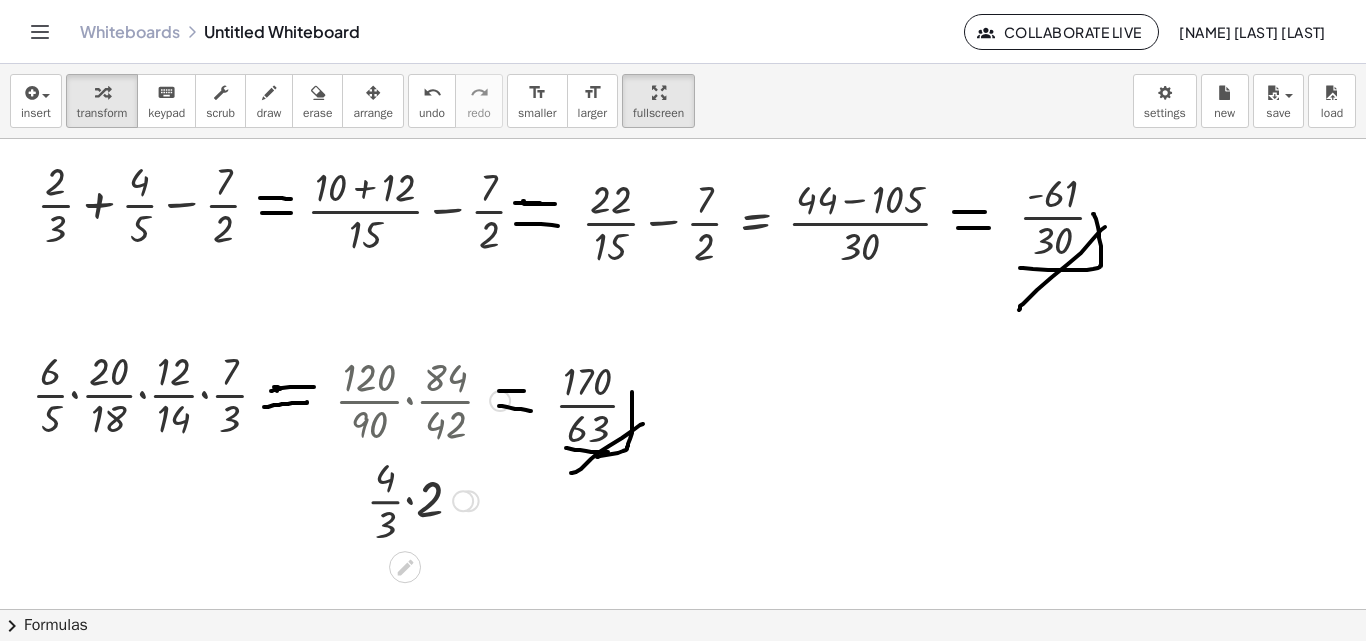 click at bounding box center [422, 499] 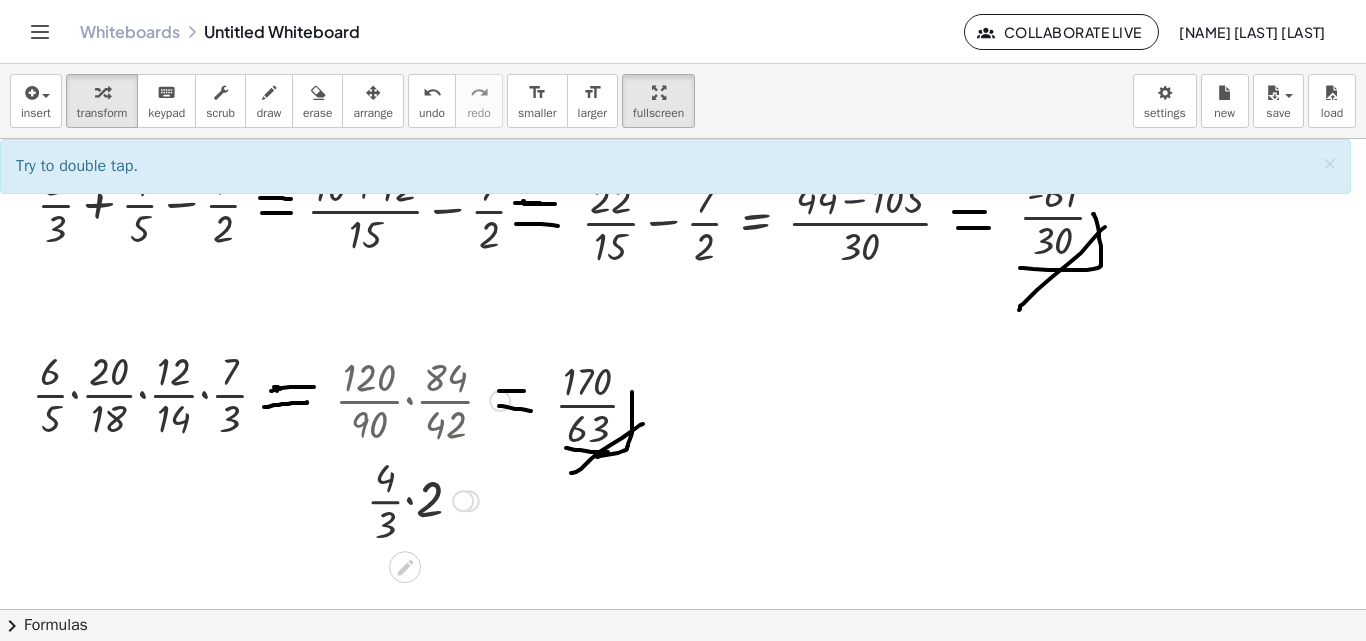 click at bounding box center [422, 499] 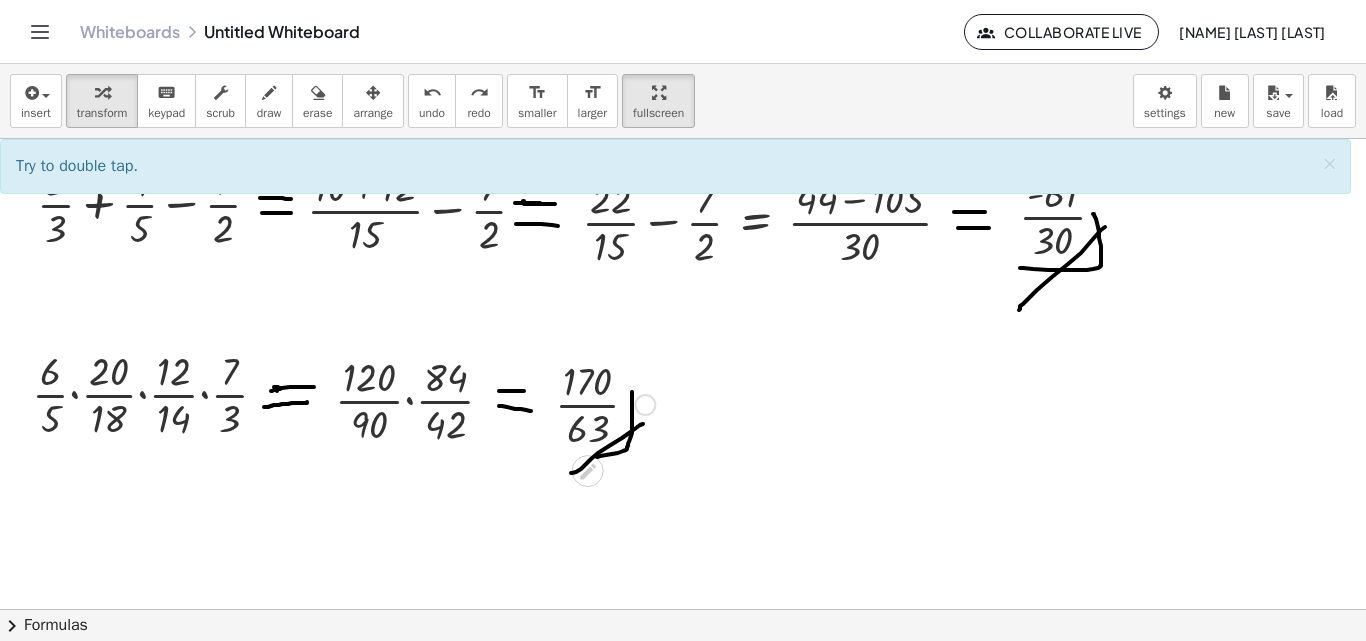 click at bounding box center [605, 403] 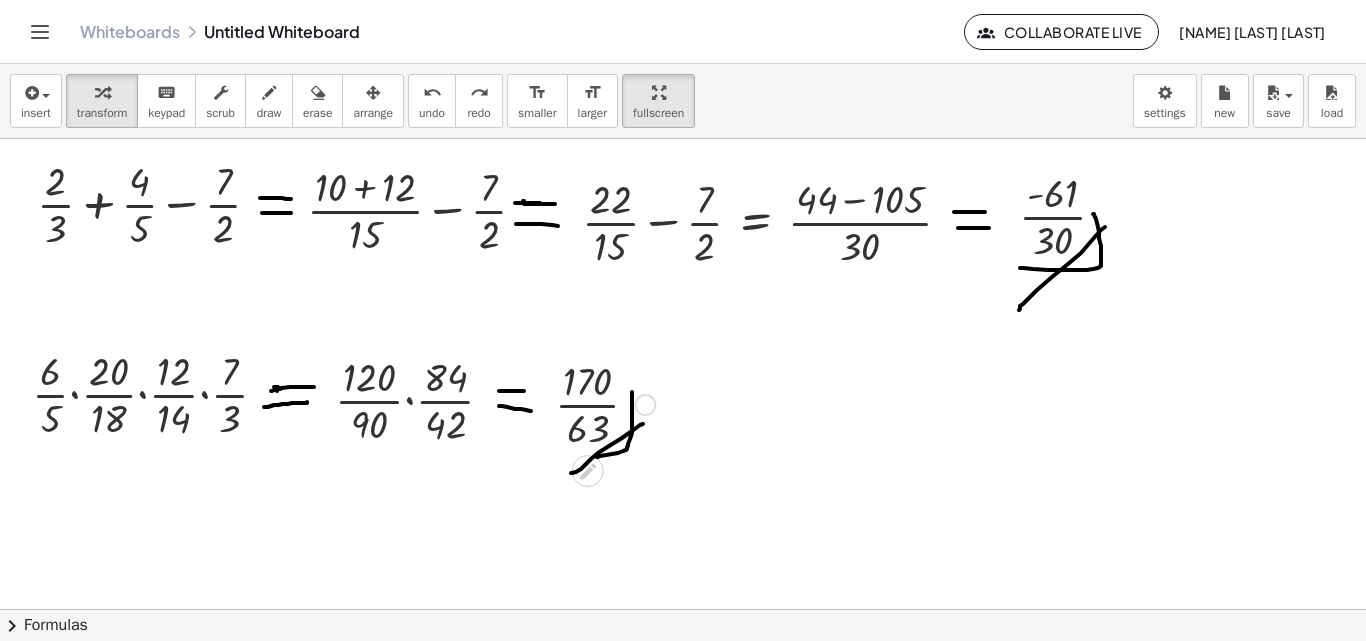 click at bounding box center (605, 403) 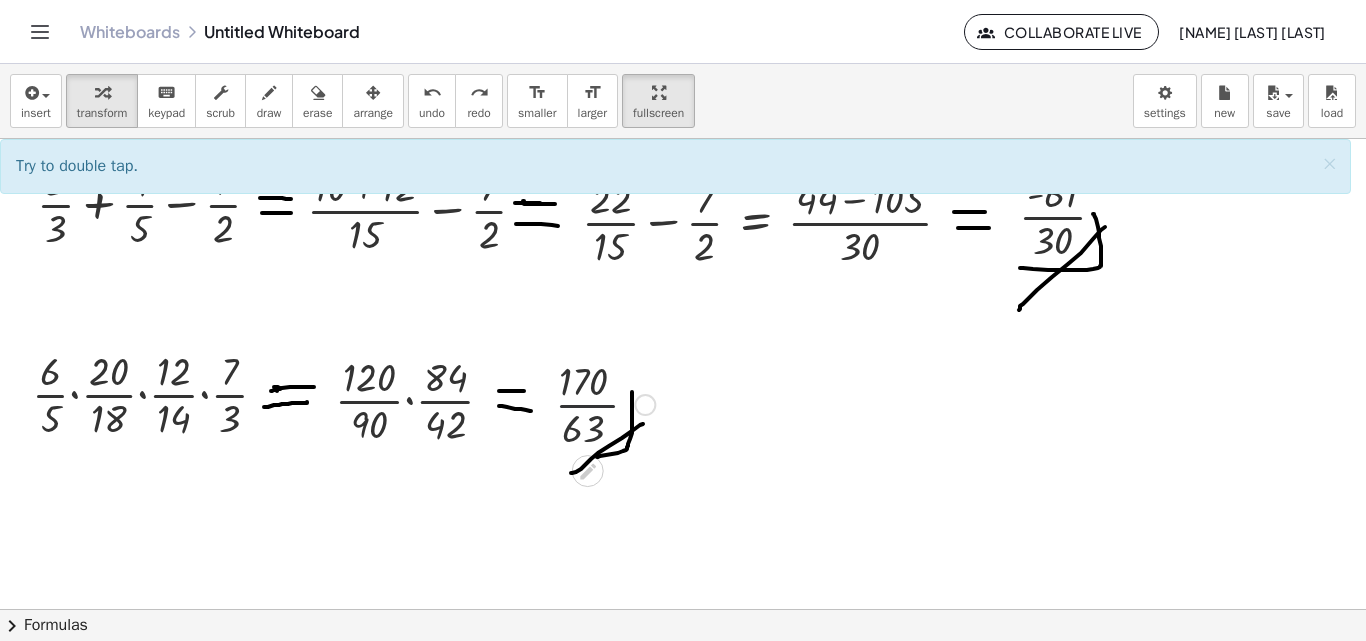 click at bounding box center [605, 403] 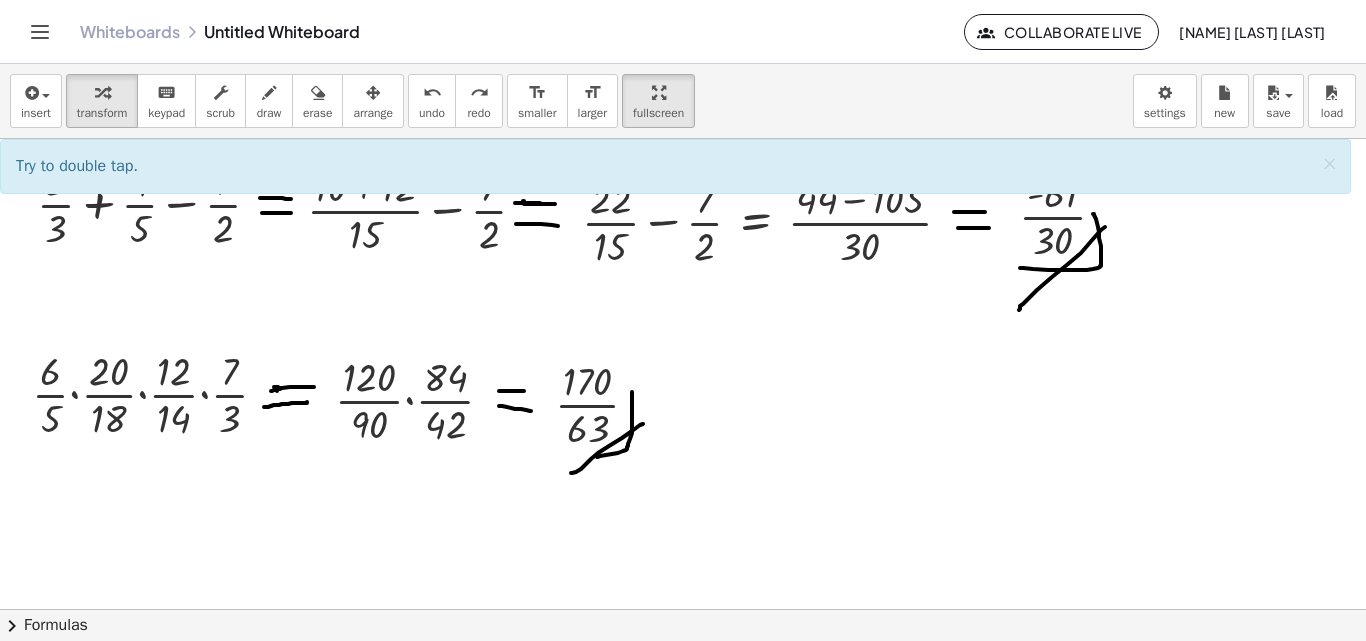 click at bounding box center [683, 609] 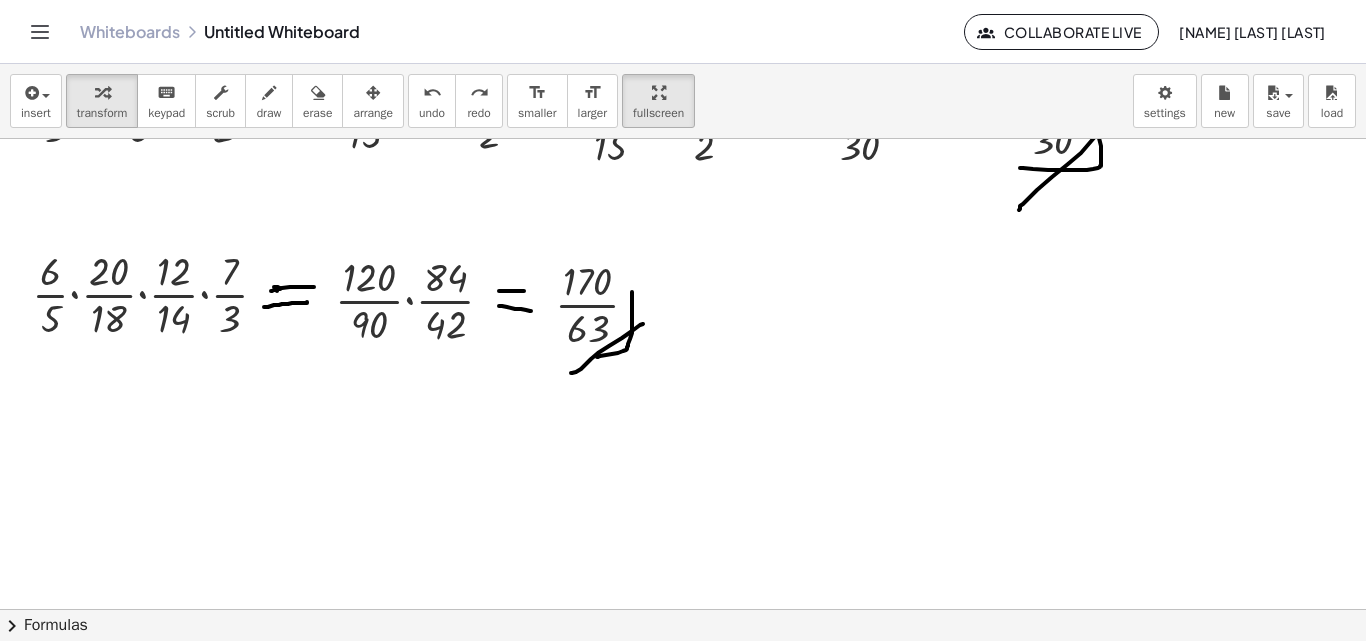 scroll, scrollTop: 200, scrollLeft: 0, axis: vertical 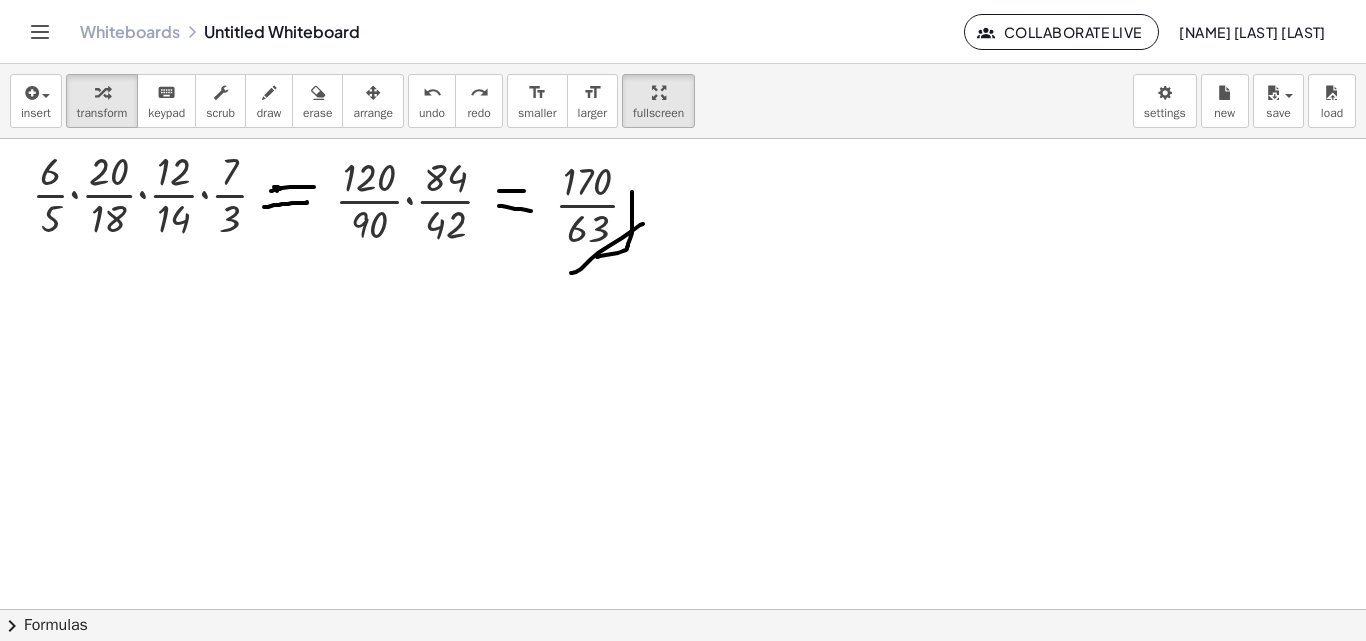 click at bounding box center (683, 409) 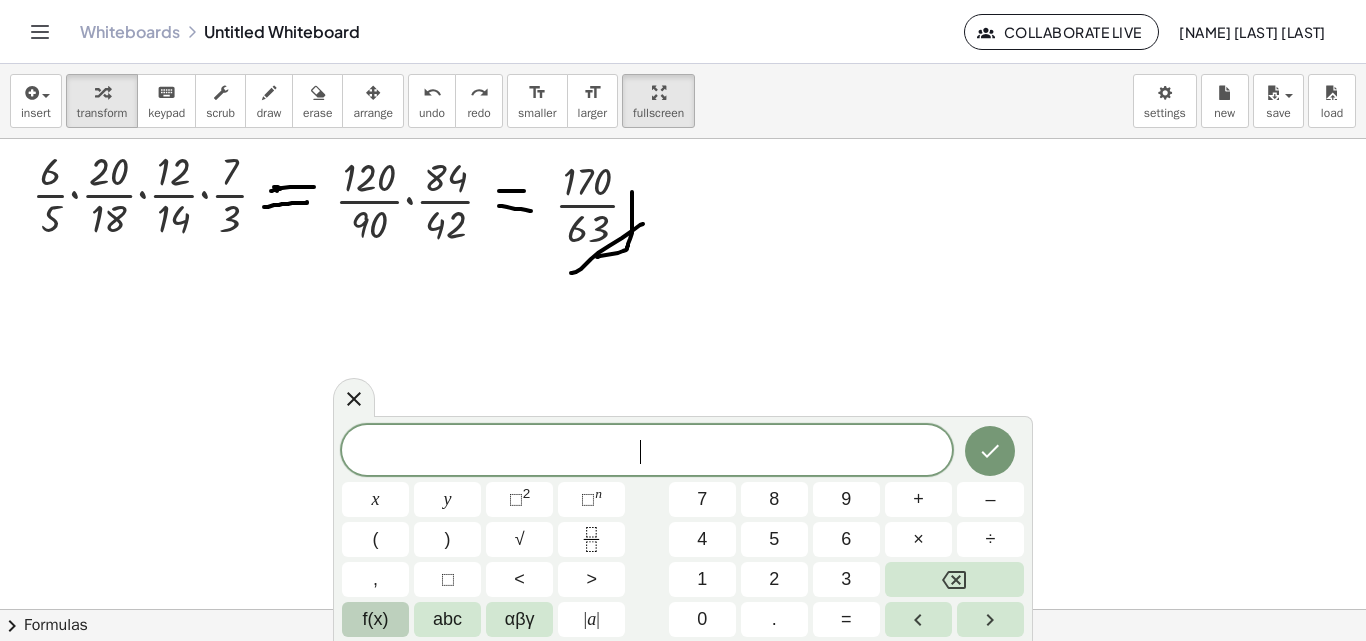 click on "f(x)" at bounding box center (375, 619) 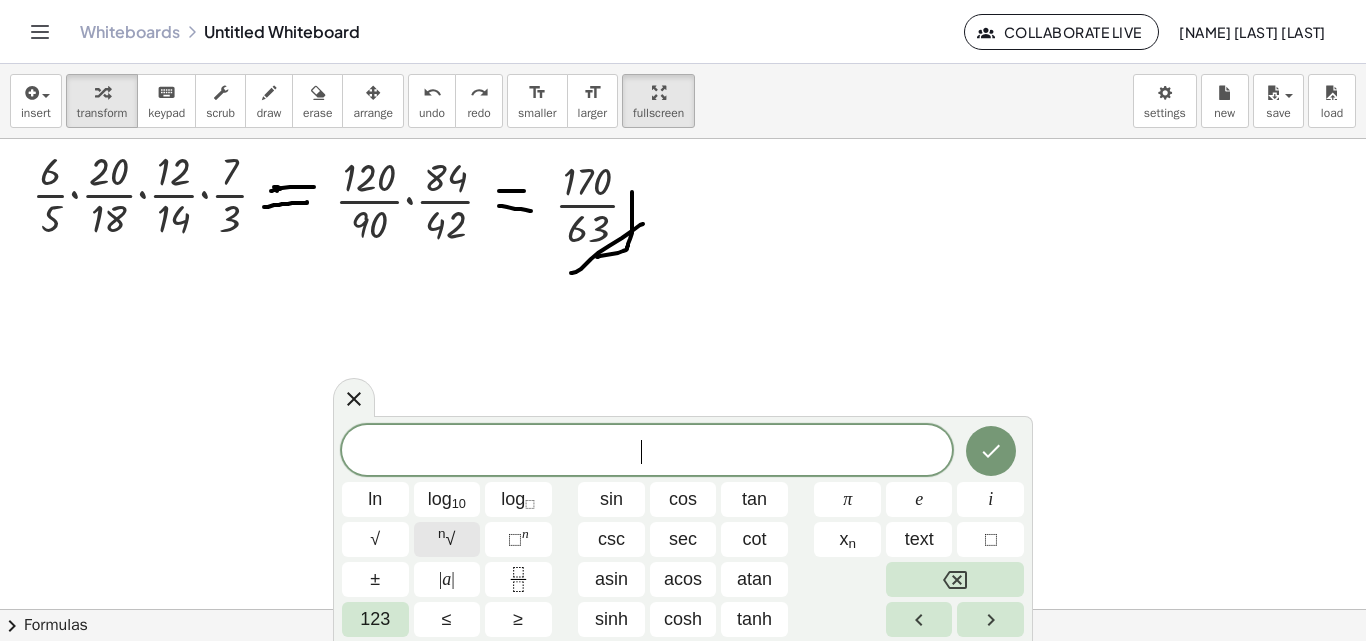 click on "n √" 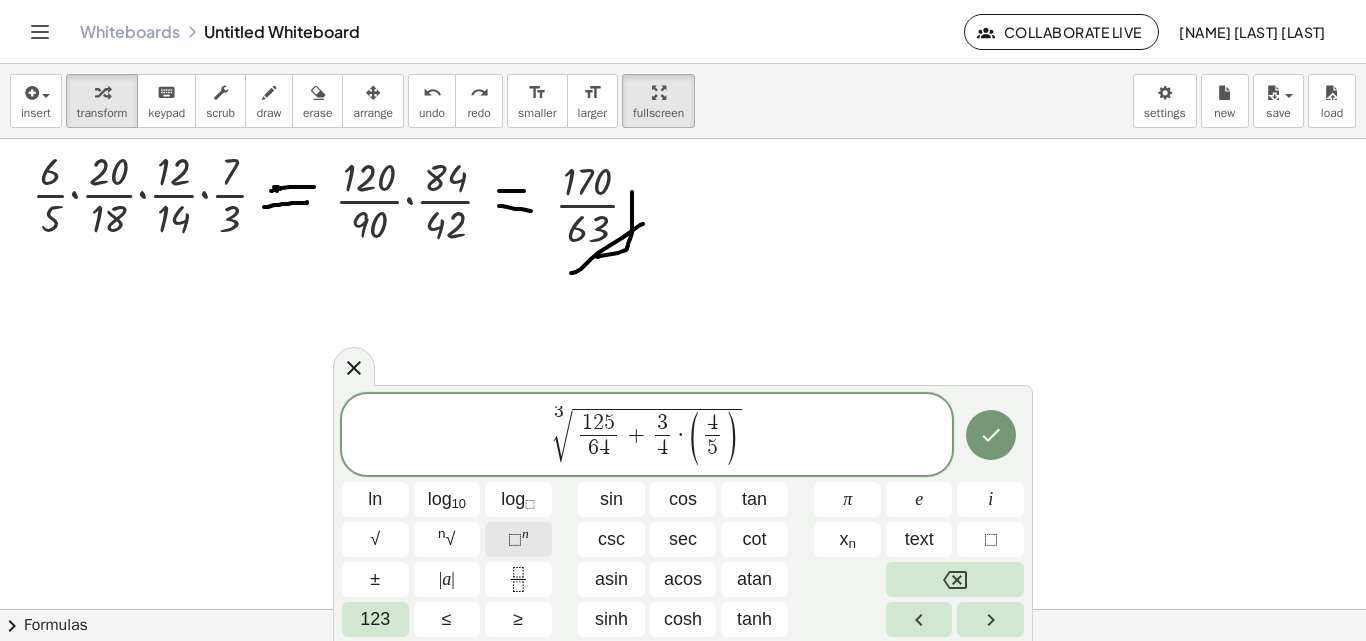 click on "⬚ n" 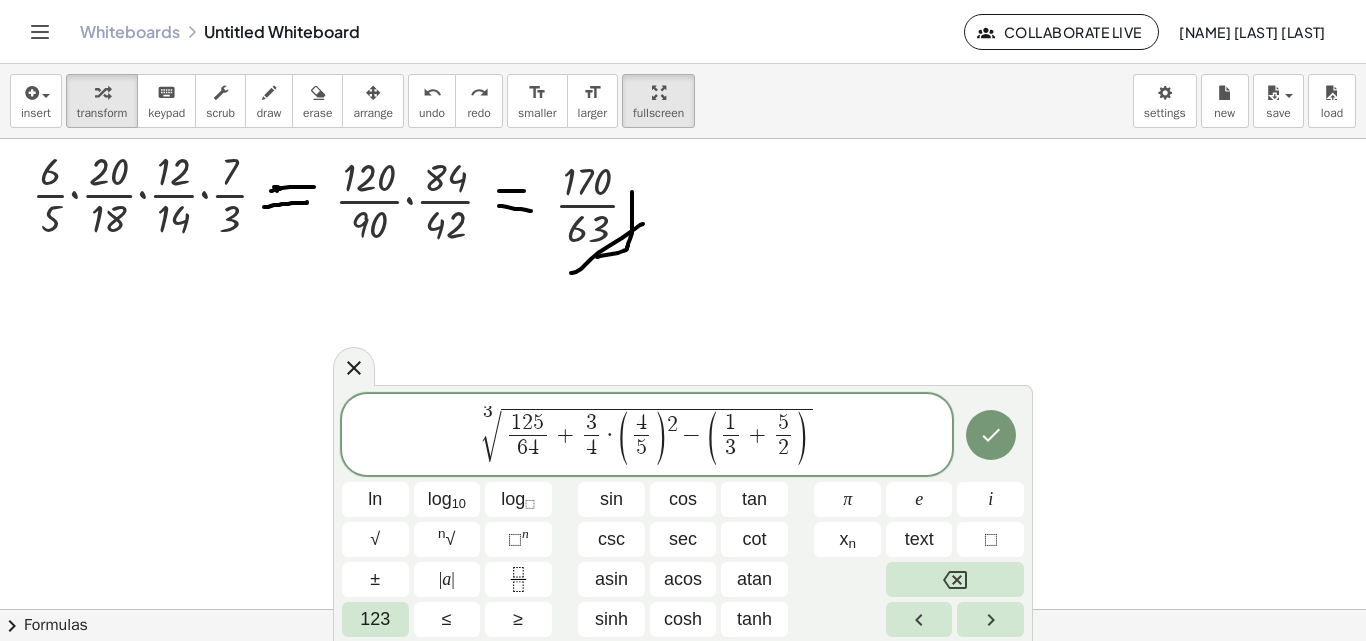 click on "[NUMBER] [NUMBER] + [NUMBER] · ( [NUMBER] ) [NUMBER] − ( [NUMBER] + [NUMBER] )" at bounding box center [657, 436] 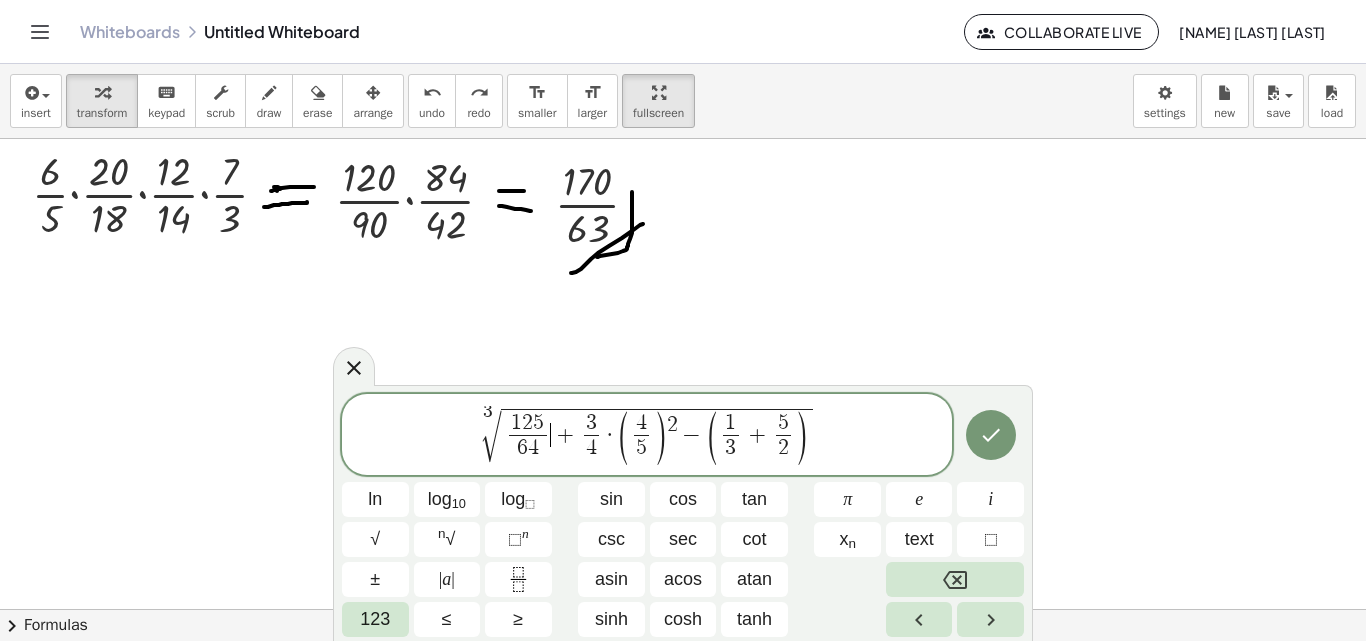 click on "[NUMBER] [NUMBER] + [NUMBER] · ( [NUMBER] ) [NUMBER] − ( [NUMBER] + [NUMBER] )" at bounding box center [657, 436] 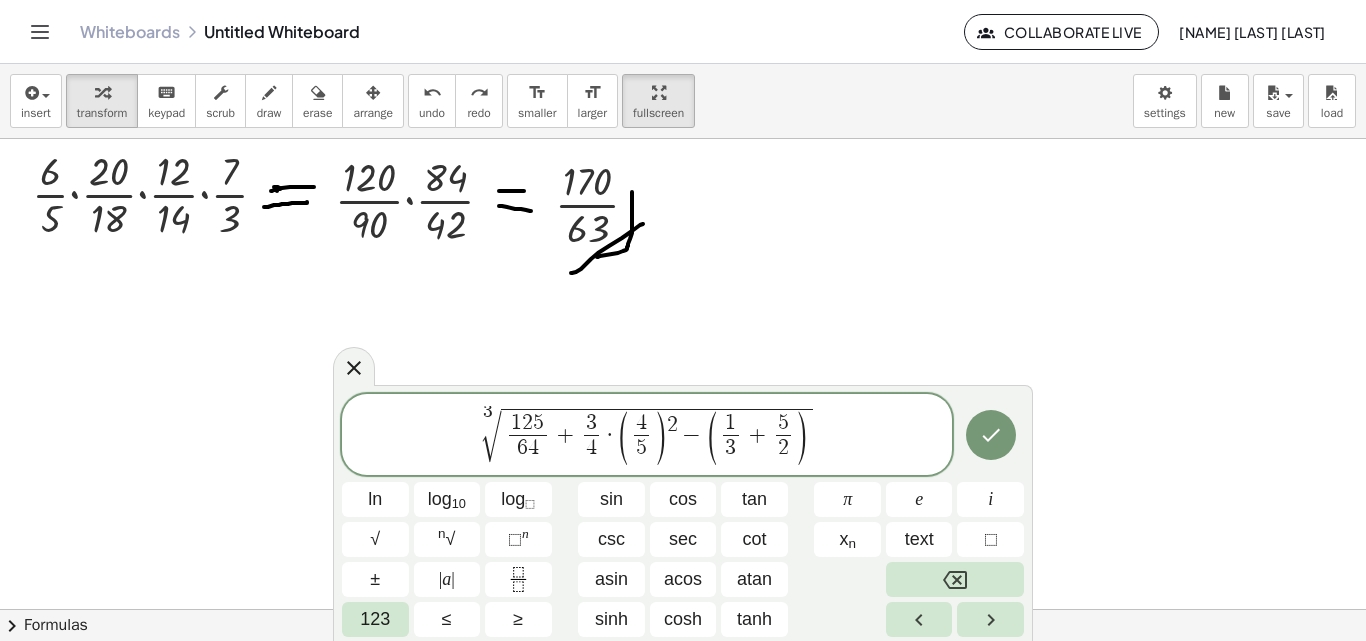 click on "+" at bounding box center (565, 435) 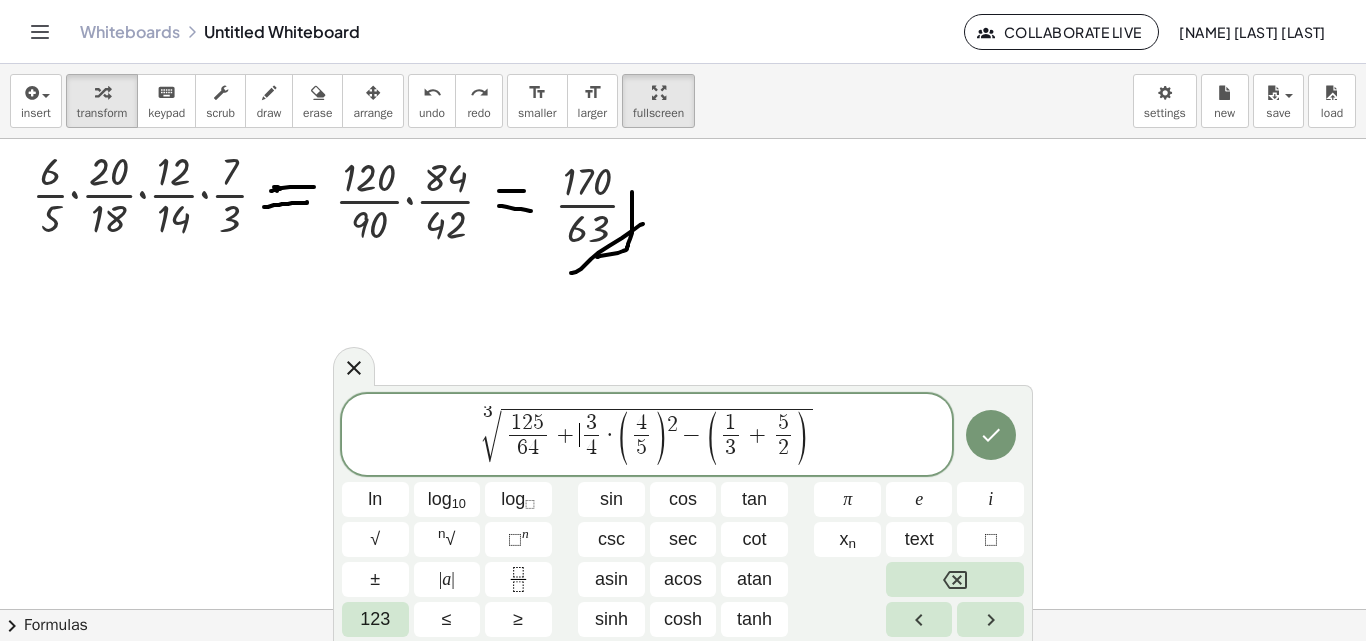 click on "+" at bounding box center (565, 435) 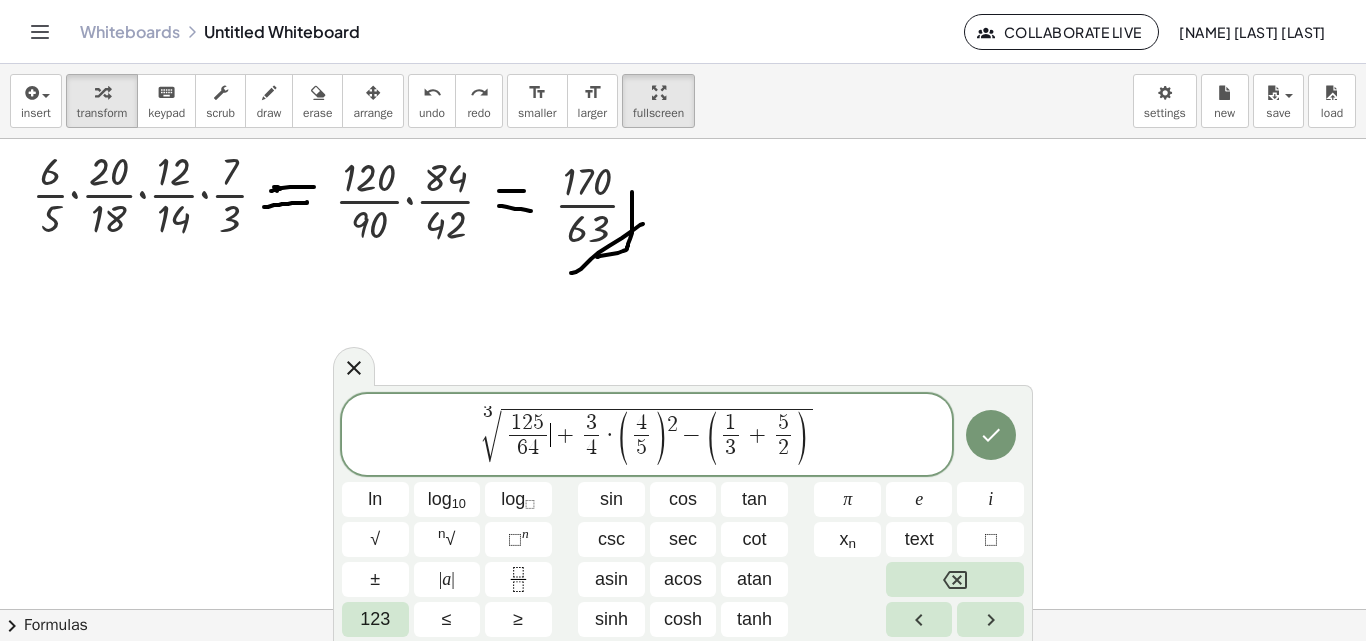 click on "+" at bounding box center [565, 435] 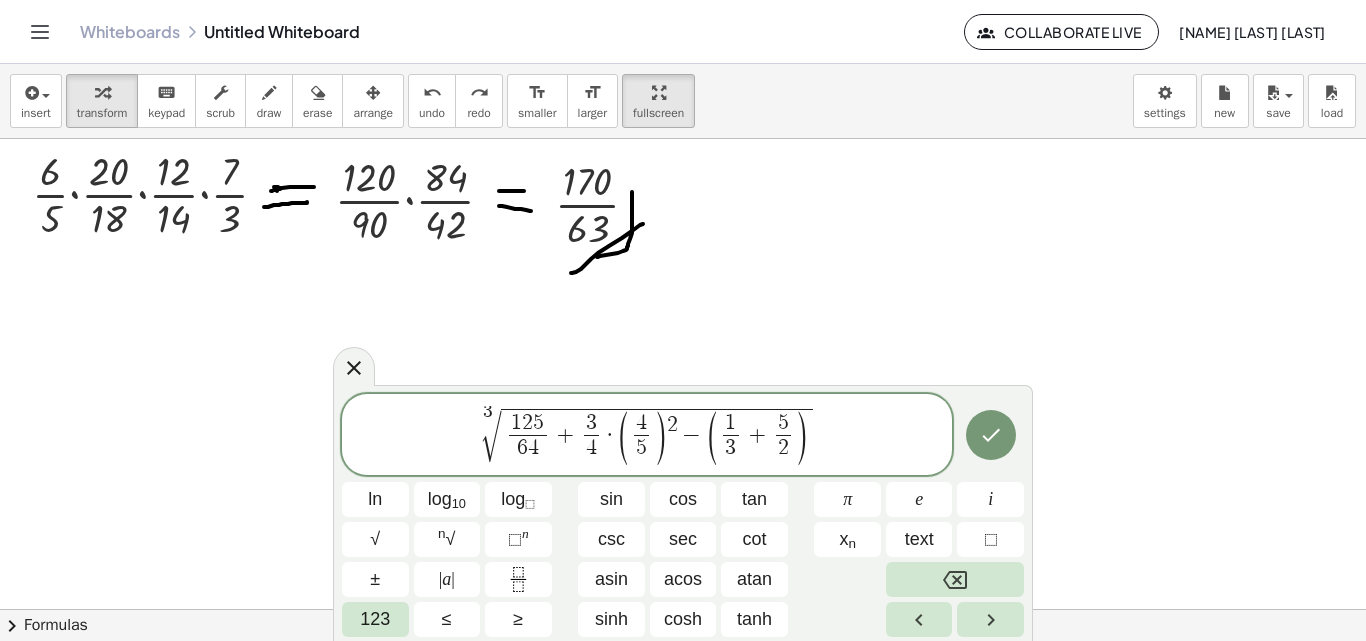 click on "√" at bounding box center [491, 436] 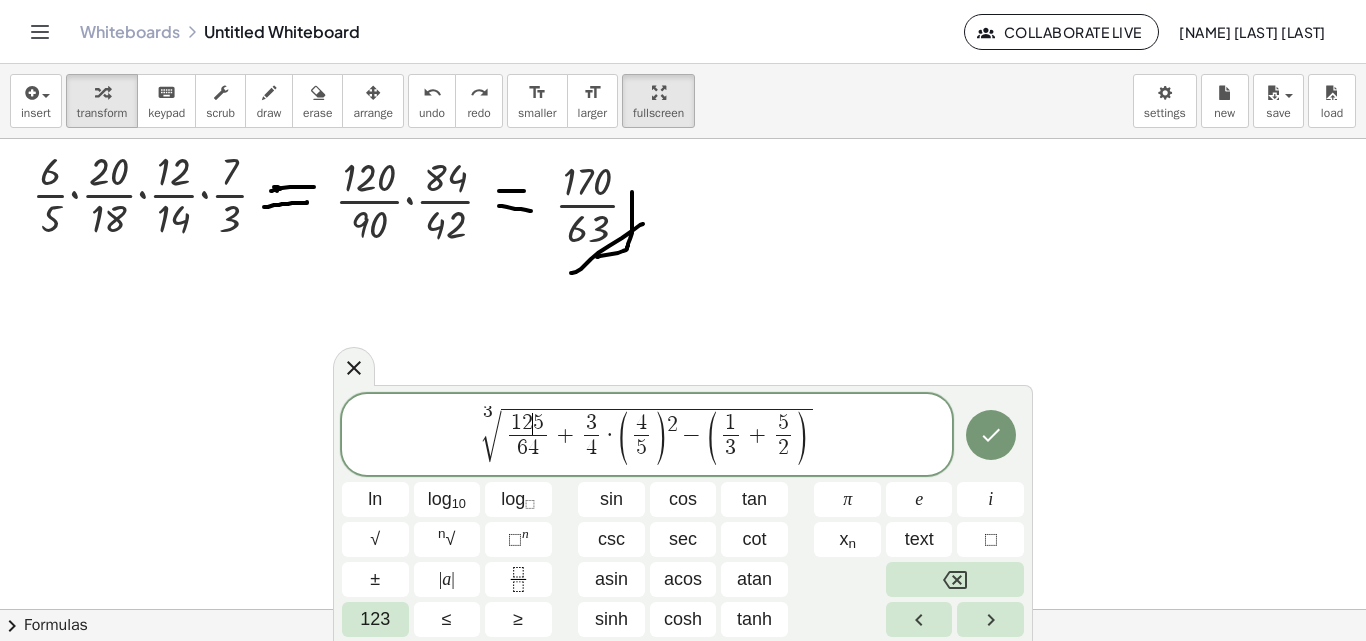 click on "5" at bounding box center [538, 423] 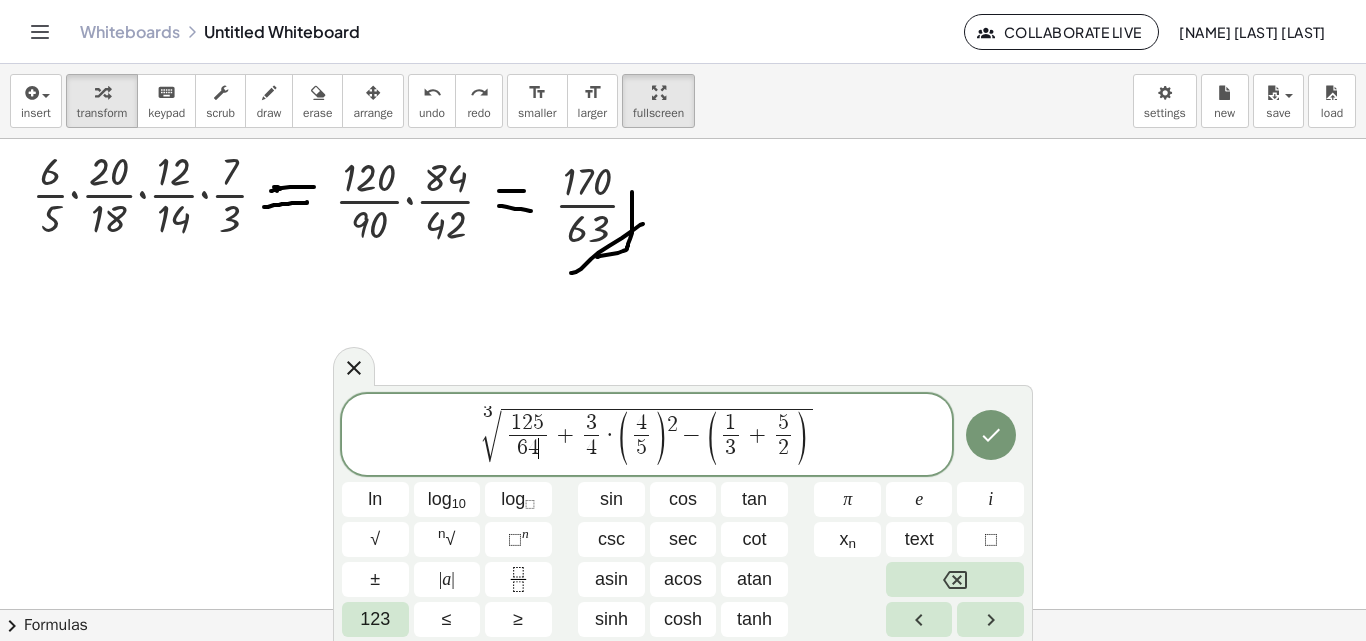 click on "+" at bounding box center (565, 435) 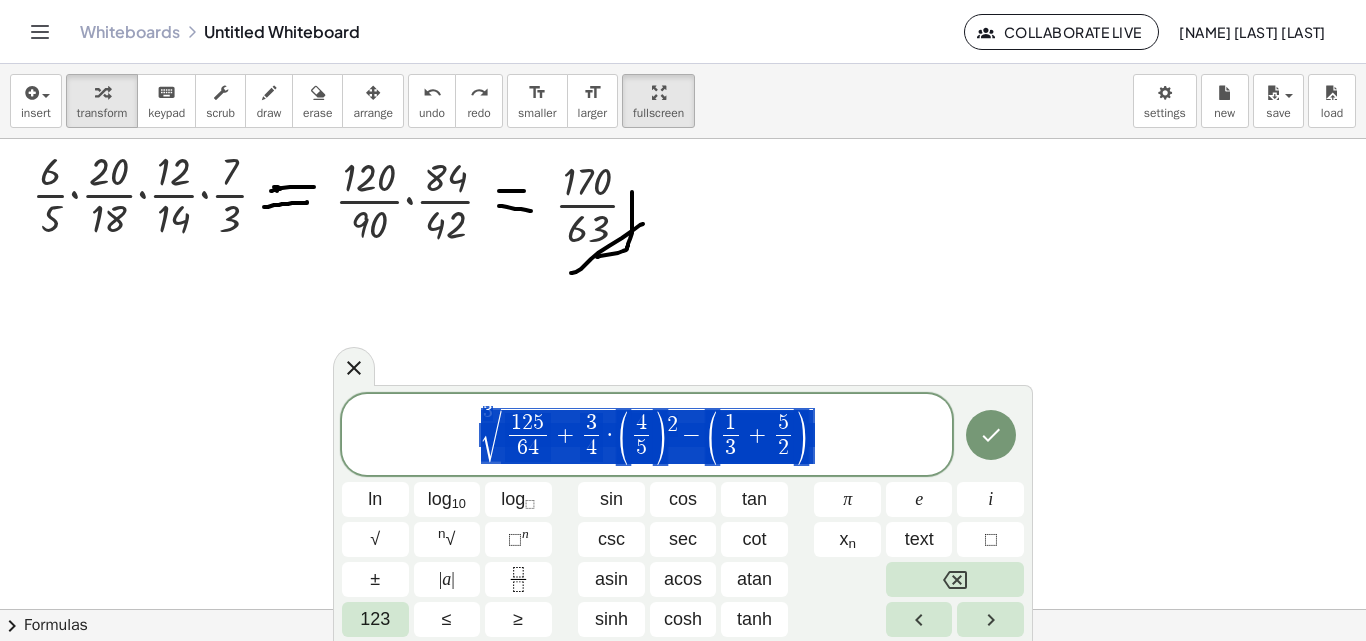 drag, startPoint x: 558, startPoint y: 438, endPoint x: 853, endPoint y: 447, distance: 295.13727 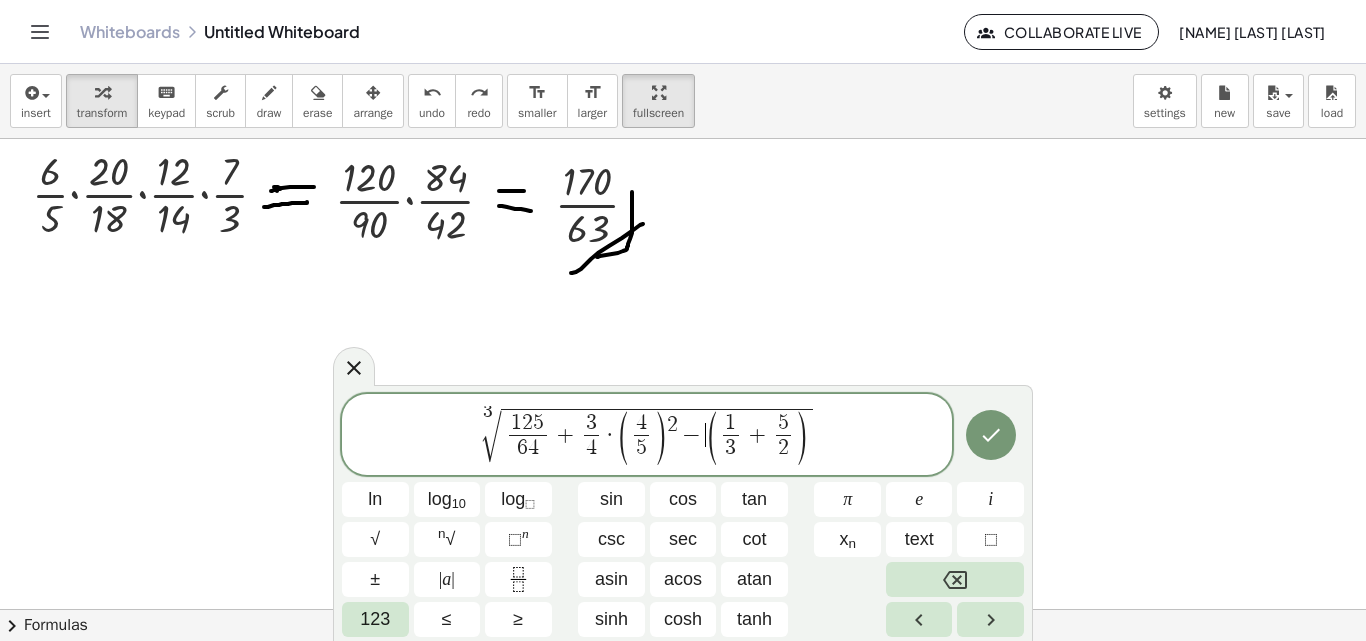 click on ")" at bounding box center [660, 438] 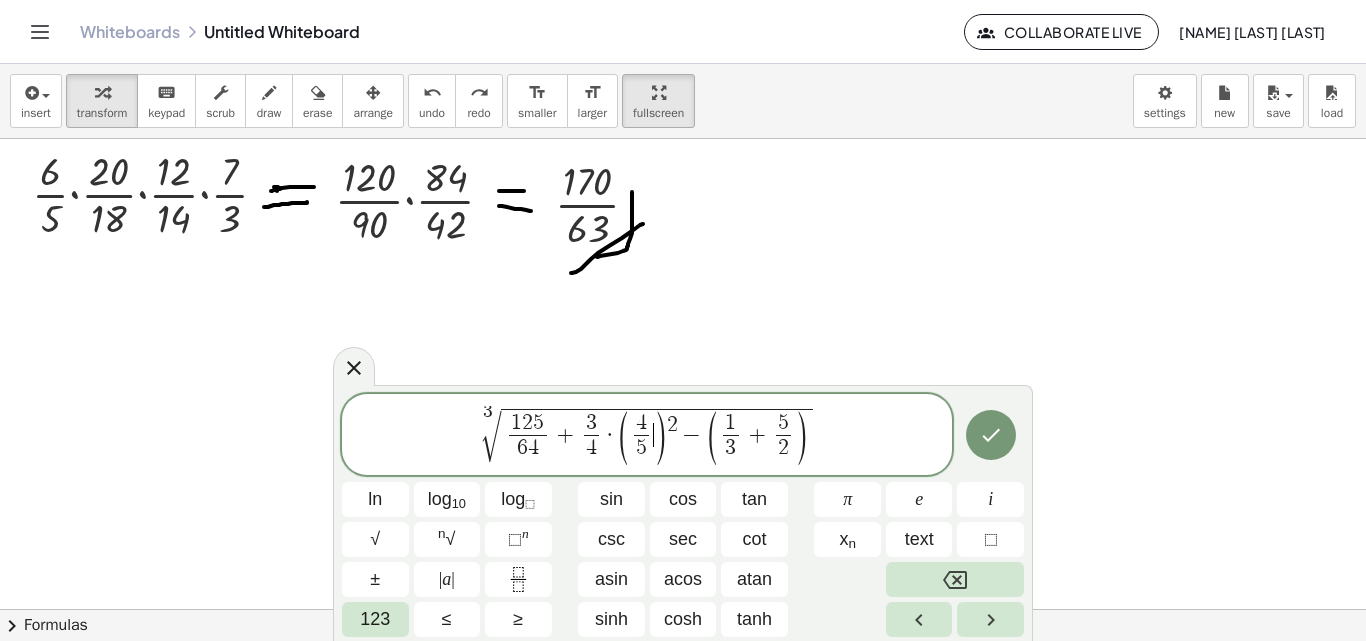 click on "4" at bounding box center [591, 448] 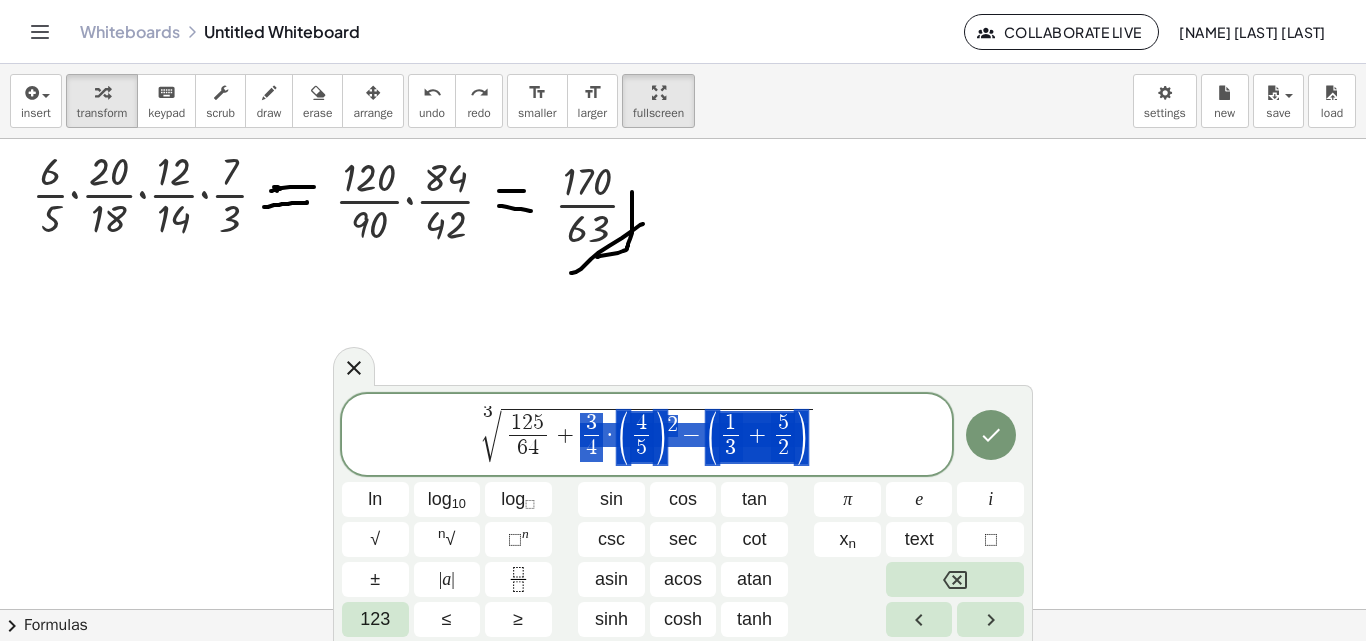 drag, startPoint x: 589, startPoint y: 432, endPoint x: 769, endPoint y: 436, distance: 180.04443 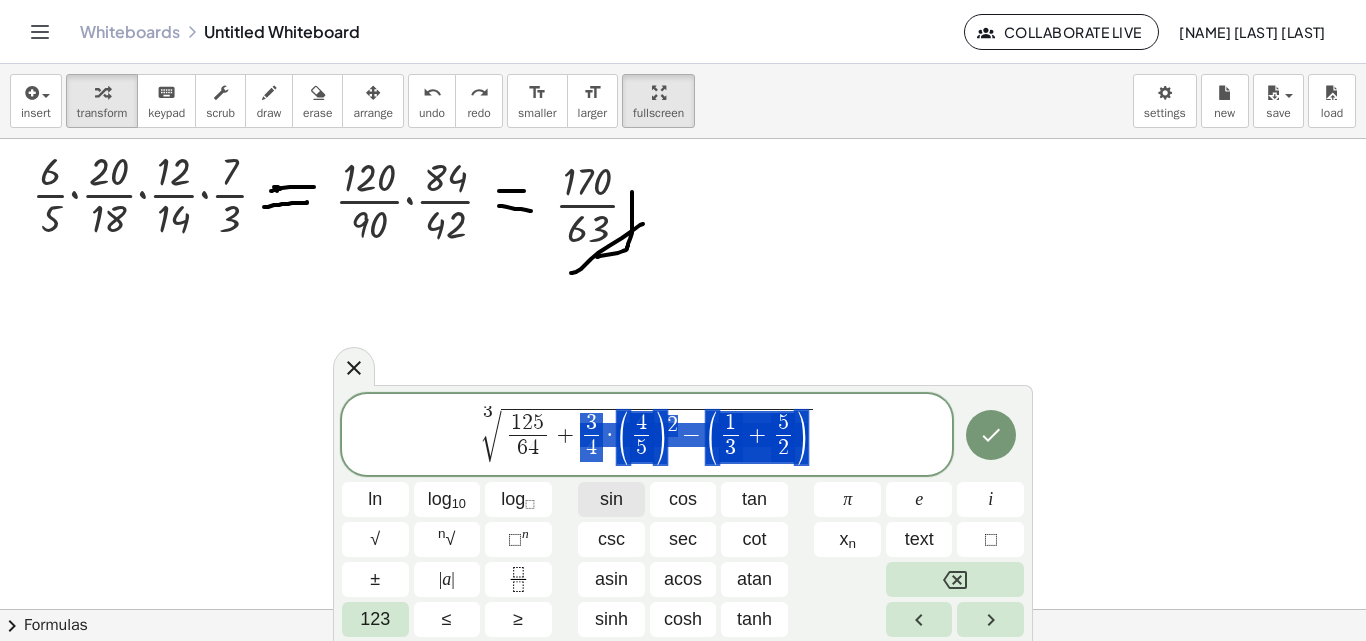 click on "sin" at bounding box center (611, 499) 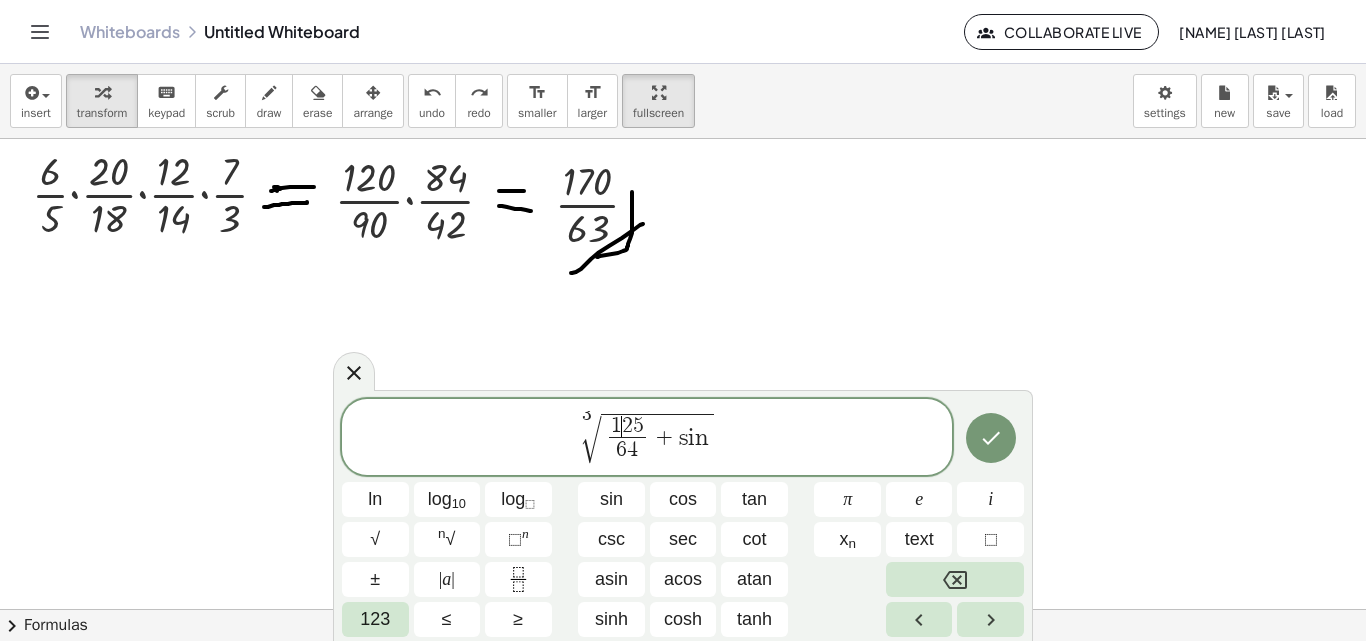 click on "1" at bounding box center [616, 426] 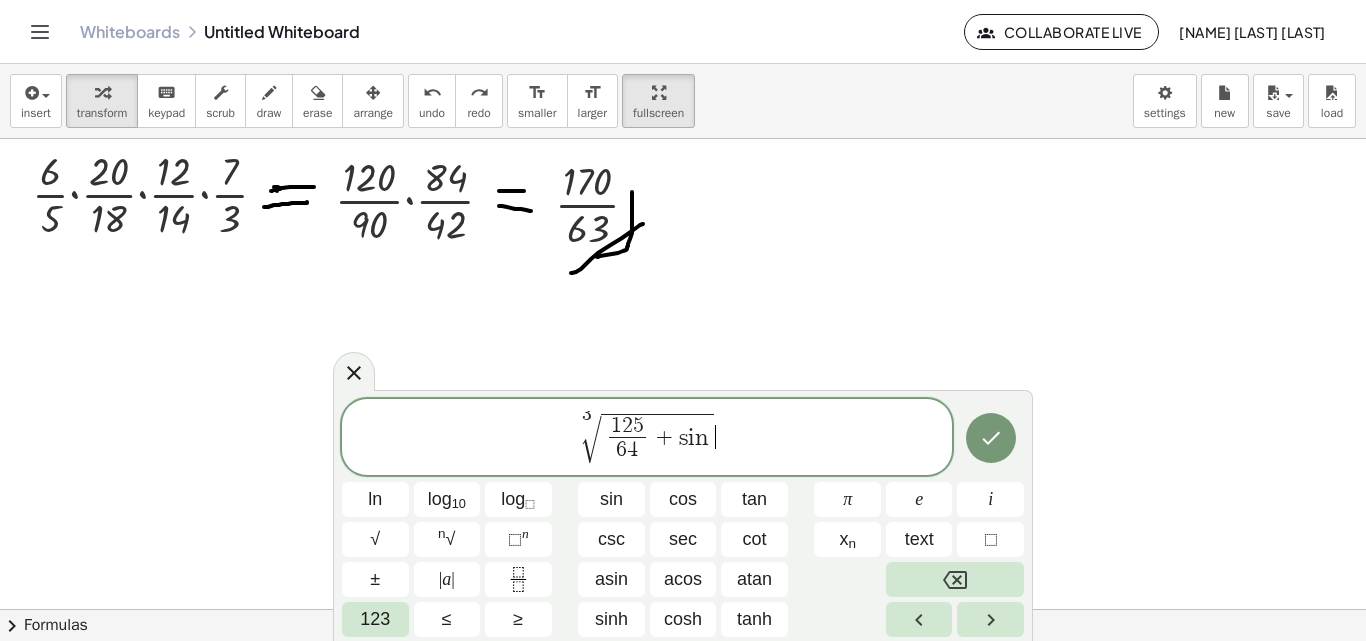 click on "[NUMBER] [NUMBER] [NUMBER] + s i n" at bounding box center [647, 439] 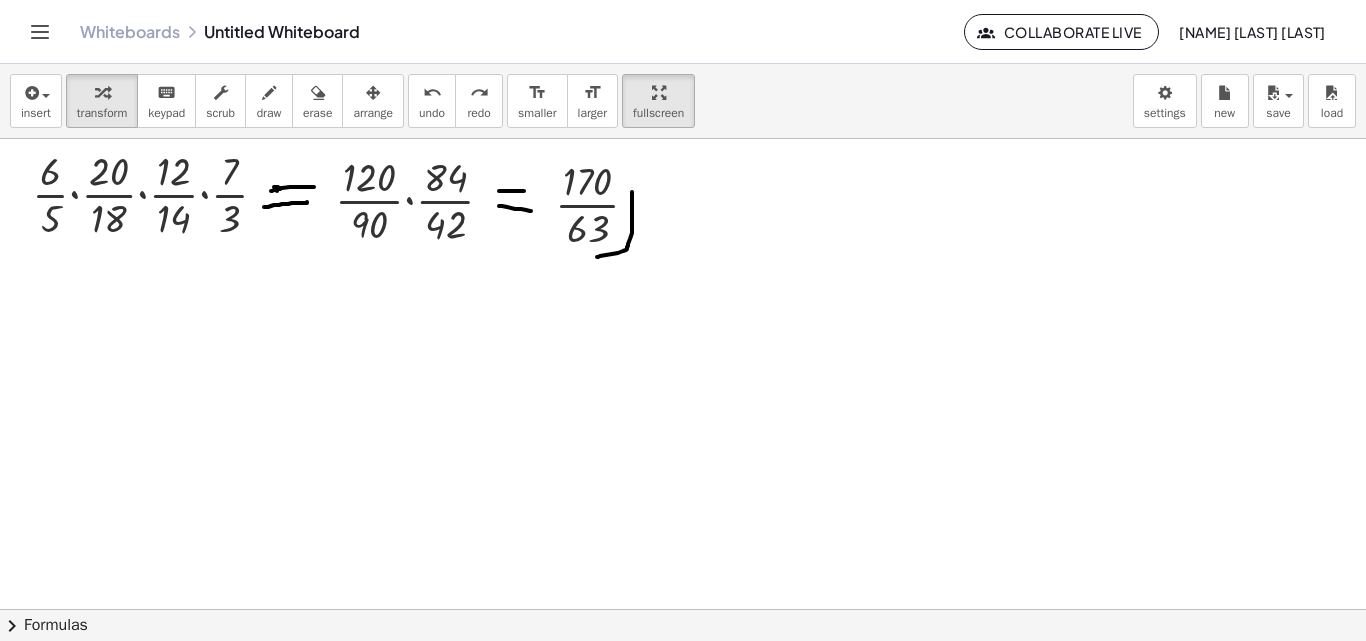 drag, startPoint x: 908, startPoint y: 375, endPoint x: 832, endPoint y: 394, distance: 78.339005 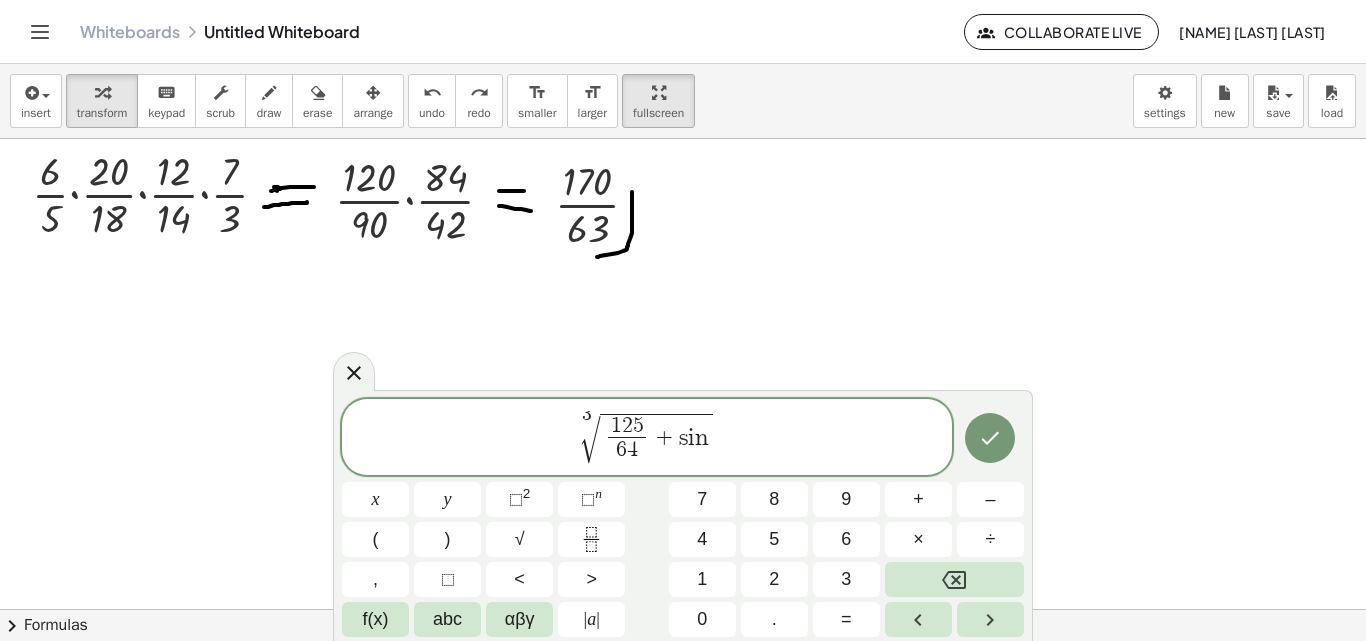 click on "[NUMBER] [NUMBER] [NUMBER] + s i n" at bounding box center [647, 439] 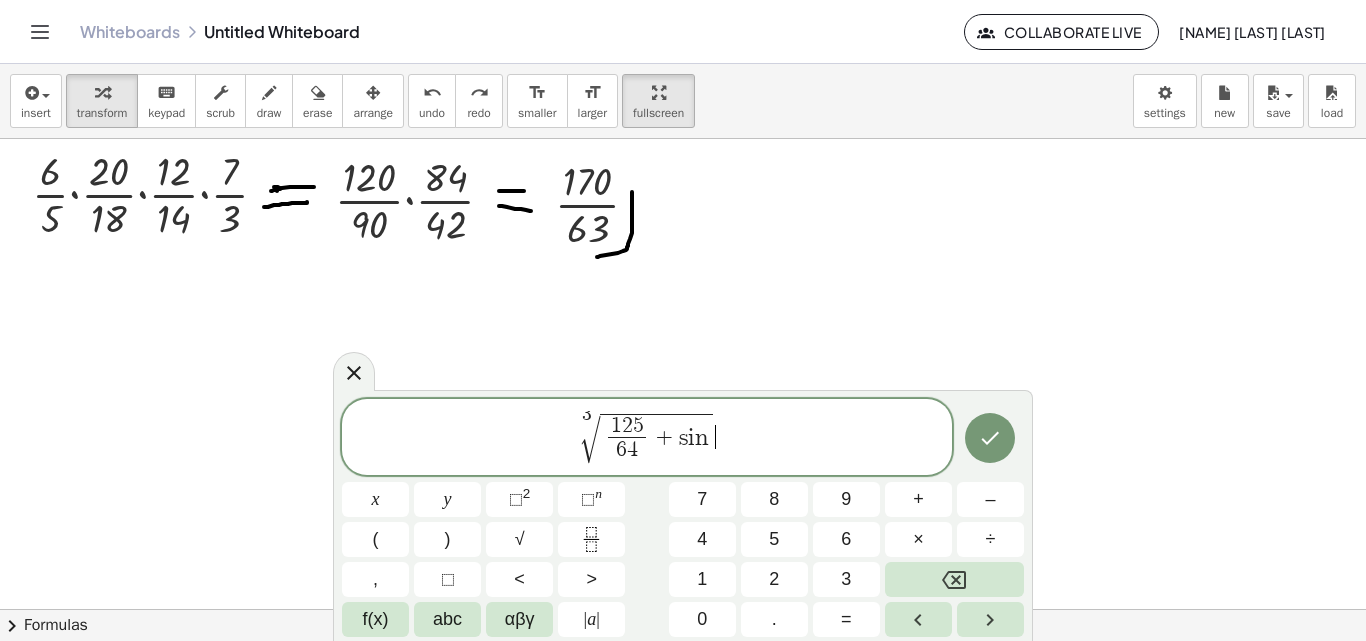 click on "[NUMBER] [NUMBER] [NUMBER] + s i n" at bounding box center (647, 439) 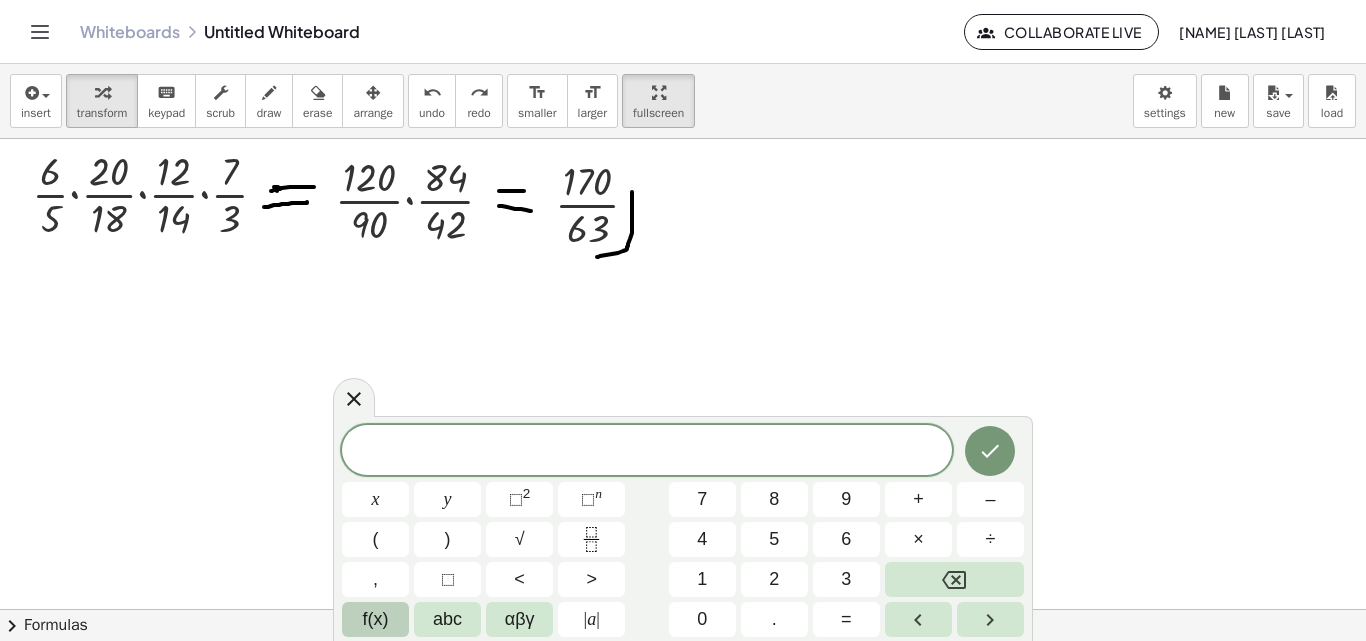 click on "f(x)" at bounding box center (376, 619) 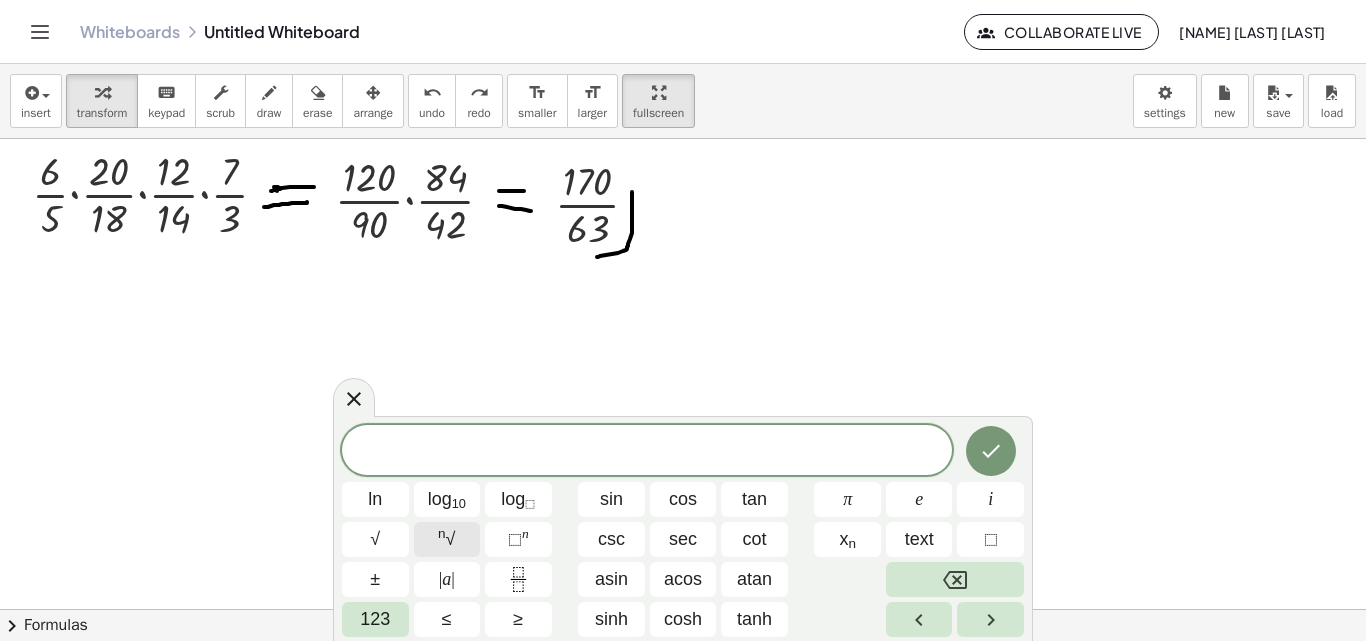 click on "n √" at bounding box center (447, 539) 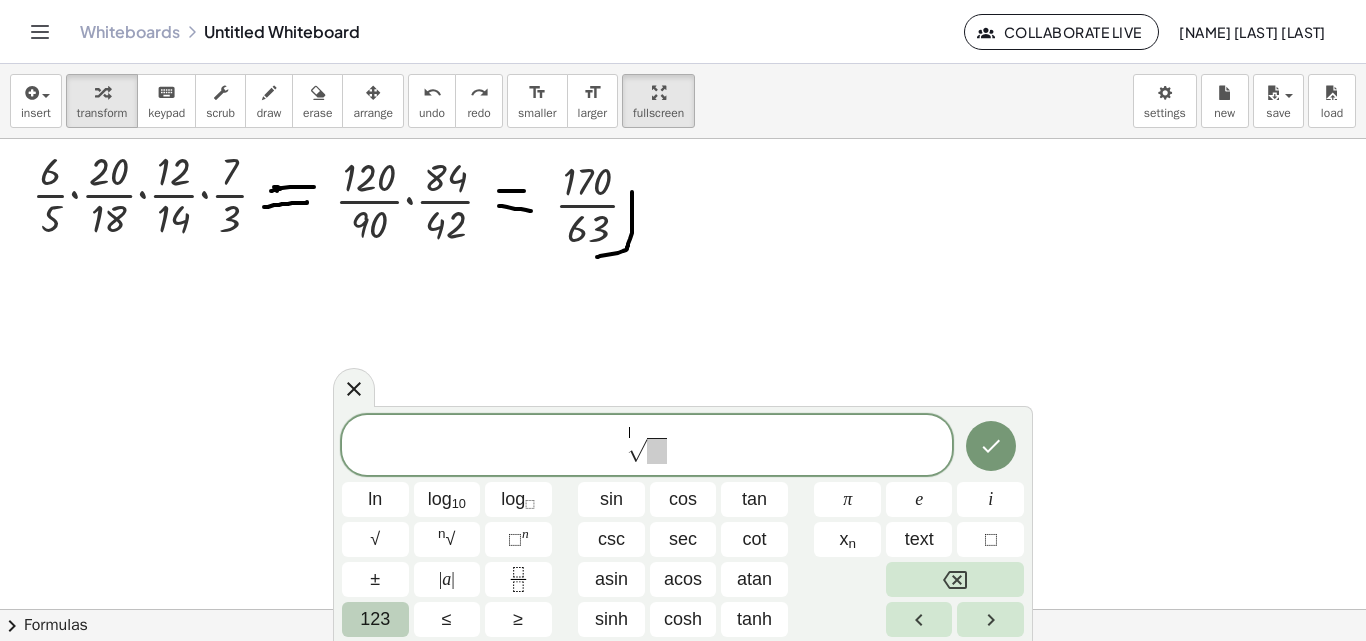 click on "123" at bounding box center [375, 619] 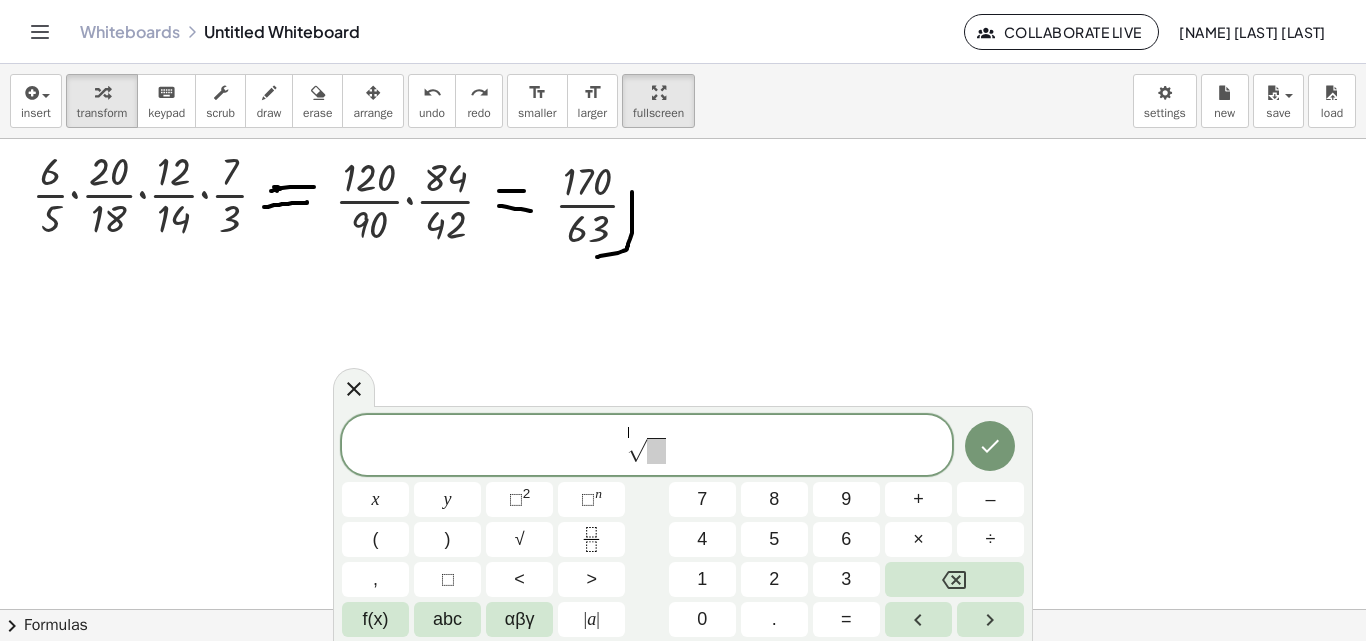 click on "​" at bounding box center [634, 428] 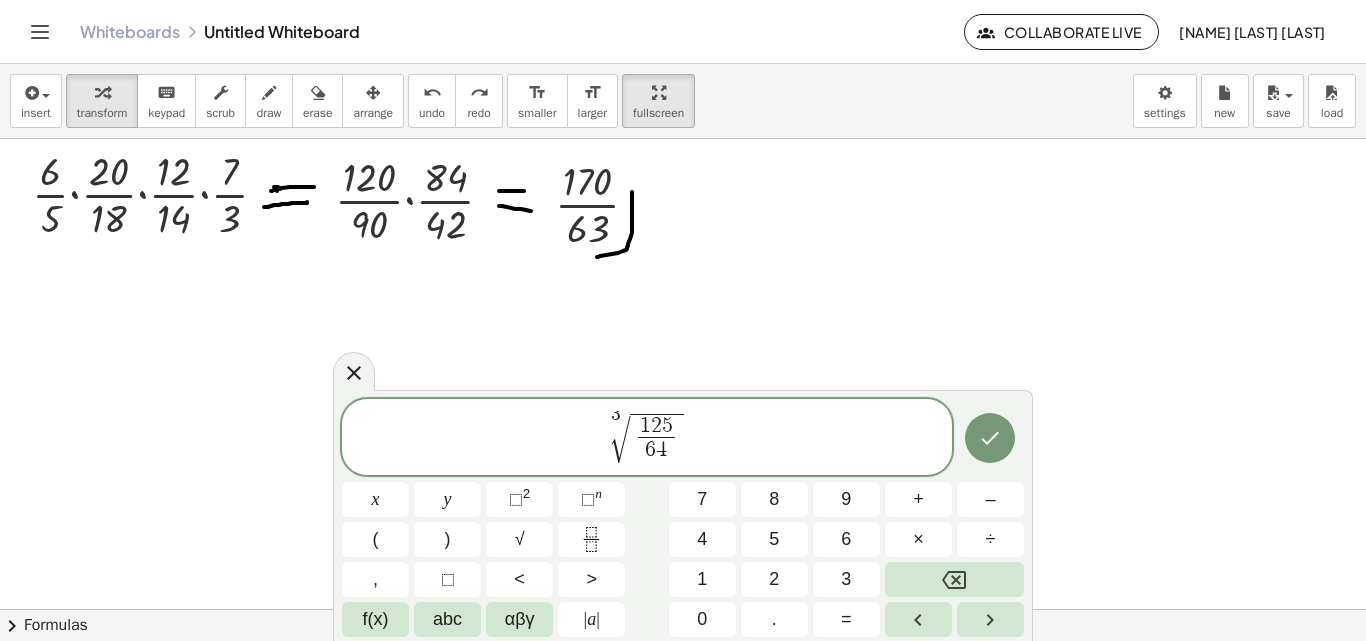 click 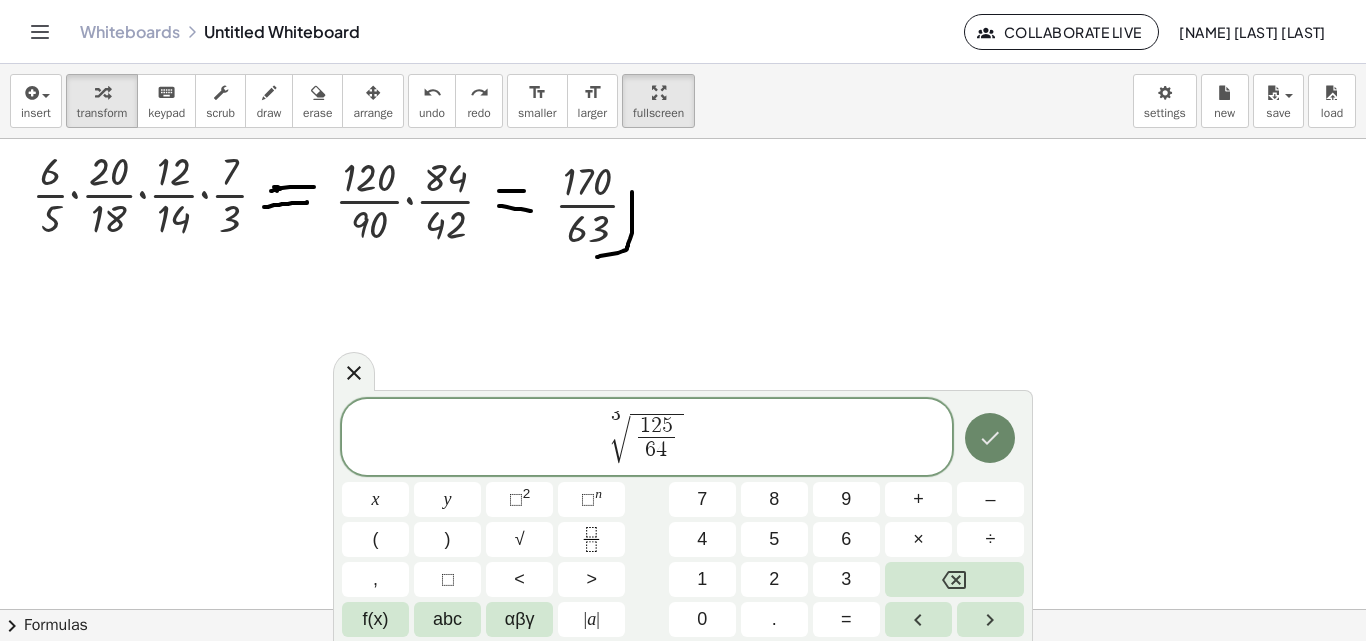 click at bounding box center [990, 438] 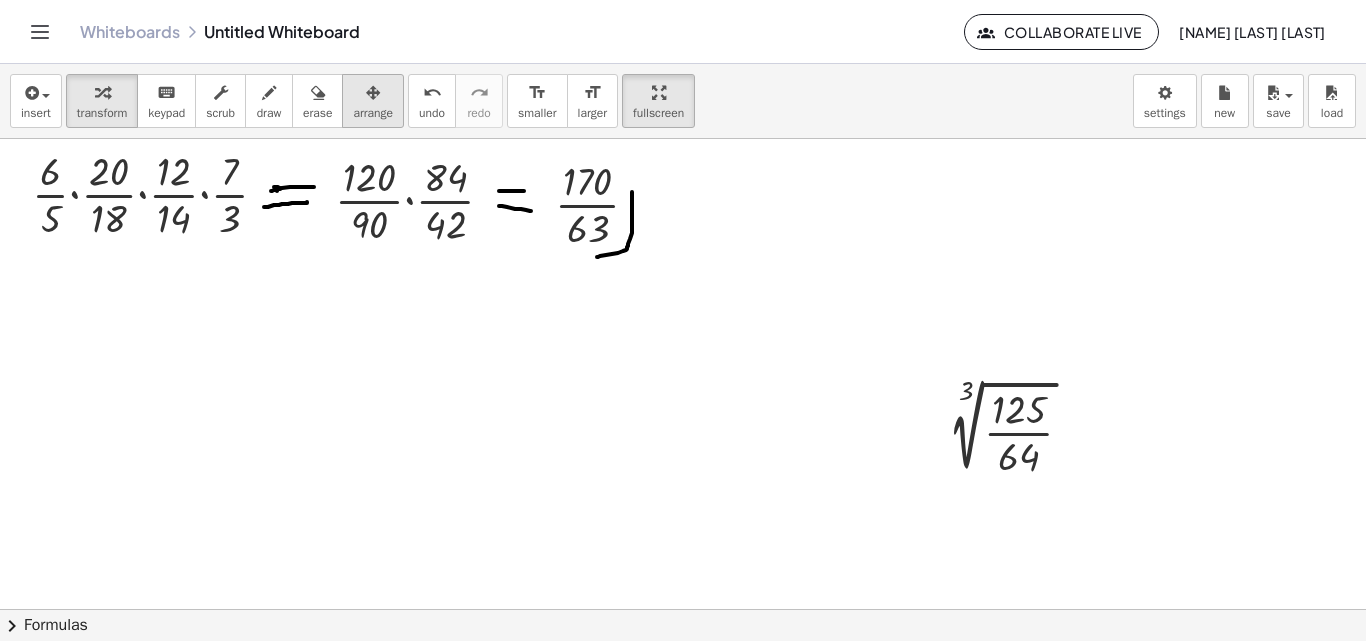 click at bounding box center (373, 92) 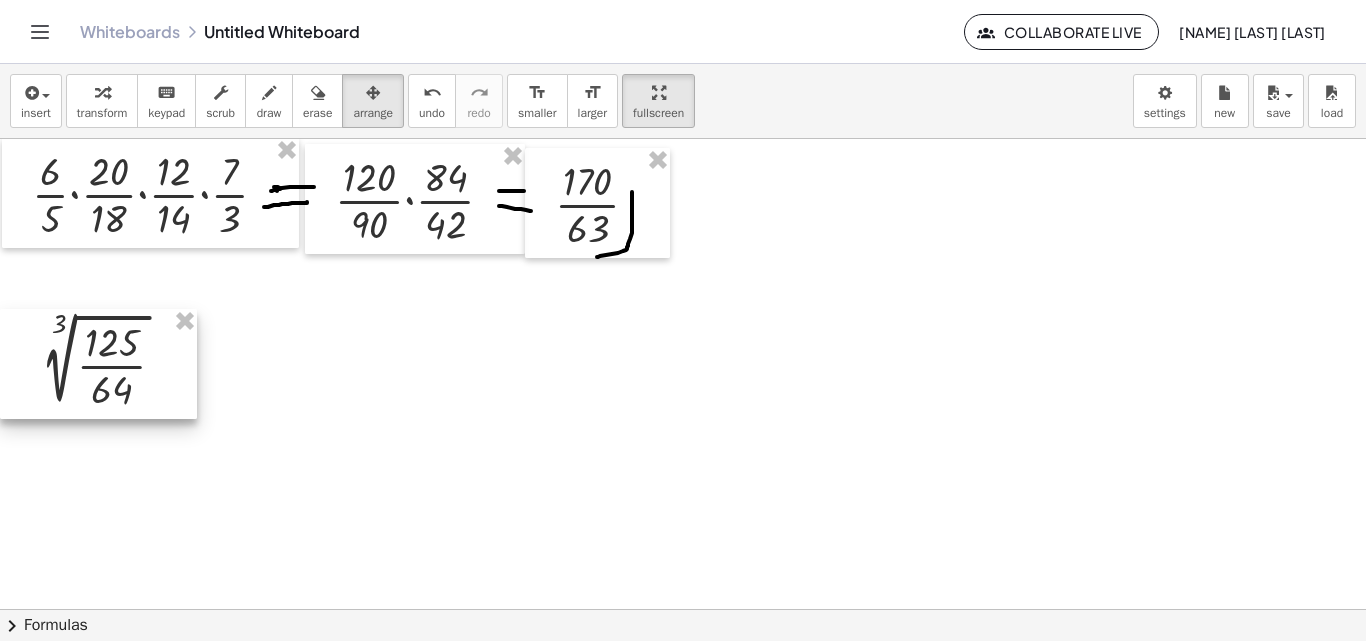 drag, startPoint x: 946, startPoint y: 419, endPoint x: 36, endPoint y: 348, distance: 912.76556 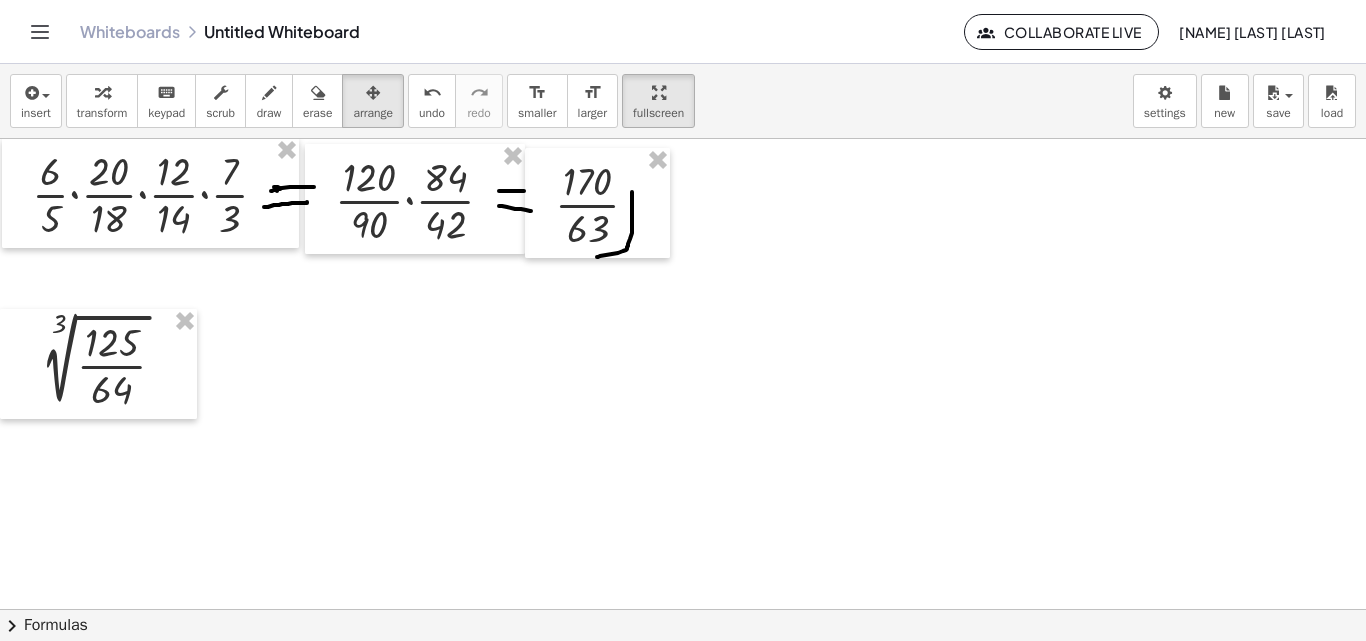 drag, startPoint x: 227, startPoint y: 382, endPoint x: 260, endPoint y: 393, distance: 34.785053 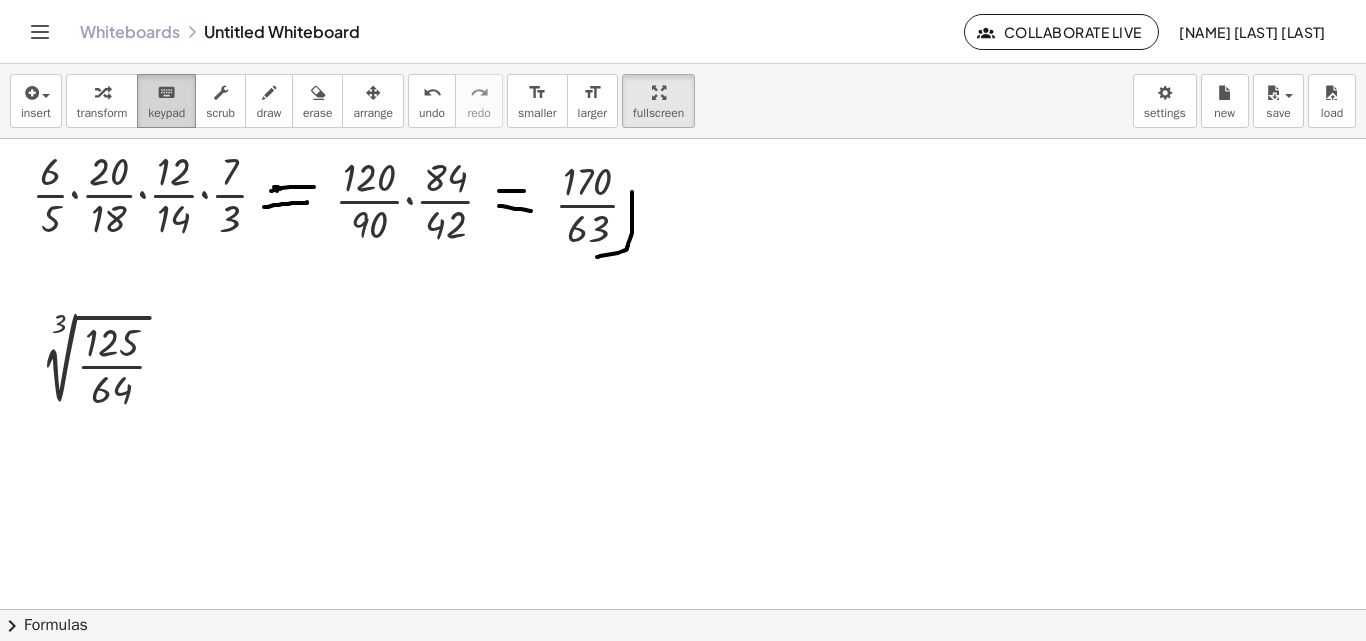 click on "keypad" at bounding box center (166, 113) 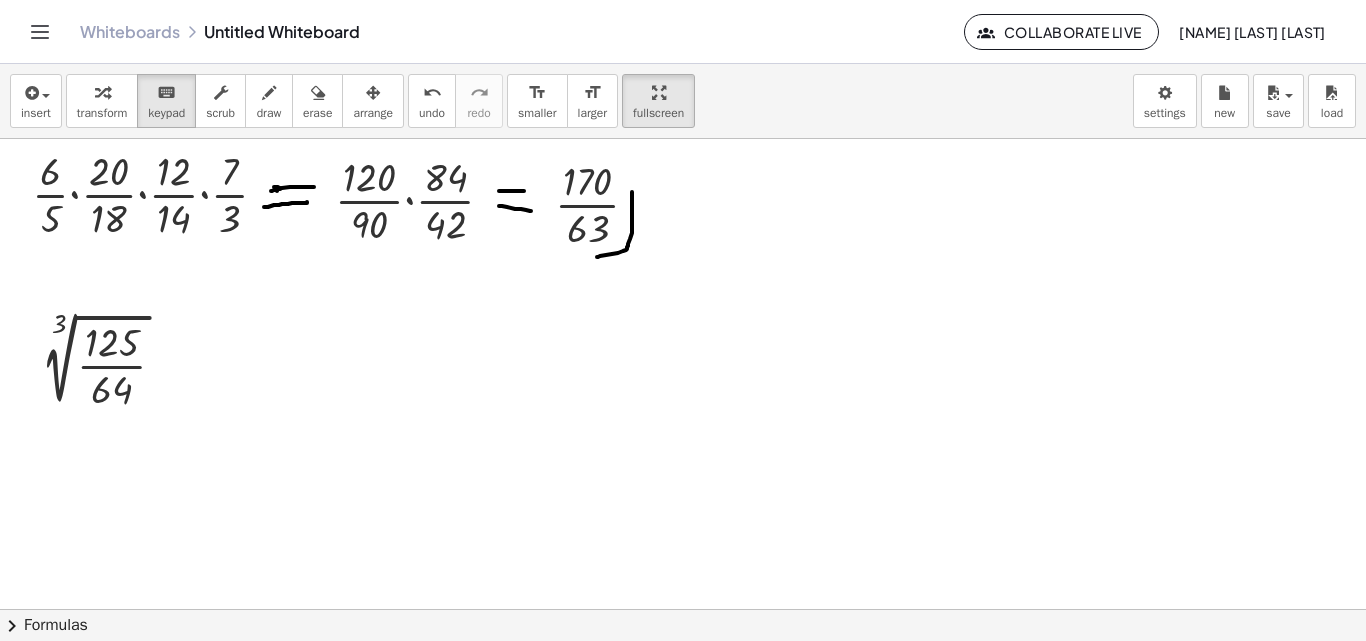 click at bounding box center (683, 409) 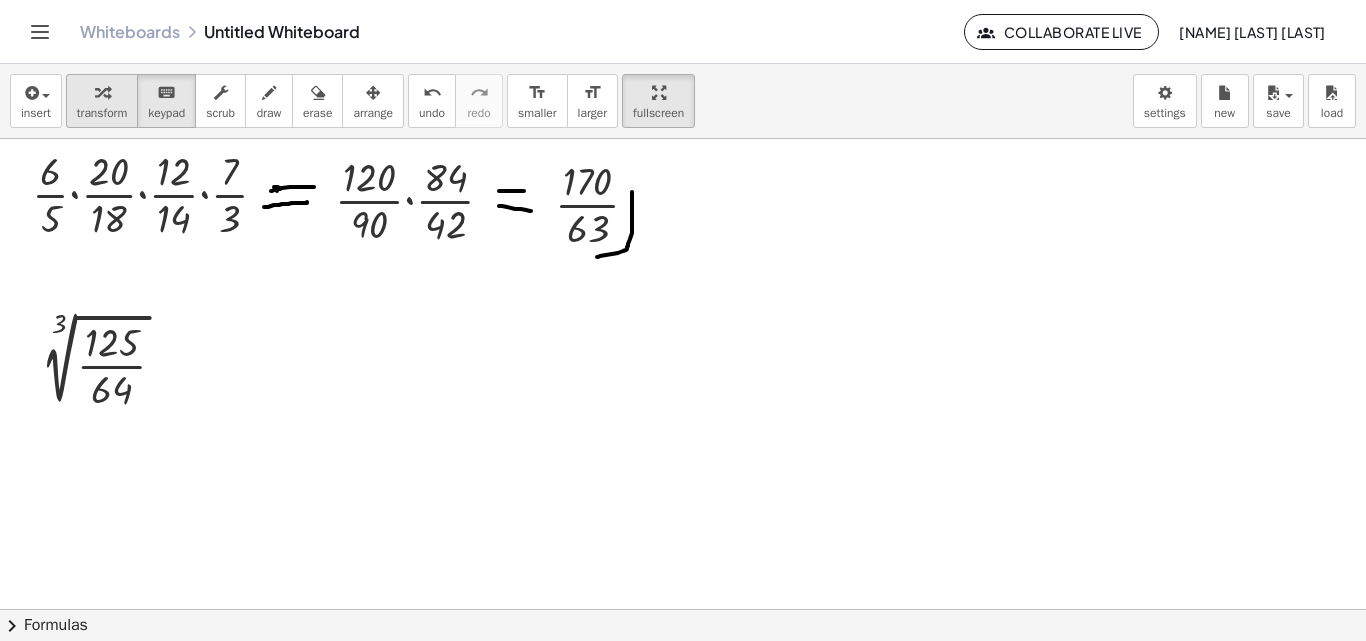 click on "transform" at bounding box center (102, 113) 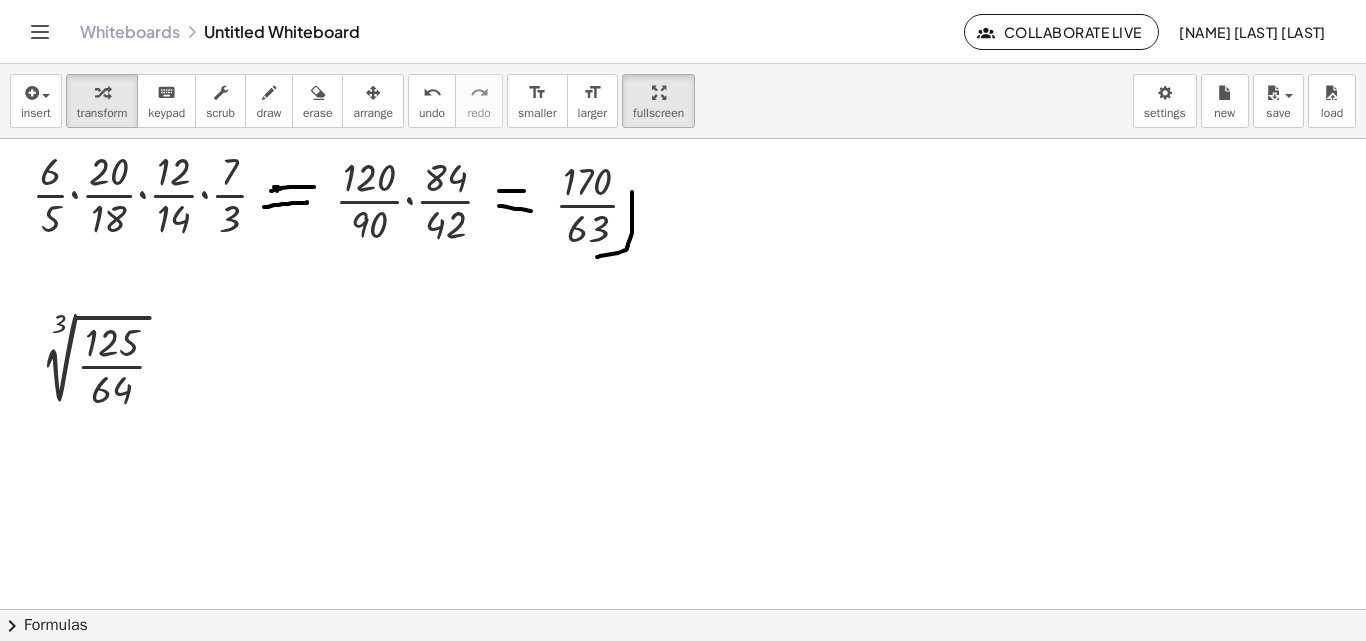 click at bounding box center (683, 409) 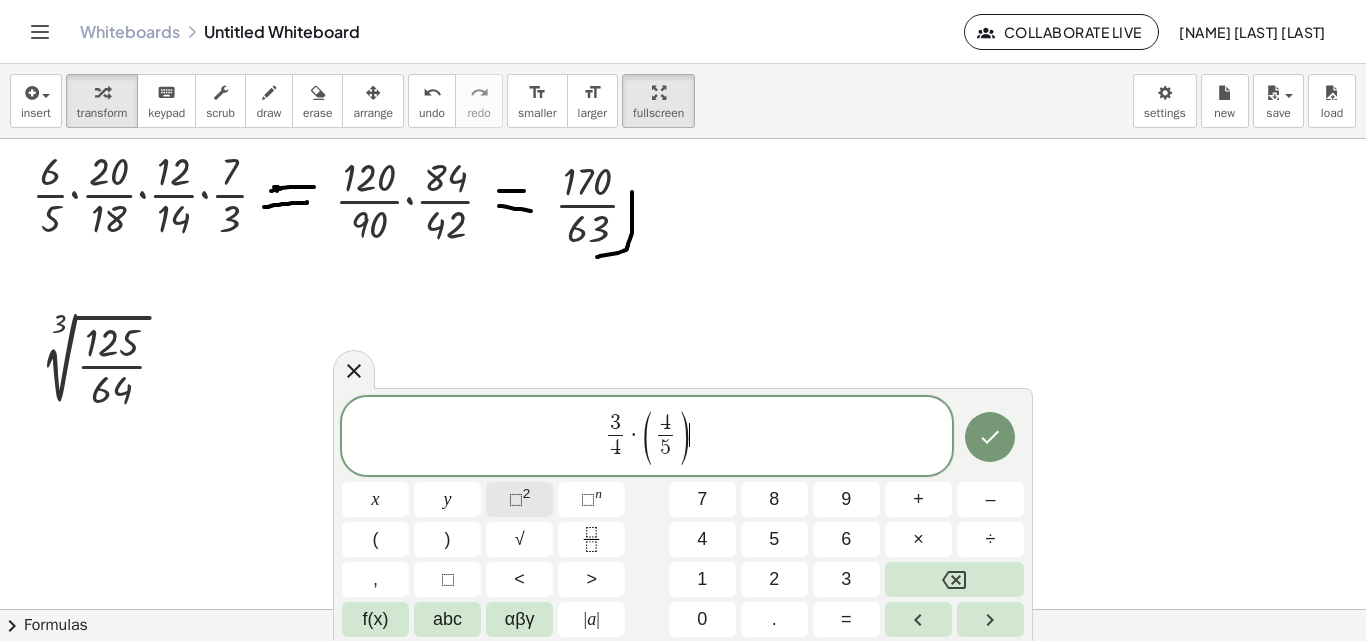 click on "⬚ 2" 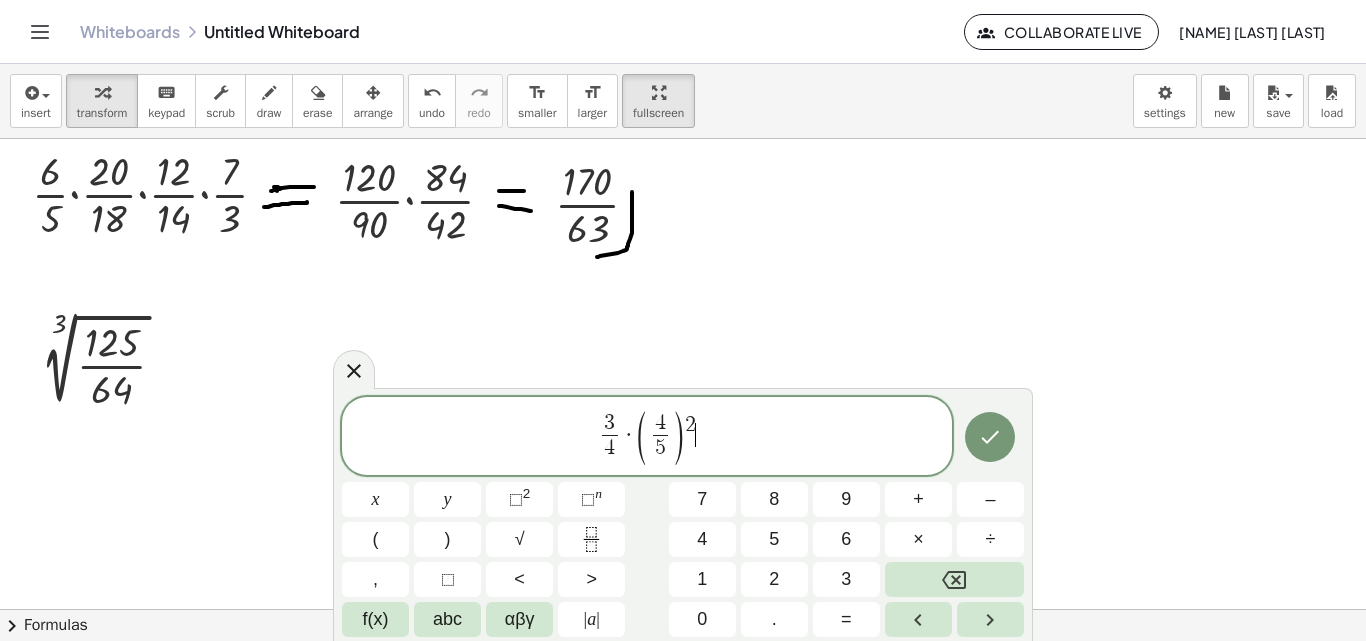 type 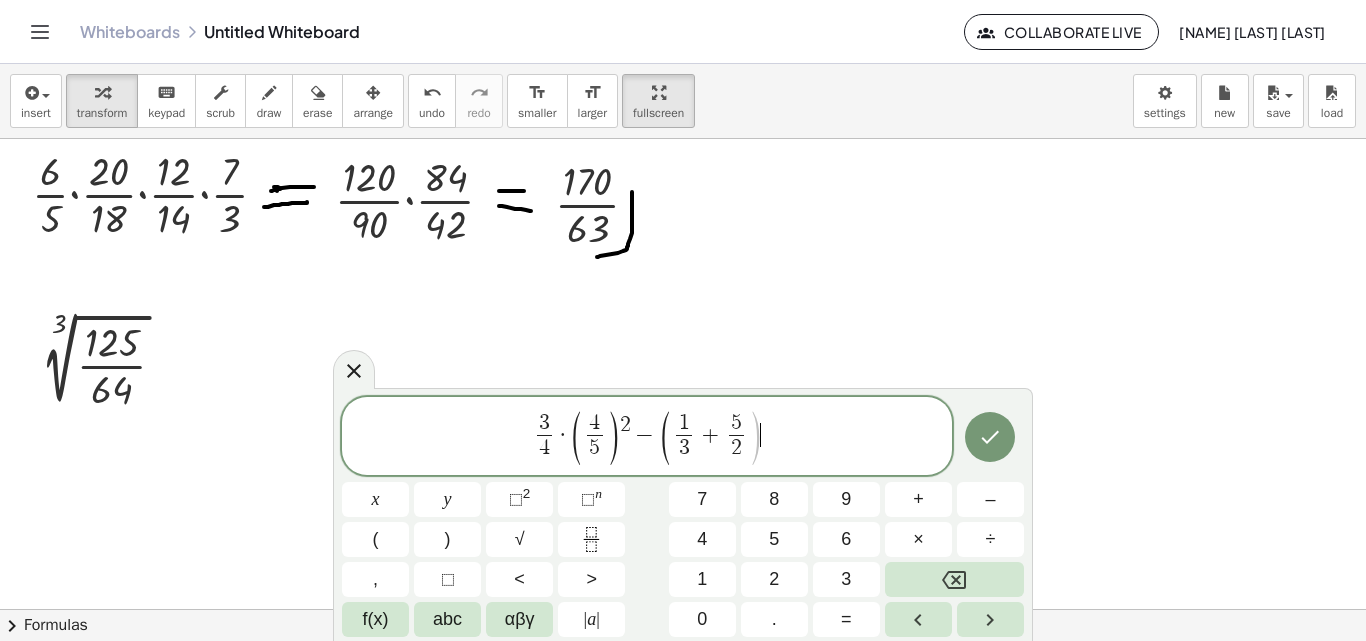 click on ")" at bounding box center [754, 438] 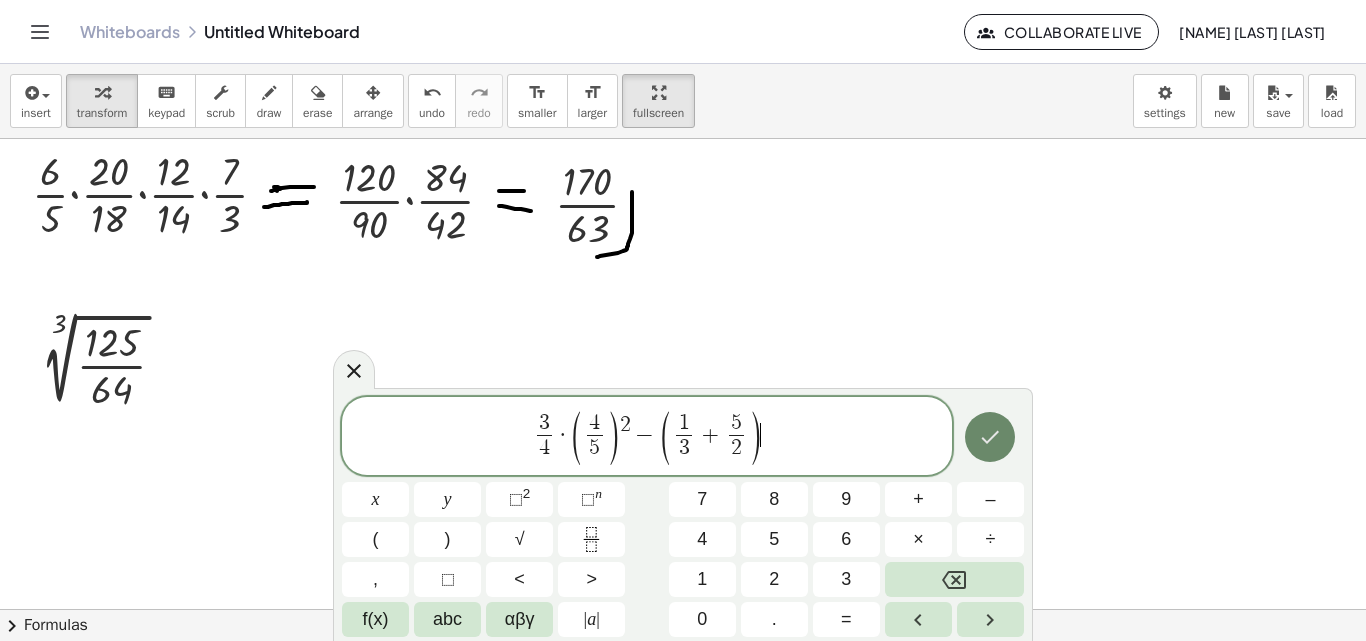 click at bounding box center (990, 437) 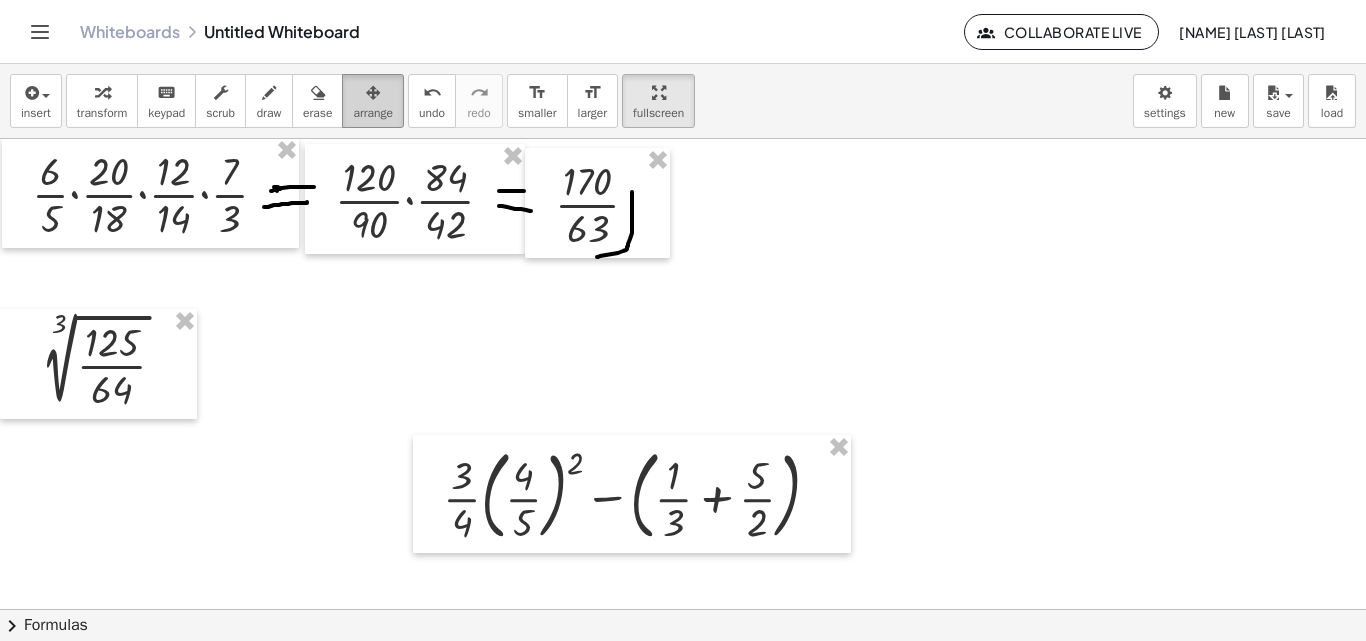 click on "arrange" at bounding box center [373, 113] 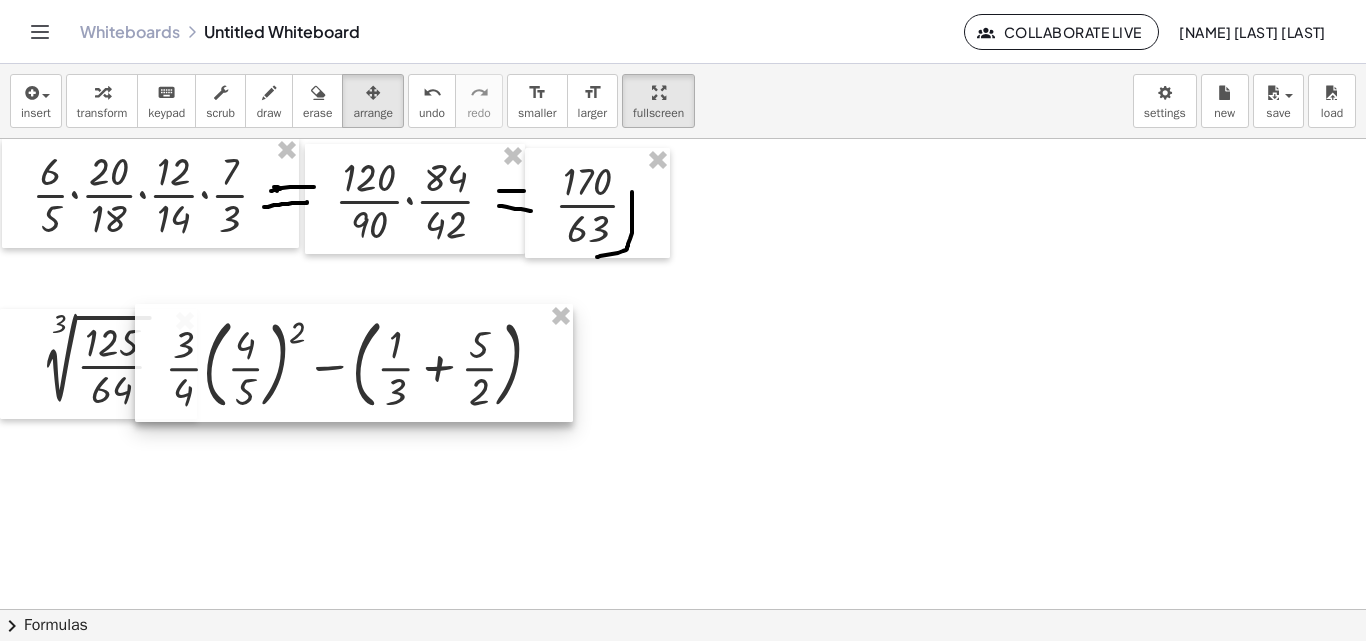 drag, startPoint x: 626, startPoint y: 464, endPoint x: 348, endPoint y: 333, distance: 307.31906 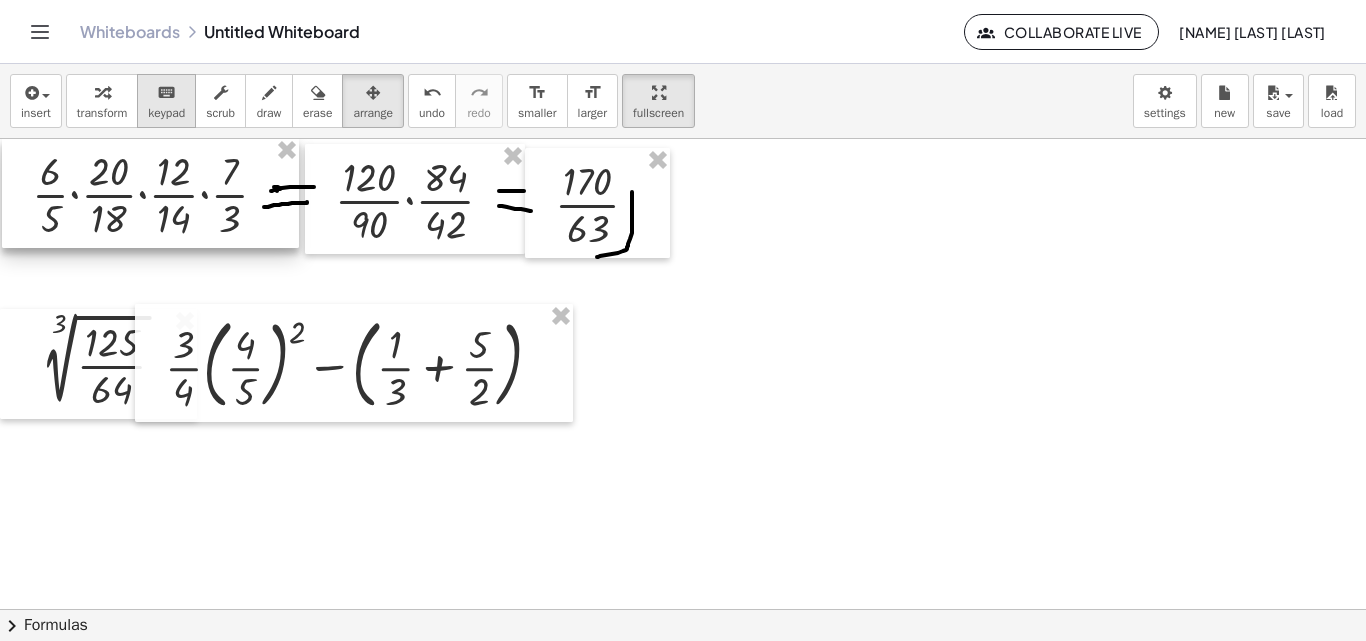click on "keyboard keypad" at bounding box center (166, 101) 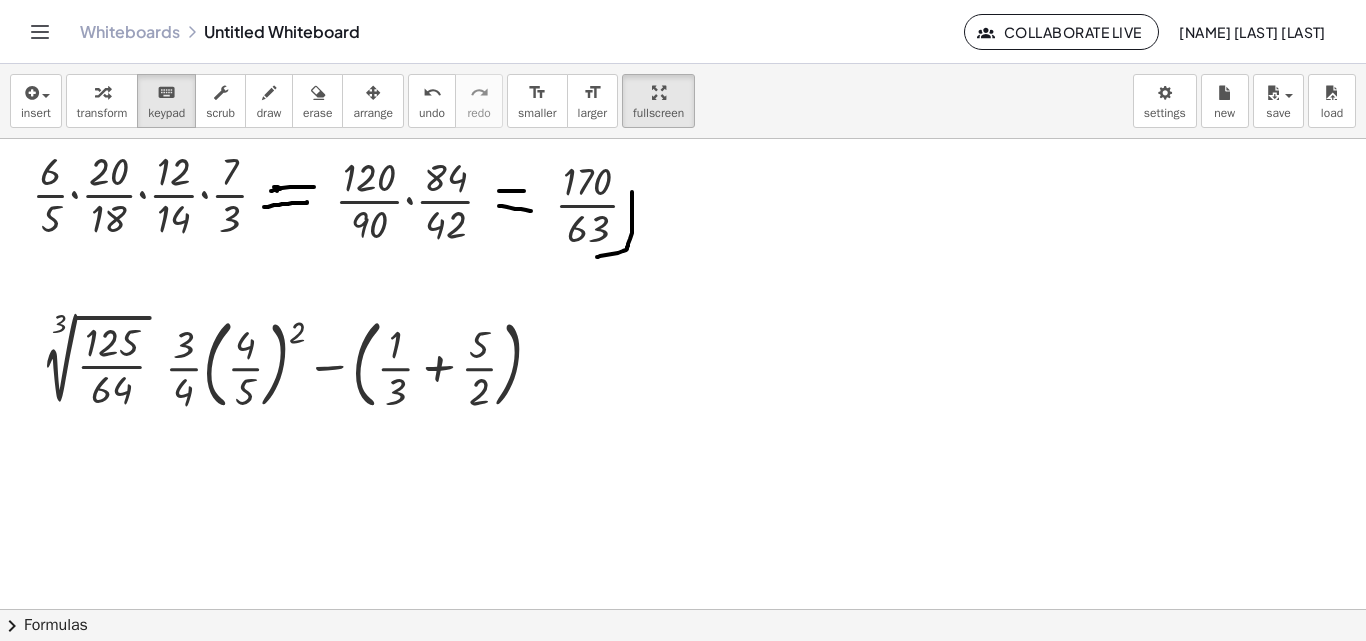 click at bounding box center [683, 409] 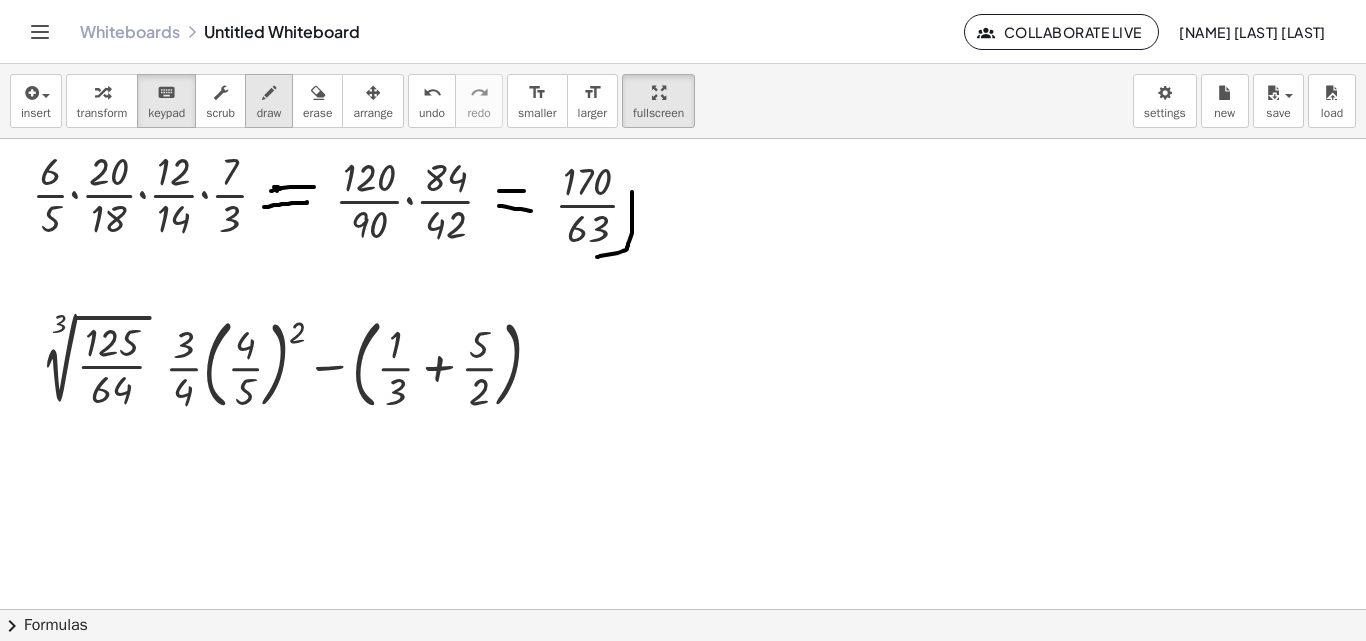 click on "draw" at bounding box center [269, 113] 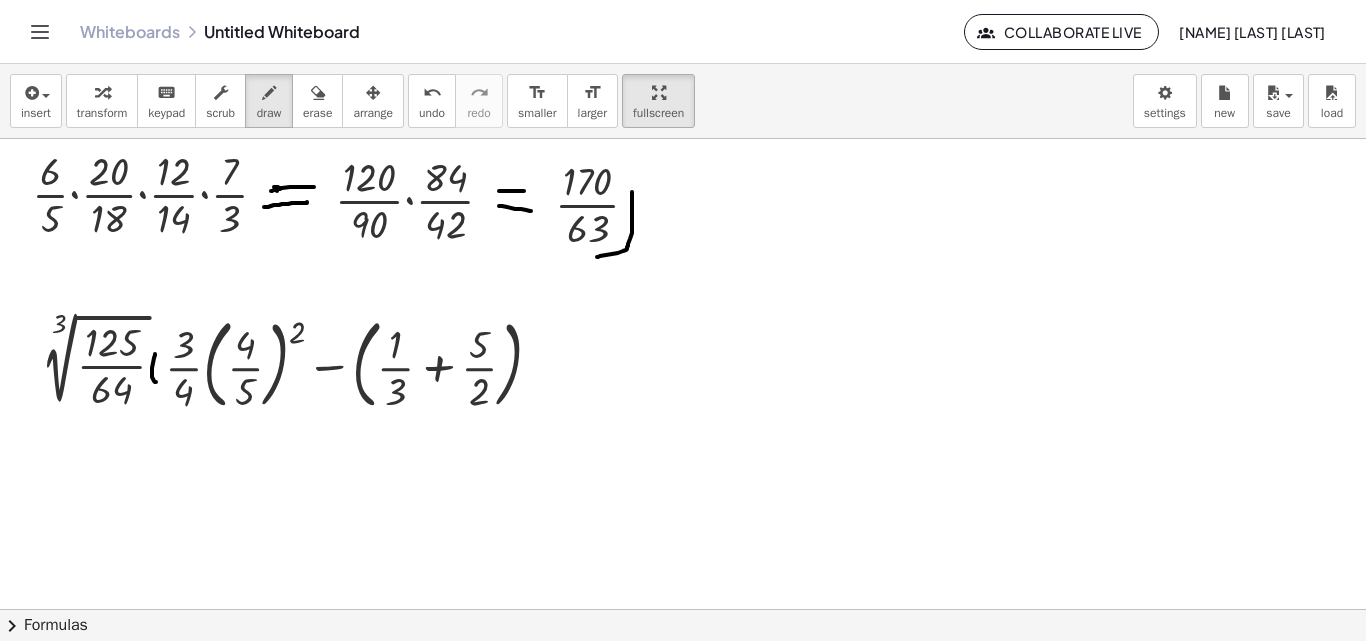 drag, startPoint x: 155, startPoint y: 354, endPoint x: 156, endPoint y: 382, distance: 28.01785 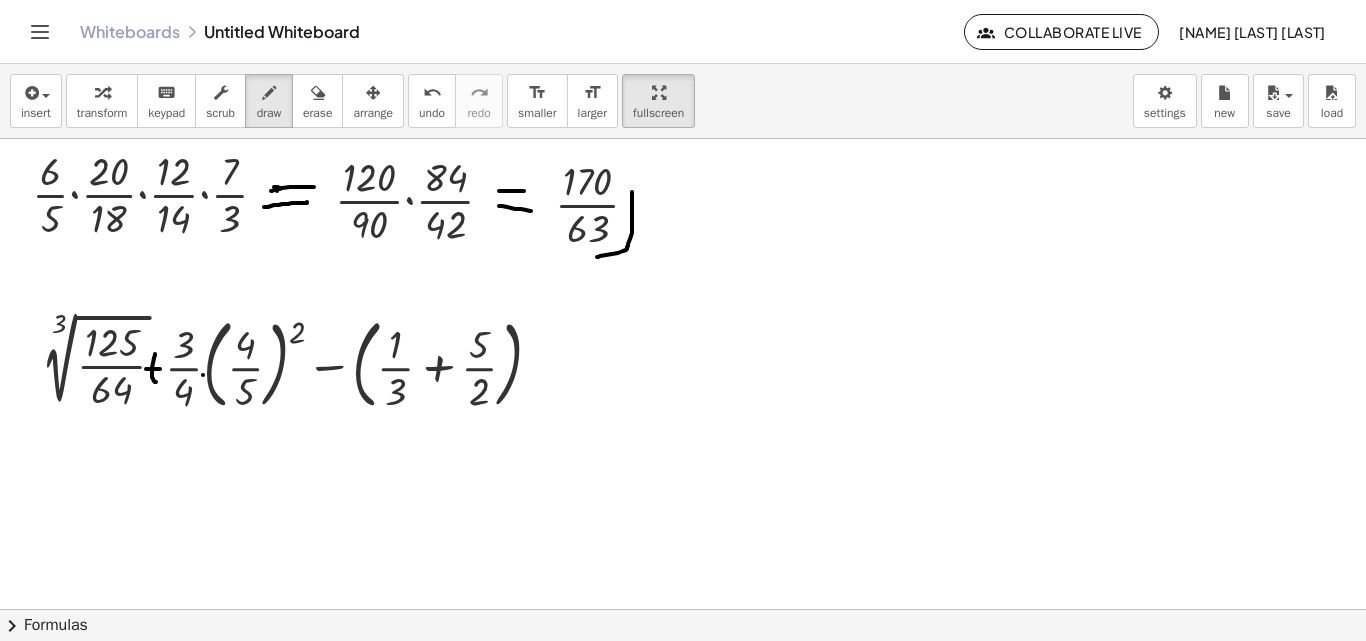 click at bounding box center (683, 409) 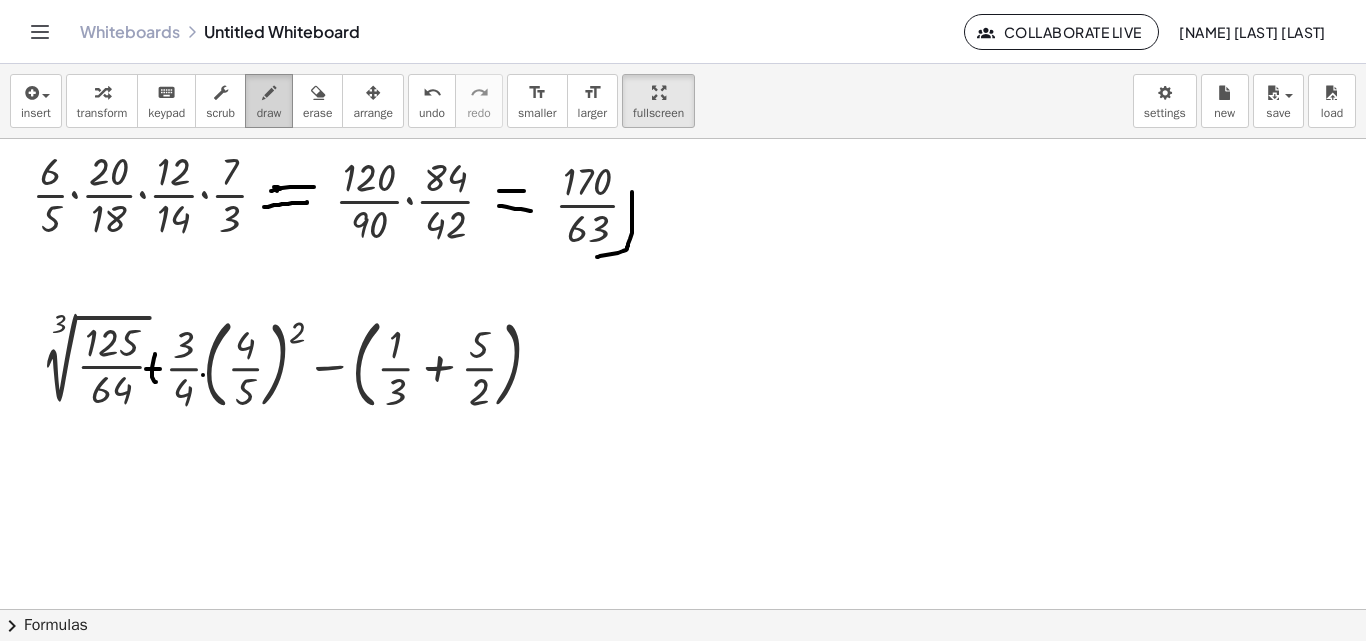 click at bounding box center [269, 93] 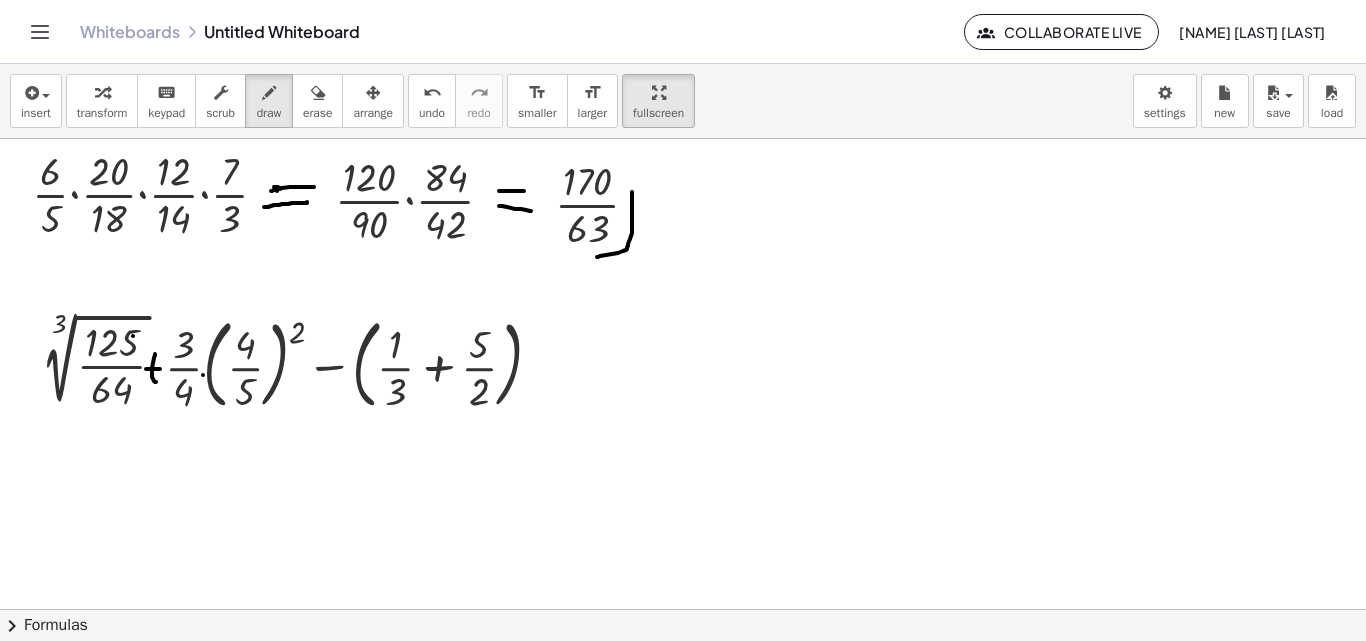 drag, startPoint x: 133, startPoint y: 336, endPoint x: 100, endPoint y: 355, distance: 38.078865 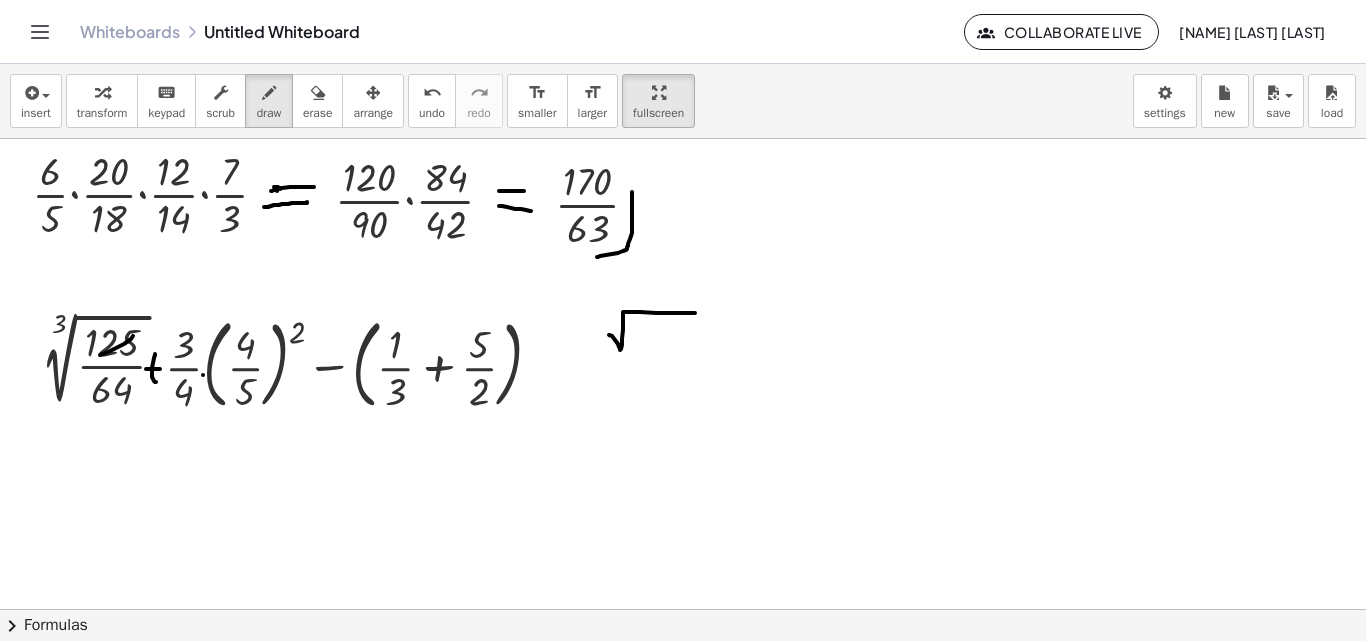 drag, startPoint x: 609, startPoint y: 335, endPoint x: 699, endPoint y: 313, distance: 92.64988 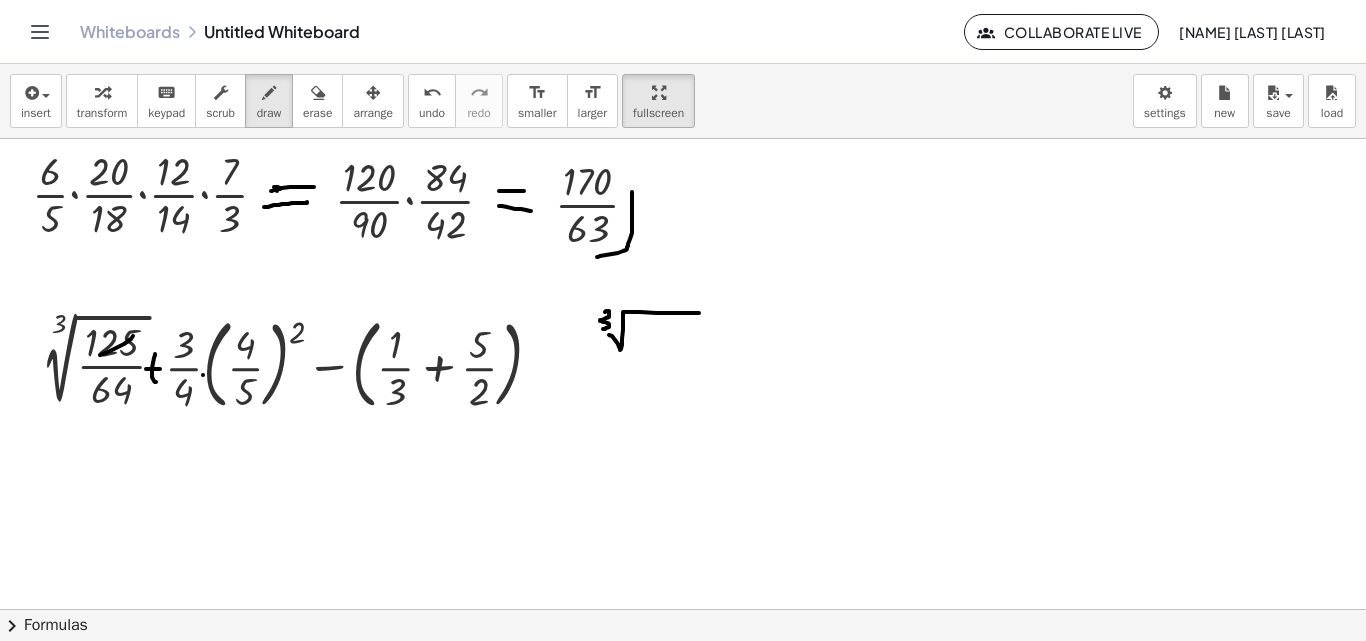 drag, startPoint x: 605, startPoint y: 312, endPoint x: 597, endPoint y: 330, distance: 19.697716 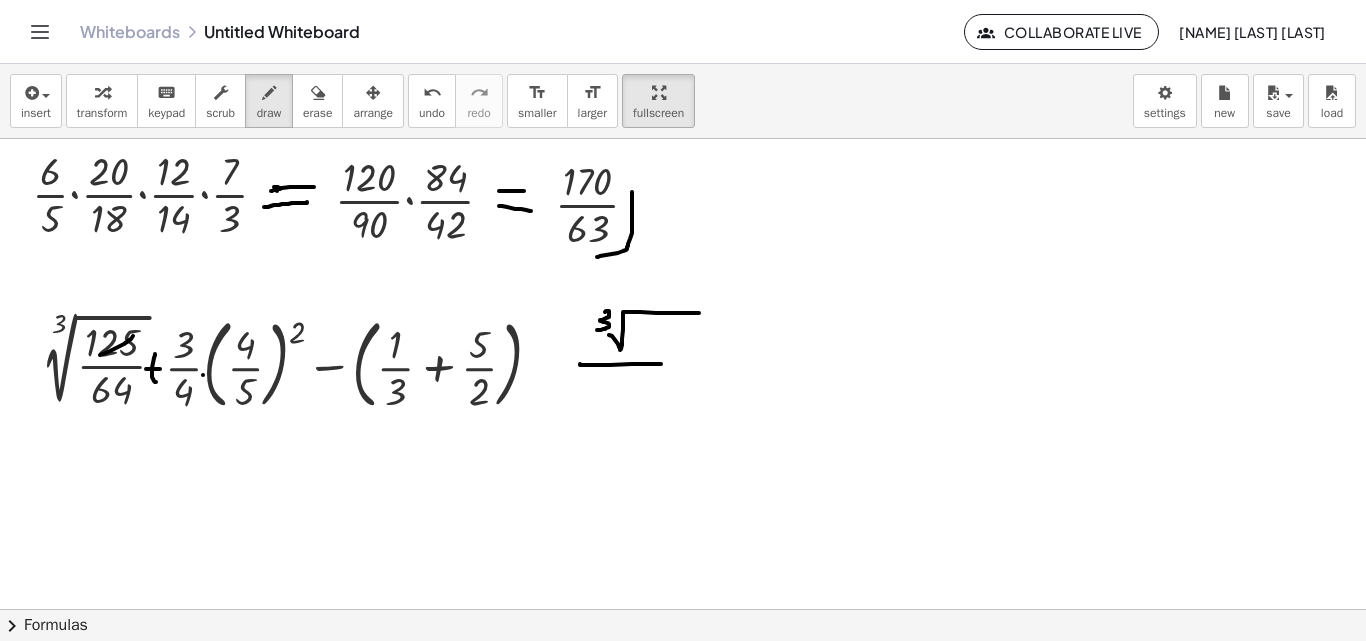 drag, startPoint x: 580, startPoint y: 364, endPoint x: 708, endPoint y: 370, distance: 128.14055 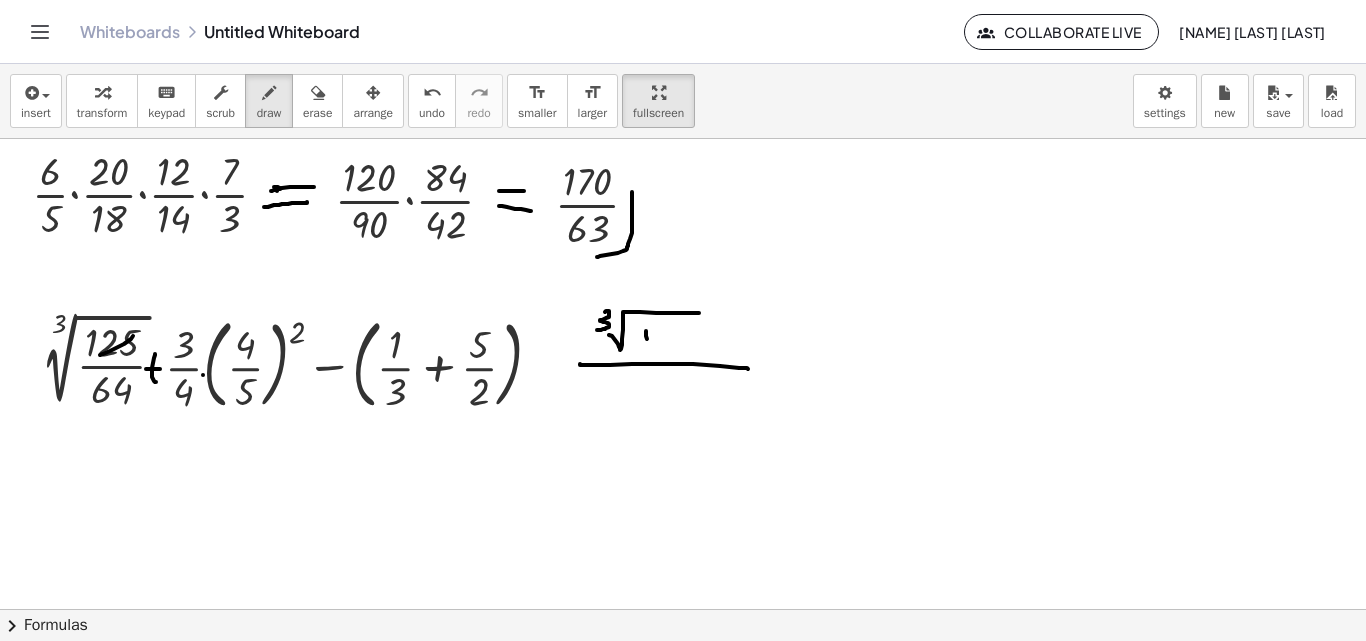 drag, startPoint x: 646, startPoint y: 331, endPoint x: 648, endPoint y: 345, distance: 14.142136 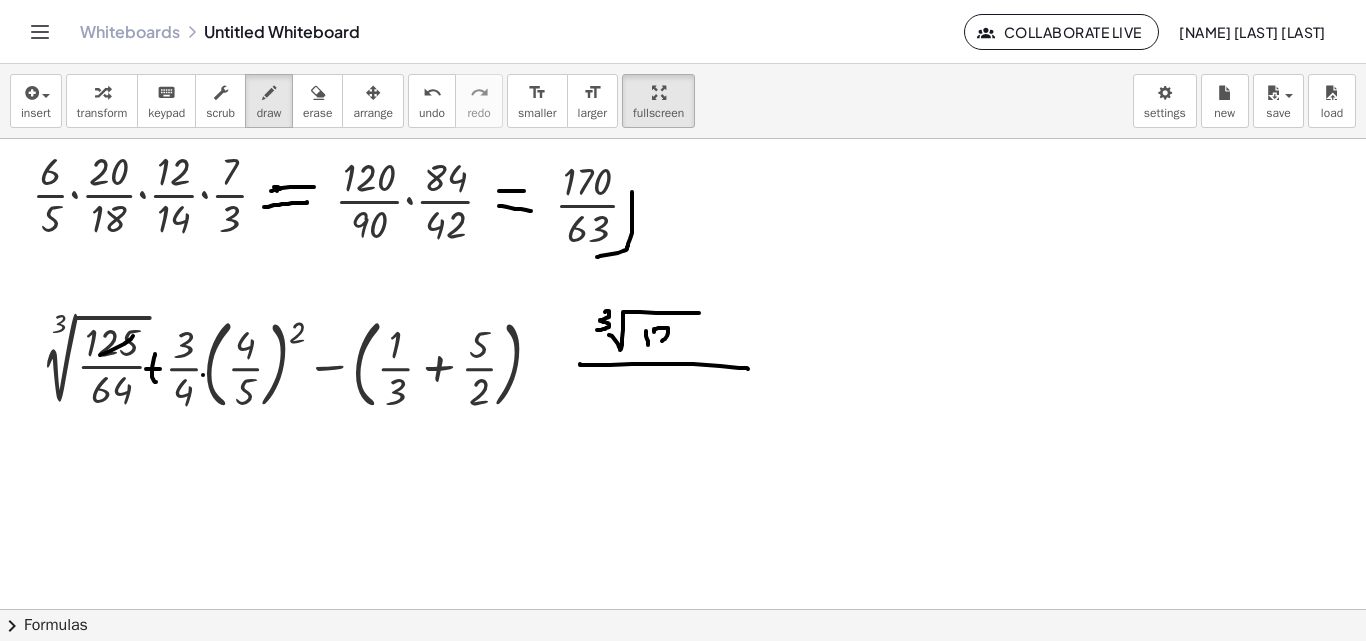 drag, startPoint x: 654, startPoint y: 332, endPoint x: 679, endPoint y: 336, distance: 25.317978 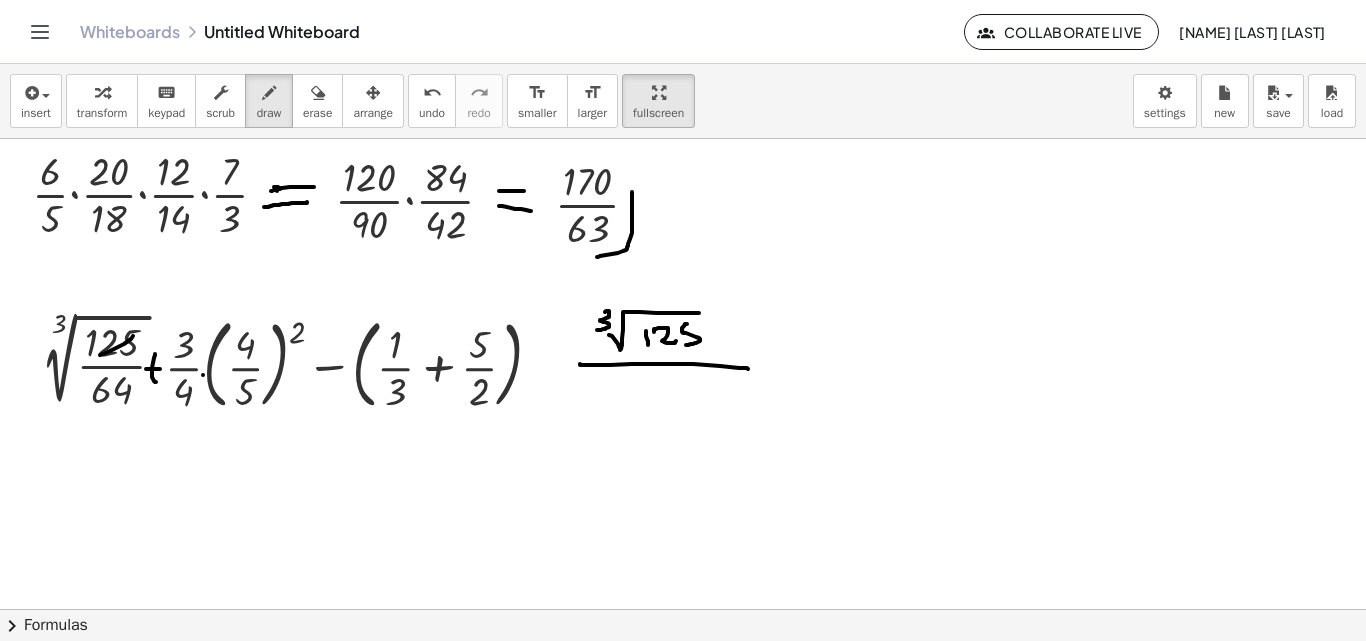drag, startPoint x: 682, startPoint y: 331, endPoint x: 681, endPoint y: 348, distance: 17.029387 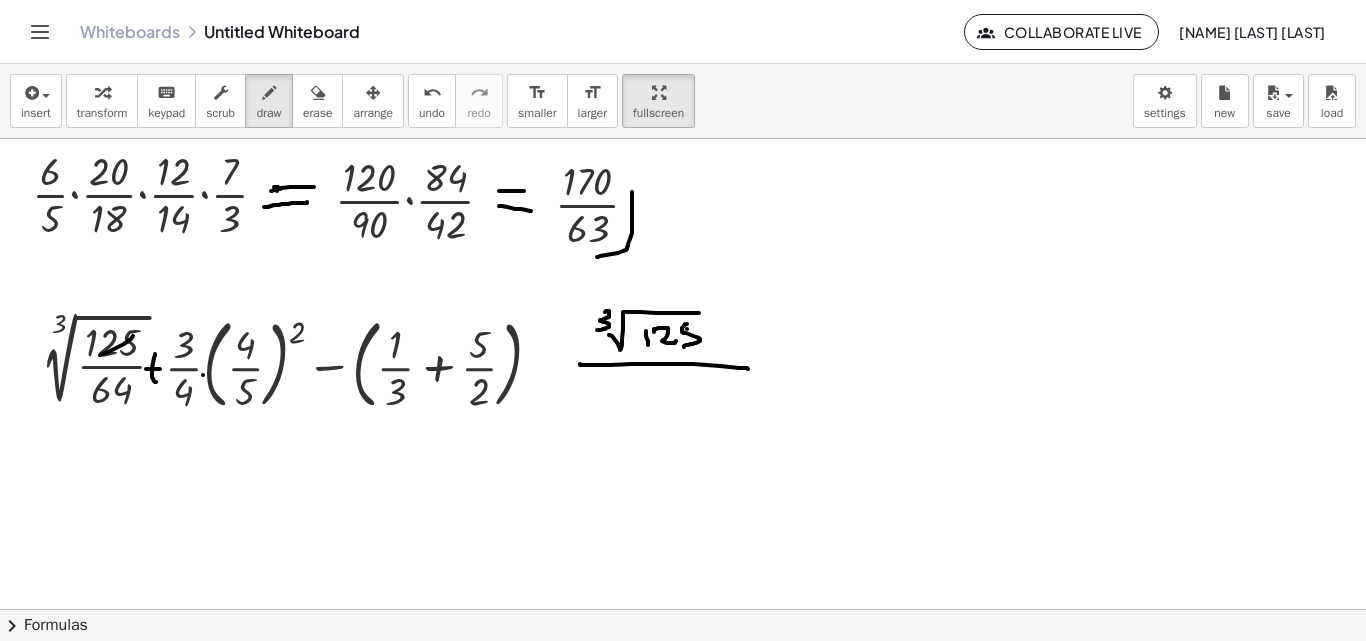 click at bounding box center (683, 409) 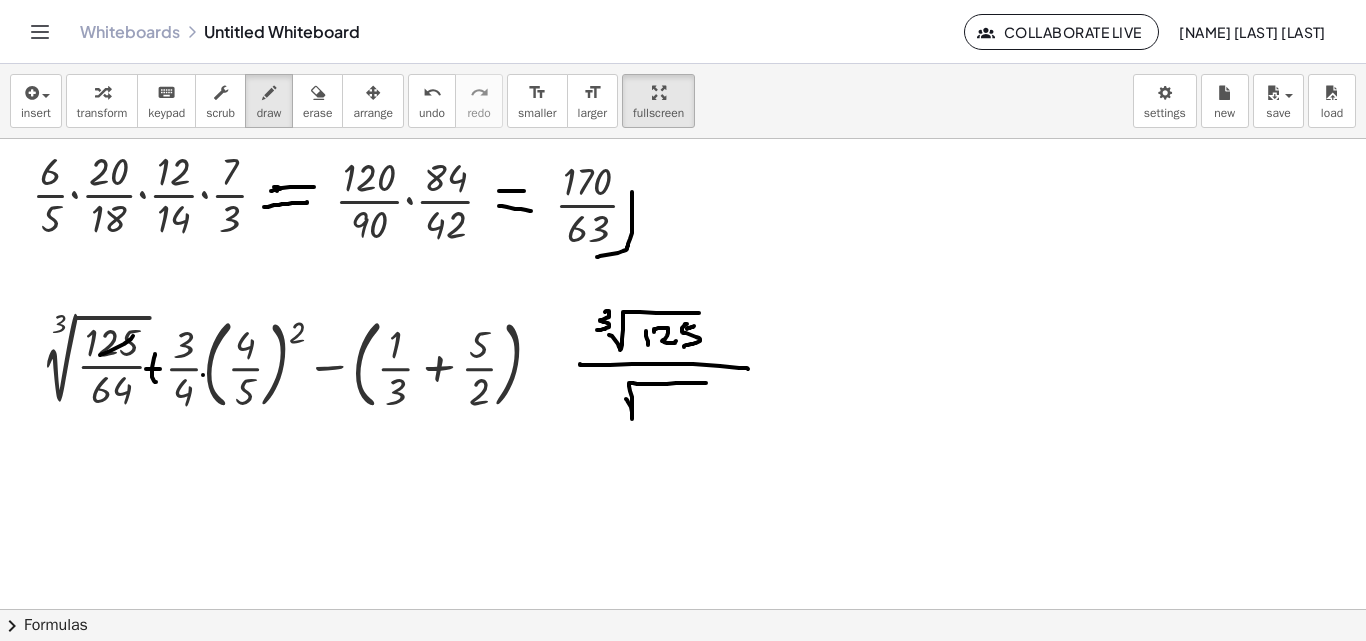 drag, startPoint x: 626, startPoint y: 399, endPoint x: 689, endPoint y: 385, distance: 64.53681 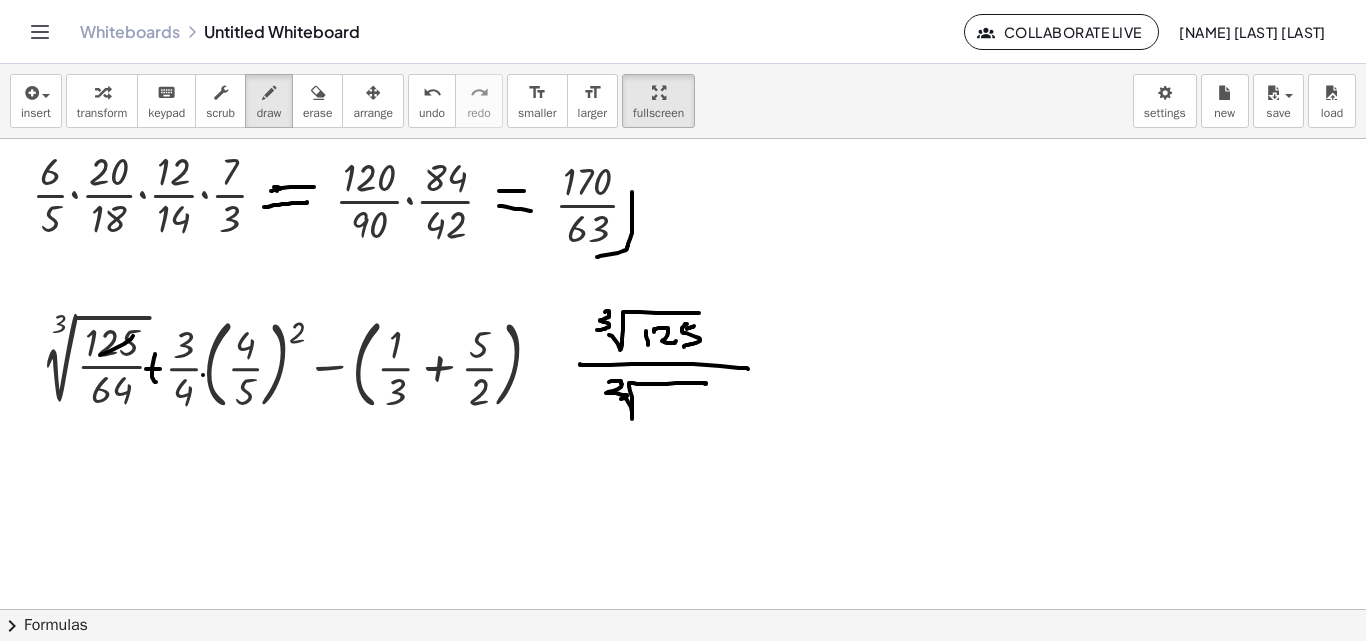 drag, startPoint x: 609, startPoint y: 382, endPoint x: 605, endPoint y: 401, distance: 19.416489 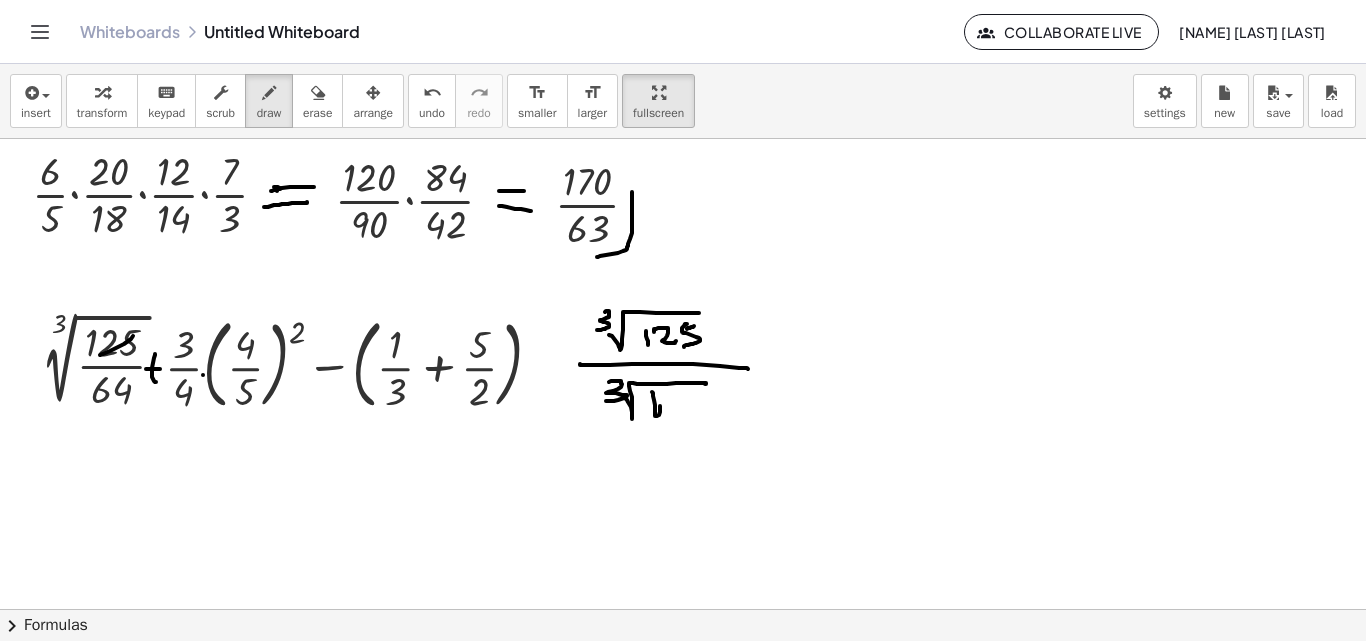 drag, startPoint x: 652, startPoint y: 392, endPoint x: 661, endPoint y: 406, distance: 16.643316 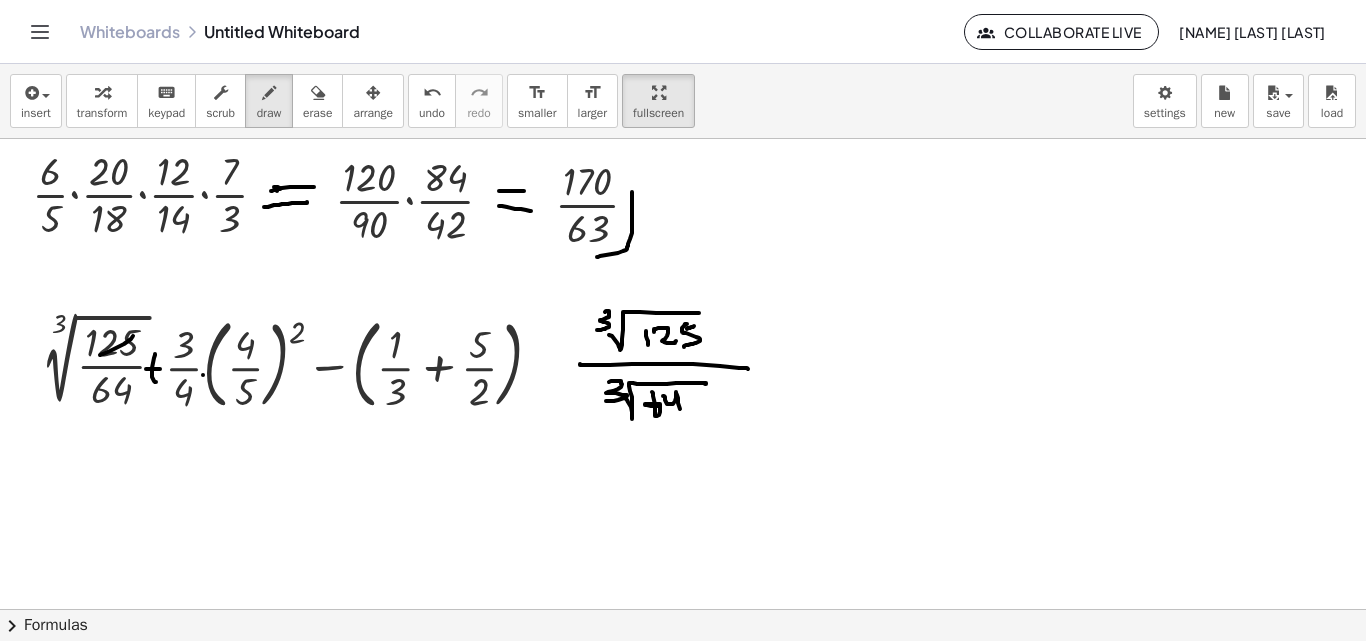 drag, startPoint x: 663, startPoint y: 396, endPoint x: 680, endPoint y: 411, distance: 22.671568 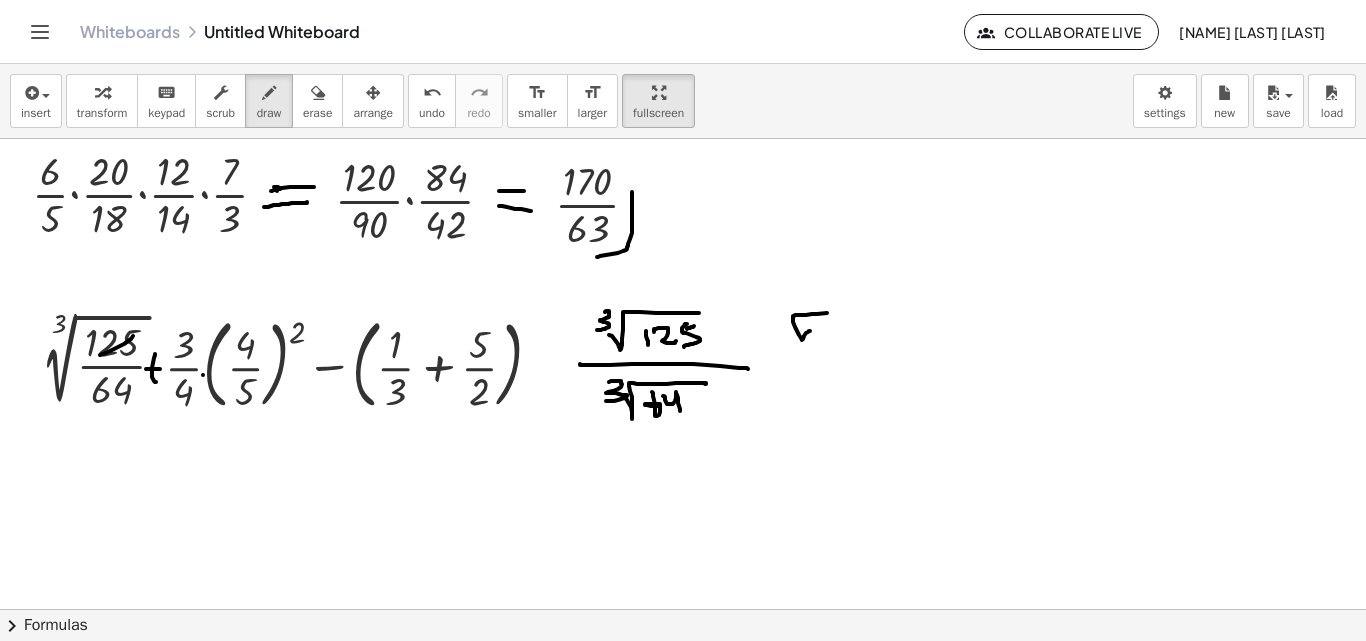 drag, startPoint x: 795, startPoint y: 315, endPoint x: 788, endPoint y: 351, distance: 36.67424 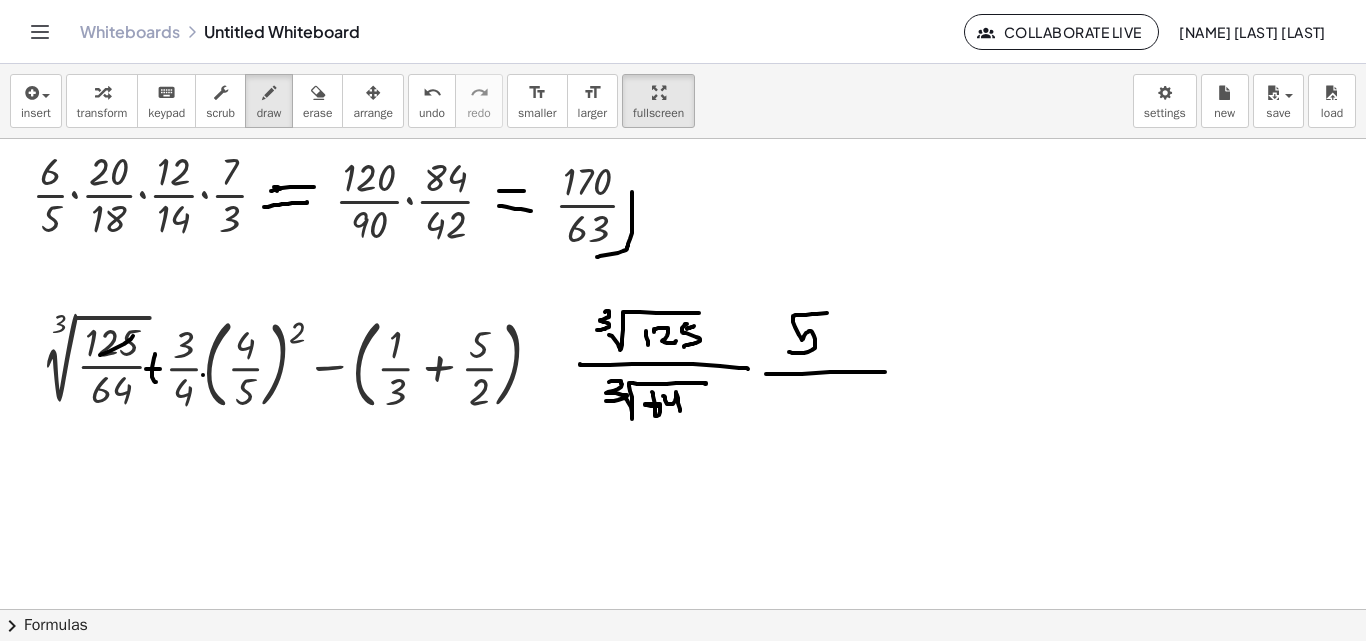 drag, startPoint x: 766, startPoint y: 374, endPoint x: 807, endPoint y: 412, distance: 55.9017 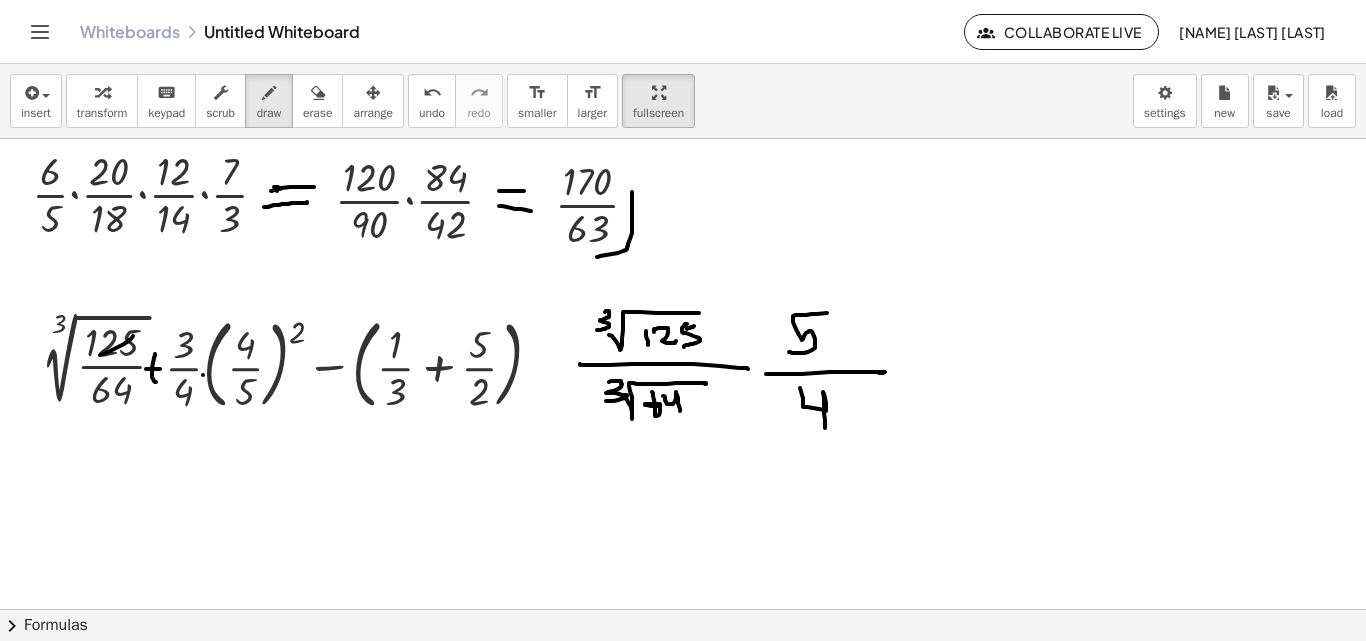 drag, startPoint x: 800, startPoint y: 388, endPoint x: 825, endPoint y: 428, distance: 47.169907 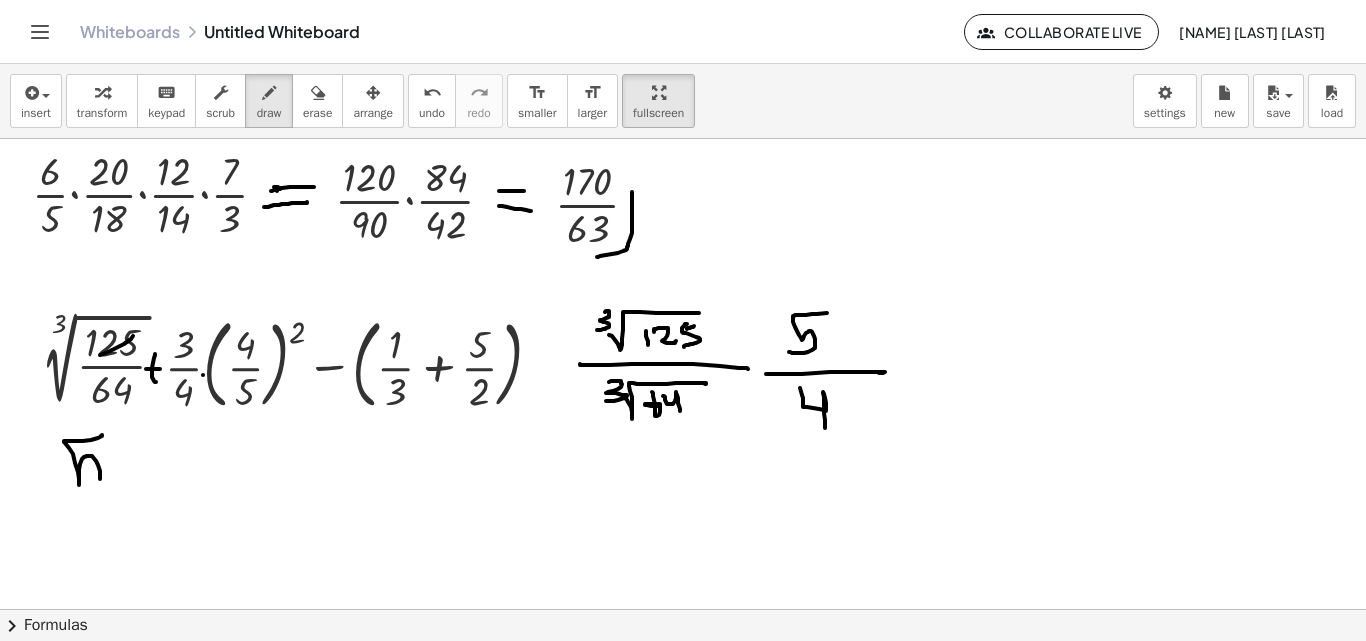 drag, startPoint x: 101, startPoint y: 436, endPoint x: 59, endPoint y: 503, distance: 79.07591 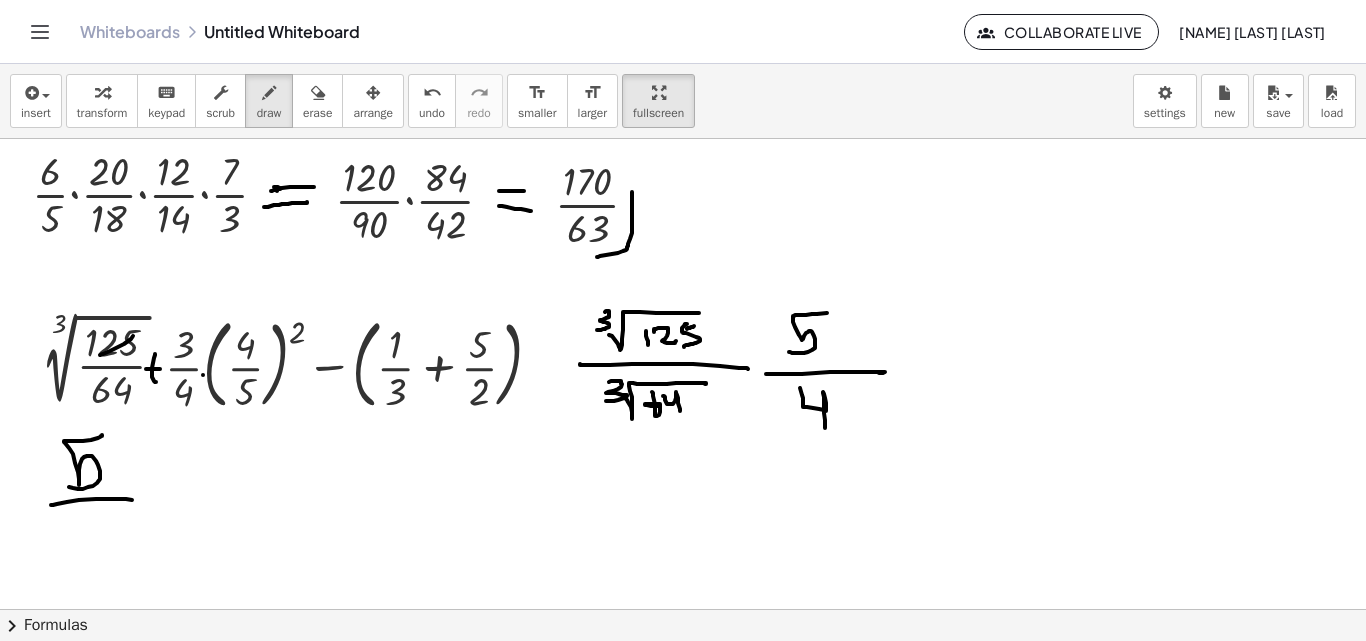 drag, startPoint x: 57, startPoint y: 504, endPoint x: 113, endPoint y: 508, distance: 56.142673 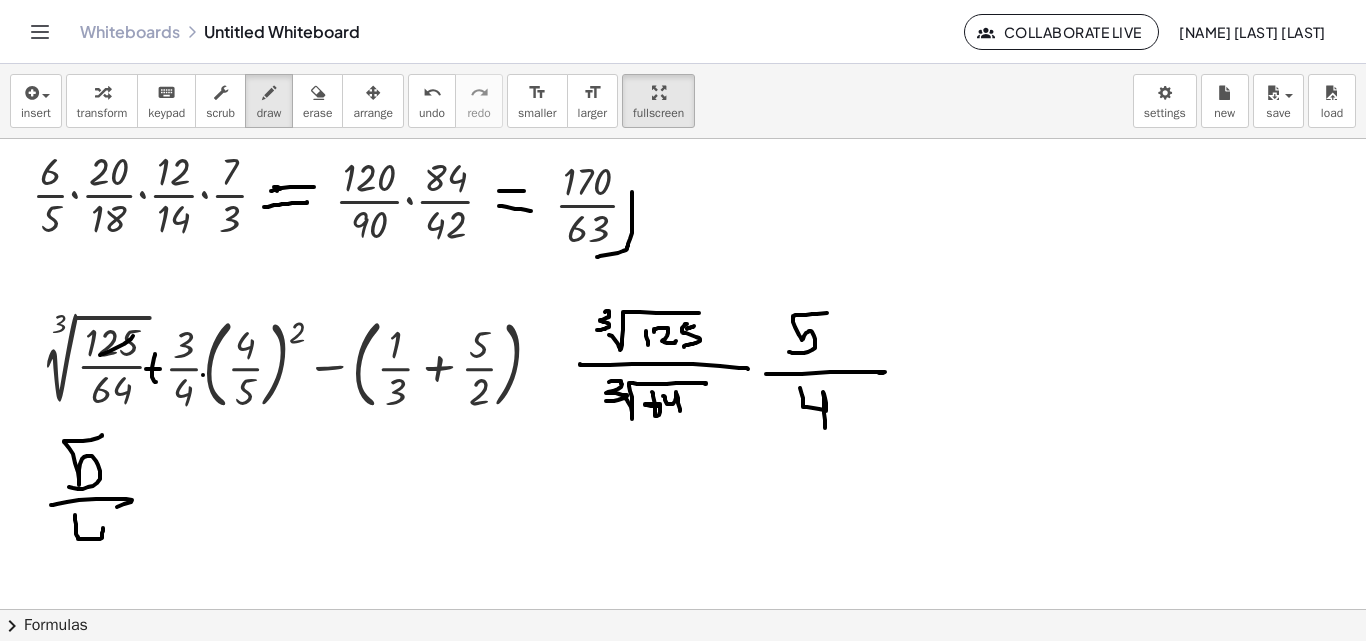drag, startPoint x: 75, startPoint y: 515, endPoint x: 101, endPoint y: 546, distance: 40.459858 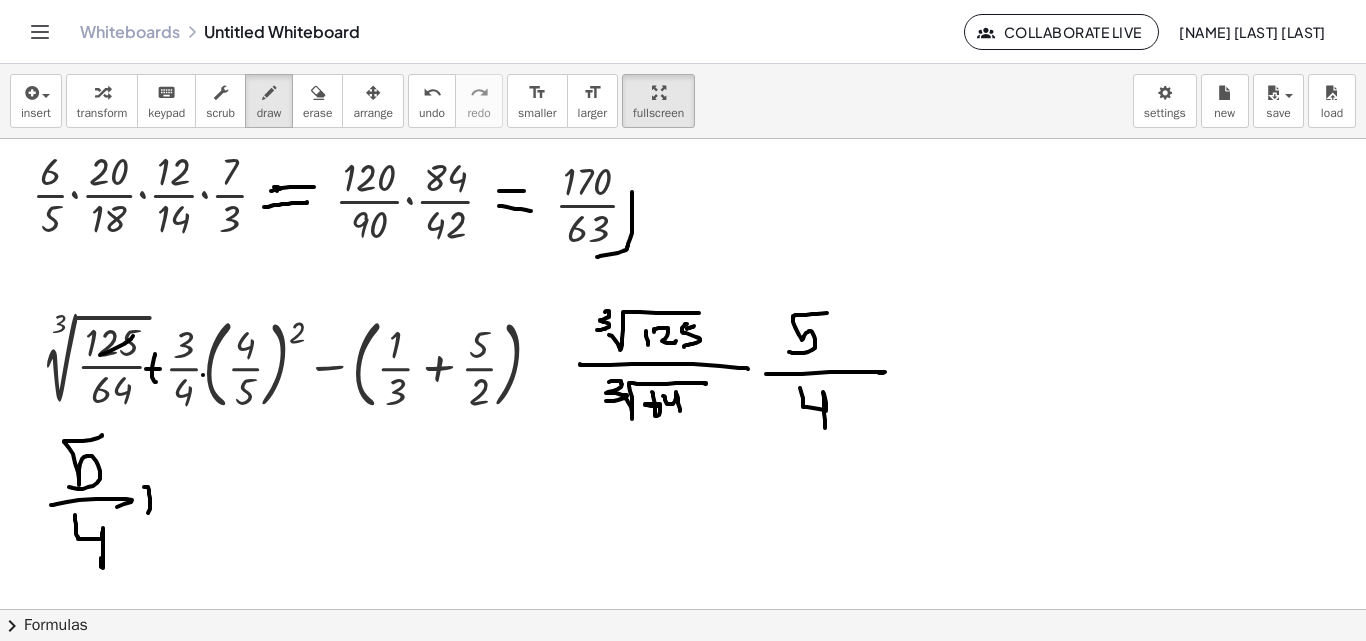 drag, startPoint x: 144, startPoint y: 487, endPoint x: 139, endPoint y: 505, distance: 18.681541 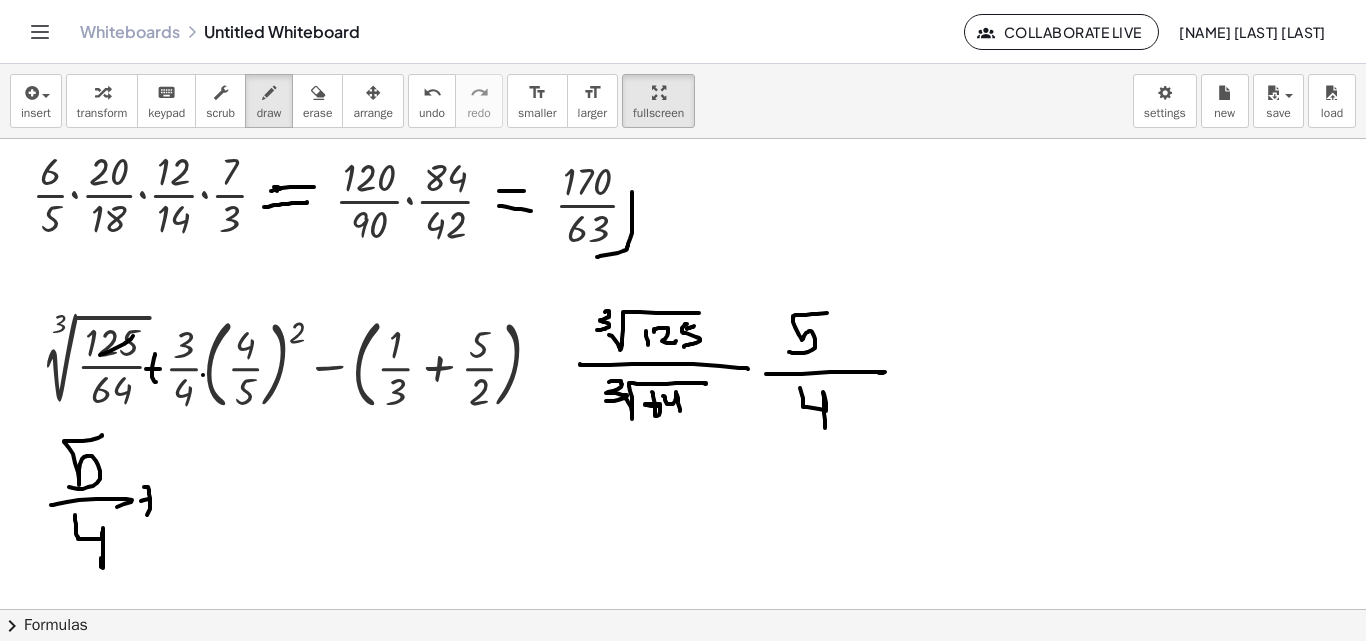 click at bounding box center (683, 409) 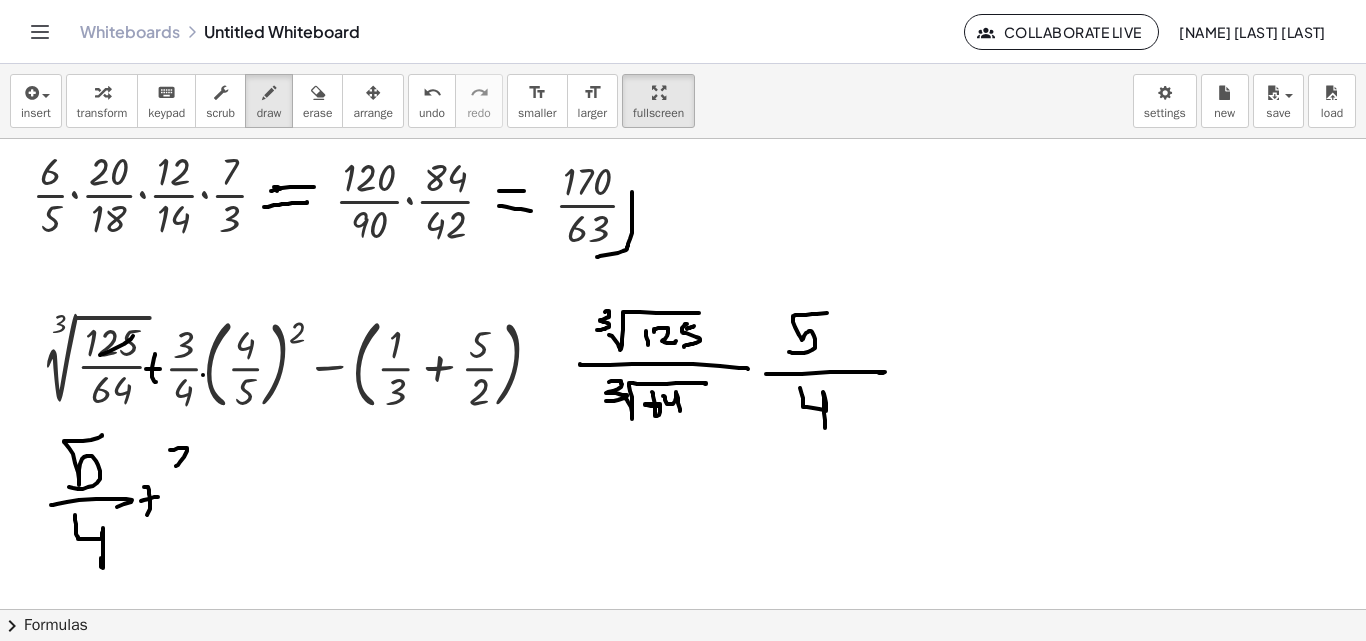drag, startPoint x: 170, startPoint y: 450, endPoint x: 169, endPoint y: 489, distance: 39.012817 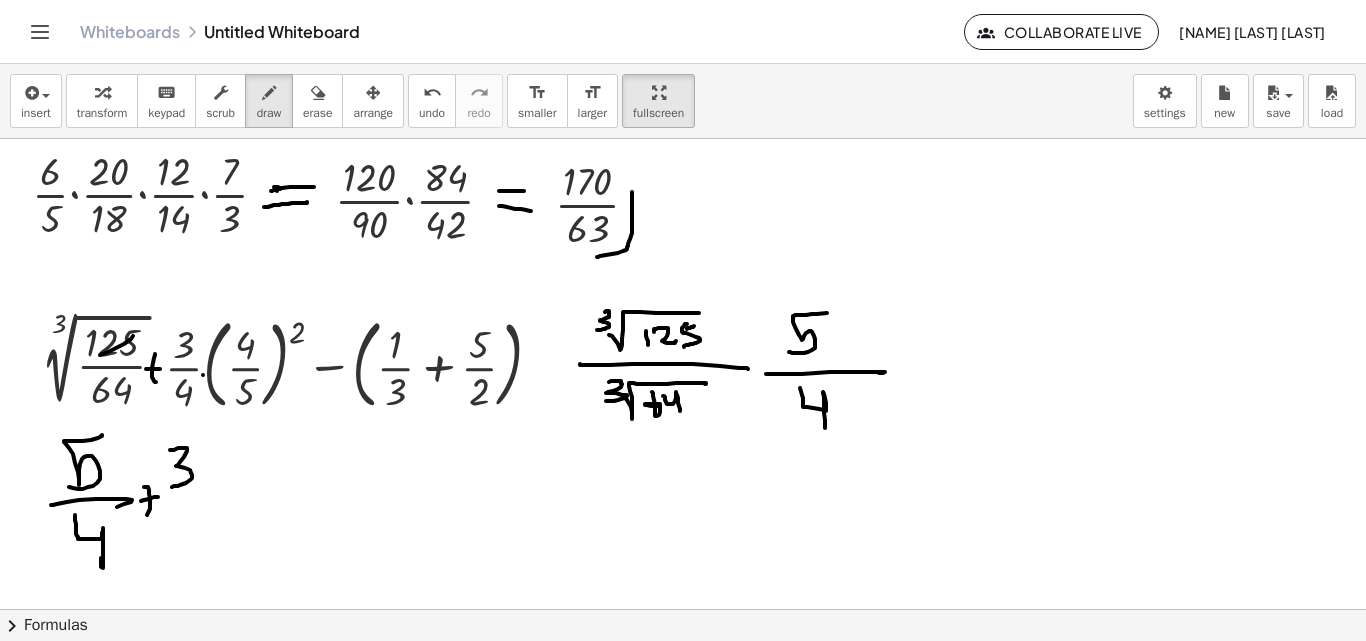 drag, startPoint x: 161, startPoint y: 504, endPoint x: 203, endPoint y: 500, distance: 42.190044 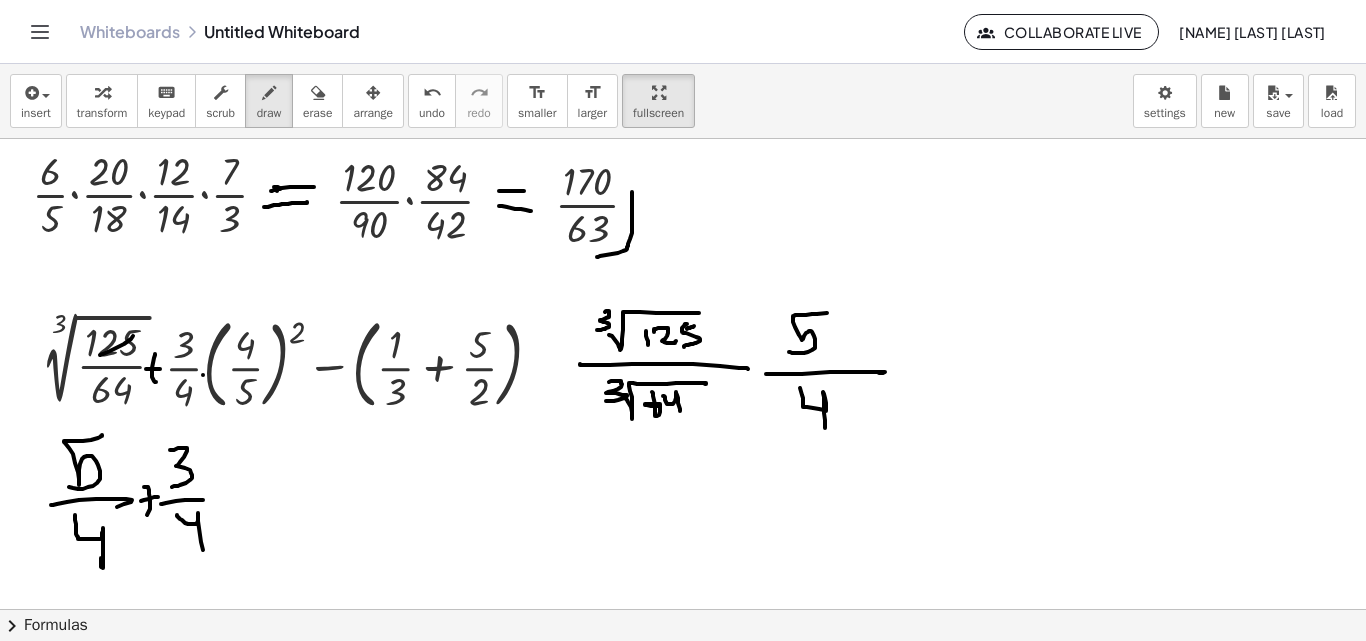 drag, startPoint x: 177, startPoint y: 515, endPoint x: 189, endPoint y: 537, distance: 25.059929 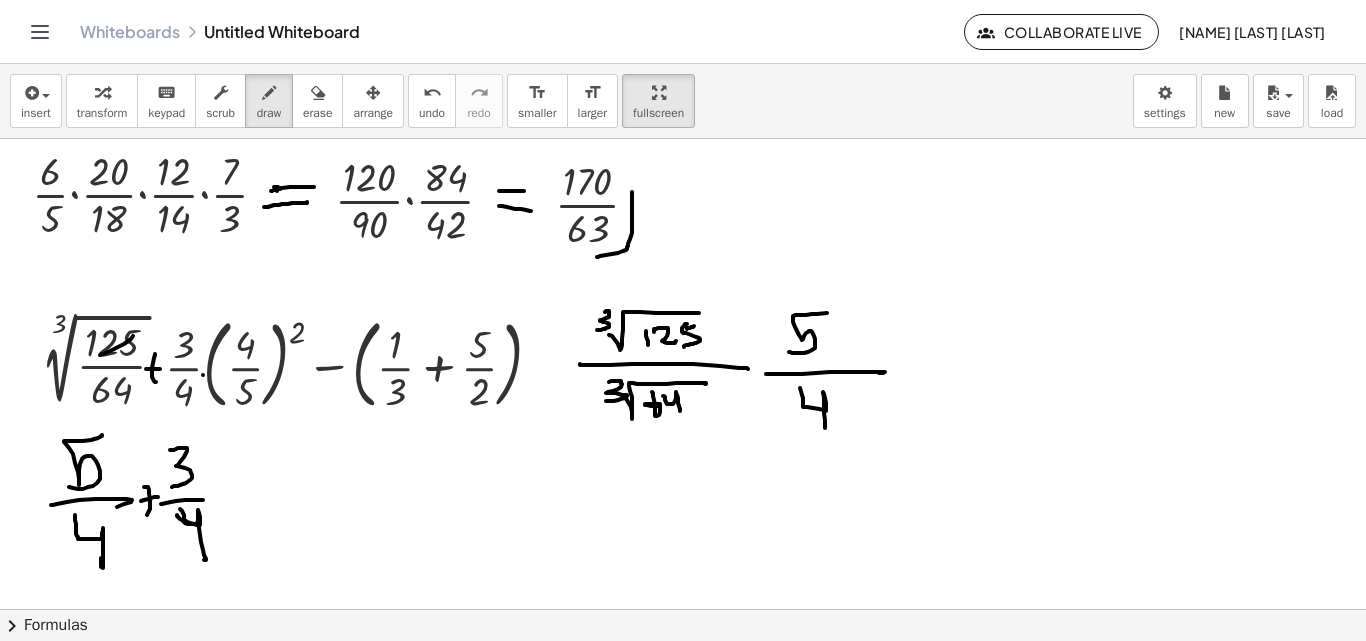 drag, startPoint x: 180, startPoint y: 509, endPoint x: 198, endPoint y: 564, distance: 57.870544 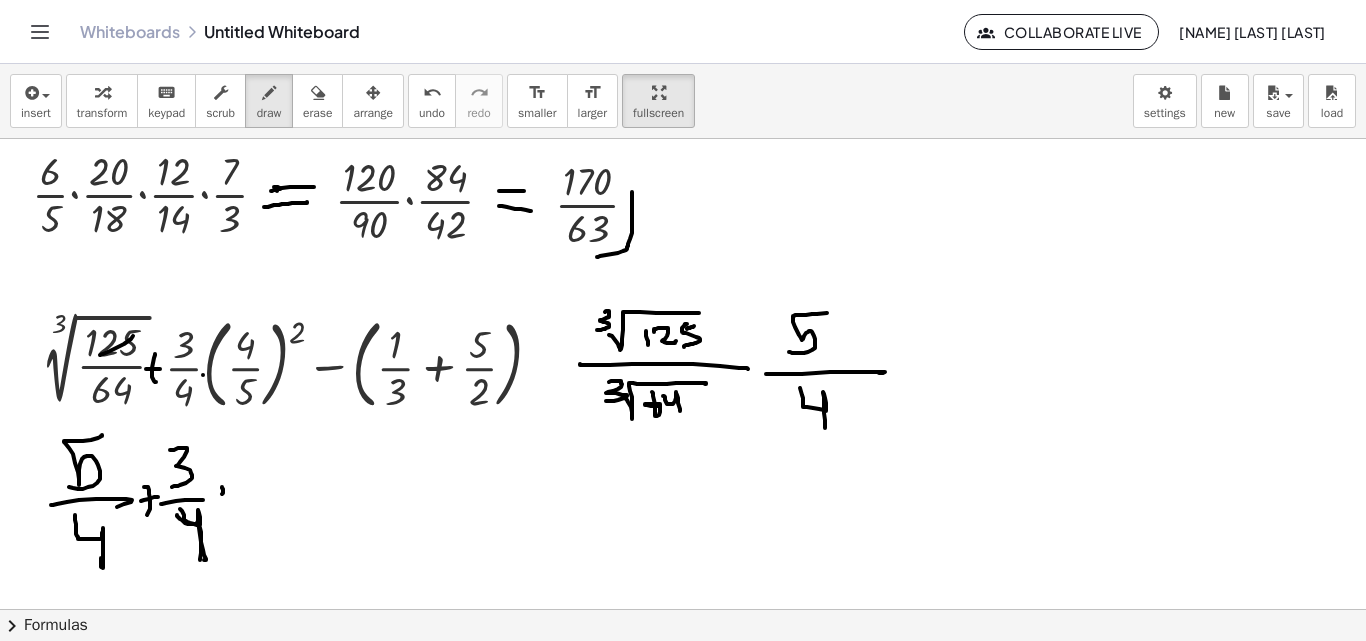 click at bounding box center [683, 409] 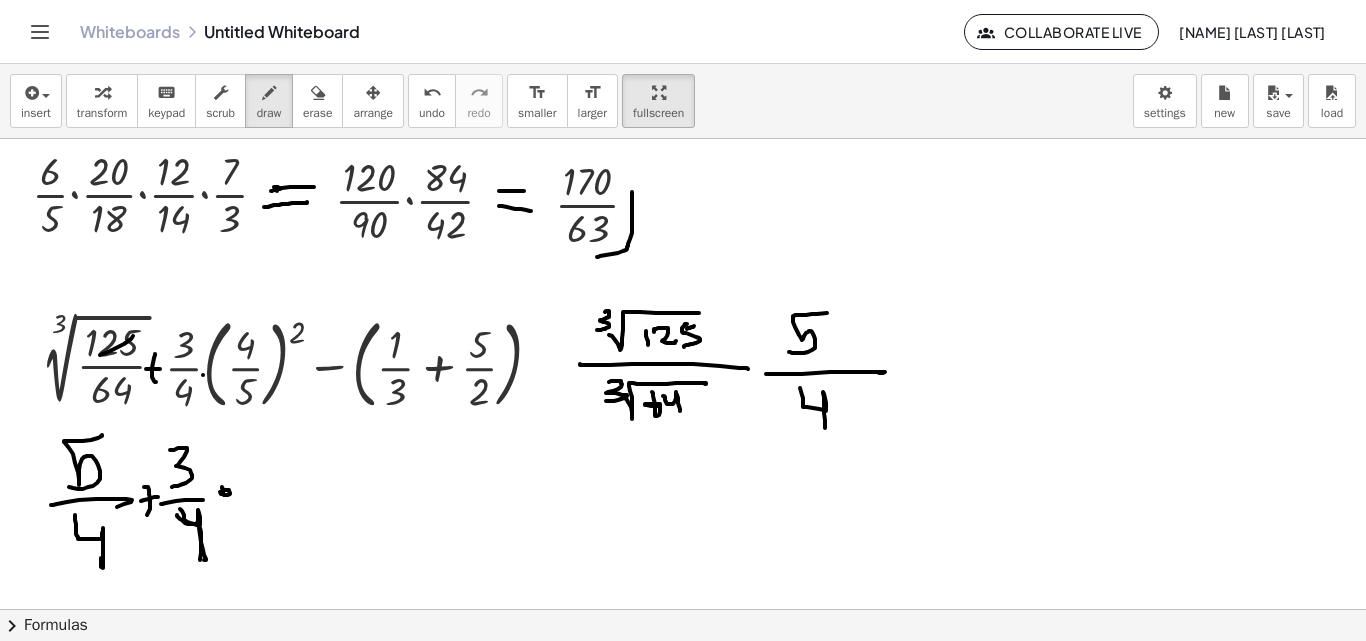 drag, startPoint x: 255, startPoint y: 450, endPoint x: 265, endPoint y: 518, distance: 68.73136 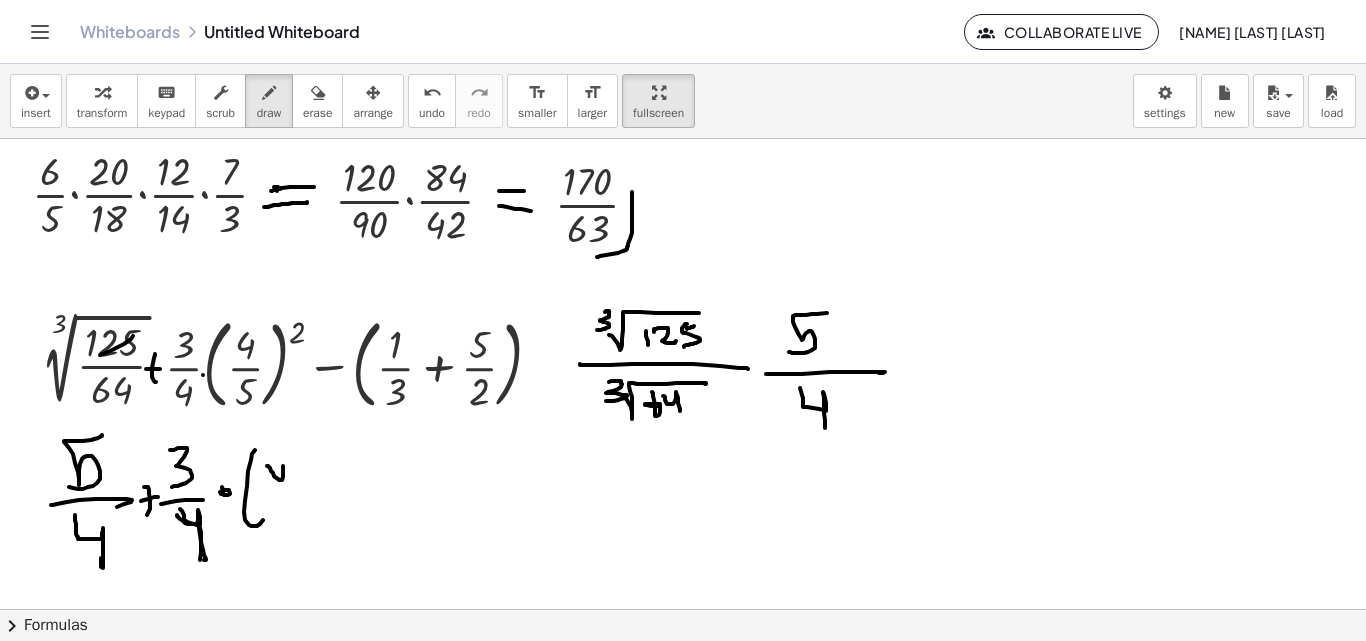 drag, startPoint x: 267, startPoint y: 466, endPoint x: 280, endPoint y: 493, distance: 29.966648 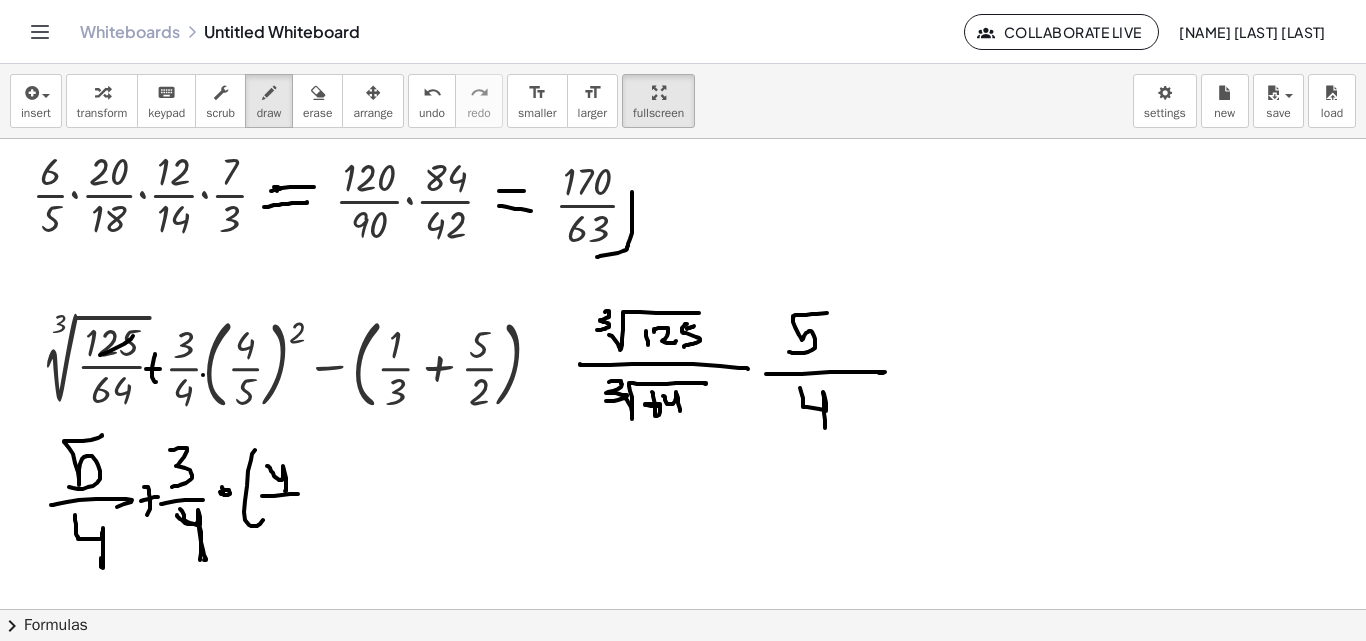 drag, startPoint x: 262, startPoint y: 496, endPoint x: 298, endPoint y: 494, distance: 36.05551 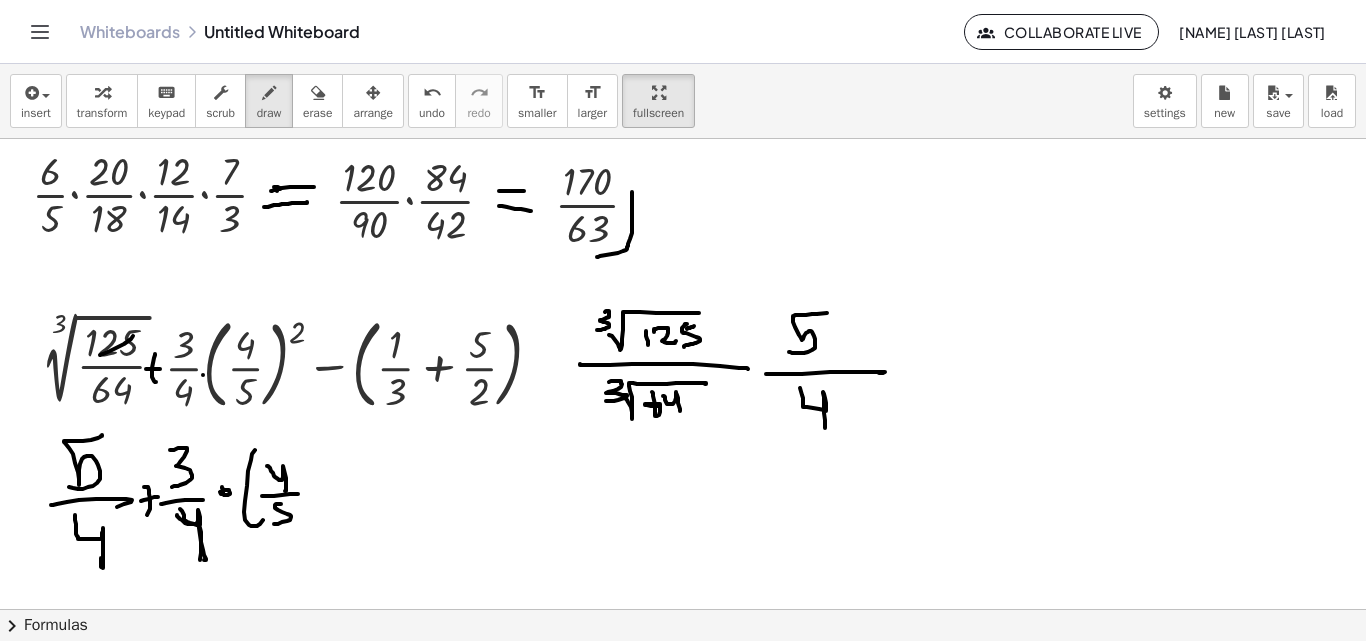 drag, startPoint x: 281, startPoint y: 504, endPoint x: 277, endPoint y: 515, distance: 11.7046995 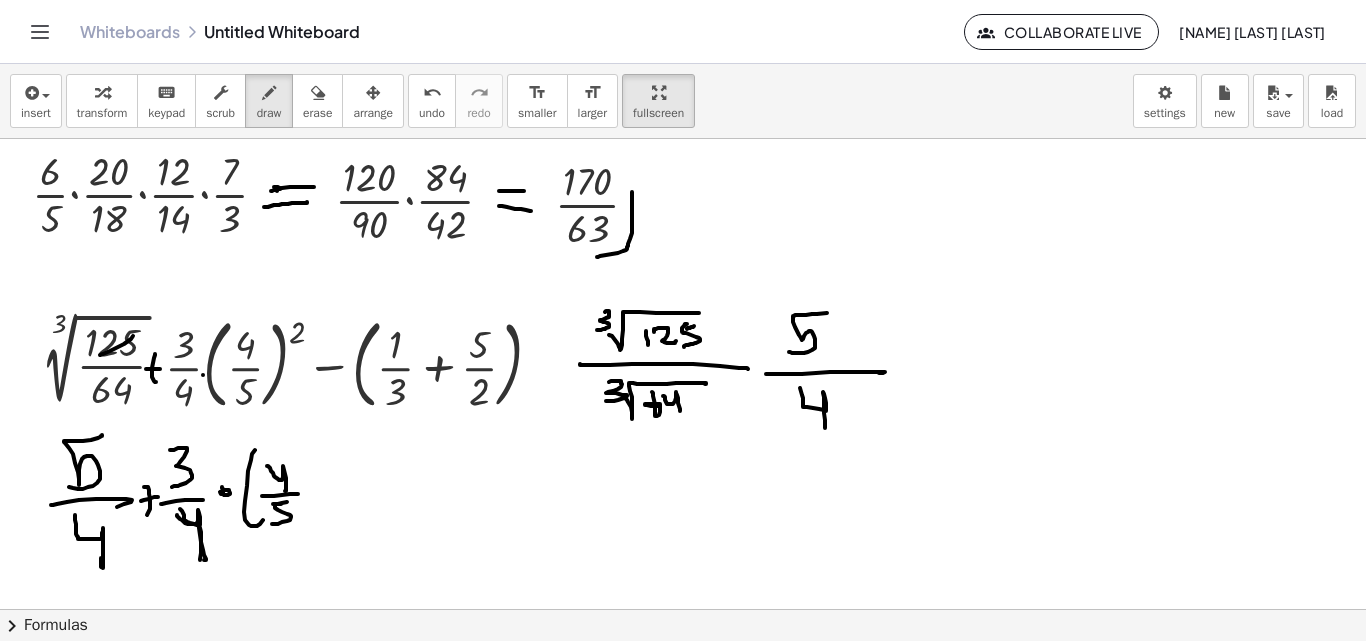 drag, startPoint x: 273, startPoint y: 504, endPoint x: 291, endPoint y: 501, distance: 18.248287 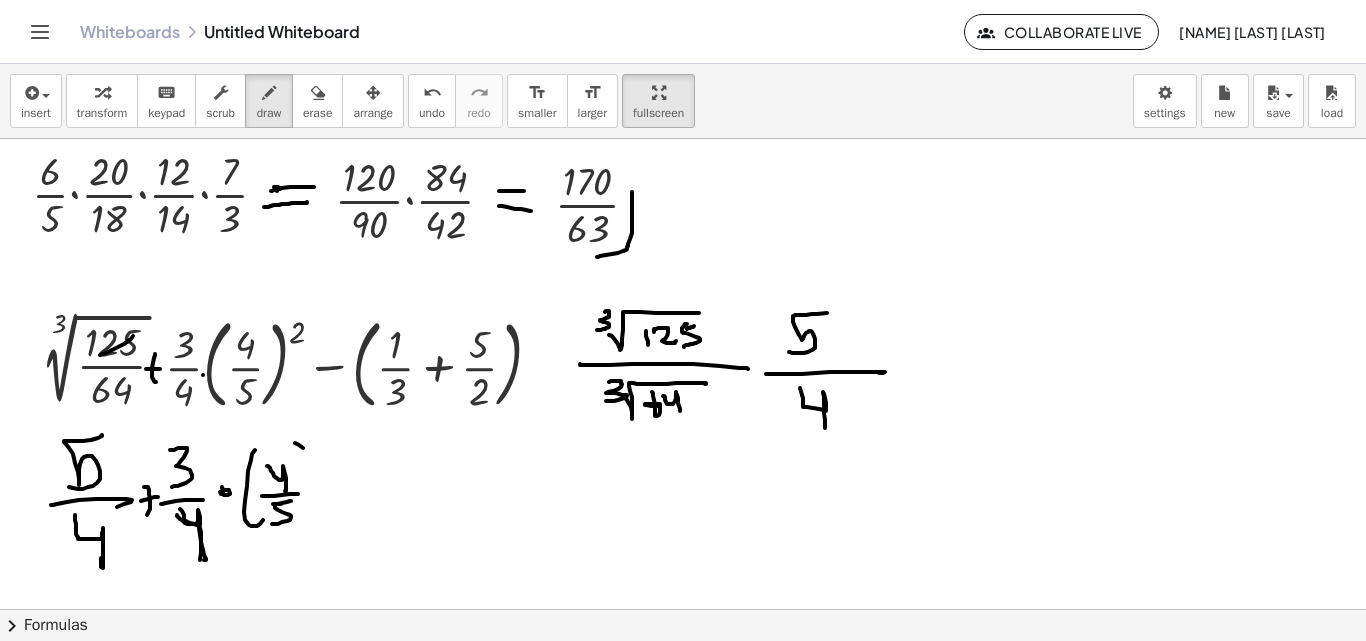 drag, startPoint x: 303, startPoint y: 448, endPoint x: 315, endPoint y: 514, distance: 67.08204 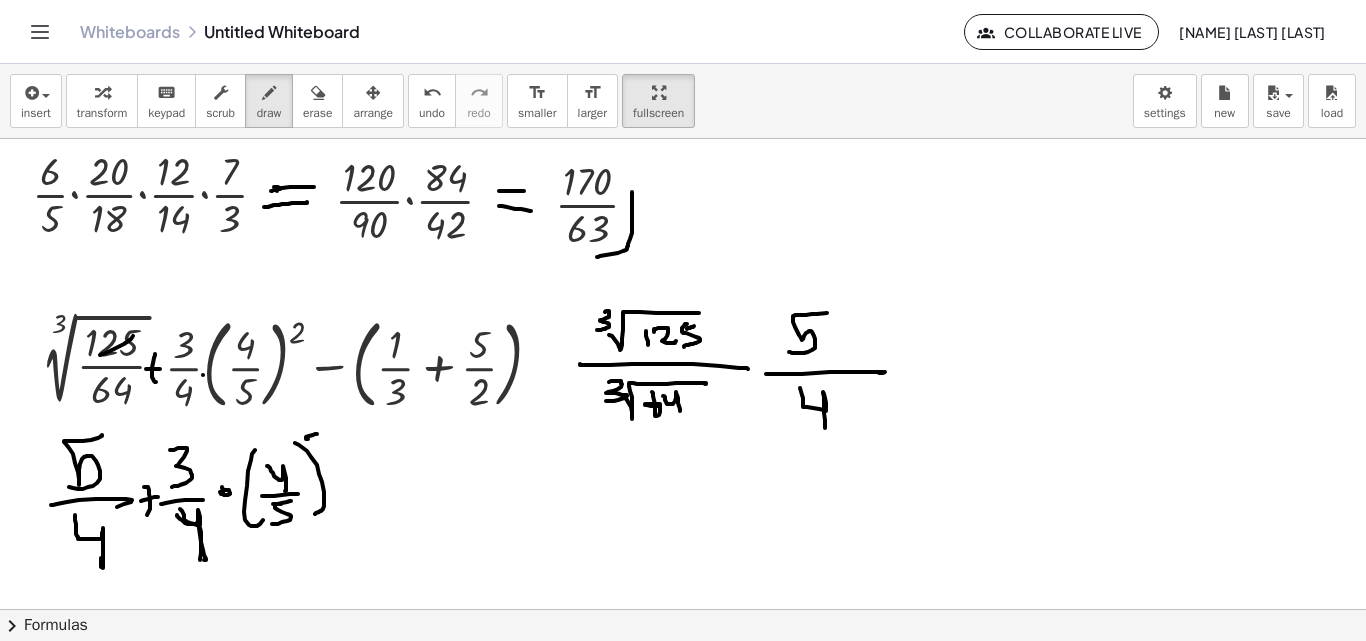 drag, startPoint x: 308, startPoint y: 439, endPoint x: 324, endPoint y: 459, distance: 25.612497 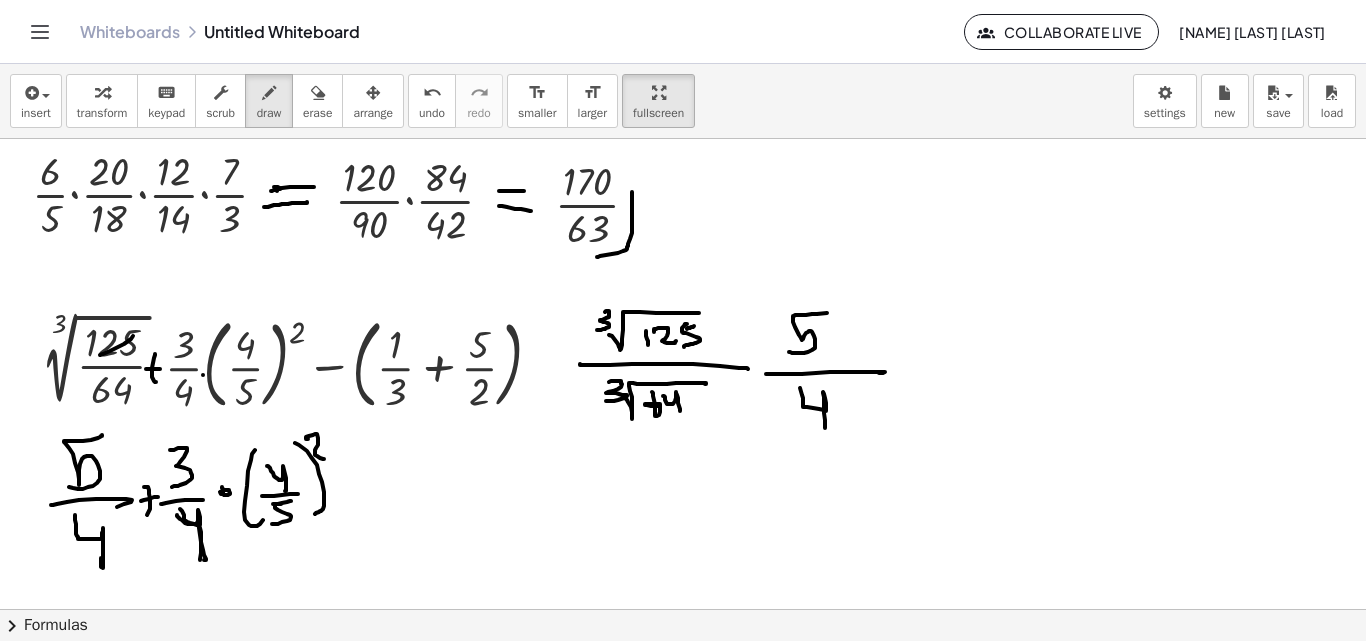 drag, startPoint x: 341, startPoint y: 482, endPoint x: 375, endPoint y: 477, distance: 34.36568 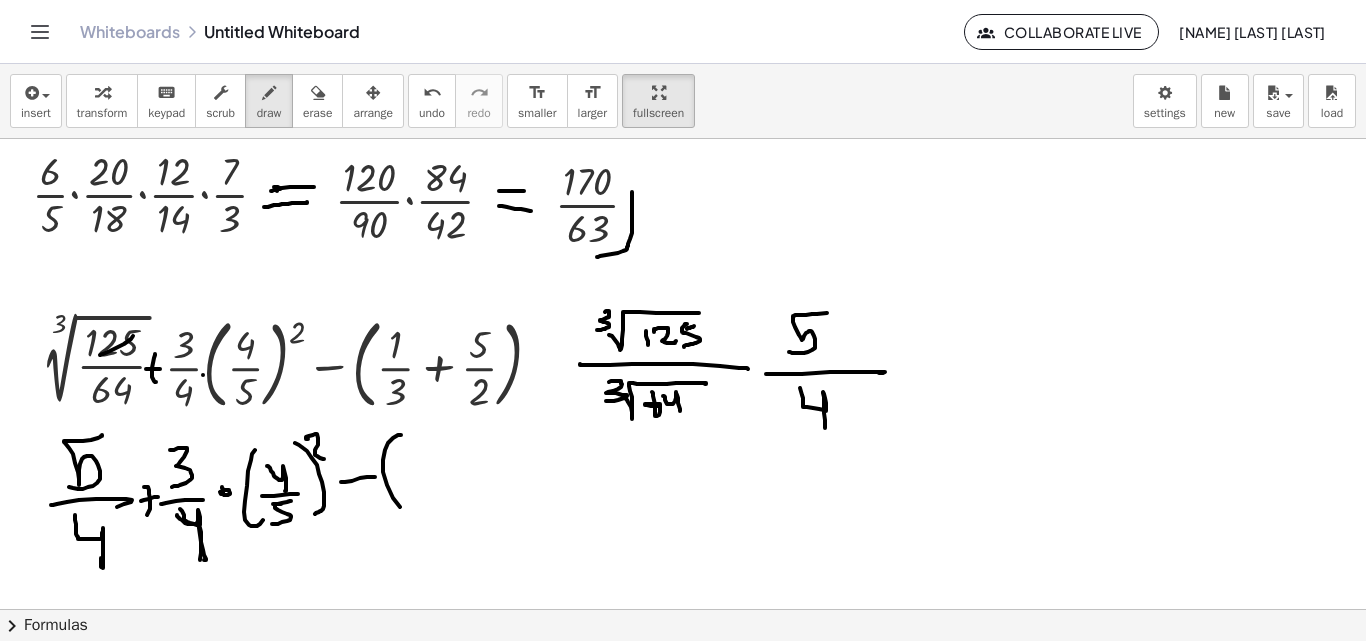 drag, startPoint x: 398, startPoint y: 435, endPoint x: 411, endPoint y: 473, distance: 40.16217 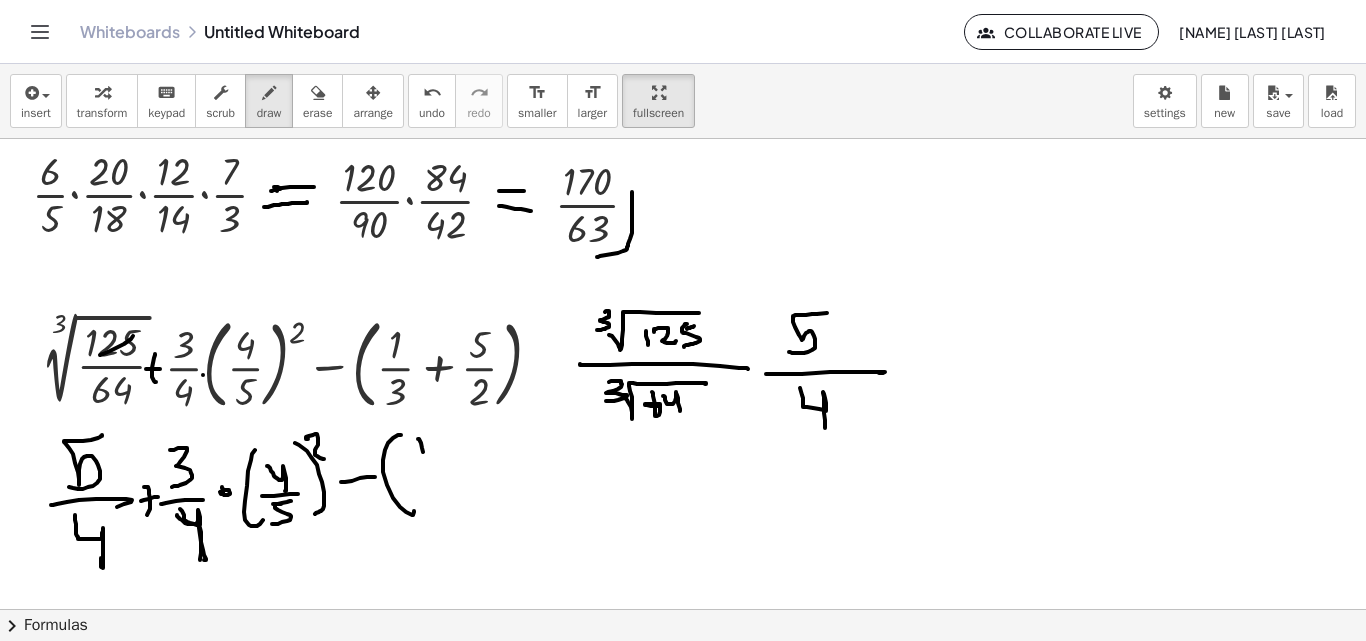 drag 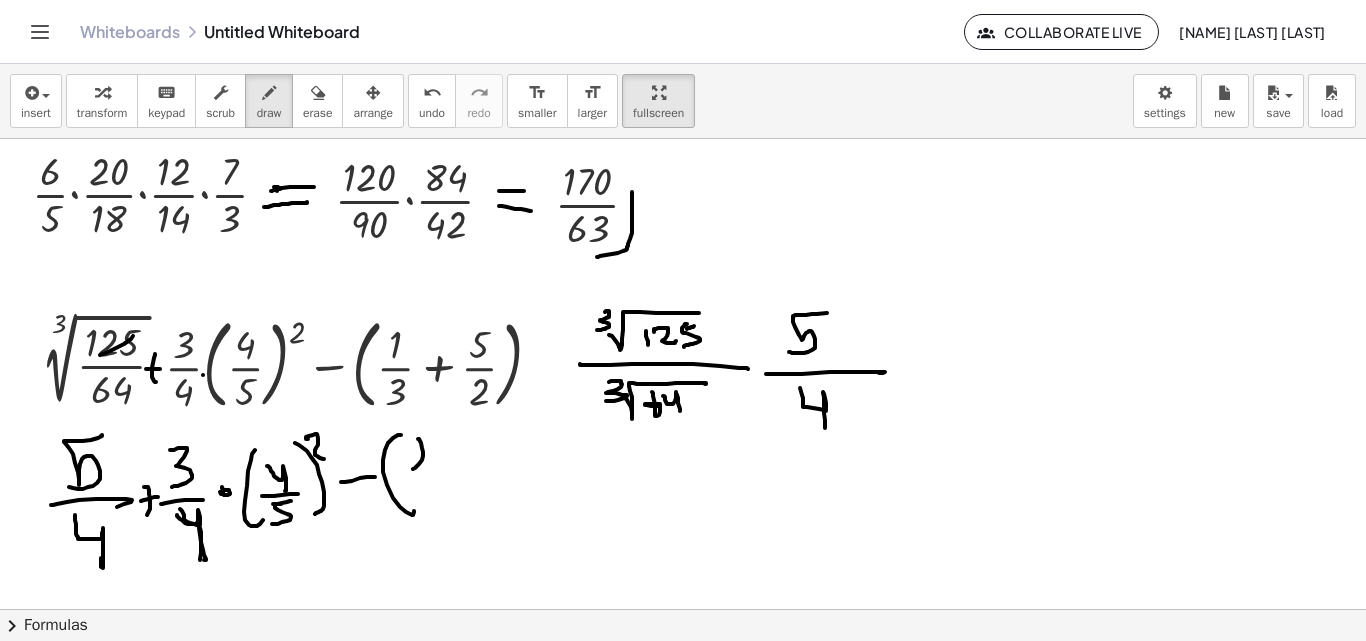 click at bounding box center (683, 409) 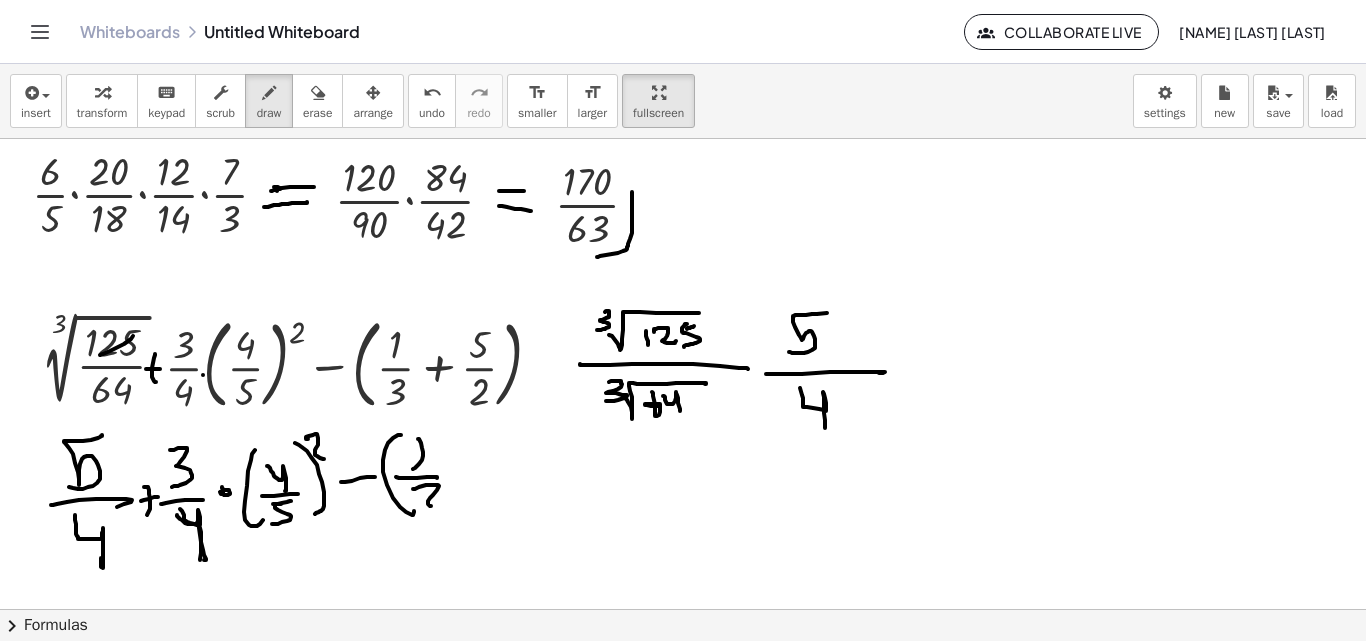 click at bounding box center (683, 409) 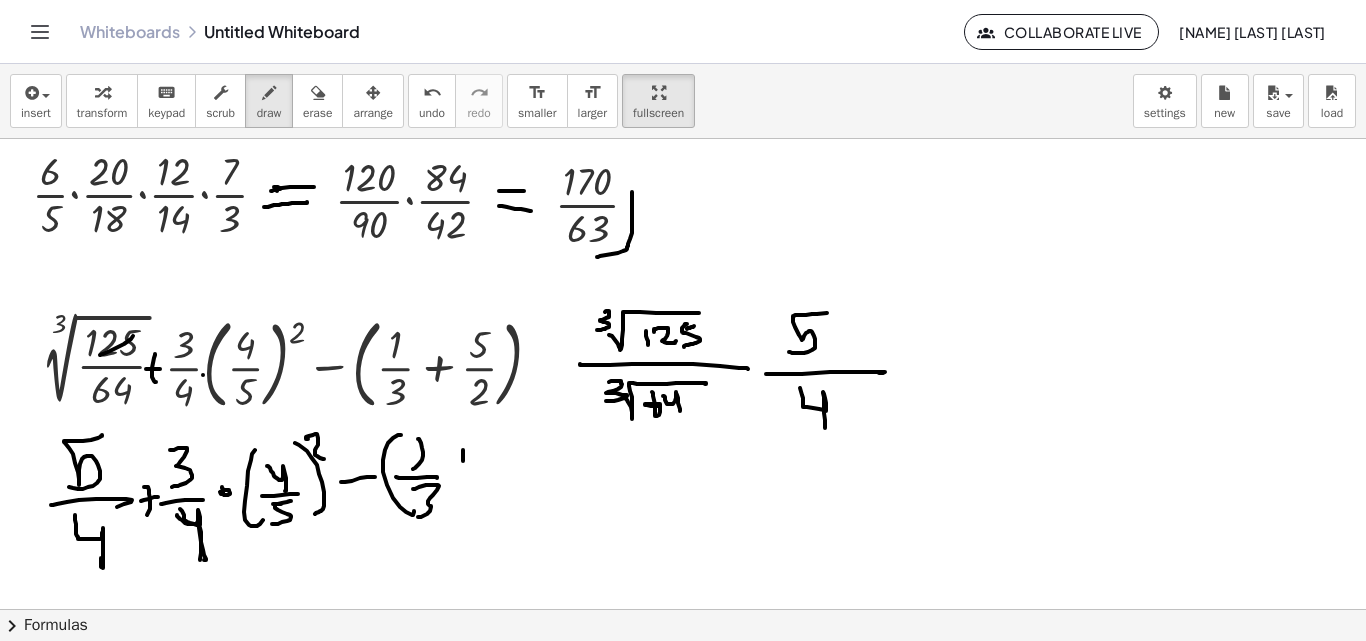 click at bounding box center (683, 409) 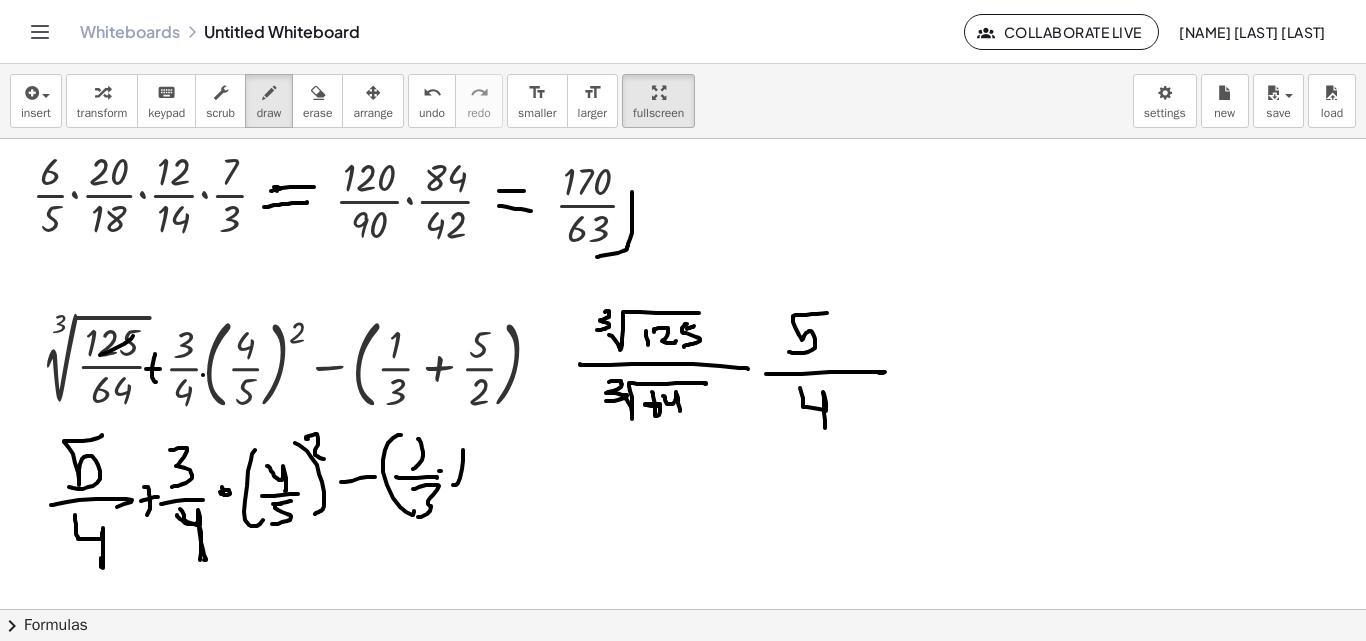 click at bounding box center (683, 409) 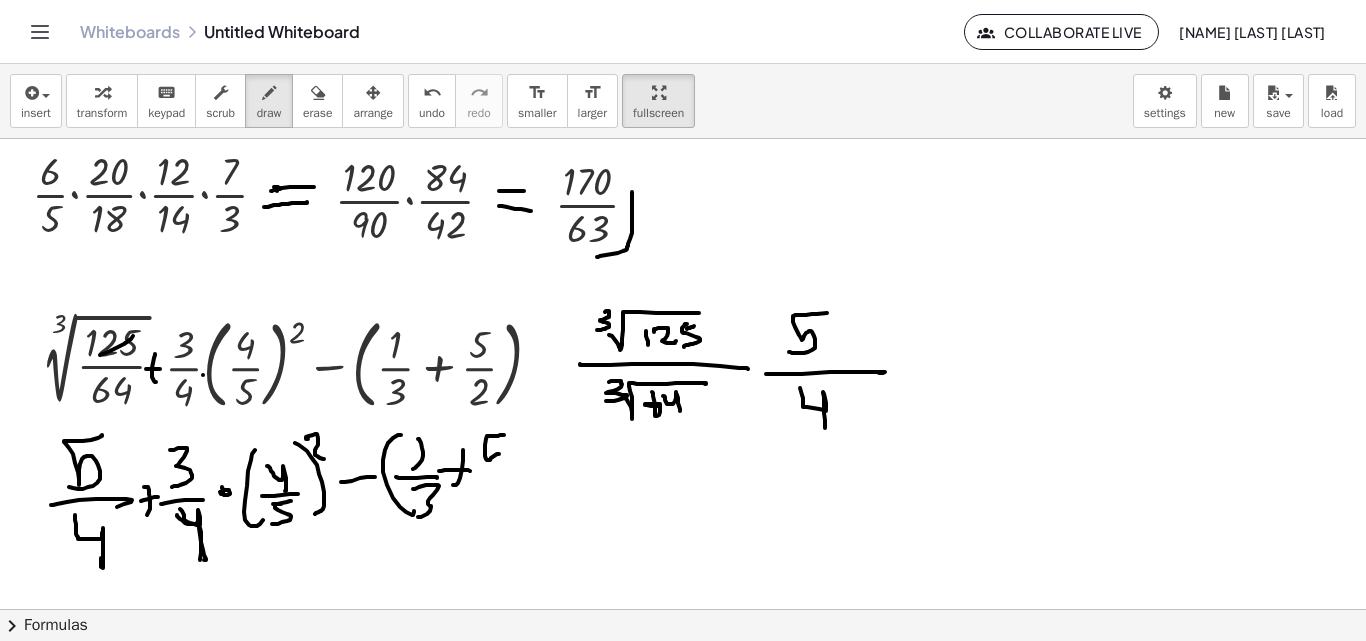 click at bounding box center (683, 409) 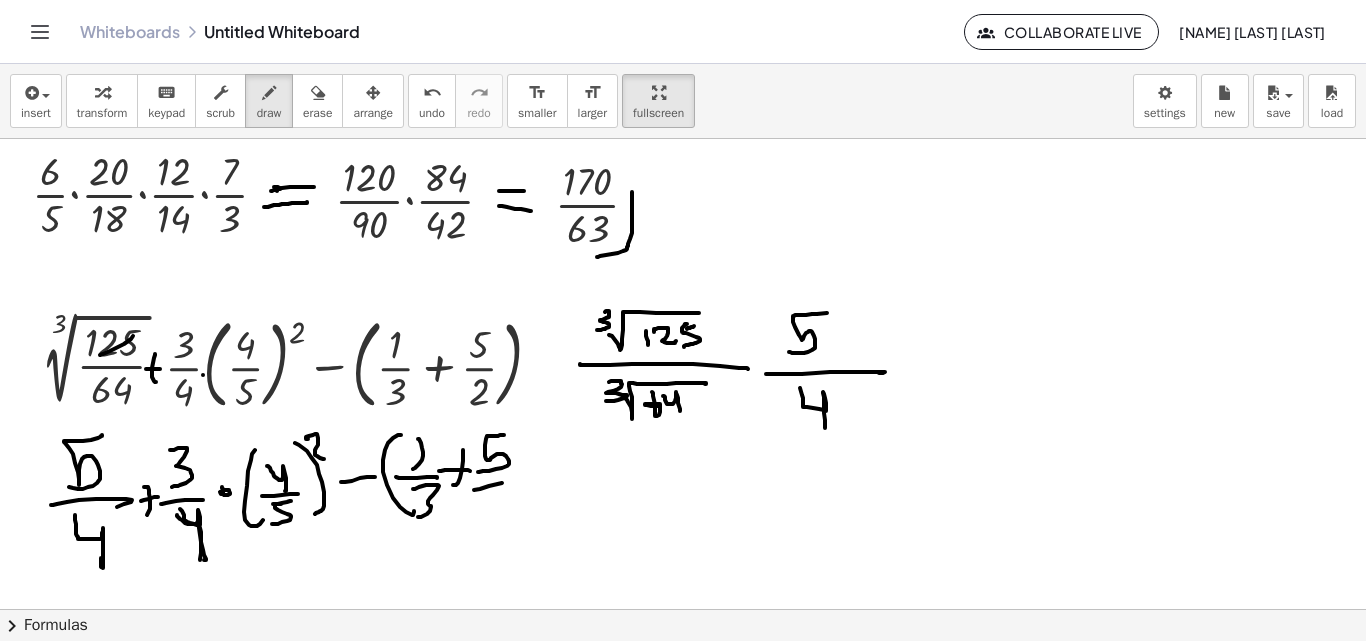 click at bounding box center (683, 409) 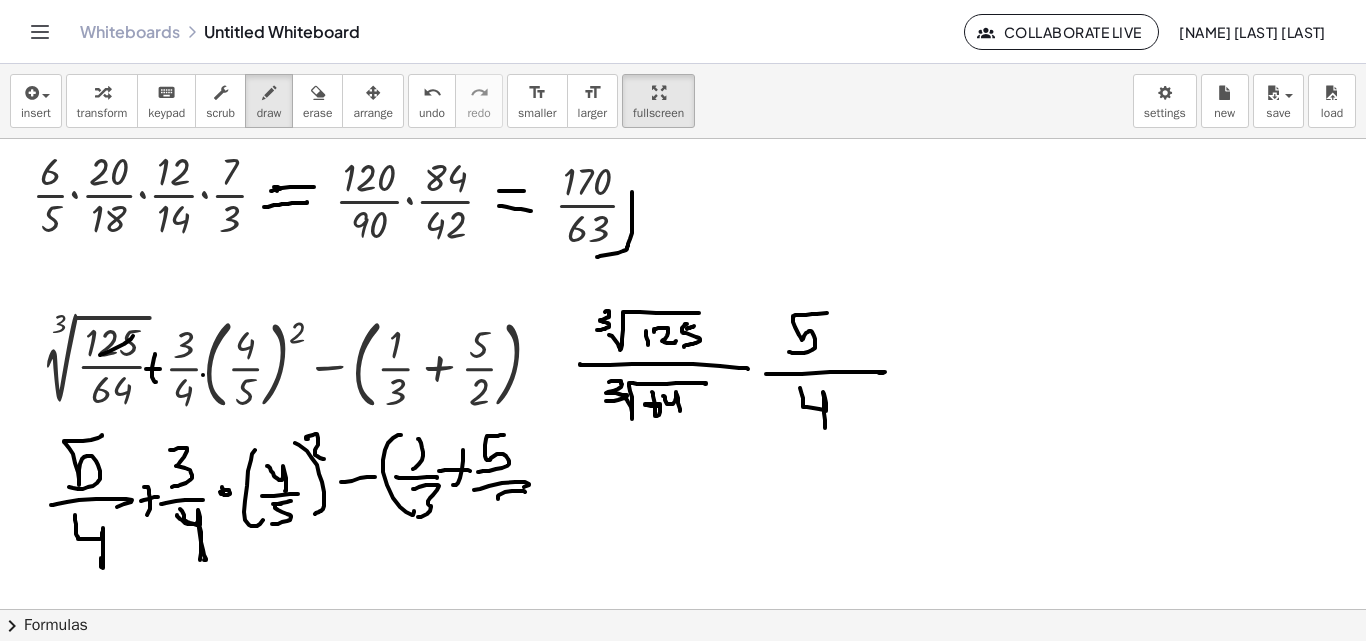 click at bounding box center (683, 409) 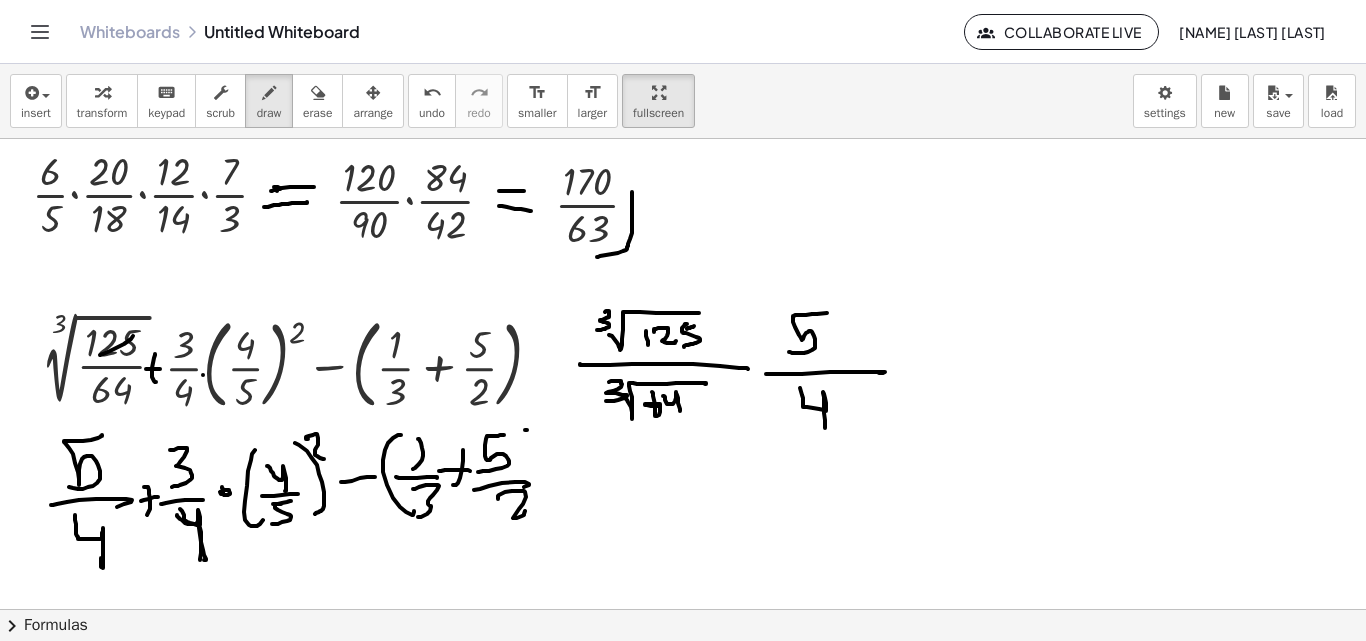 click at bounding box center (683, 409) 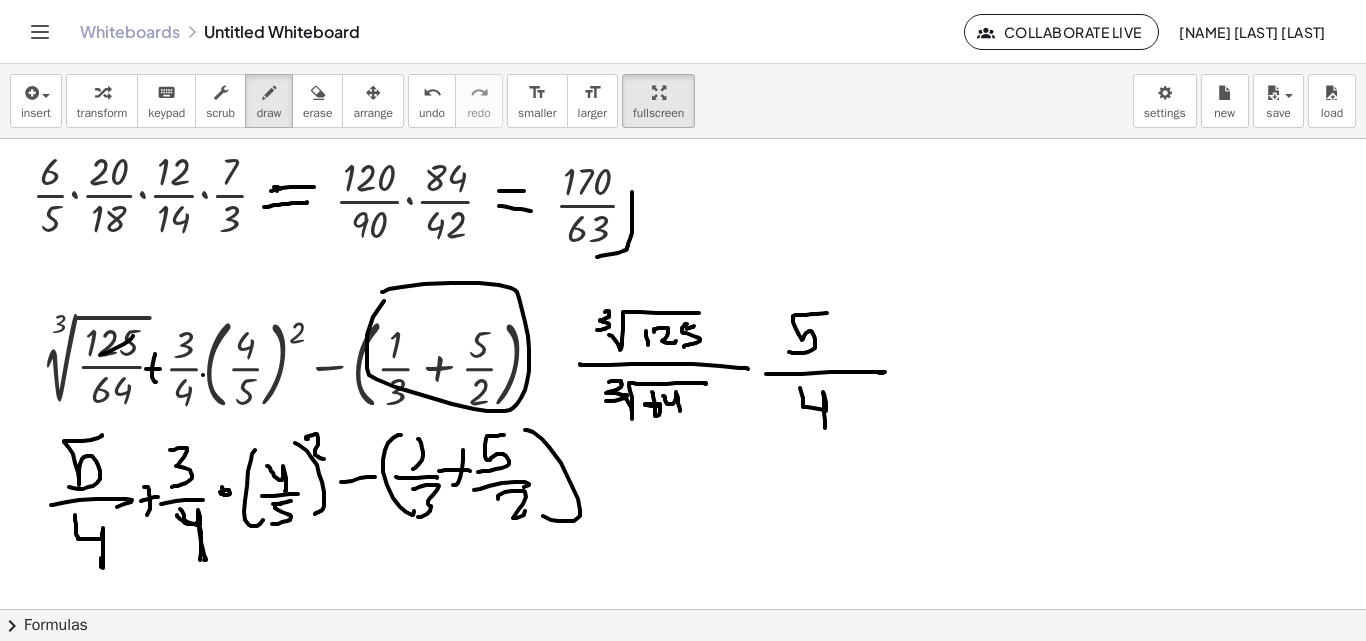 click at bounding box center [683, 409] 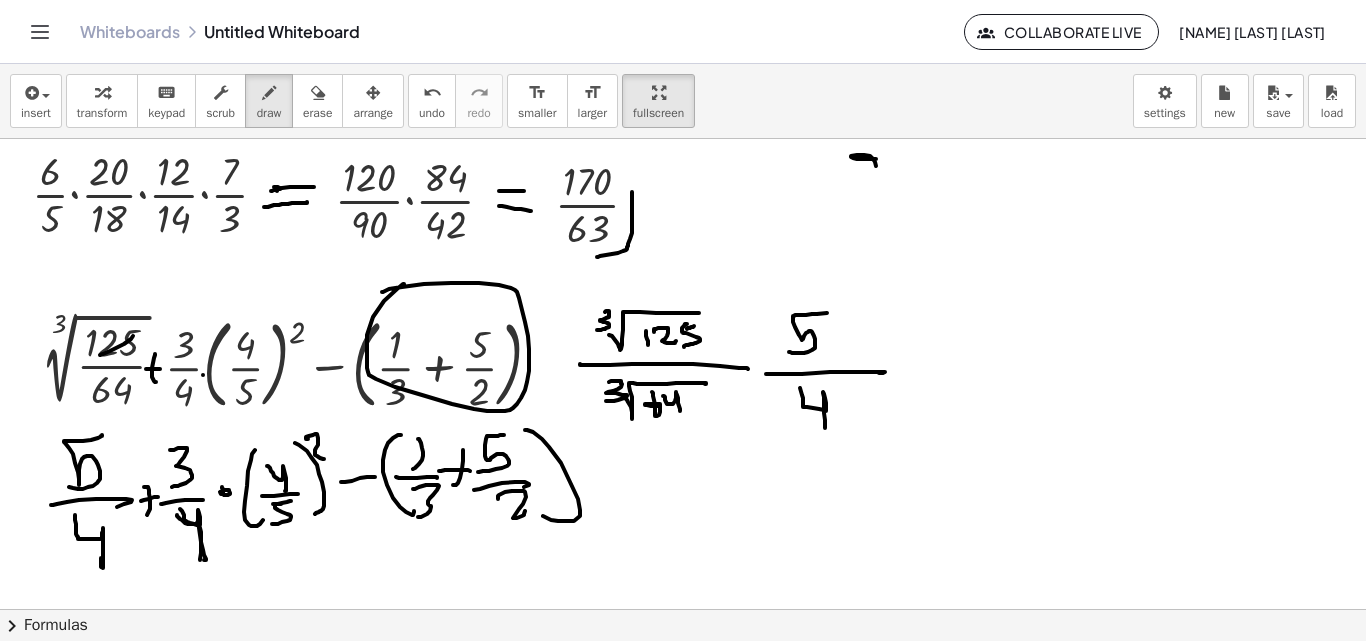 click at bounding box center (683, 409) 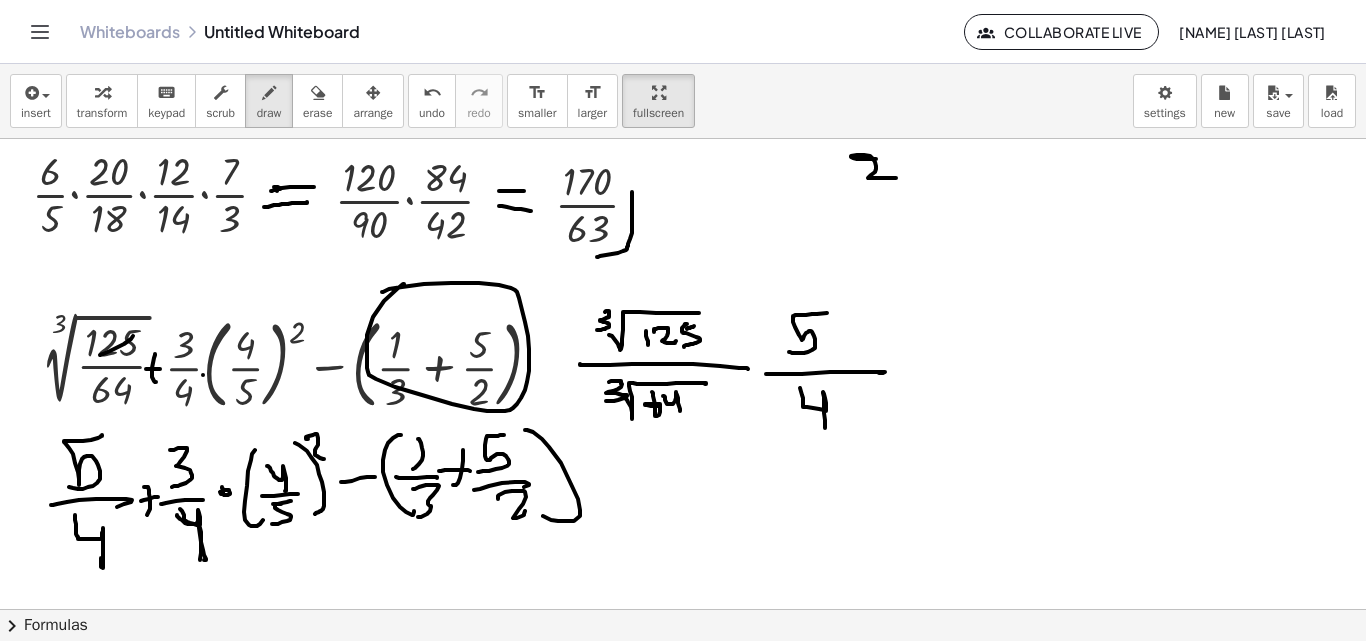 click at bounding box center [683, 409] 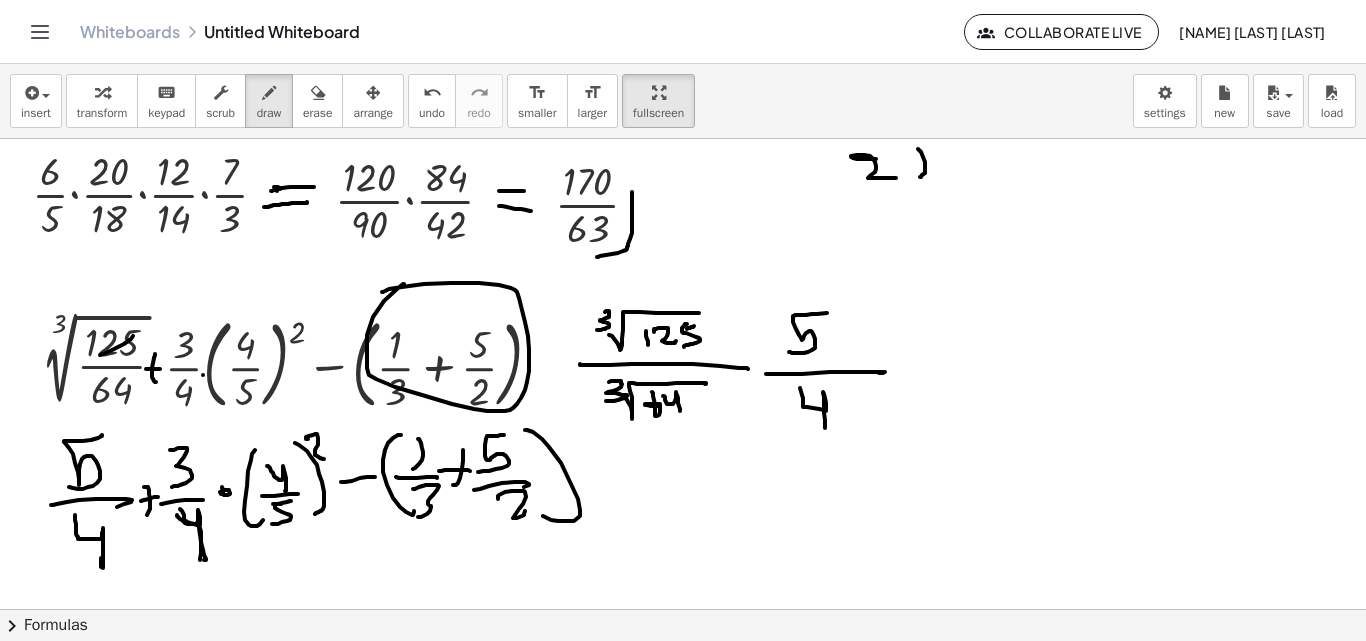 click at bounding box center (683, 409) 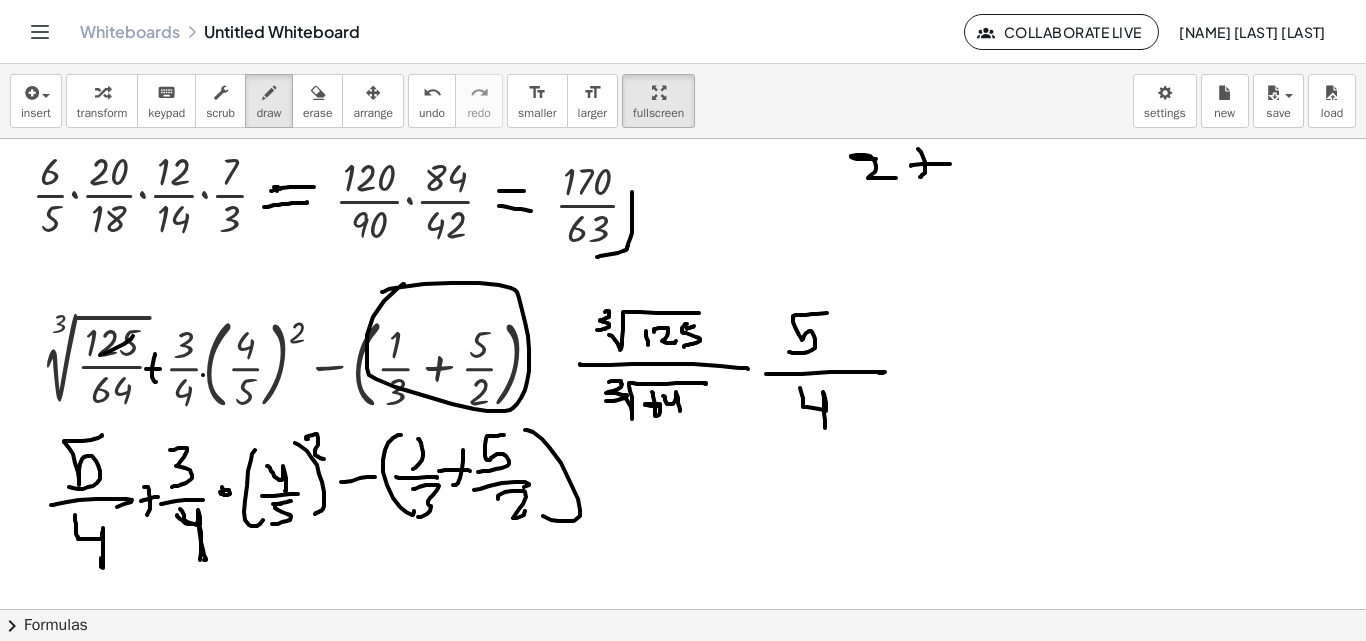 click at bounding box center (683, 409) 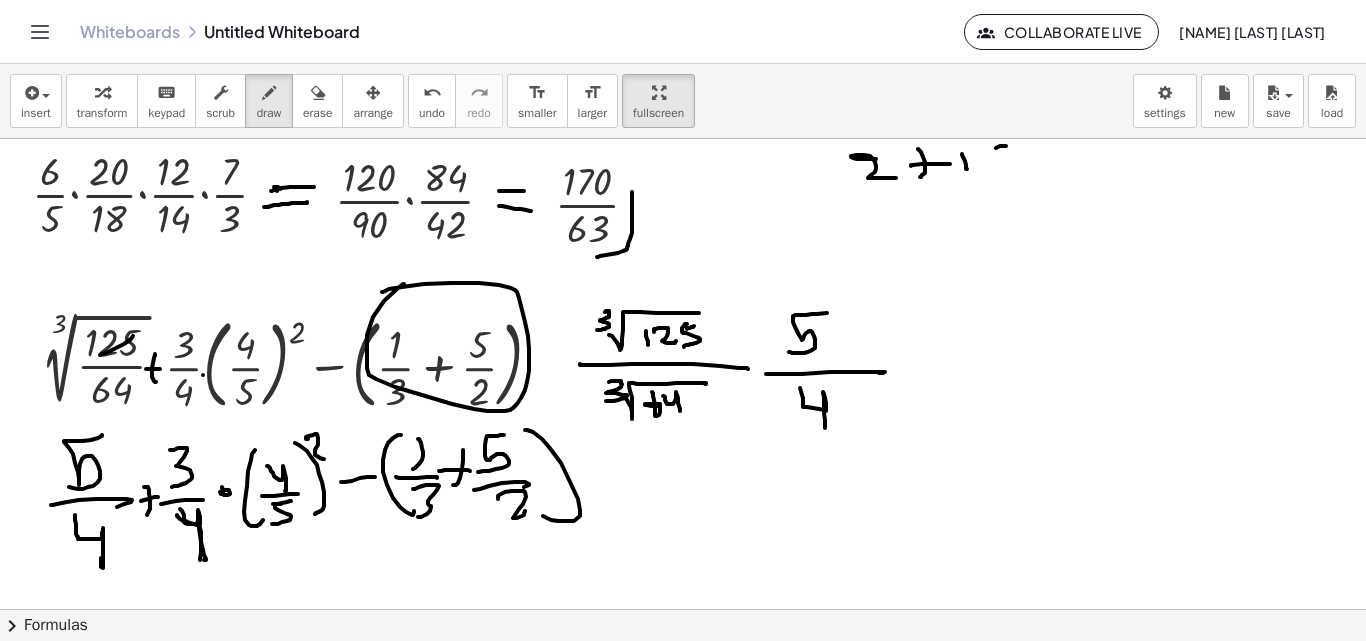 click at bounding box center (683, 409) 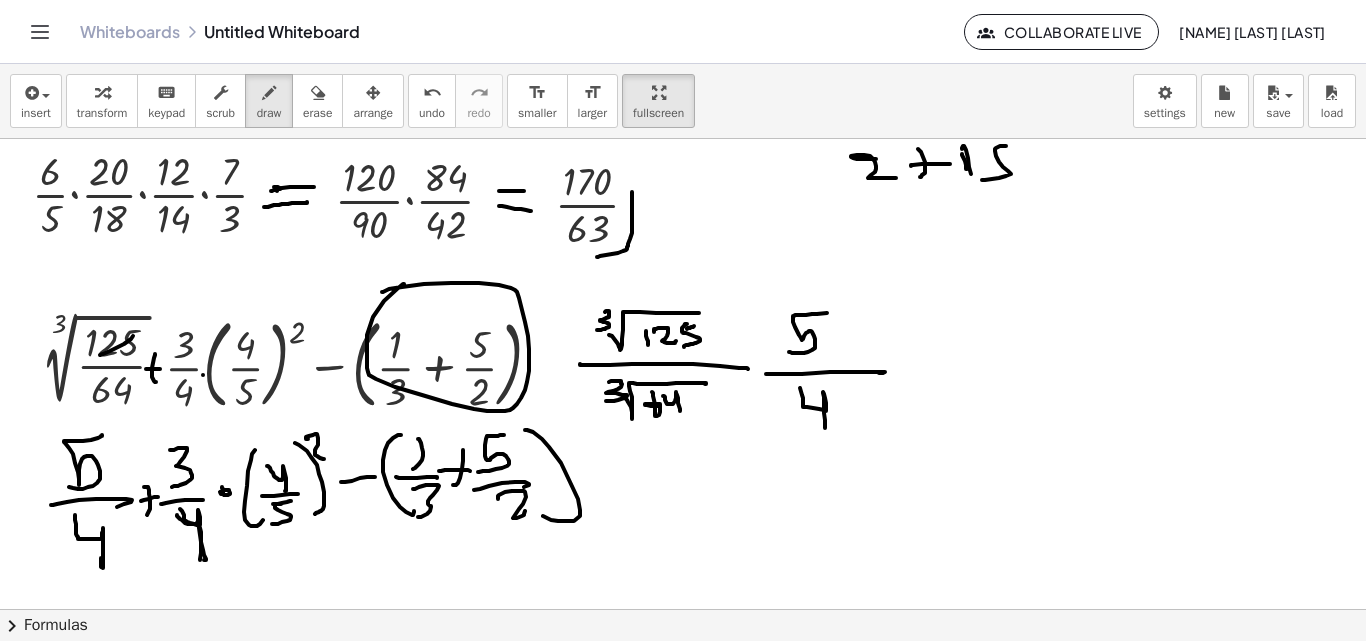 click at bounding box center (683, 409) 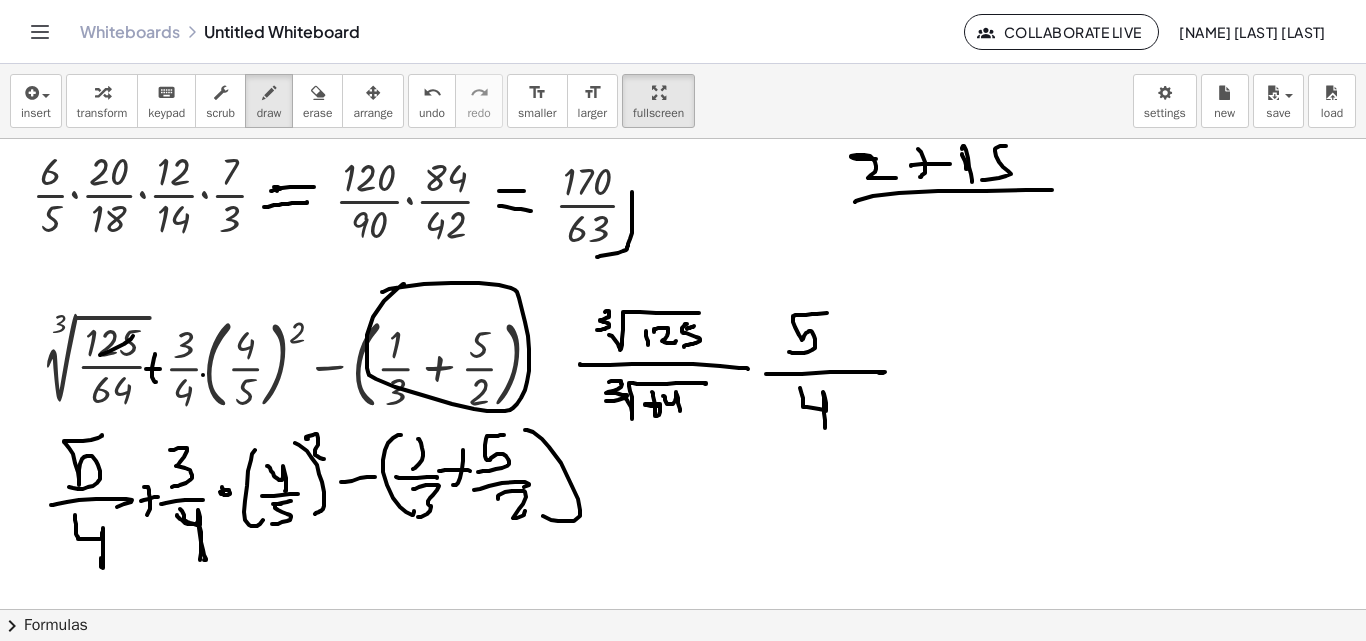 click at bounding box center [683, 409] 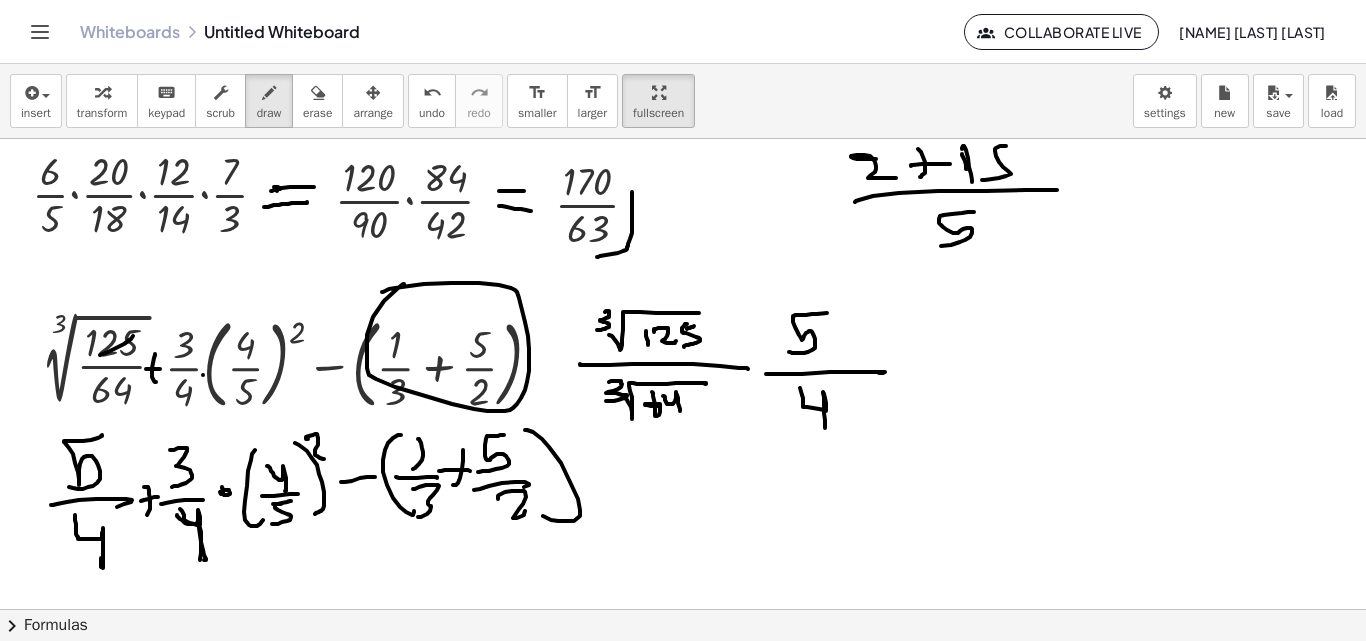 click at bounding box center (683, 409) 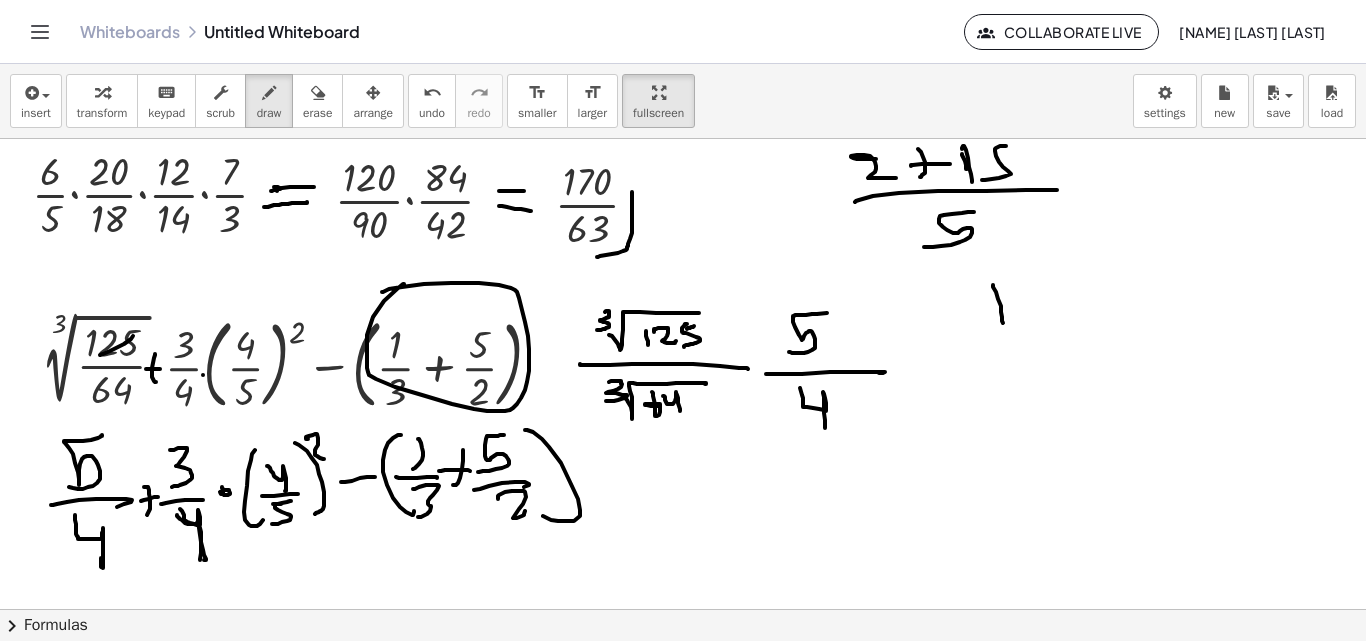 click at bounding box center (683, 409) 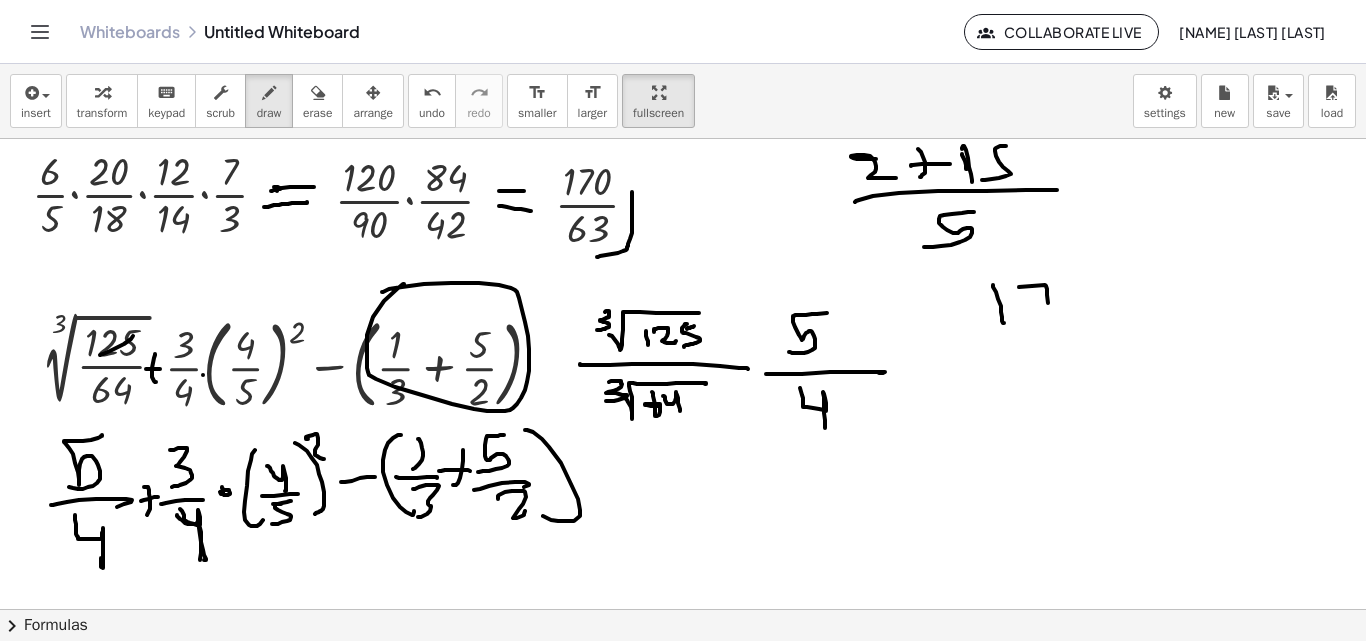 click at bounding box center (683, 409) 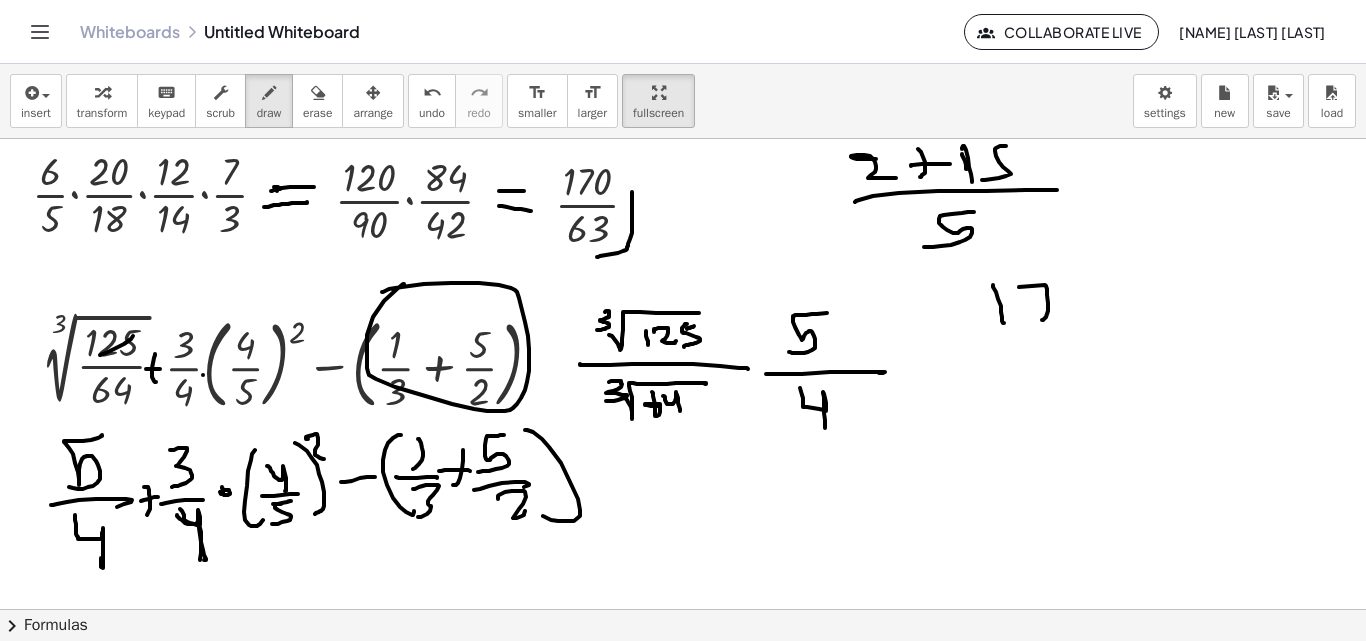 click at bounding box center [683, 409] 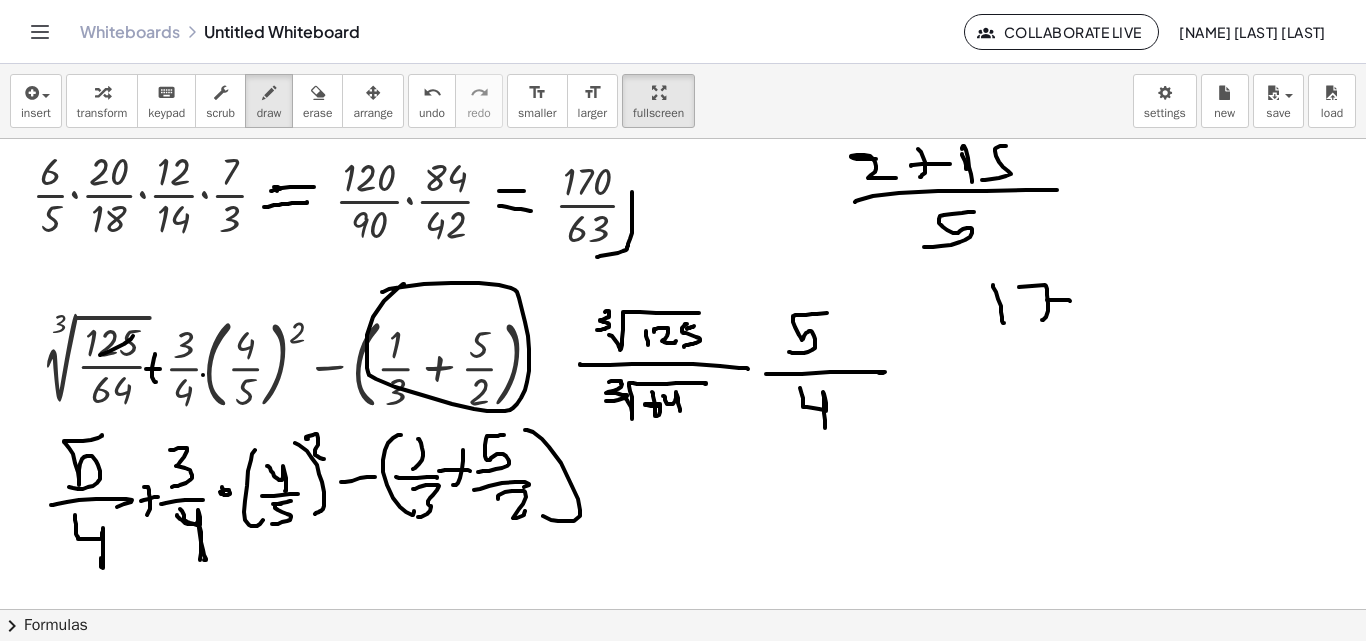 click at bounding box center [683, 409] 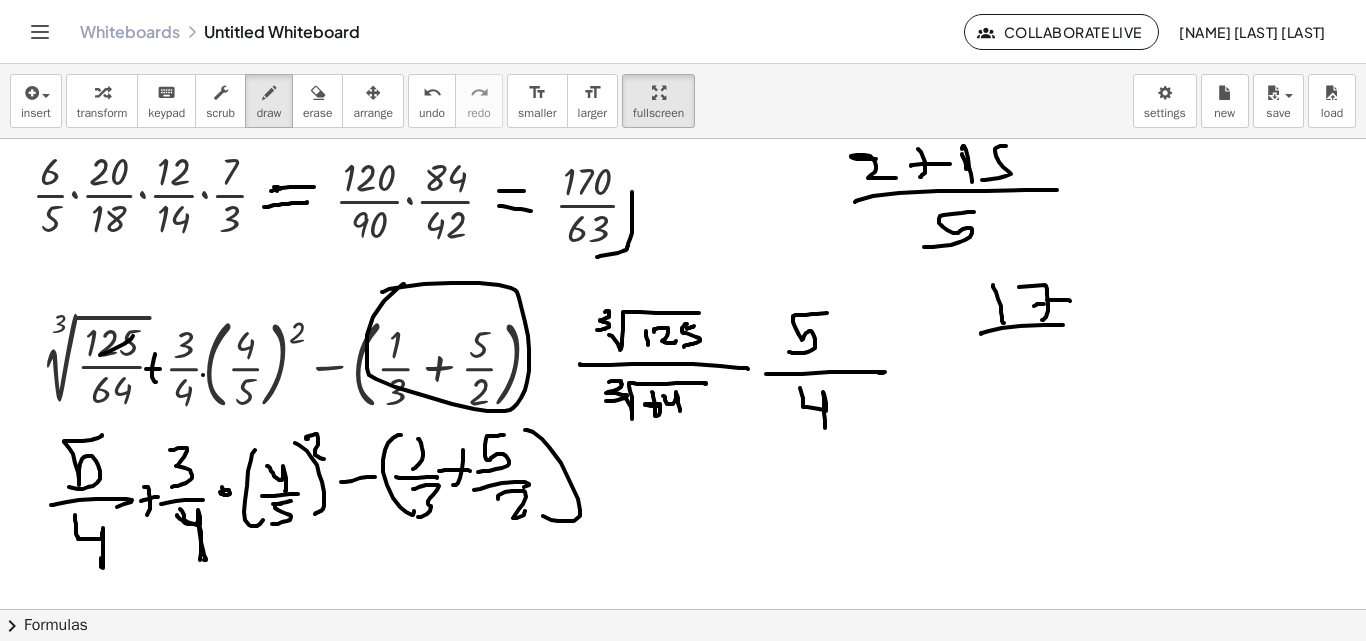 click at bounding box center (683, 409) 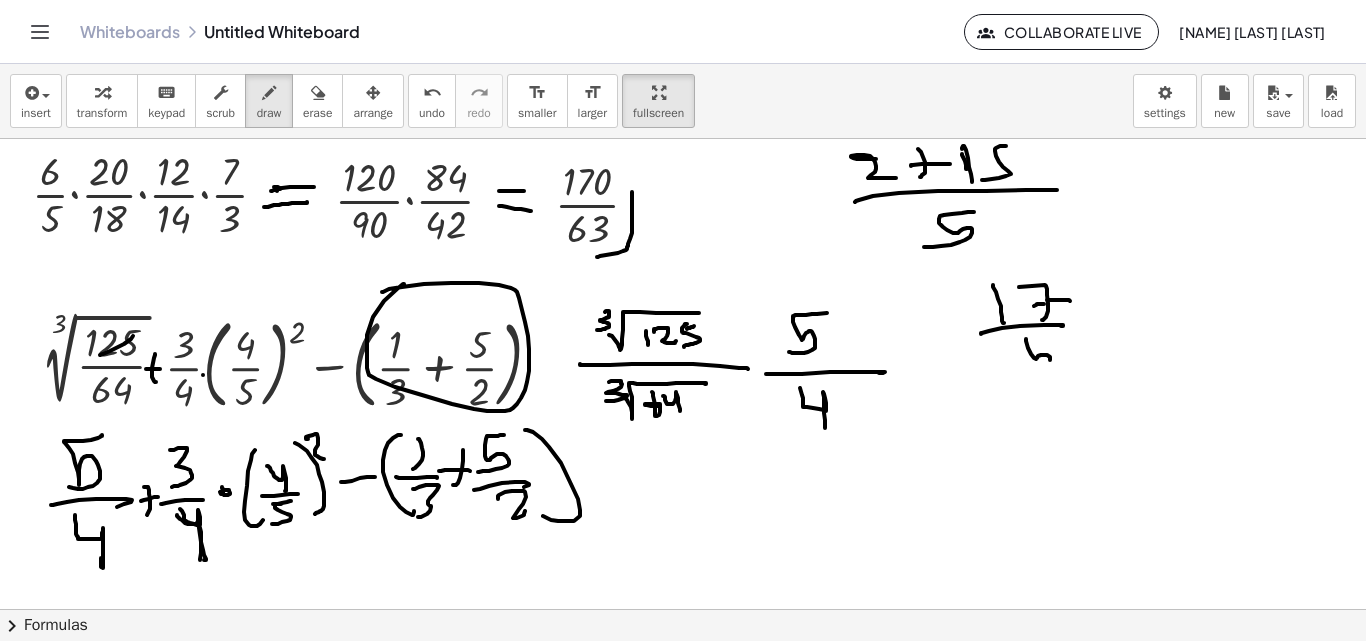 click at bounding box center [683, 409] 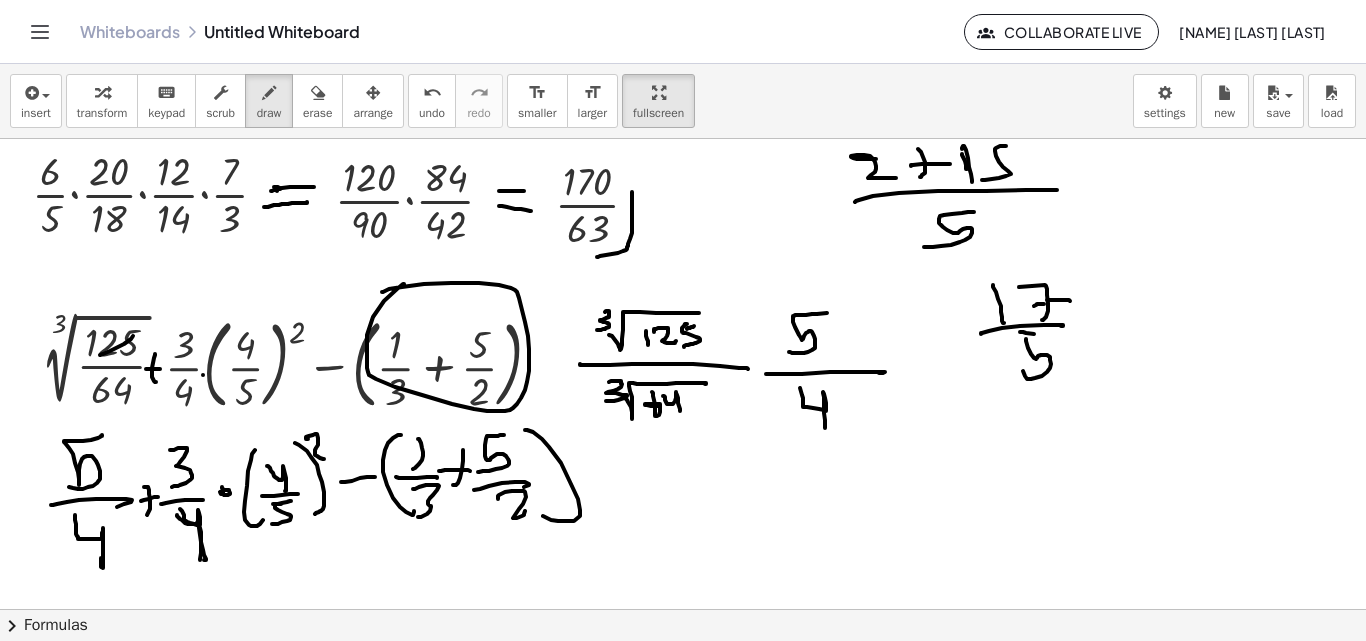 click at bounding box center [683, 409] 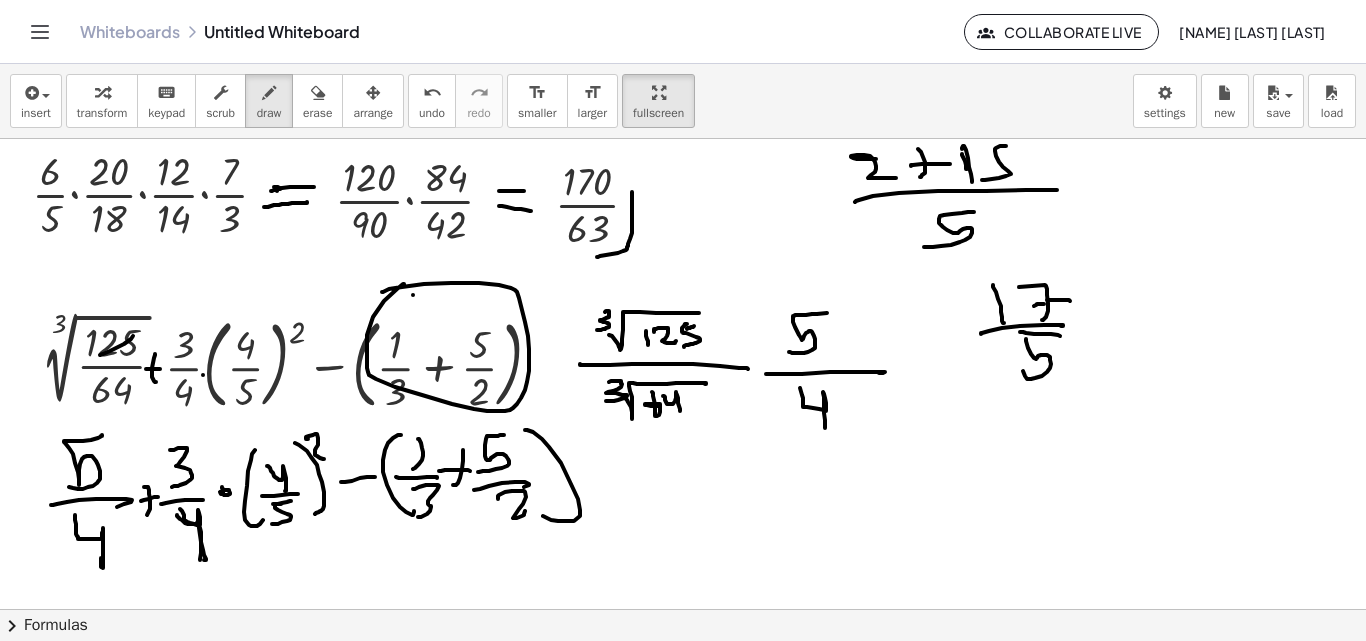 click at bounding box center (683, 409) 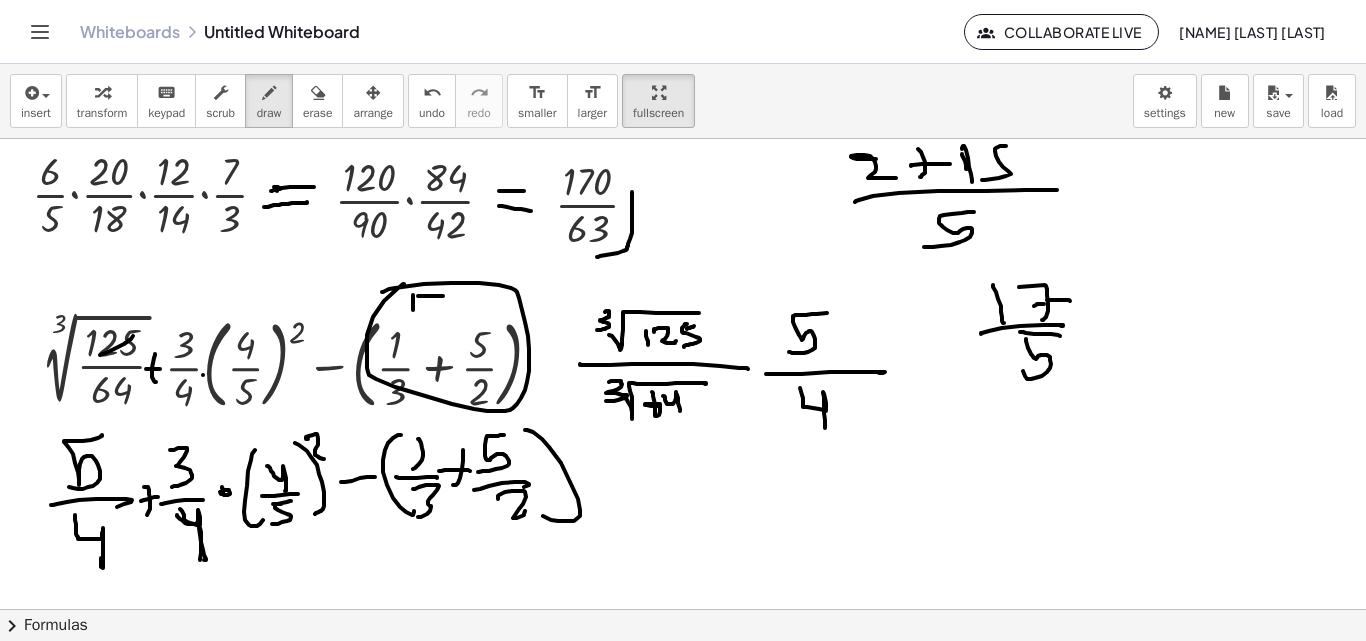 click at bounding box center (683, 409) 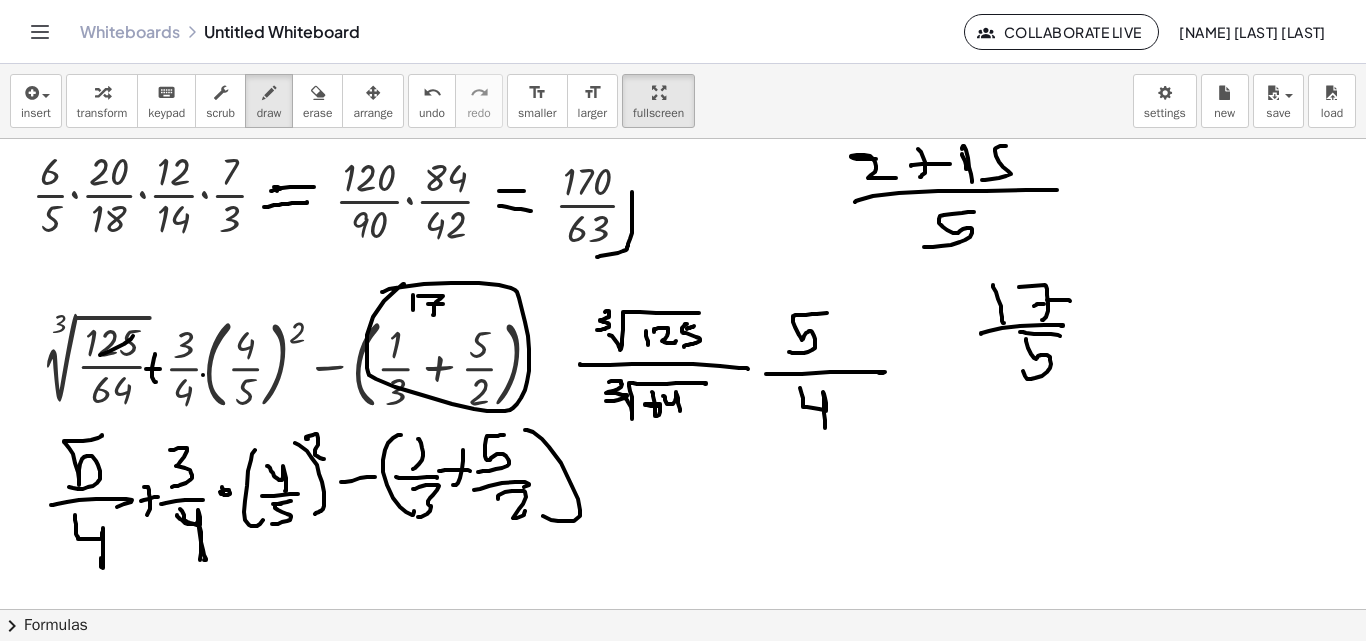 click at bounding box center [683, 409] 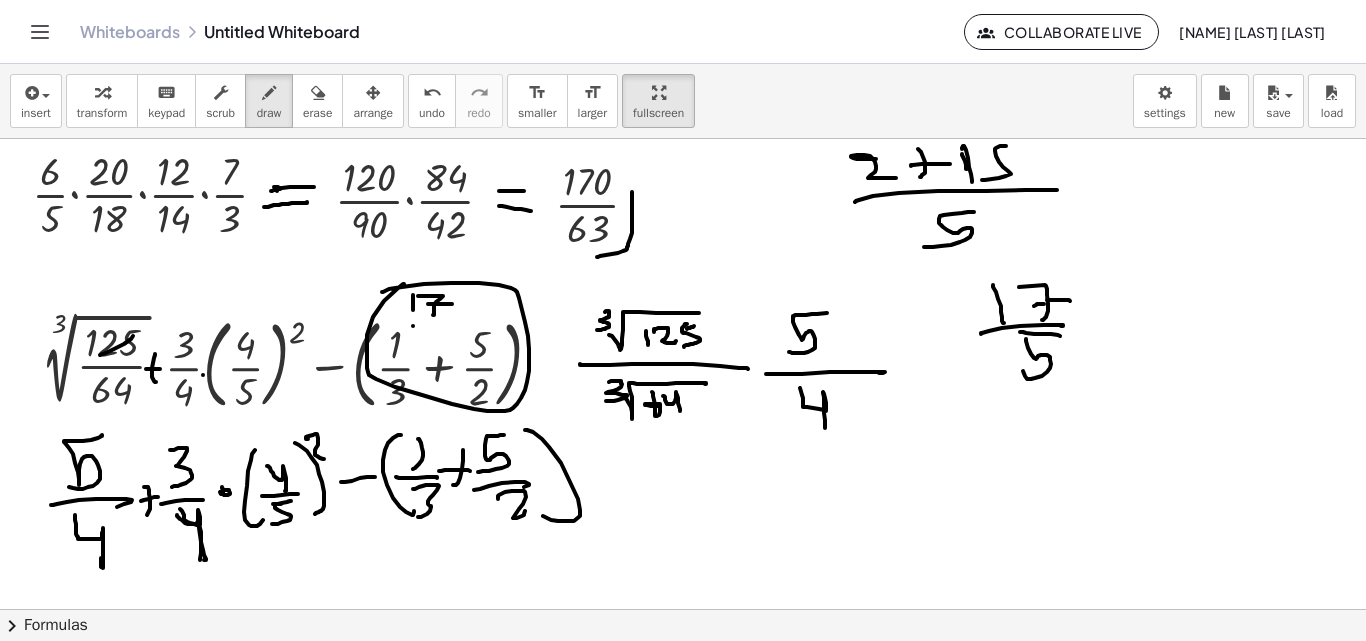 click at bounding box center (683, 409) 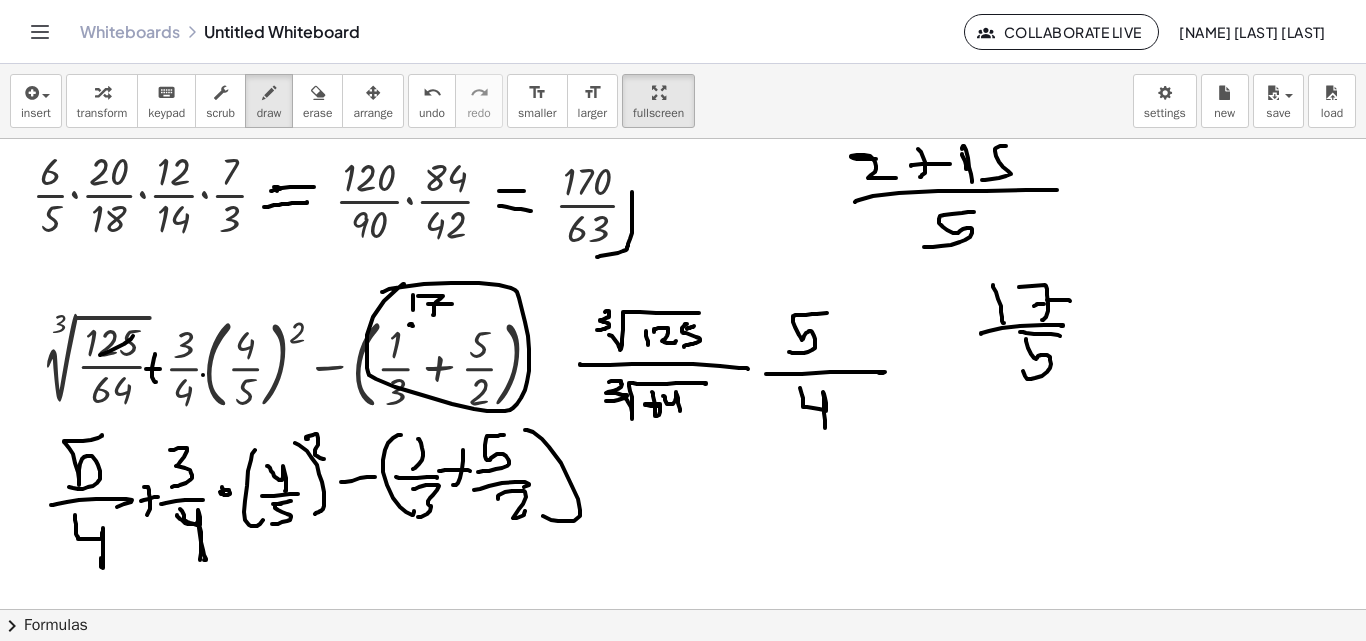 click at bounding box center [683, 409] 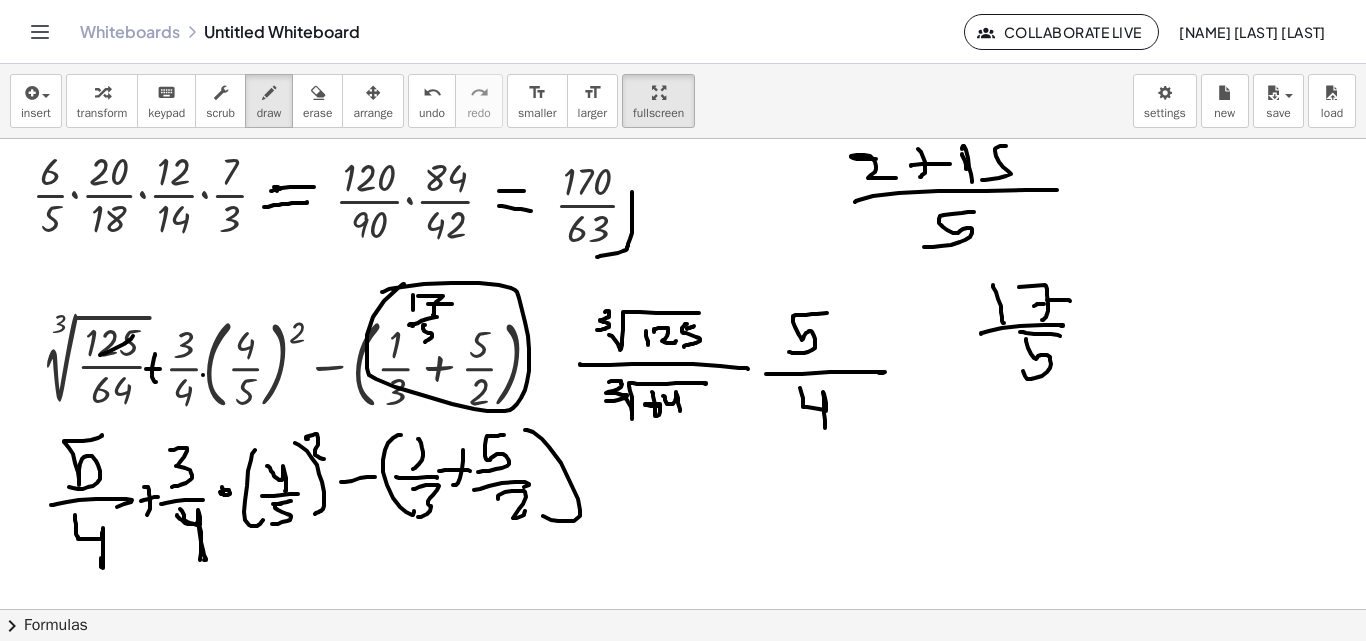 click at bounding box center [683, 409] 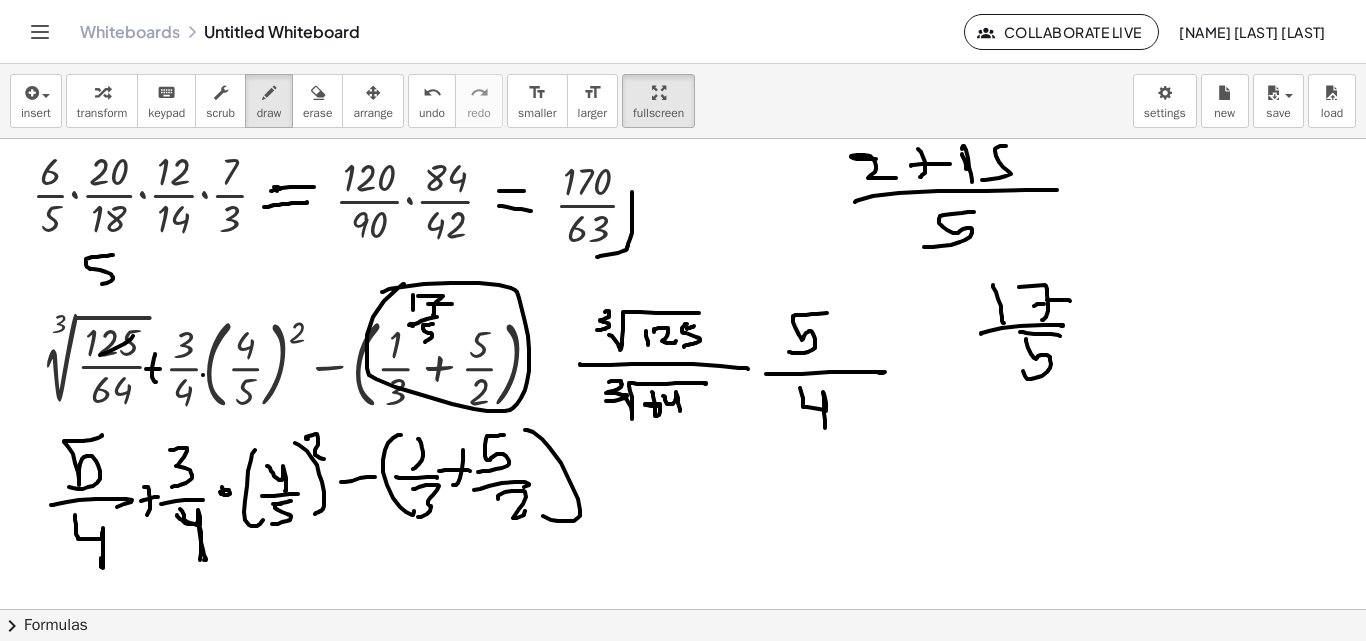 click at bounding box center [683, 409] 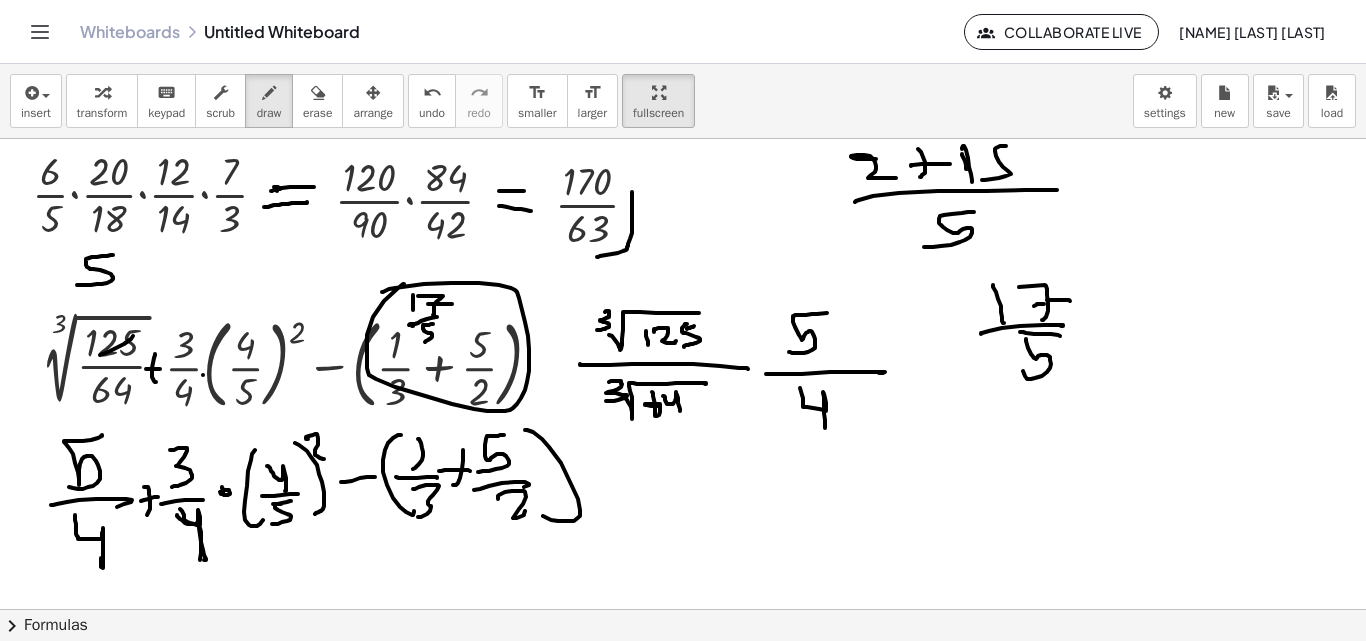 click at bounding box center (683, 409) 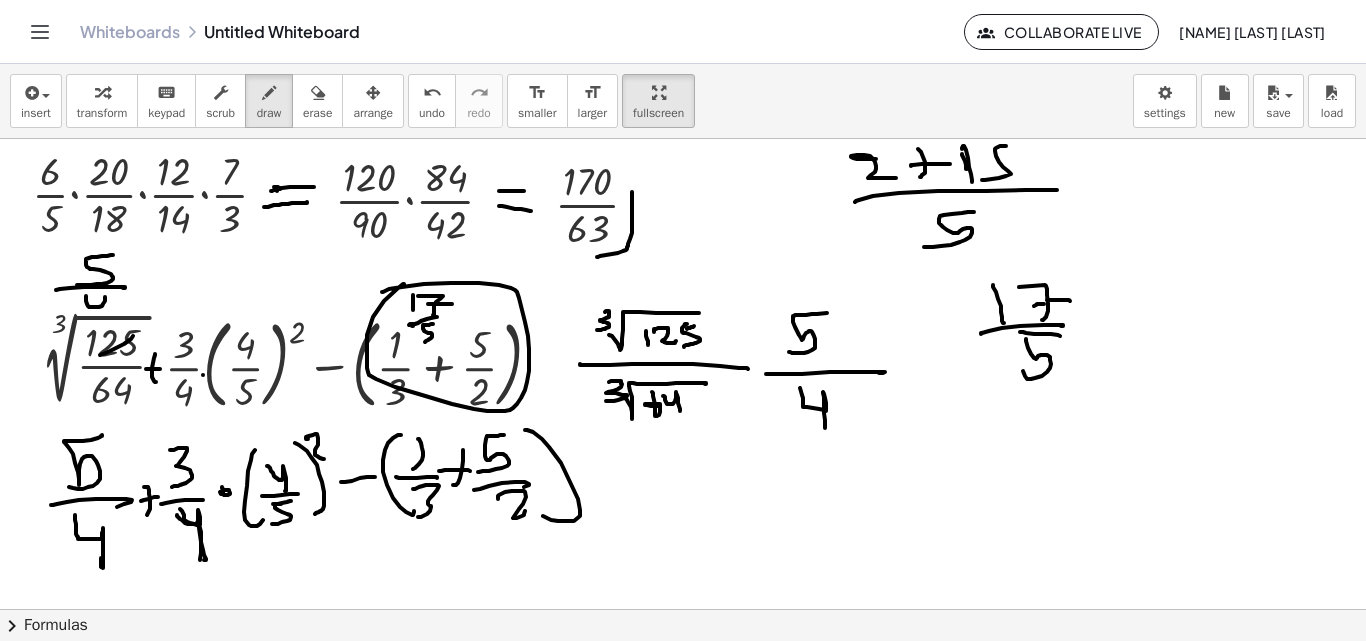 click at bounding box center [683, 409] 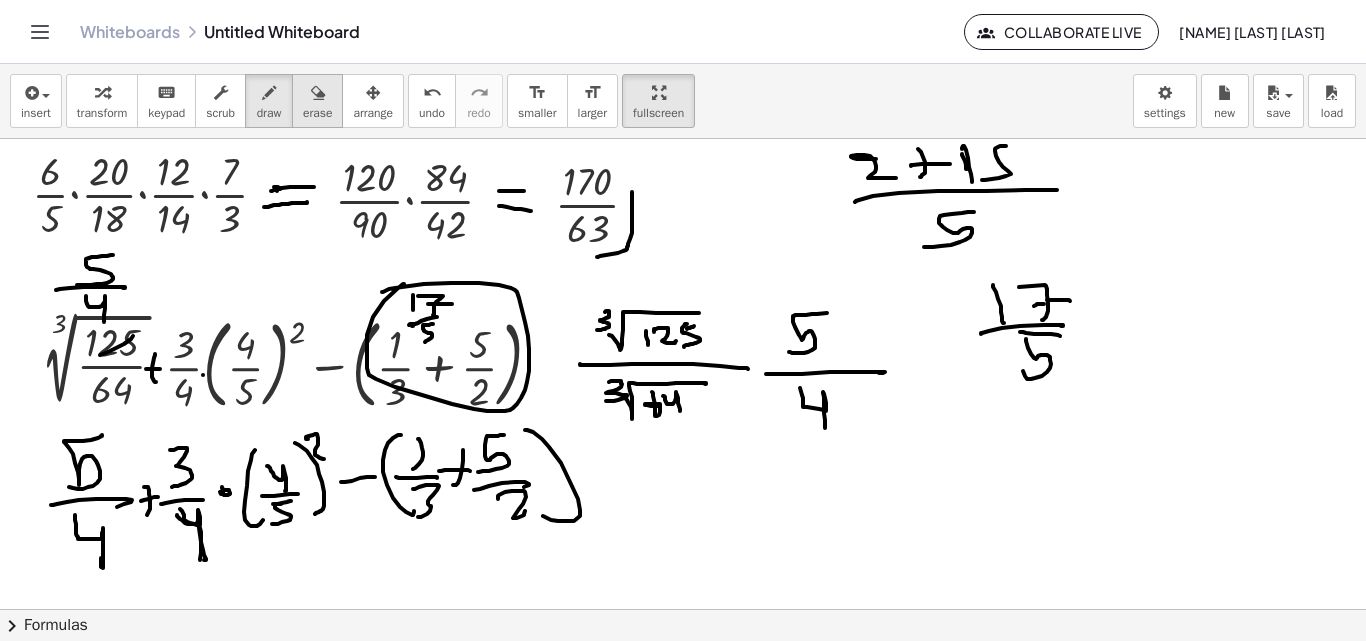 click at bounding box center (318, 93) 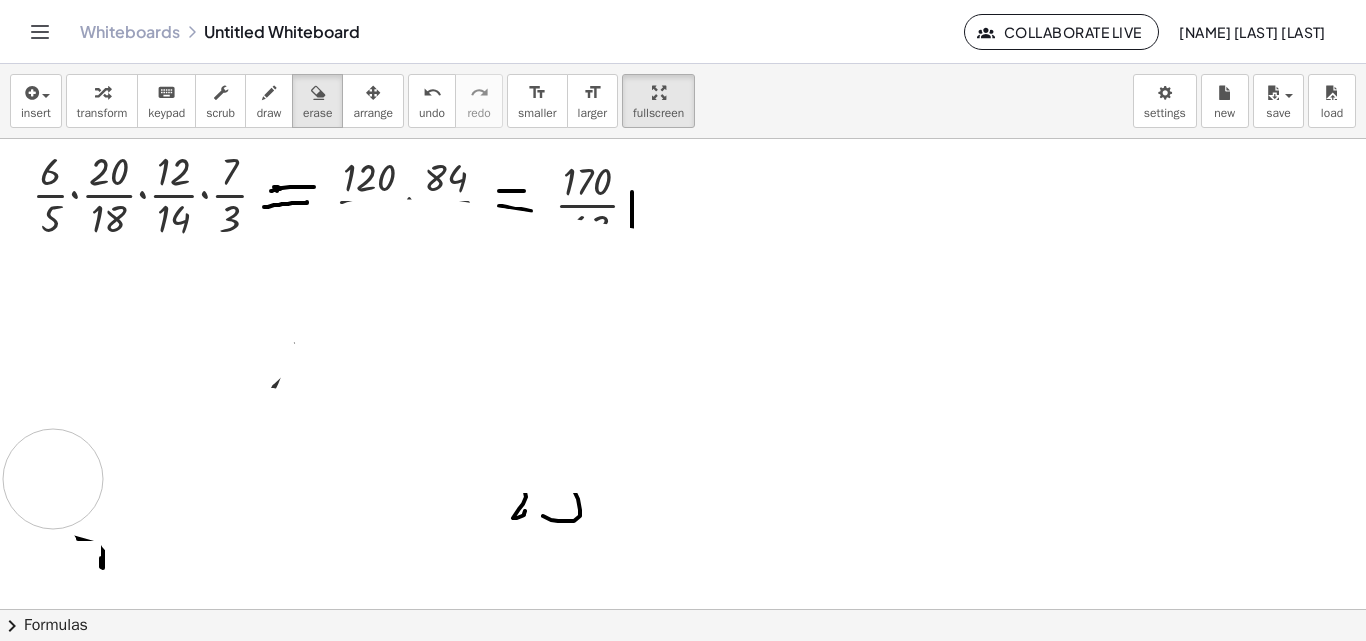 click at bounding box center (683, 409) 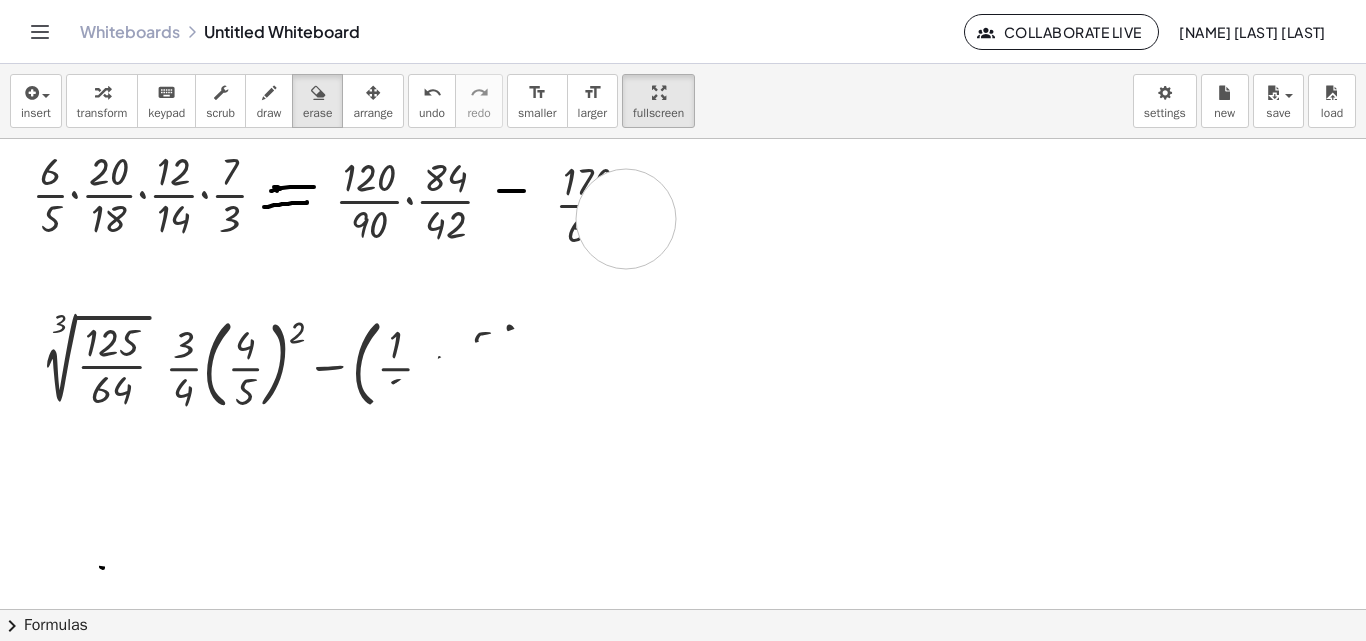 click at bounding box center [683, 409] 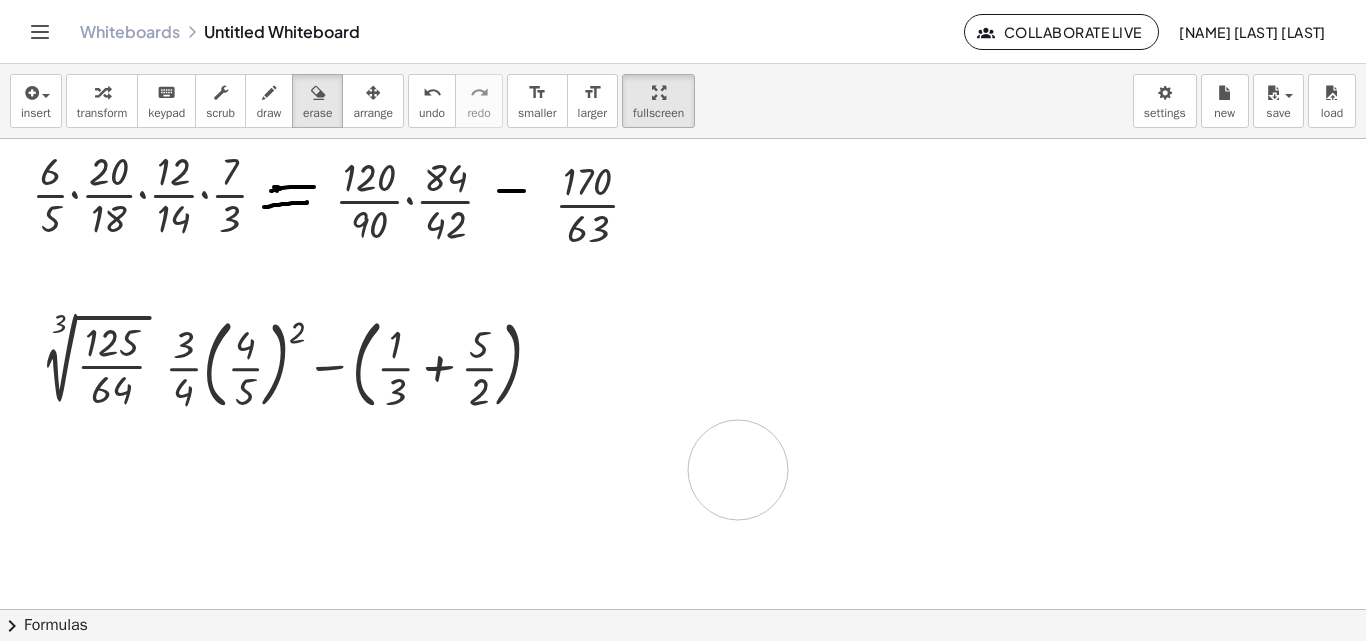 drag, startPoint x: 738, startPoint y: 470, endPoint x: 834, endPoint y: 485, distance: 97.16481 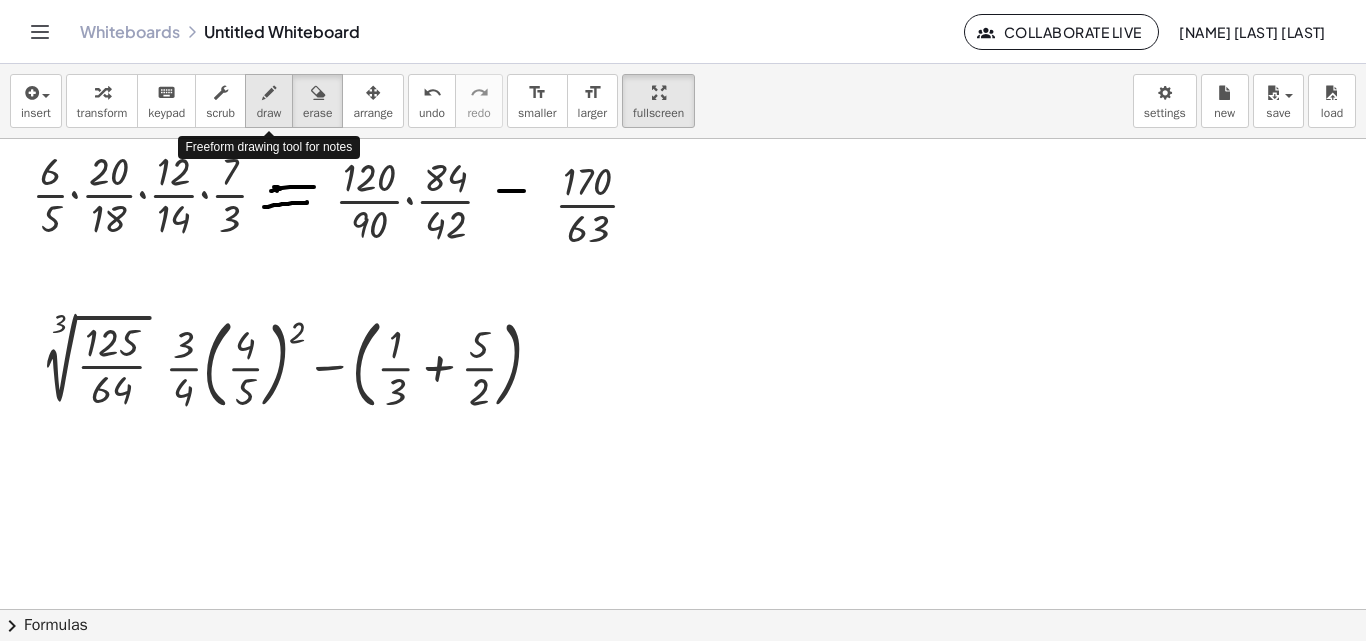 click on "draw" at bounding box center (269, 113) 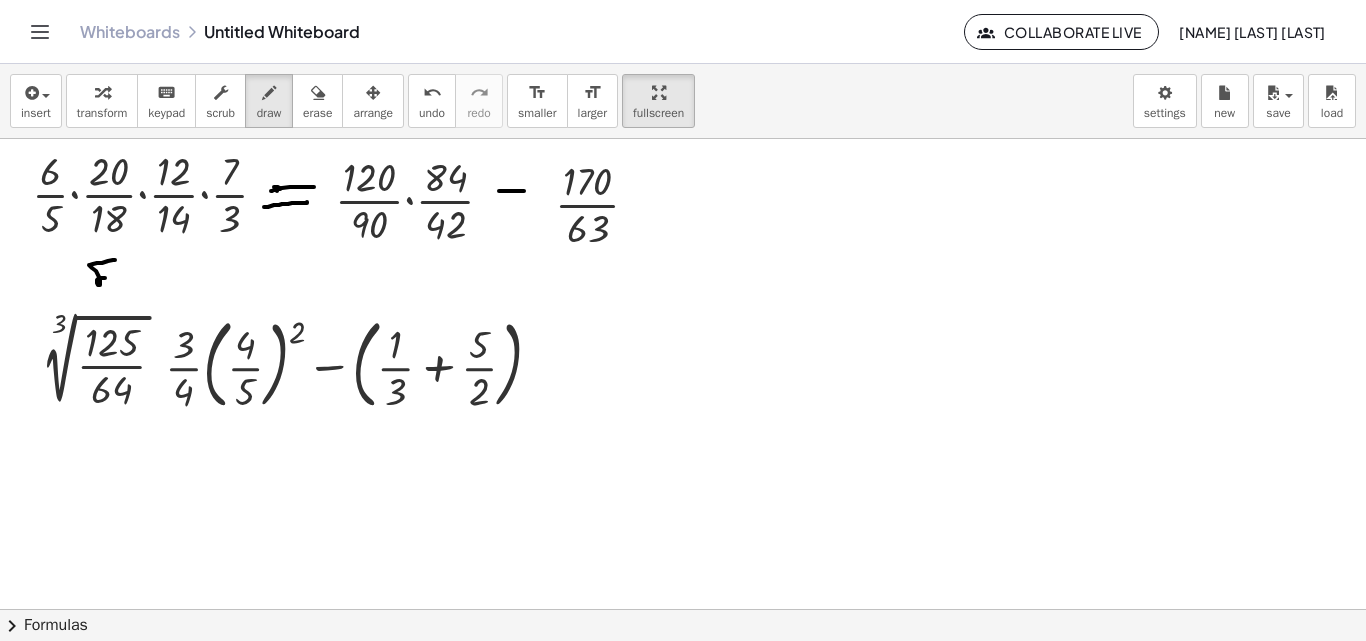 drag, startPoint x: 115, startPoint y: 260, endPoint x: 79, endPoint y: 300, distance: 53.814495 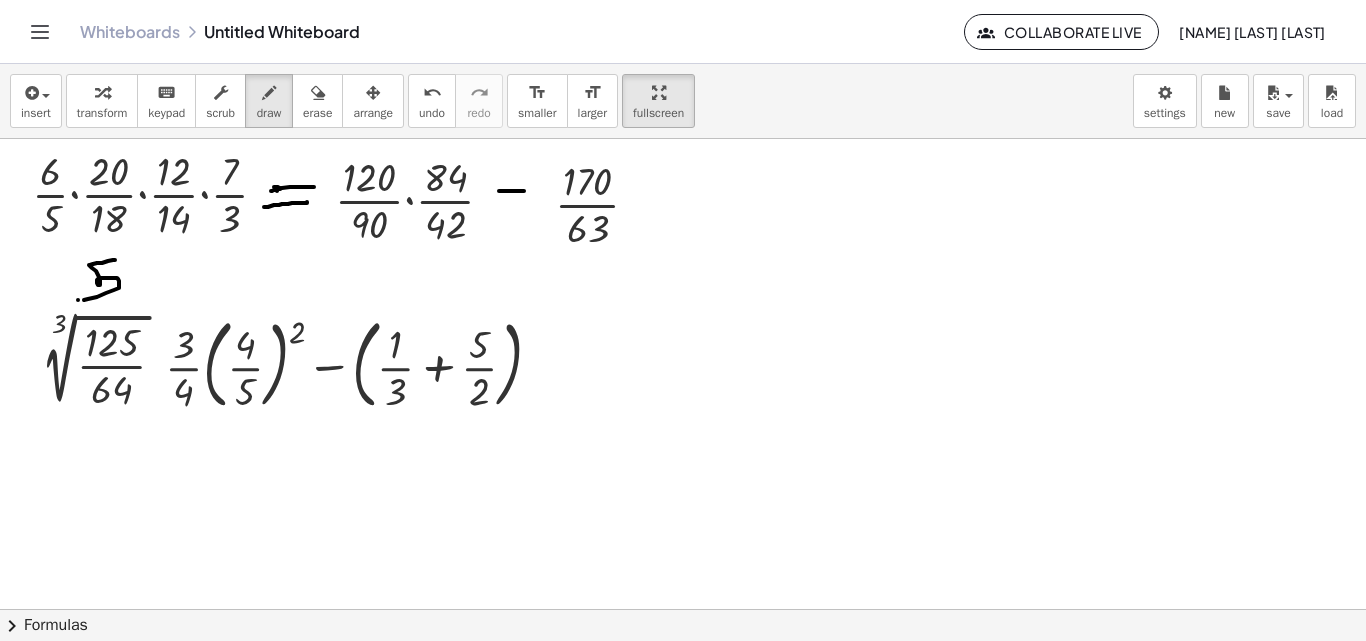 drag, startPoint x: 78, startPoint y: 300, endPoint x: 138, endPoint y: 310, distance: 60.827625 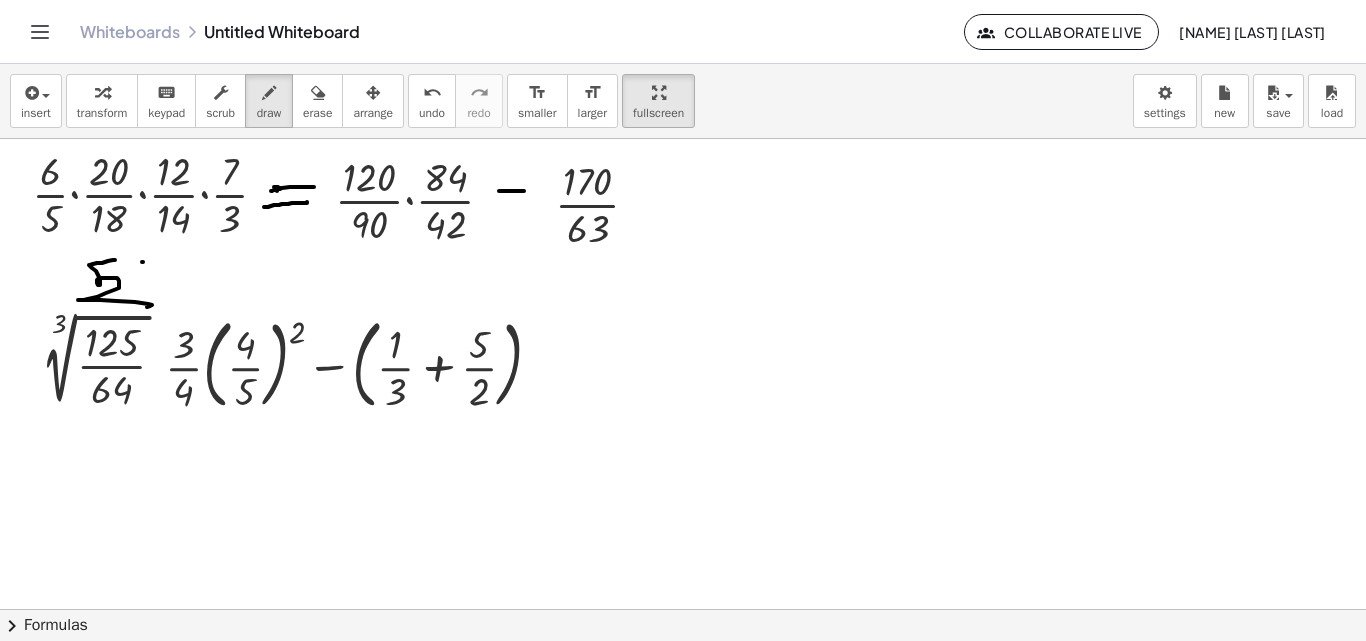 drag, startPoint x: 143, startPoint y: 262, endPoint x: 137, endPoint y: 291, distance: 29.614185 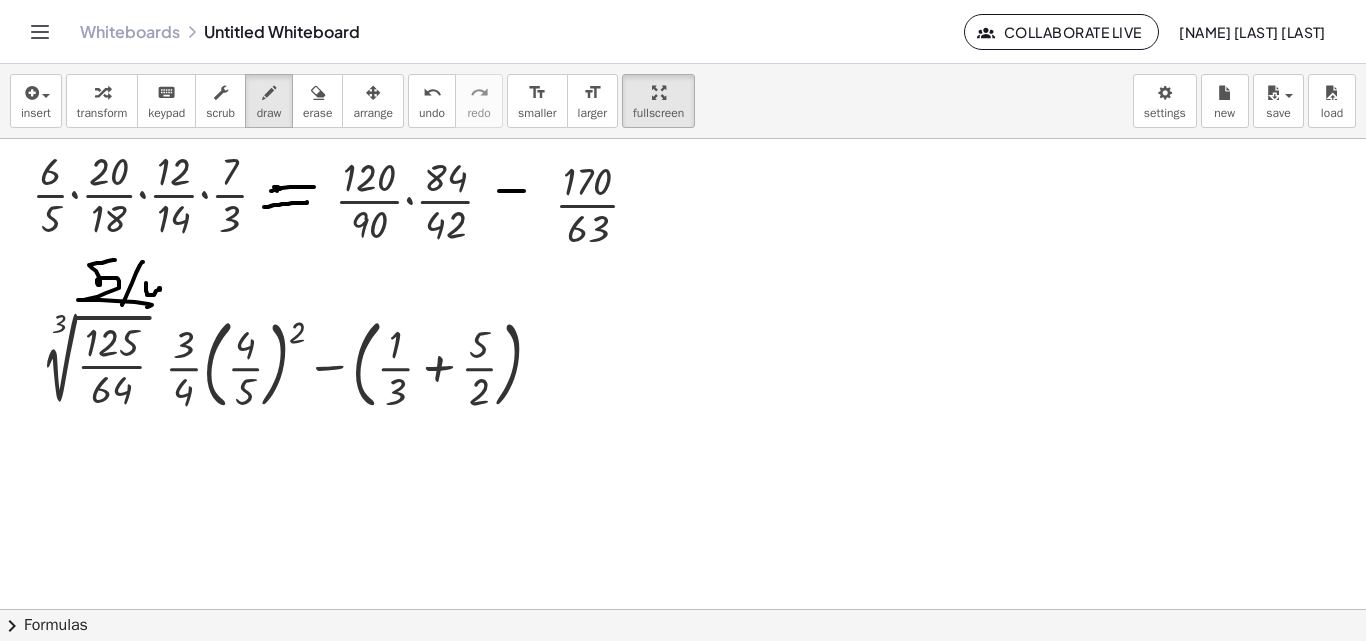 drag, startPoint x: 146, startPoint y: 283, endPoint x: 166, endPoint y: 314, distance: 36.891735 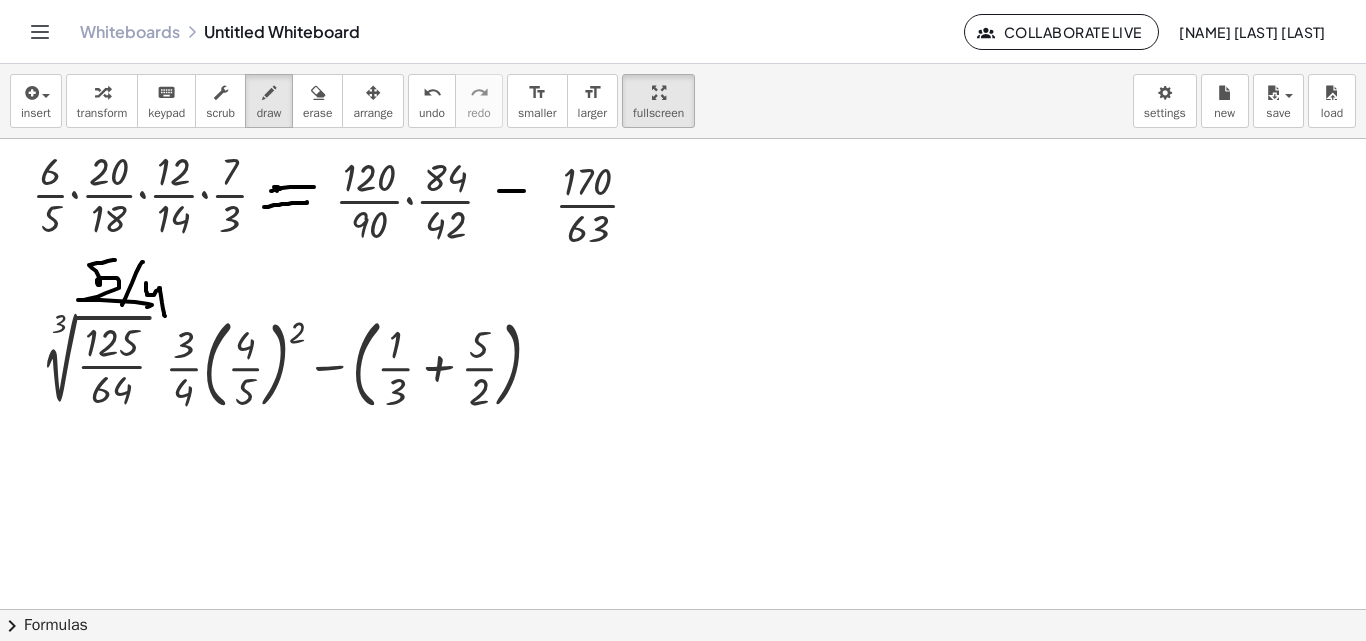 drag, startPoint x: 427, startPoint y: 250, endPoint x: 424, endPoint y: 275, distance: 25.179358 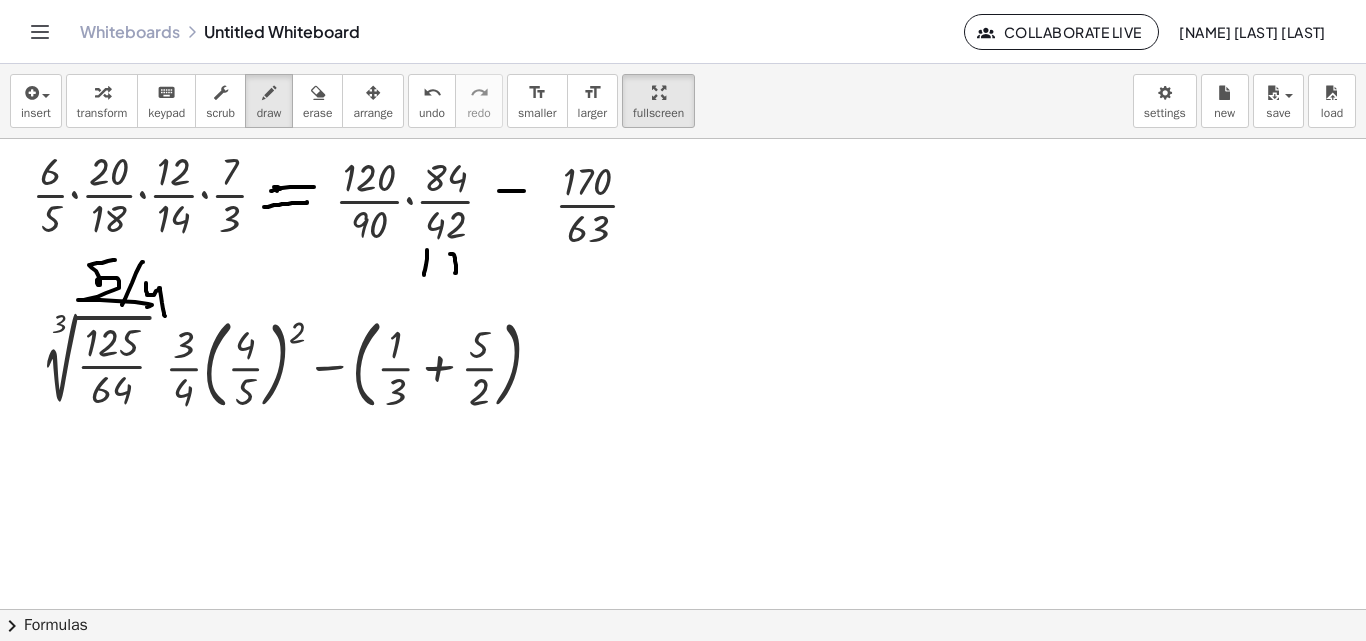drag, startPoint x: 453, startPoint y: 254, endPoint x: 447, endPoint y: 269, distance: 16.155495 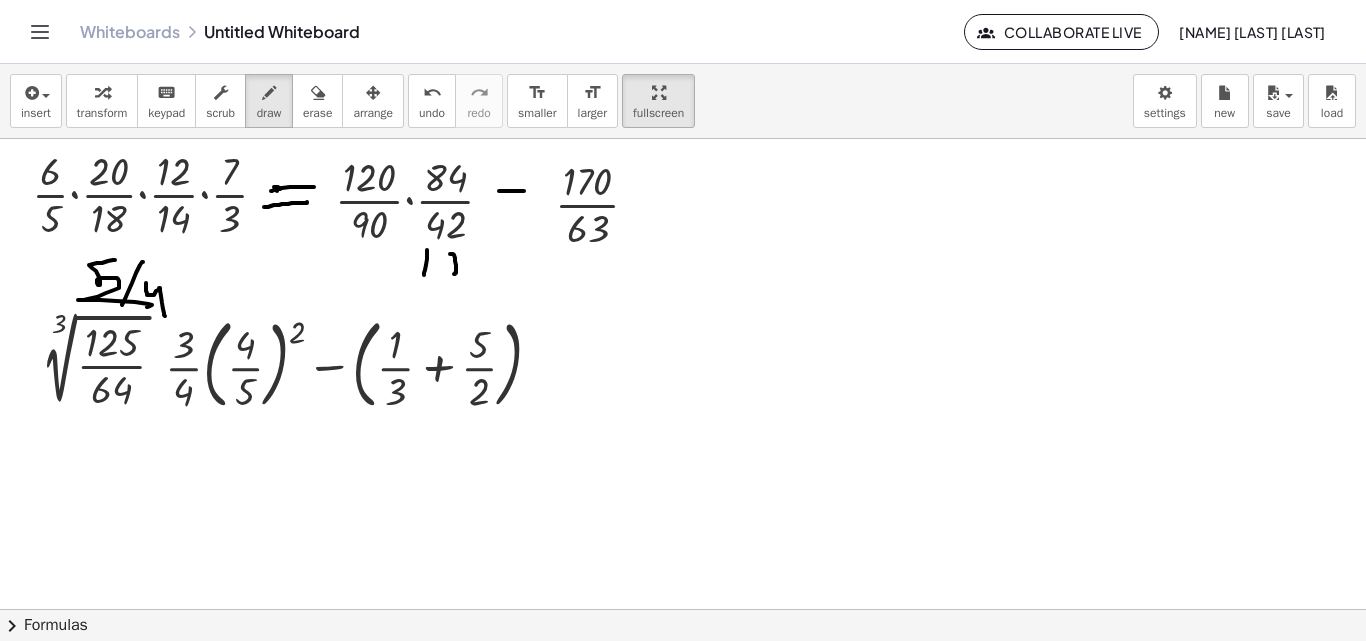 drag, startPoint x: 445, startPoint y: 263, endPoint x: 472, endPoint y: 264, distance: 27.018513 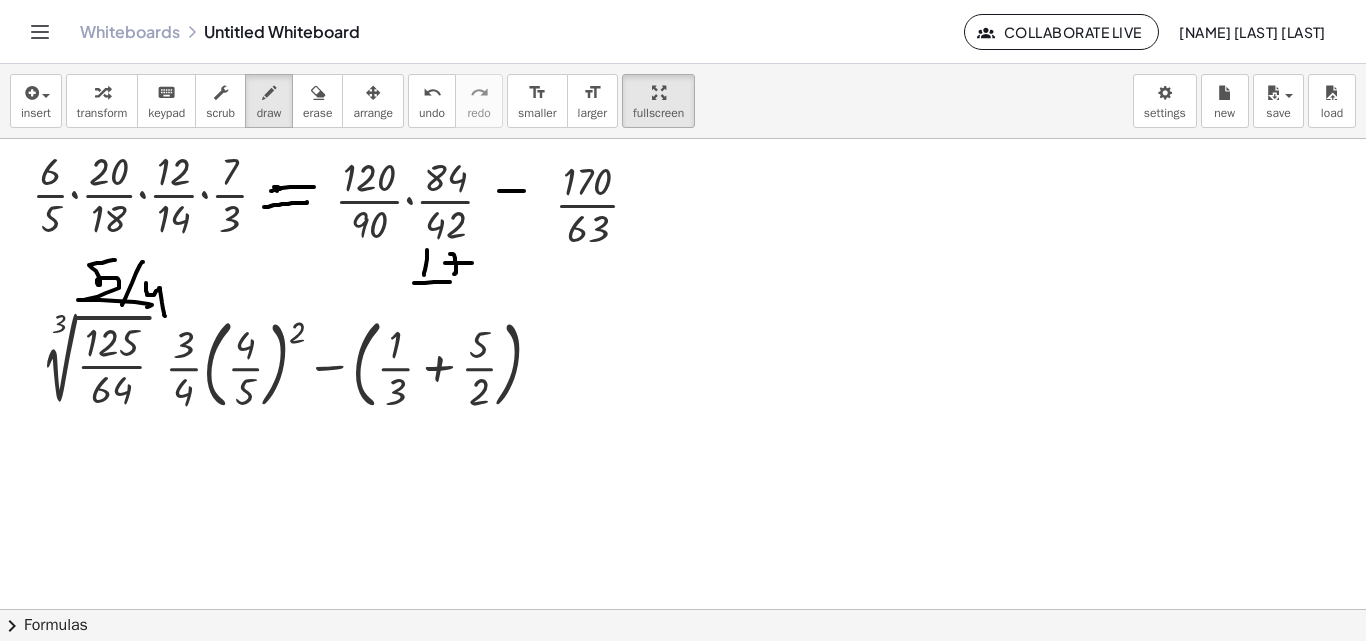 drag, startPoint x: 414, startPoint y: 283, endPoint x: 465, endPoint y: 282, distance: 51.009804 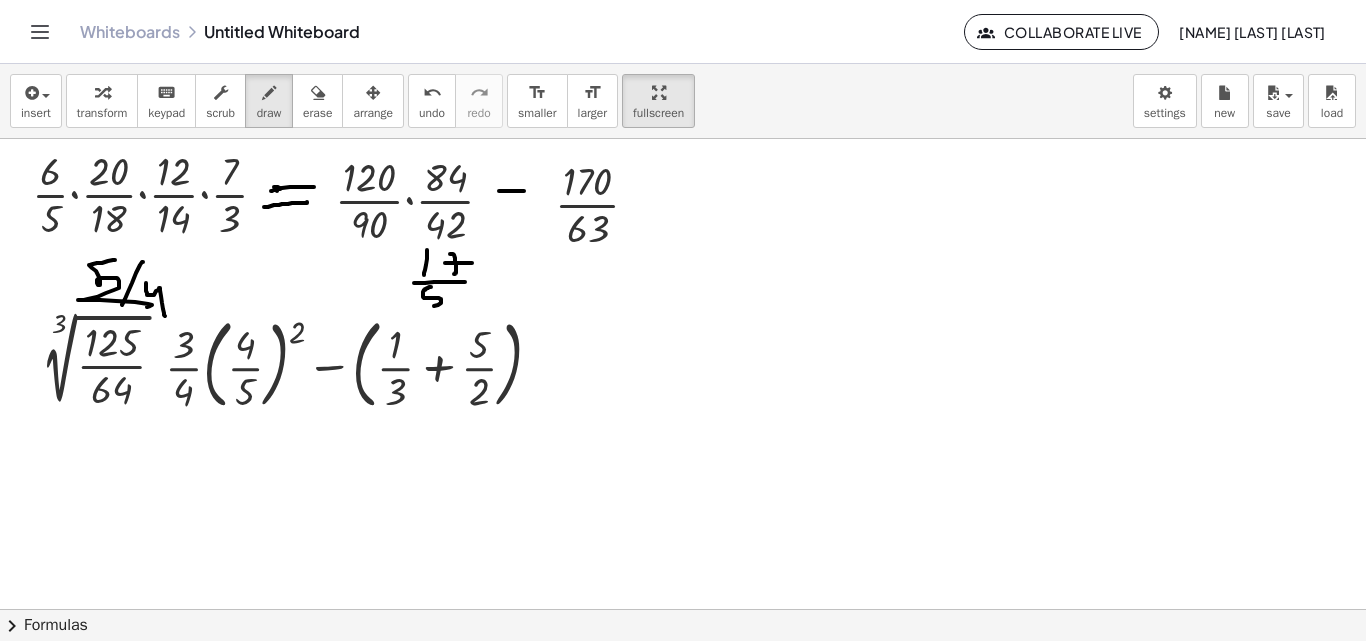 drag, startPoint x: 431, startPoint y: 287, endPoint x: 426, endPoint y: 298, distance: 12.083046 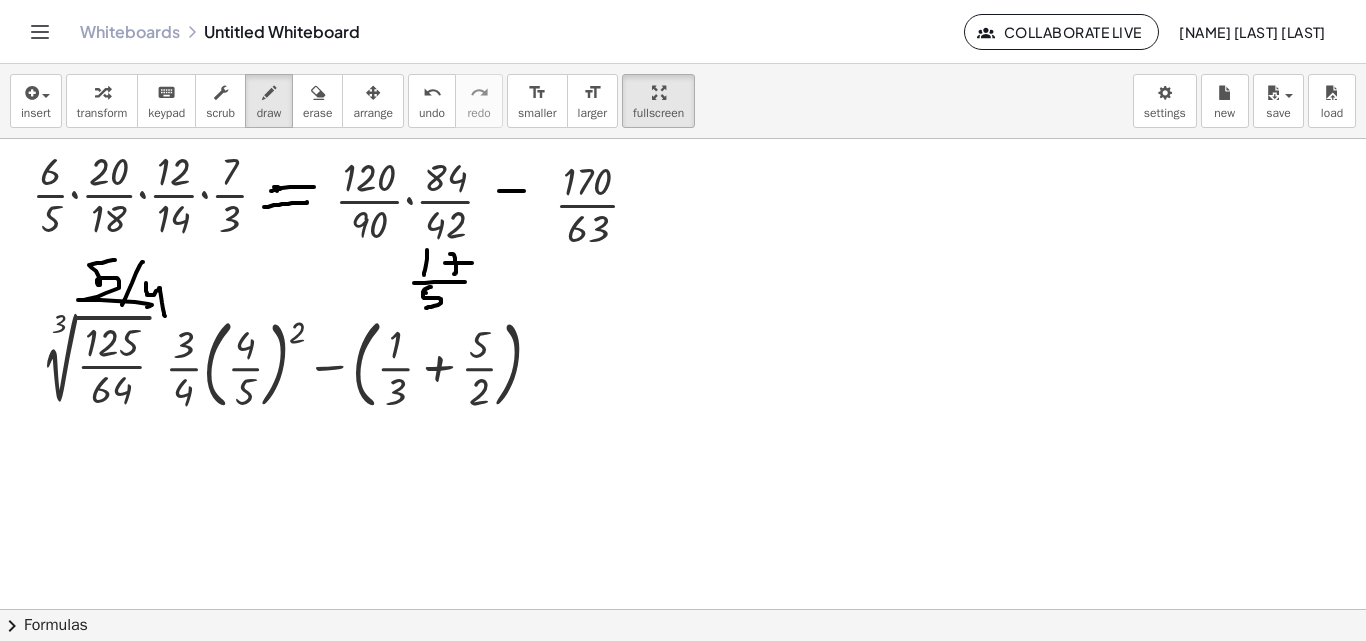 drag, startPoint x: 426, startPoint y: 293, endPoint x: 445, endPoint y: 293, distance: 19 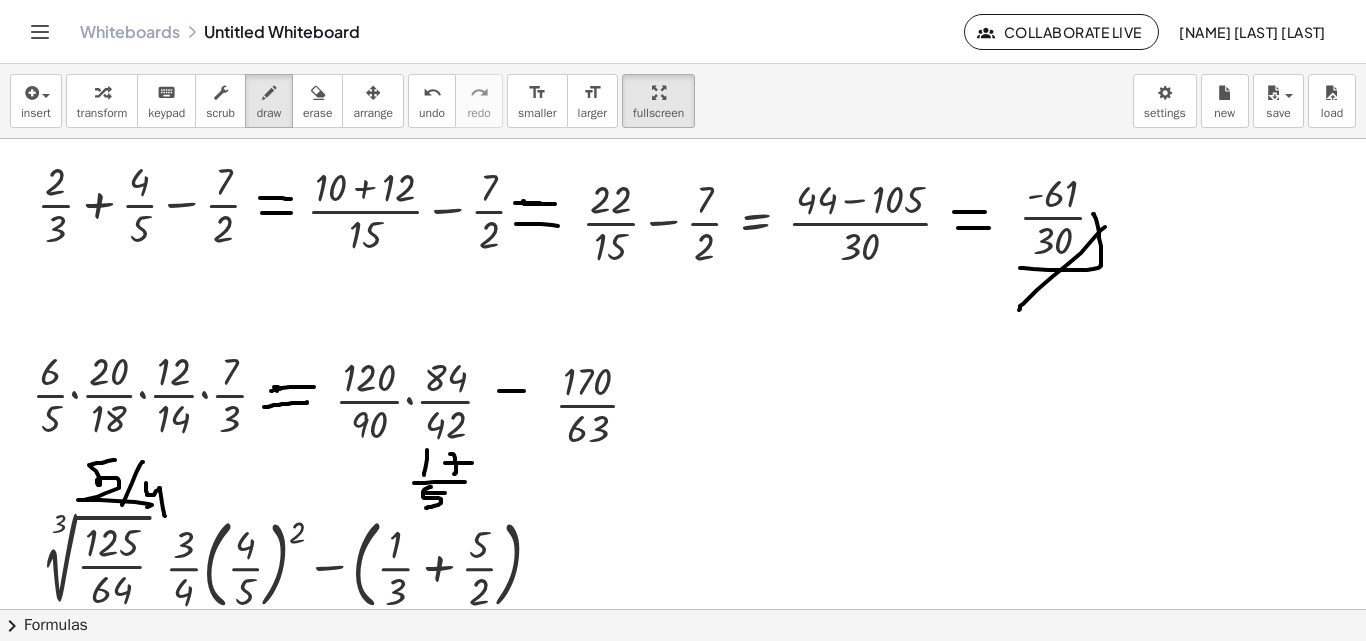 scroll, scrollTop: 100, scrollLeft: 0, axis: vertical 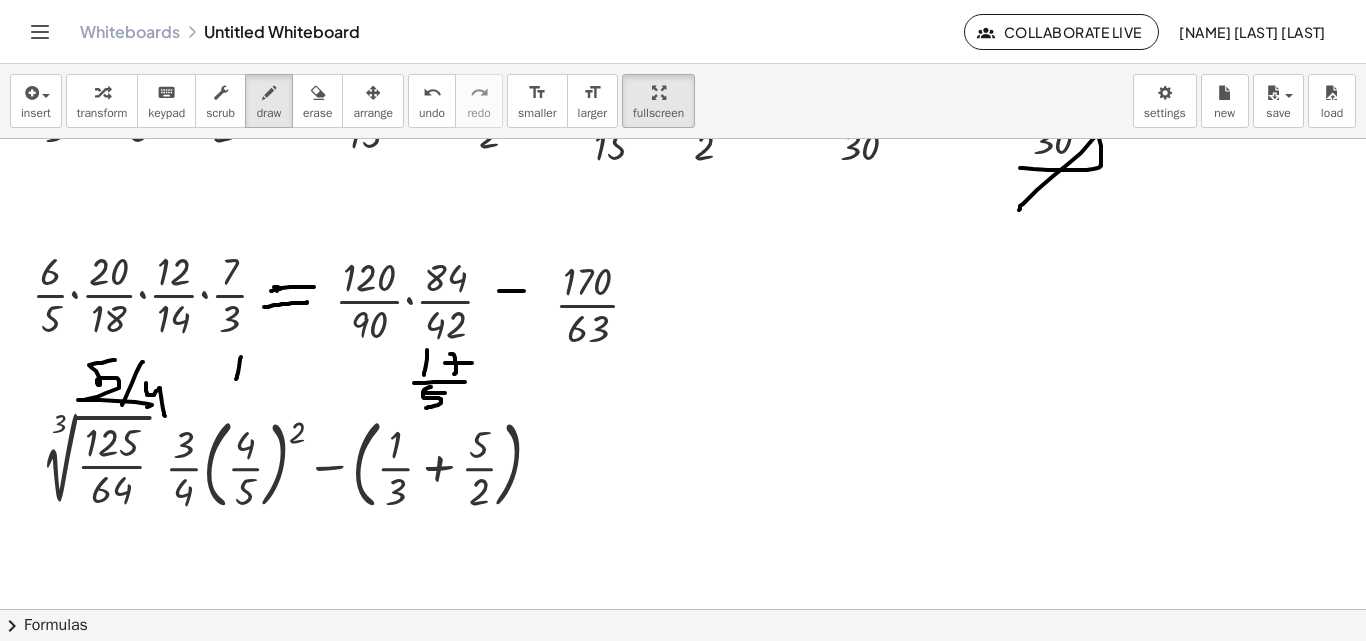drag, startPoint x: 241, startPoint y: 357, endPoint x: 236, endPoint y: 379, distance: 22.561028 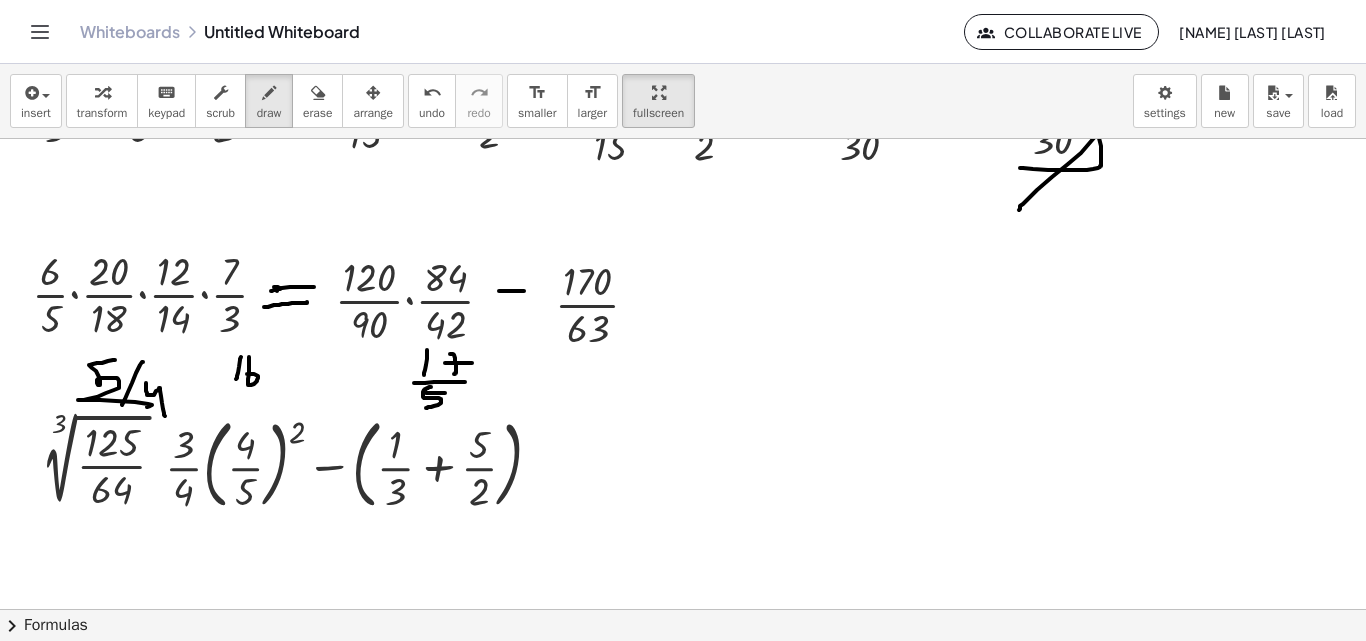 drag, startPoint x: 249, startPoint y: 357, endPoint x: 239, endPoint y: 389, distance: 33.526108 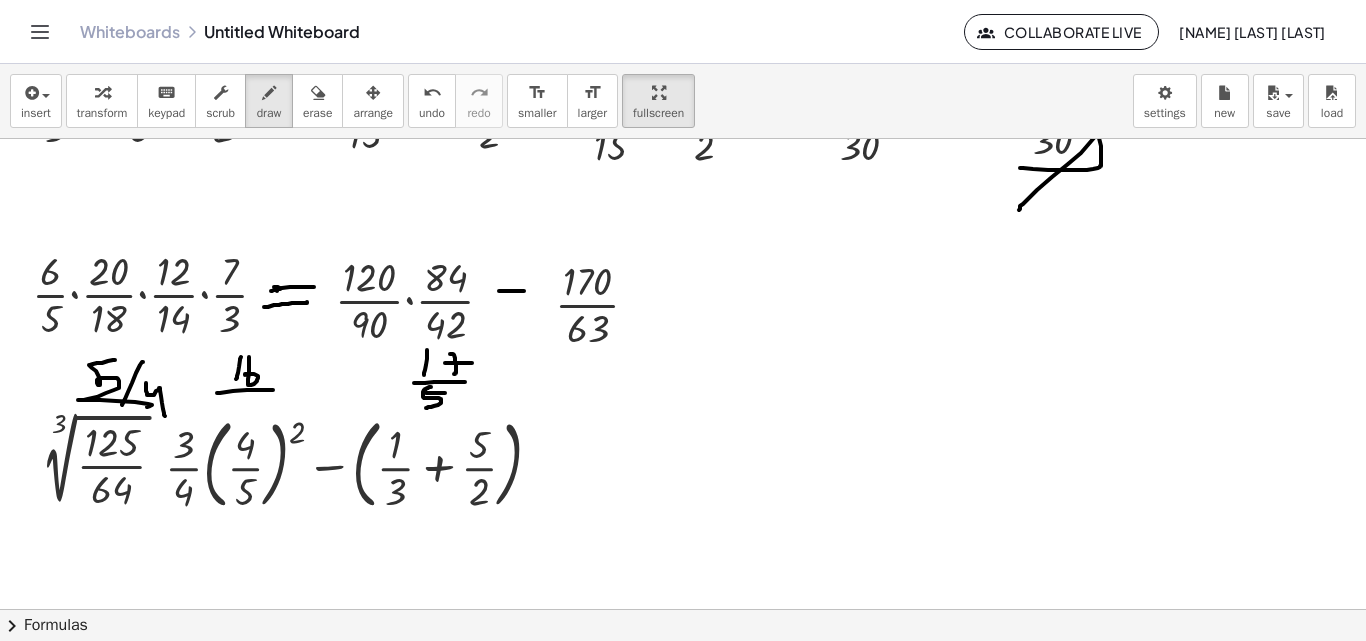 drag, startPoint x: 217, startPoint y: 393, endPoint x: 291, endPoint y: 389, distance: 74.10803 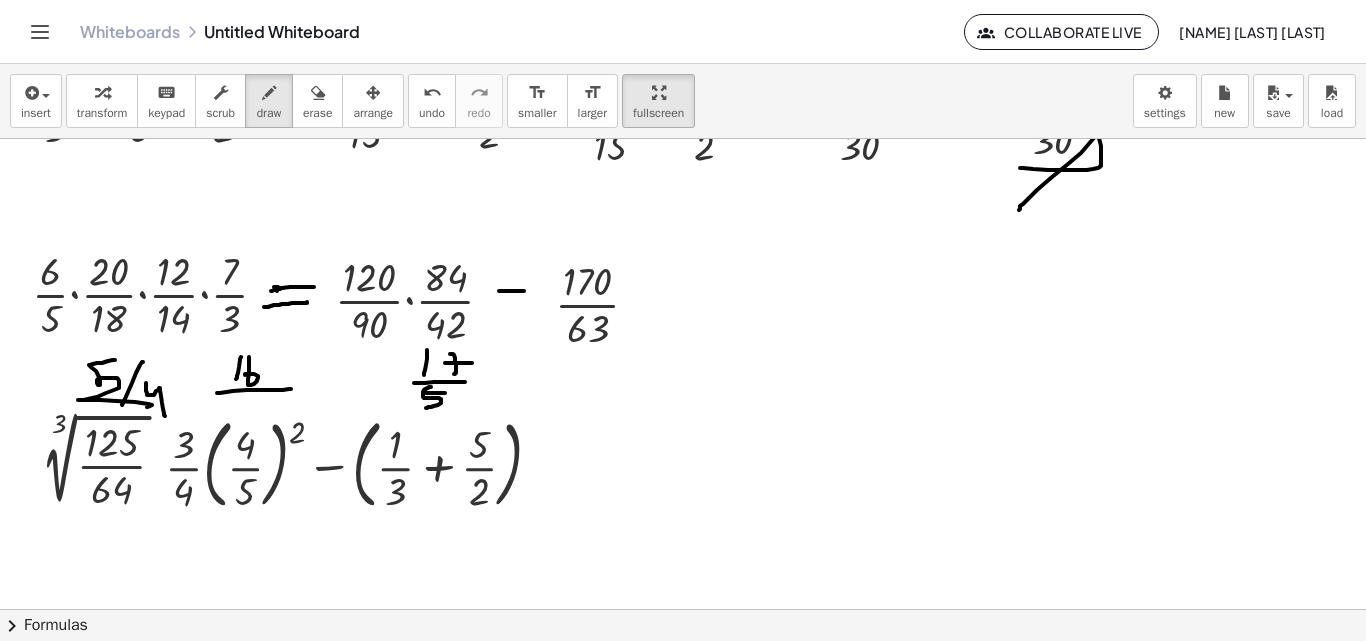 click at bounding box center (683, 509) 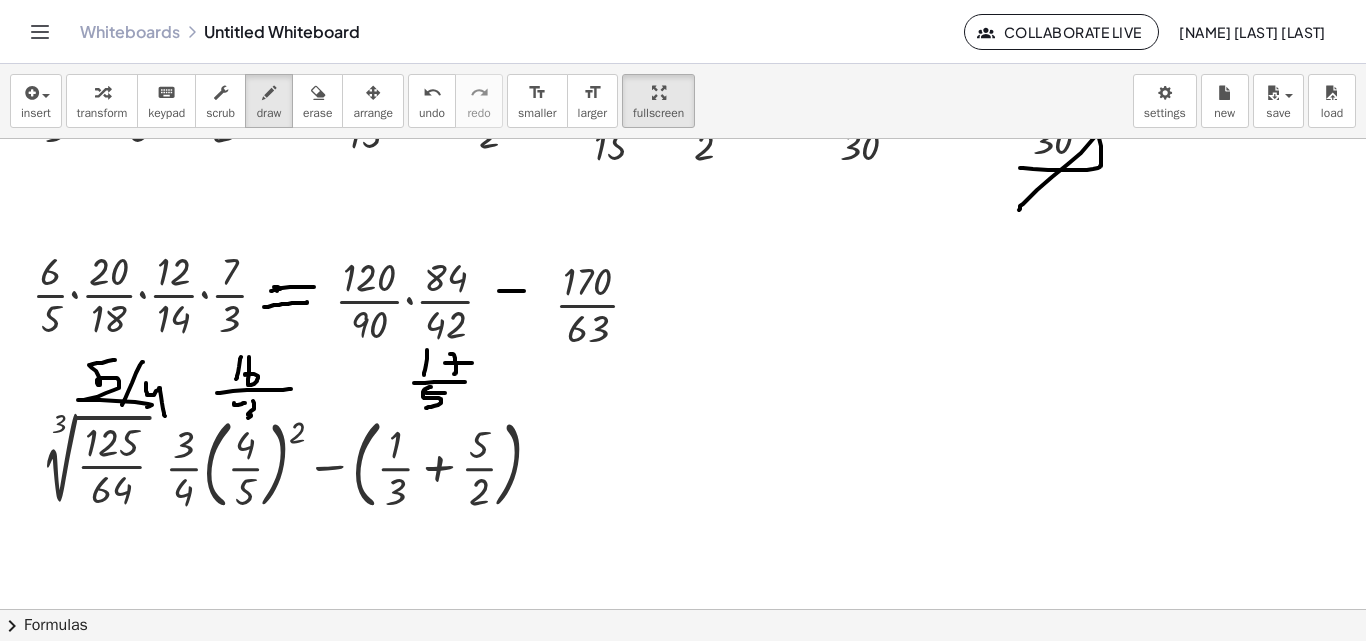 drag, startPoint x: 248, startPoint y: 414, endPoint x: 237, endPoint y: 422, distance: 13.601471 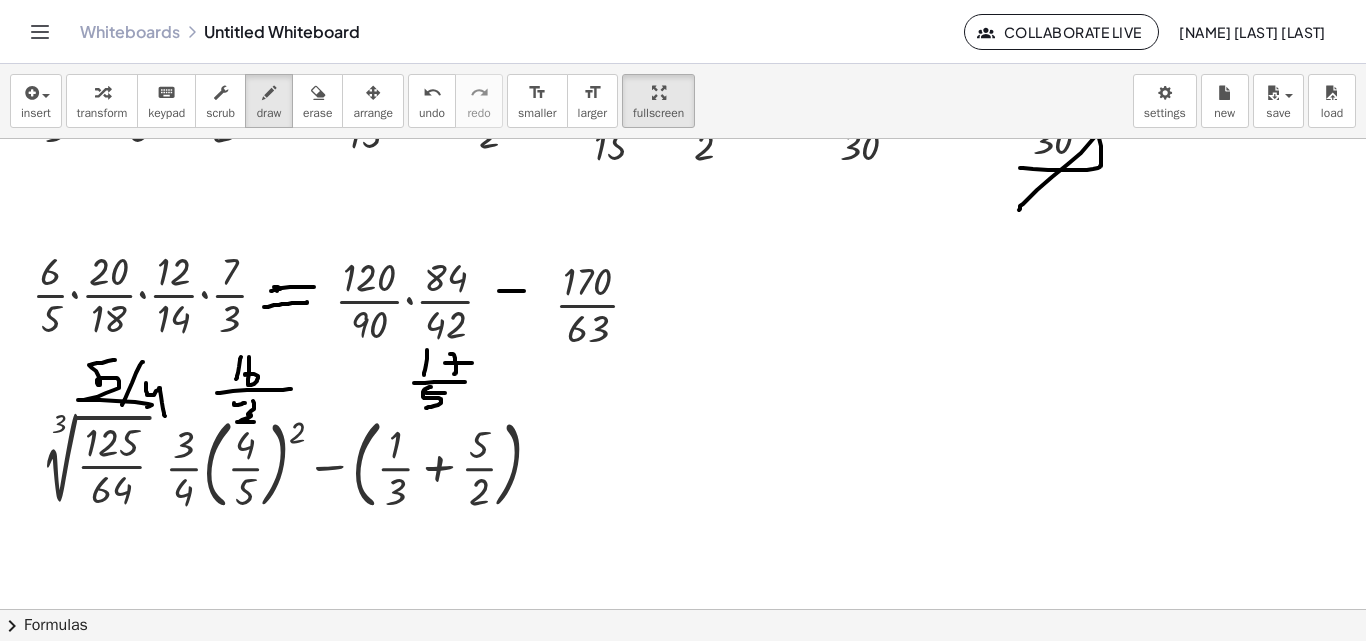 click at bounding box center [683, 509] 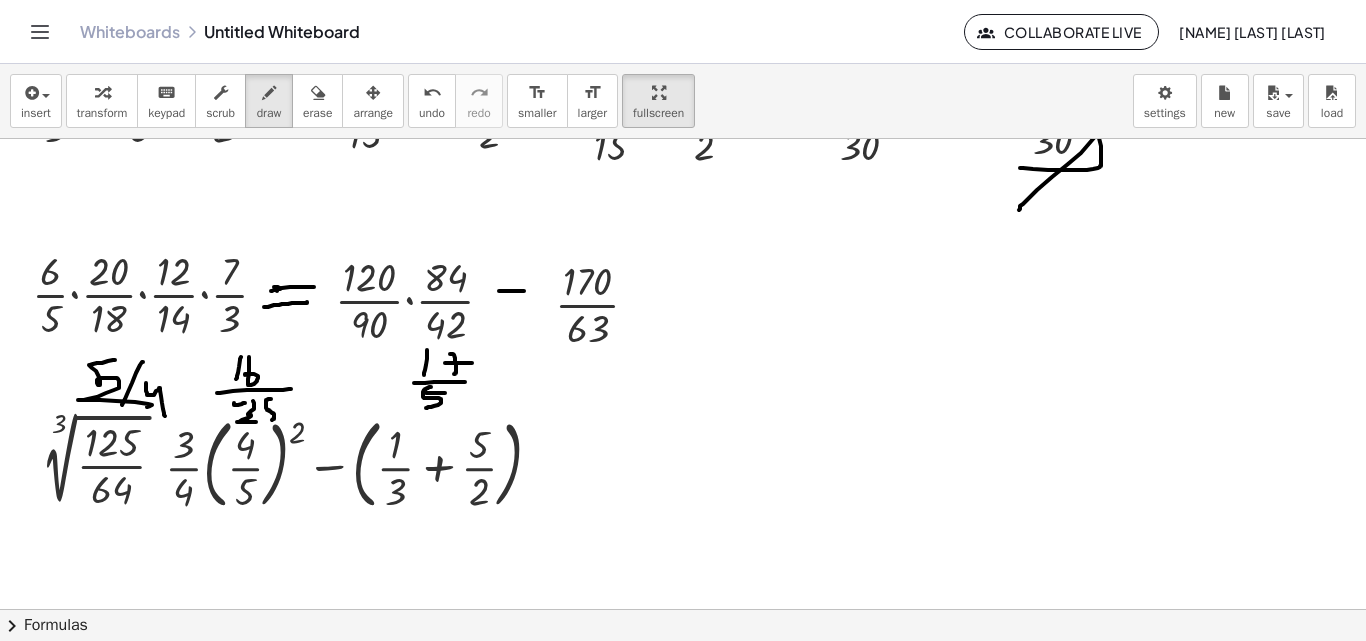 drag, startPoint x: 271, startPoint y: 399, endPoint x: 264, endPoint y: 422, distance: 24.04163 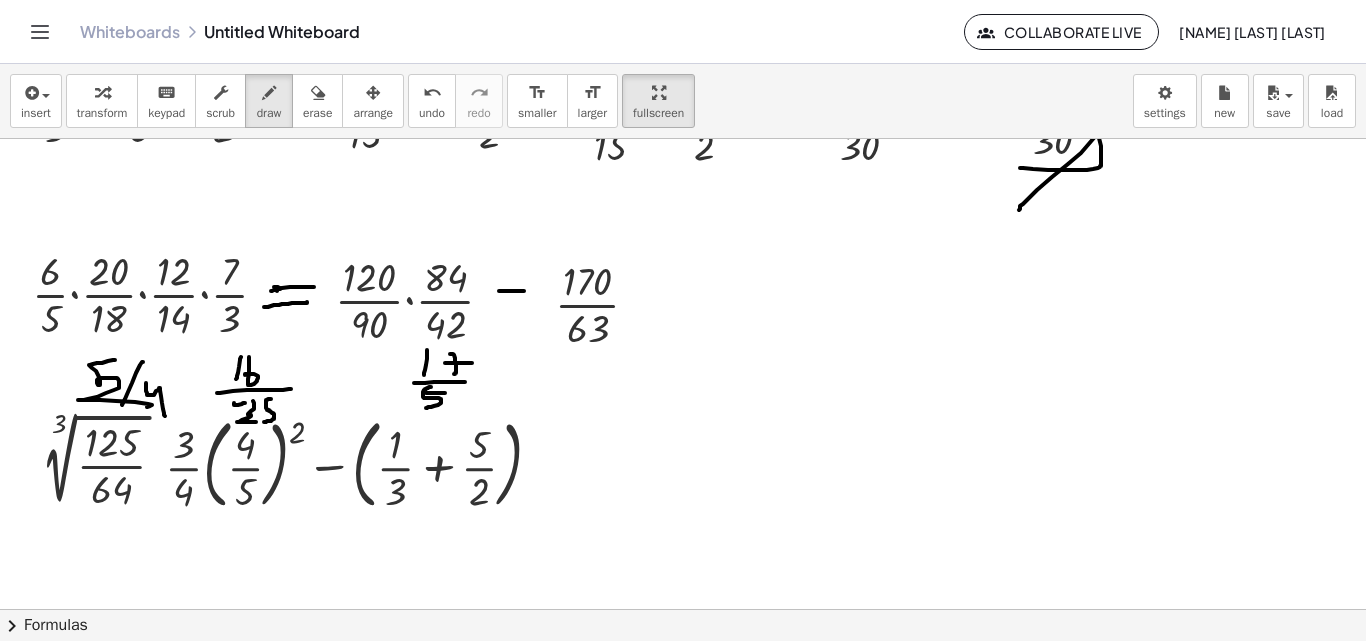 click at bounding box center (683, 509) 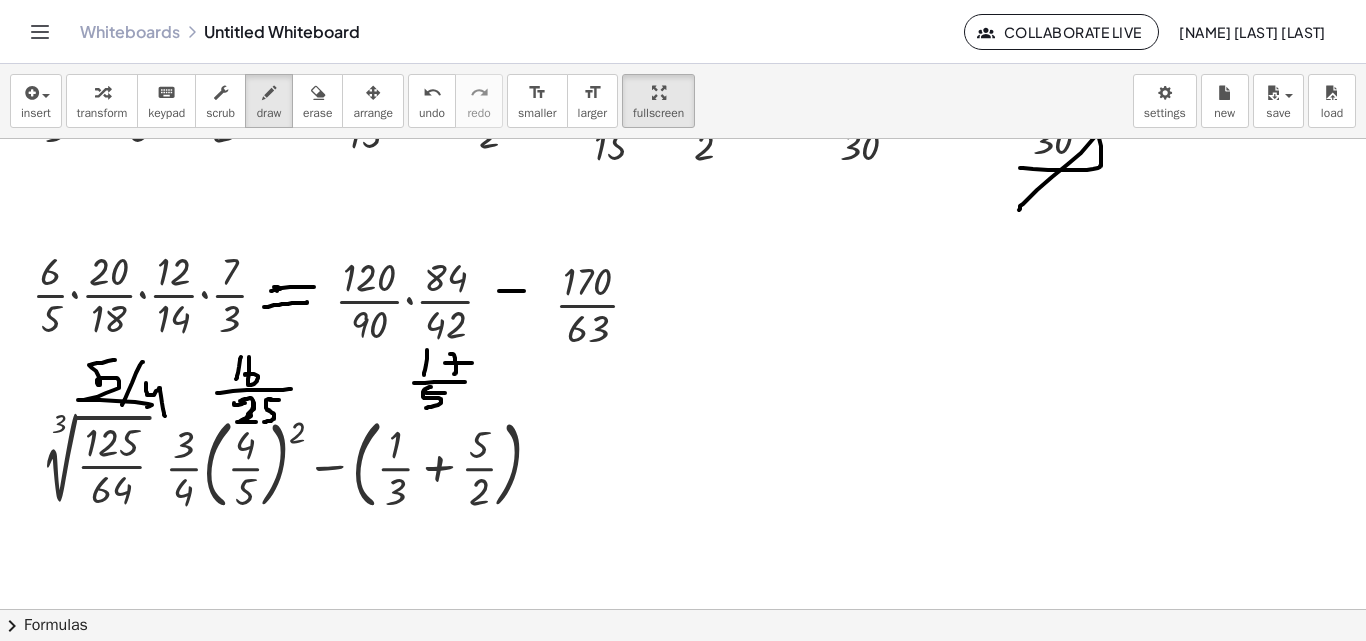 drag, startPoint x: 241, startPoint y: 401, endPoint x: 257, endPoint y: 424, distance: 28.01785 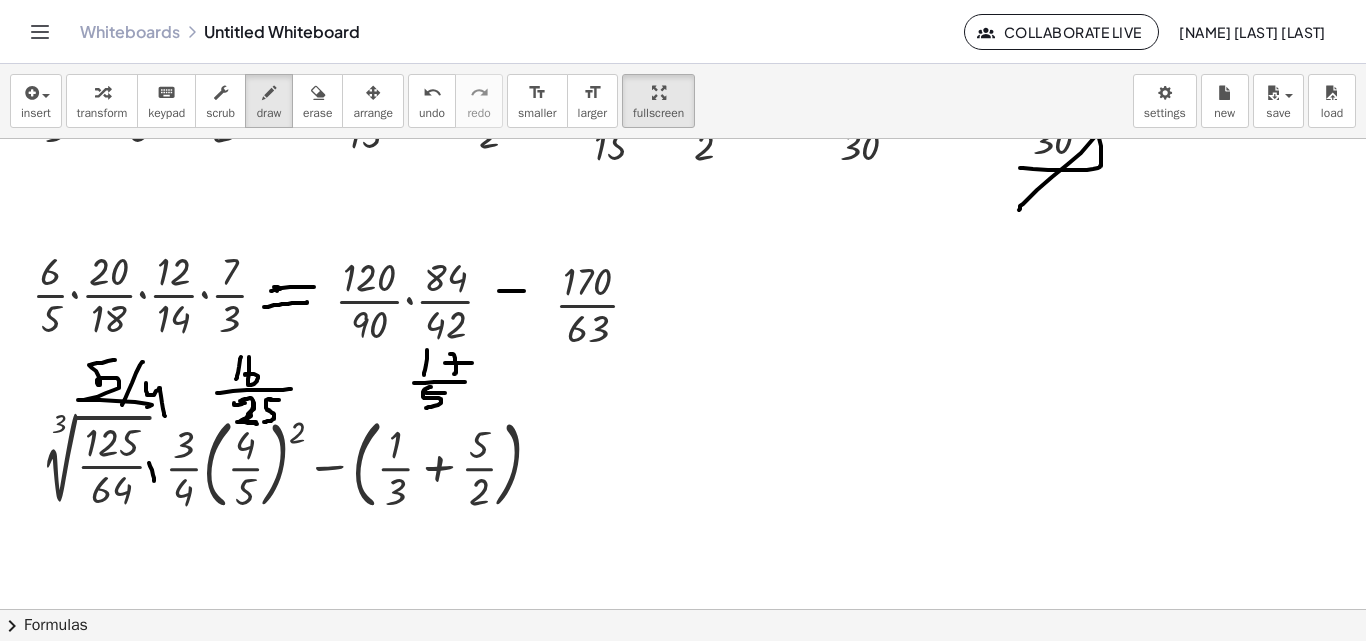 drag, startPoint x: 149, startPoint y: 463, endPoint x: 153, endPoint y: 483, distance: 20.396078 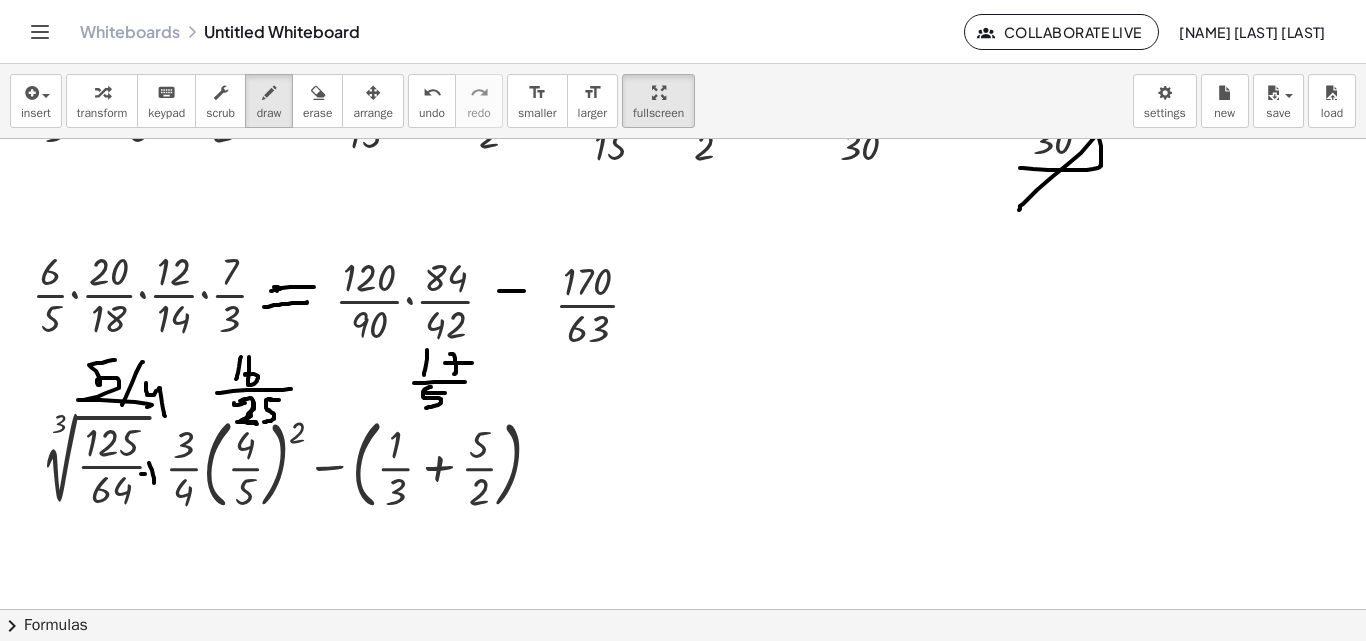 drag, startPoint x: 141, startPoint y: 474, endPoint x: 154, endPoint y: 474, distance: 13 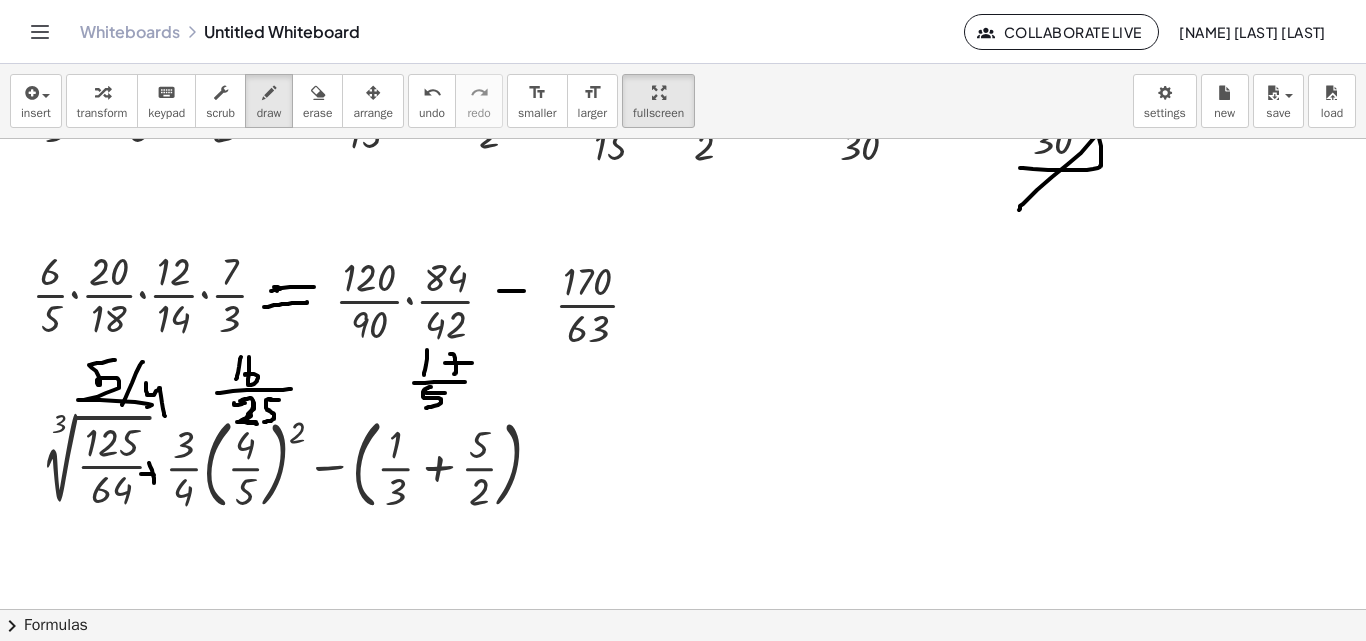 click at bounding box center [683, 509] 